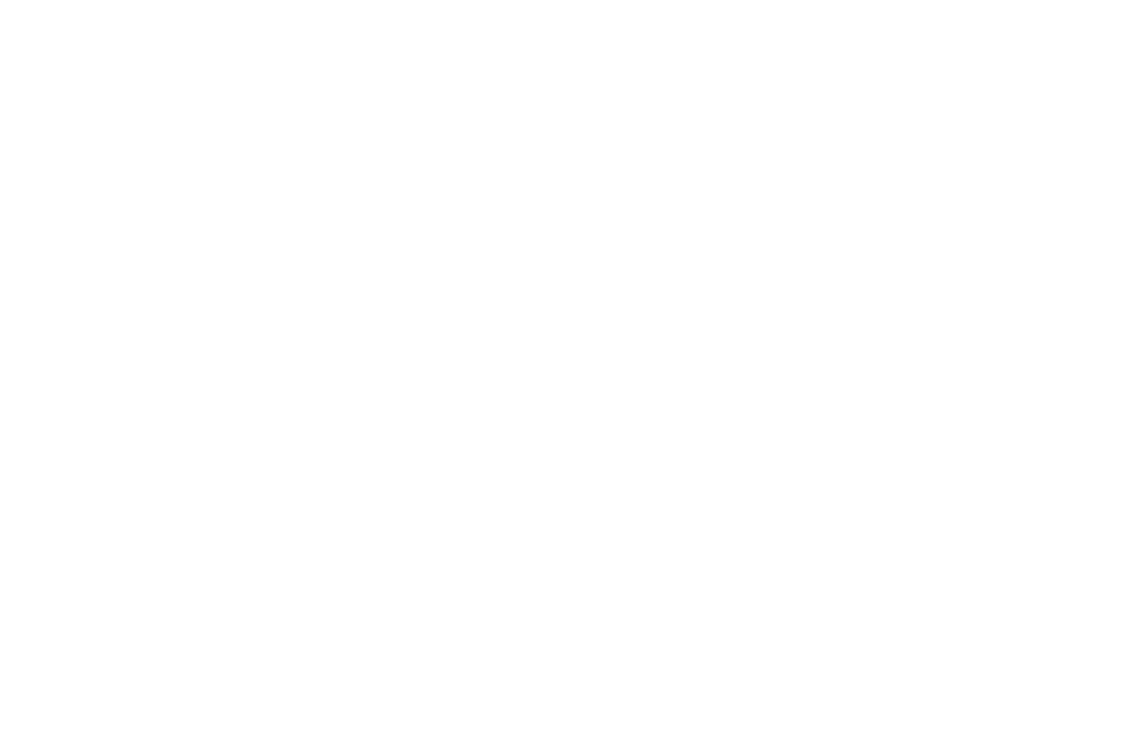 scroll, scrollTop: 0, scrollLeft: 0, axis: both 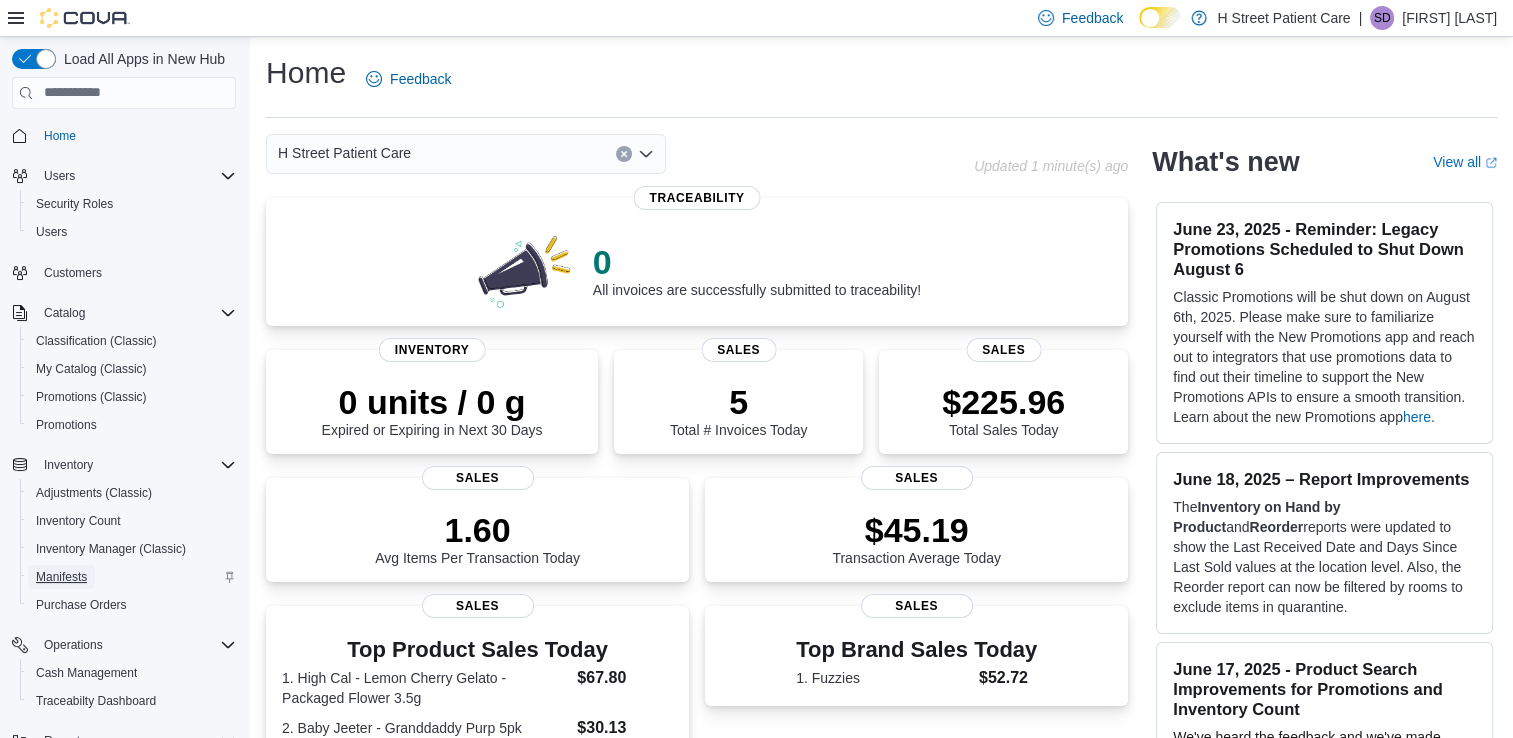 click on "Manifests" at bounding box center [61, 577] 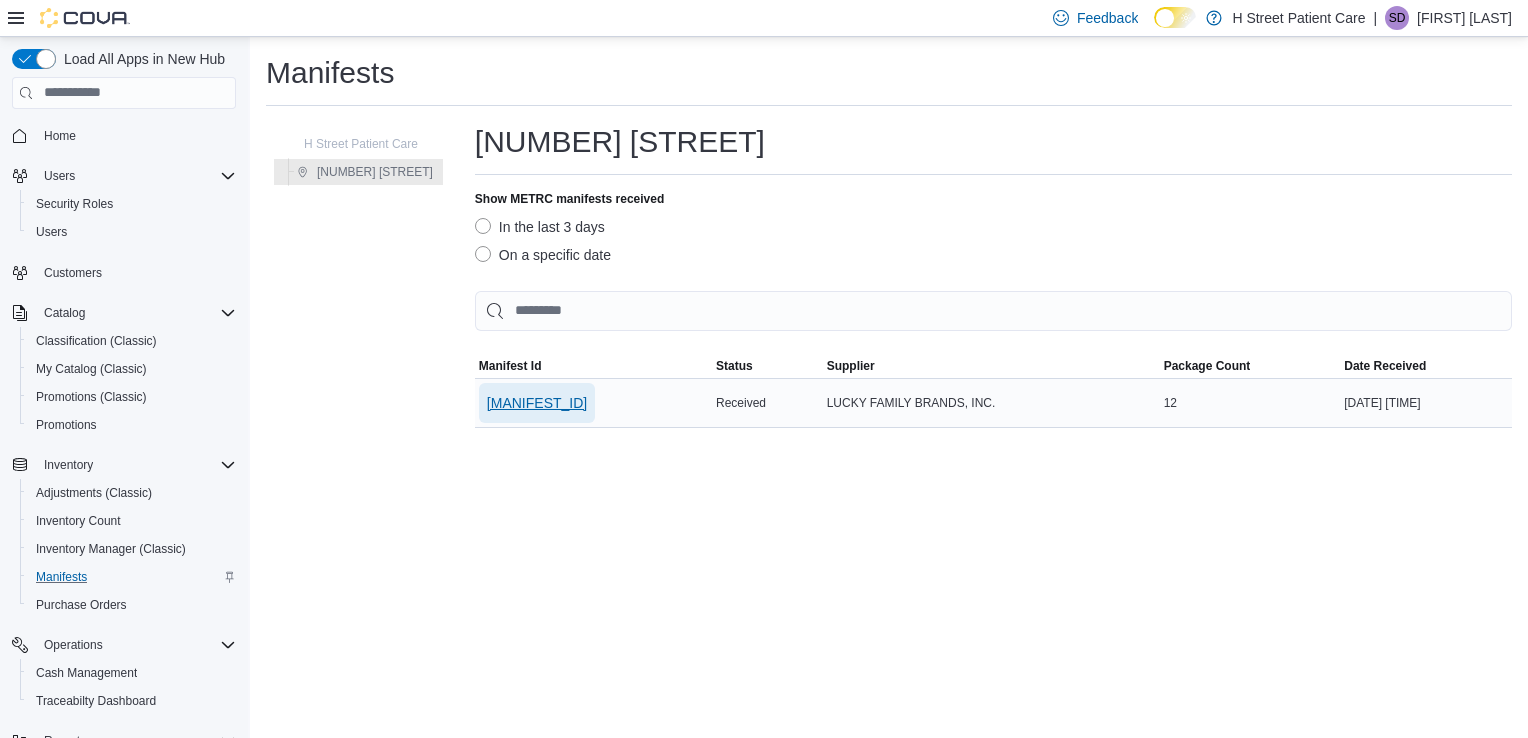 click on "[MANIFEST_ID]" at bounding box center [537, 403] 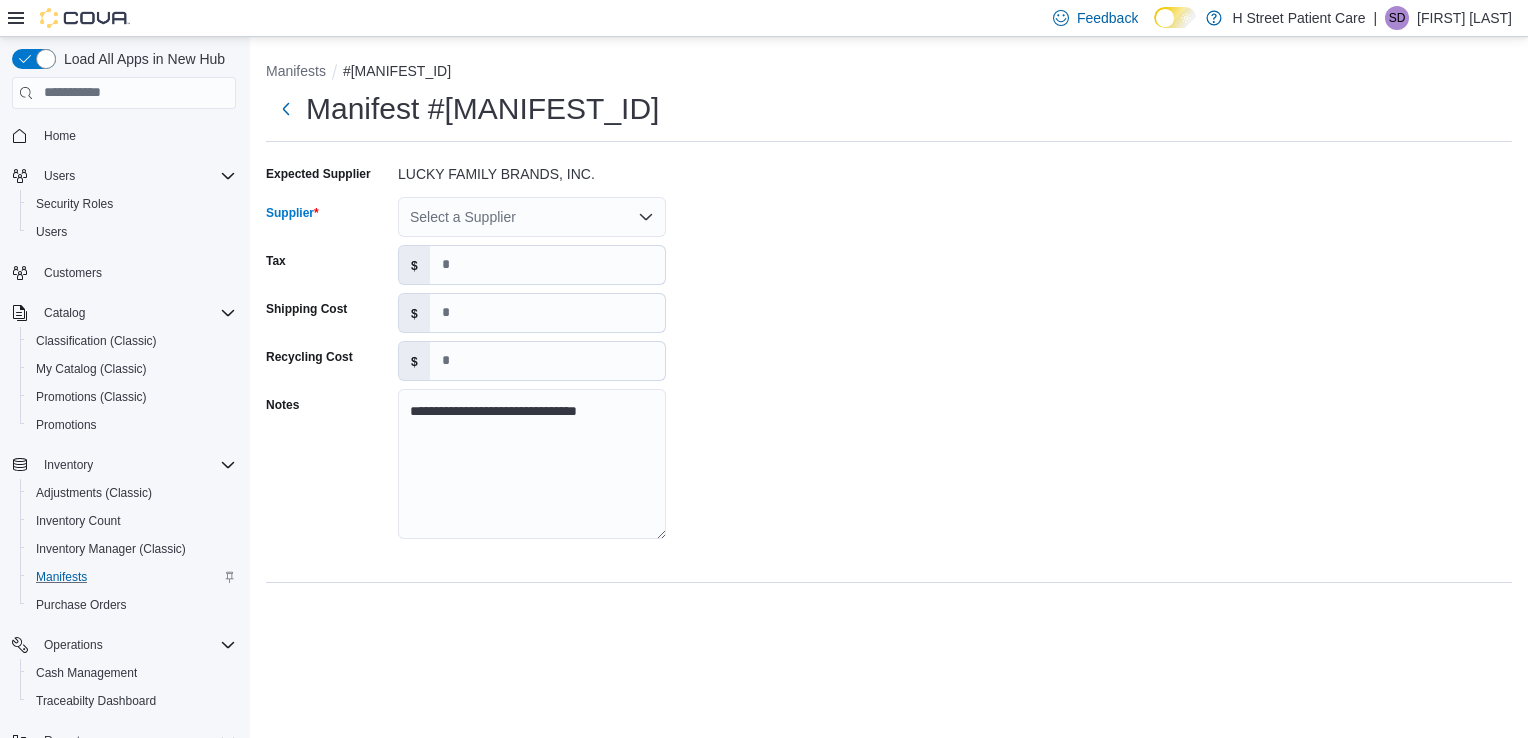 click 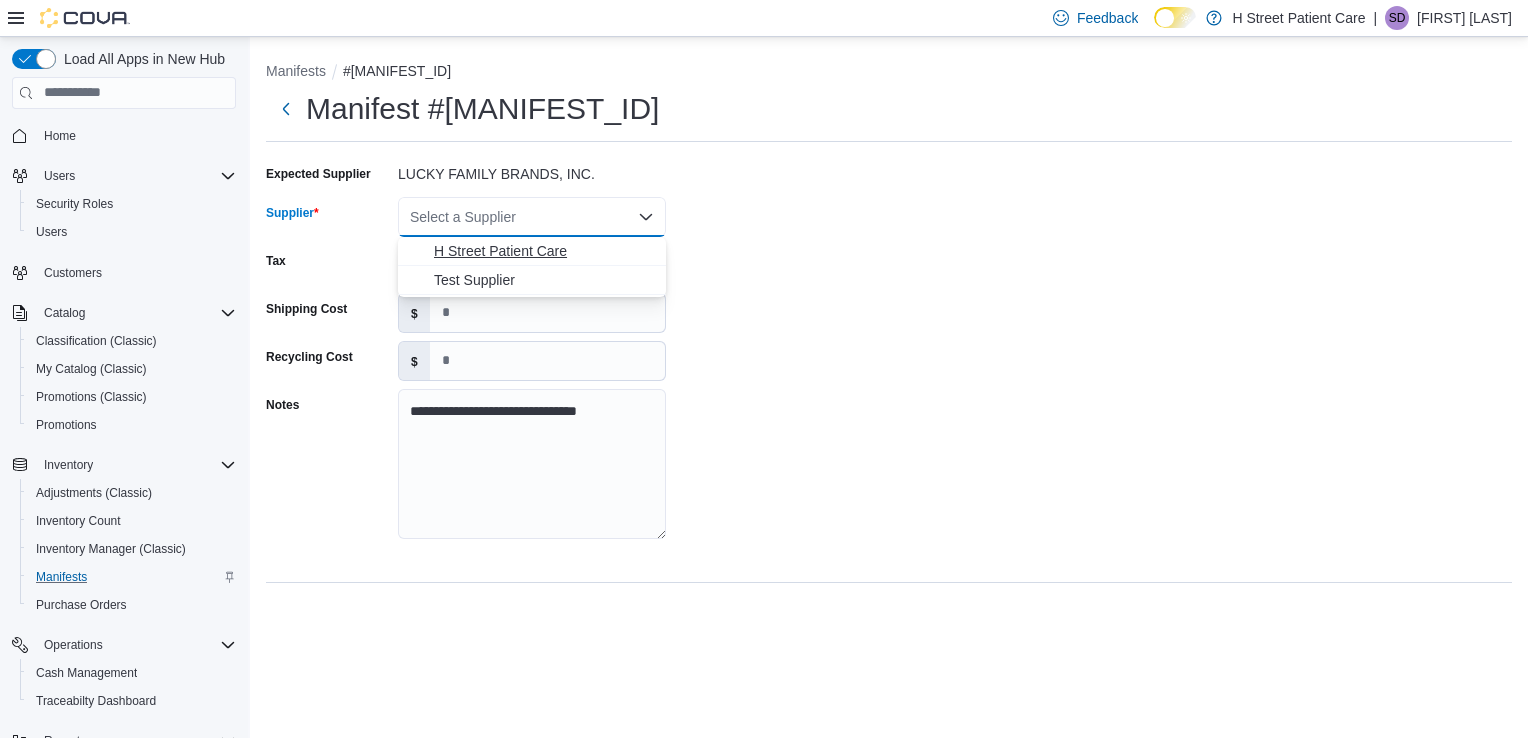 click on "H Street Patient Care" at bounding box center (544, 251) 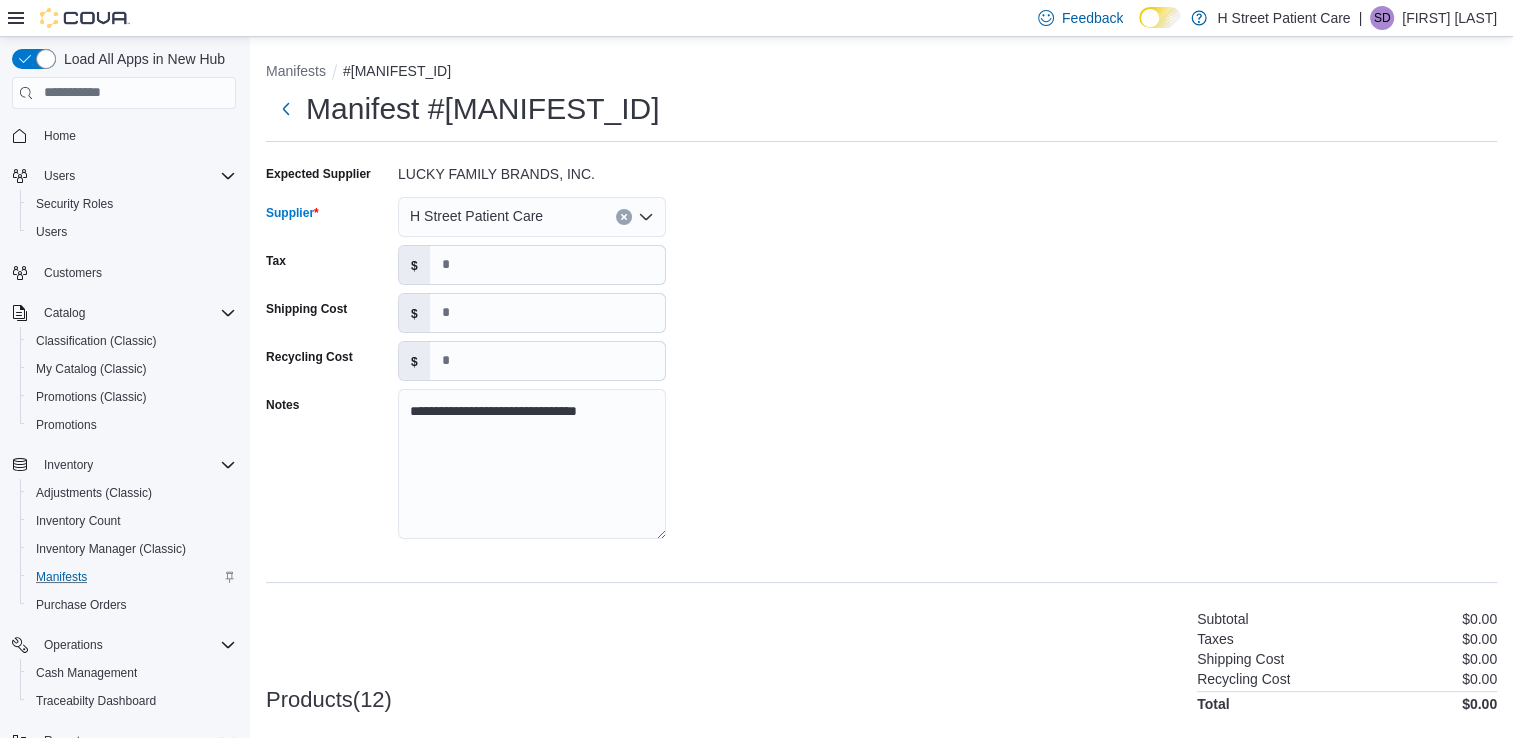 click 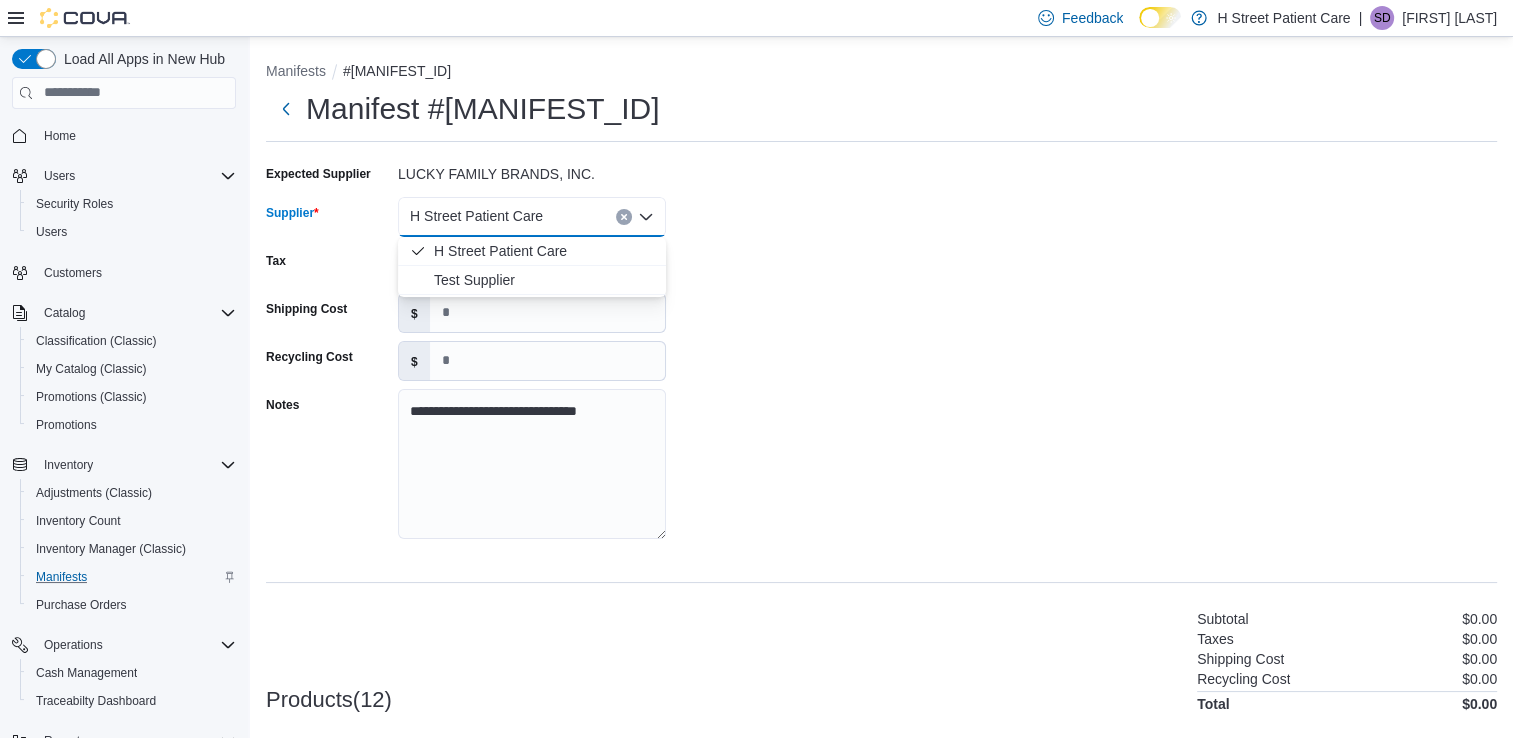 click 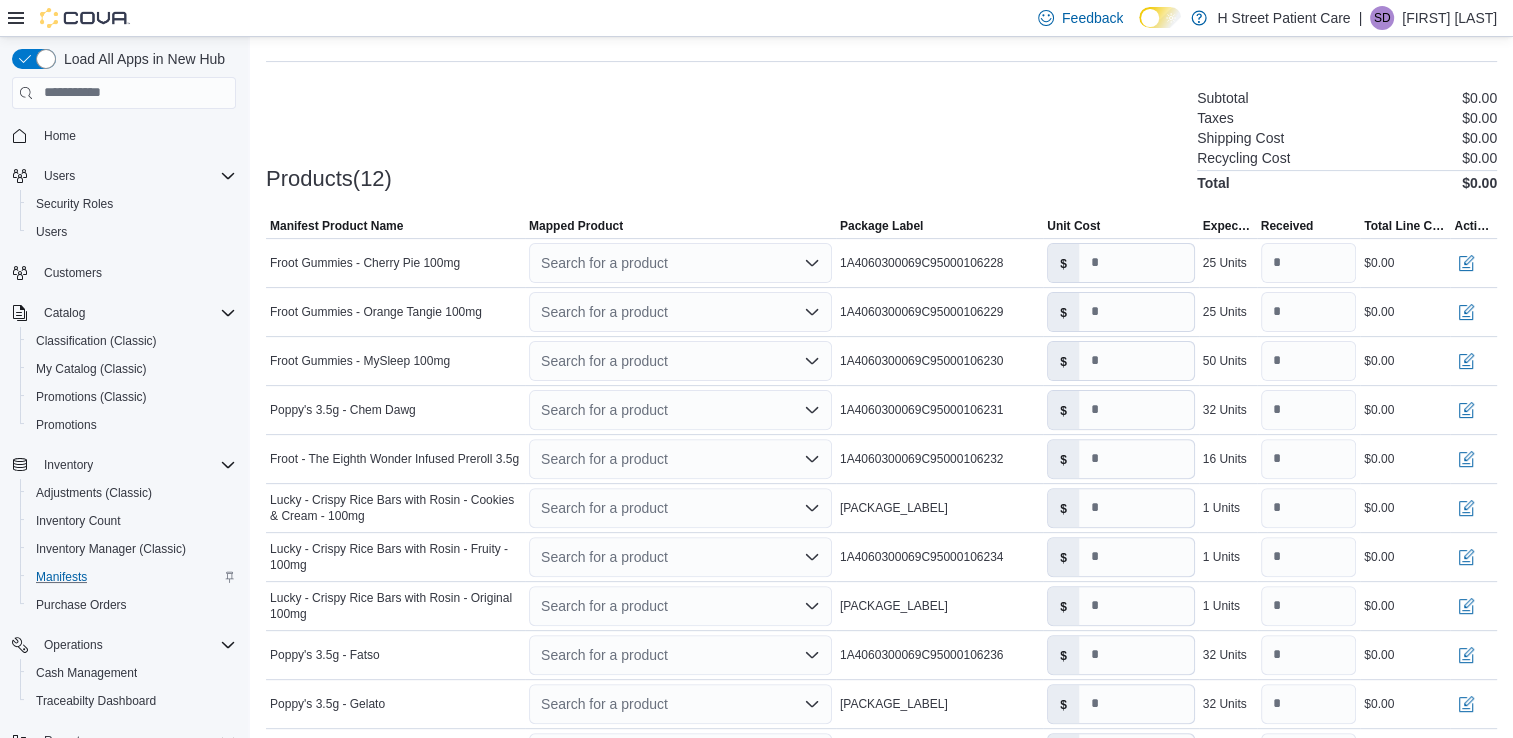 scroll, scrollTop: 529, scrollLeft: 0, axis: vertical 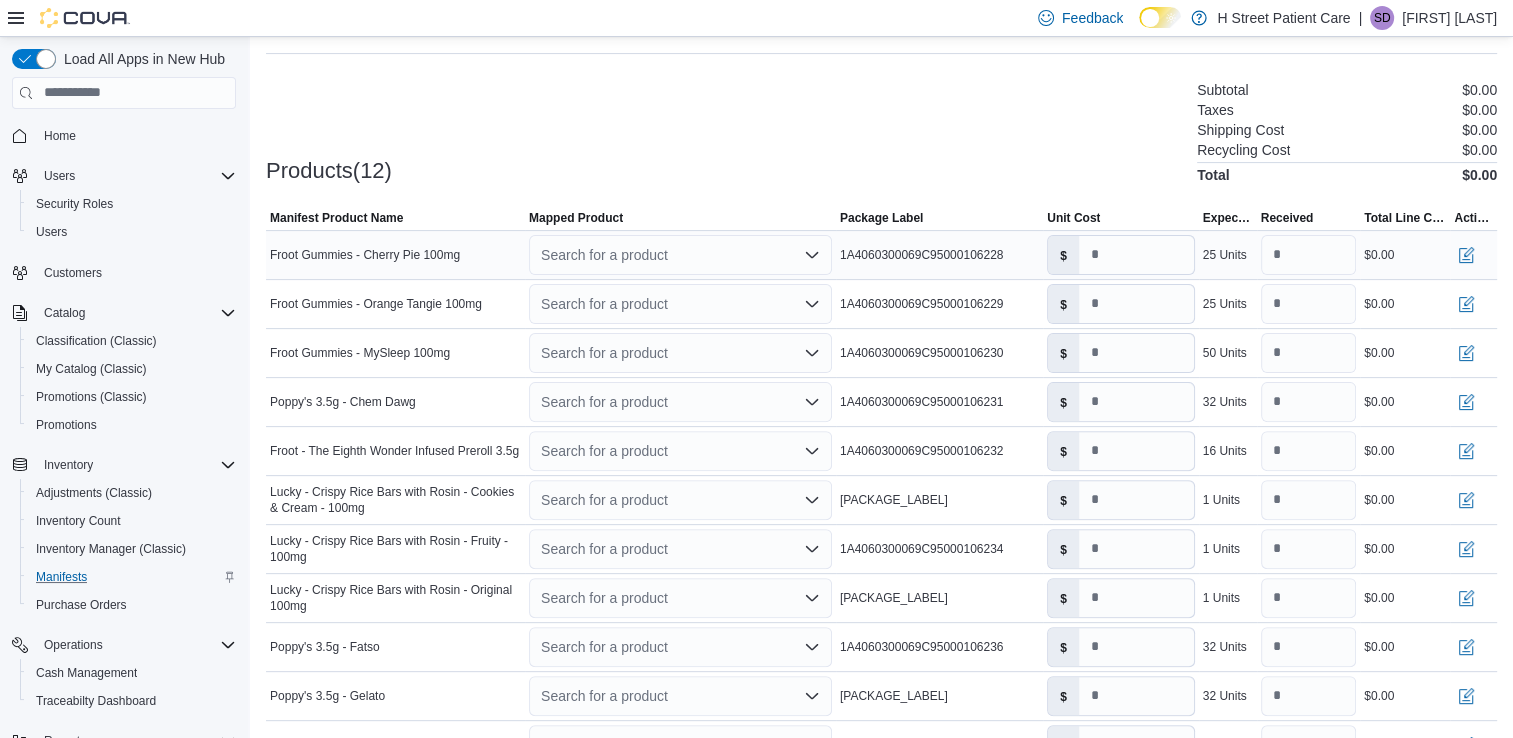 click 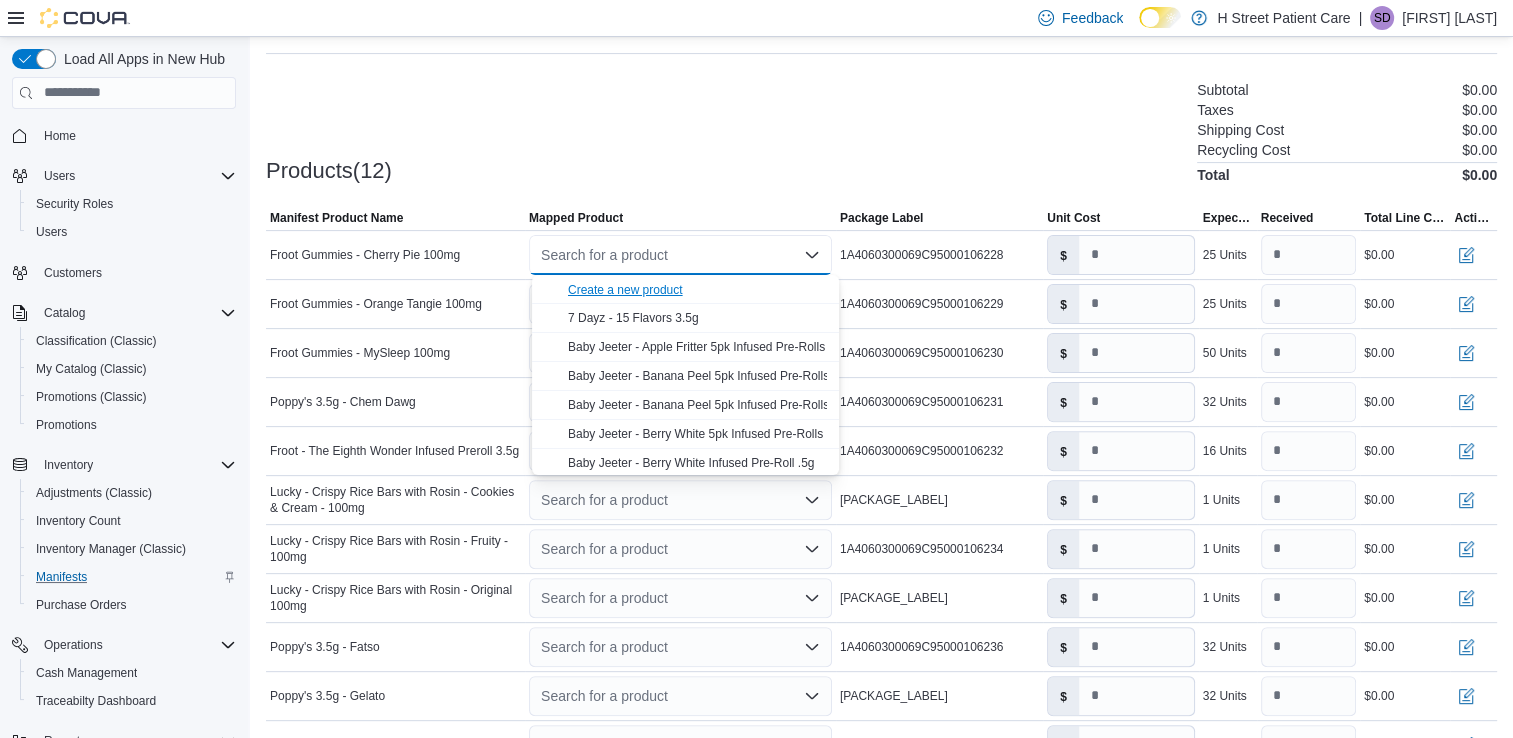 click on "Create a new product" at bounding box center (625, 290) 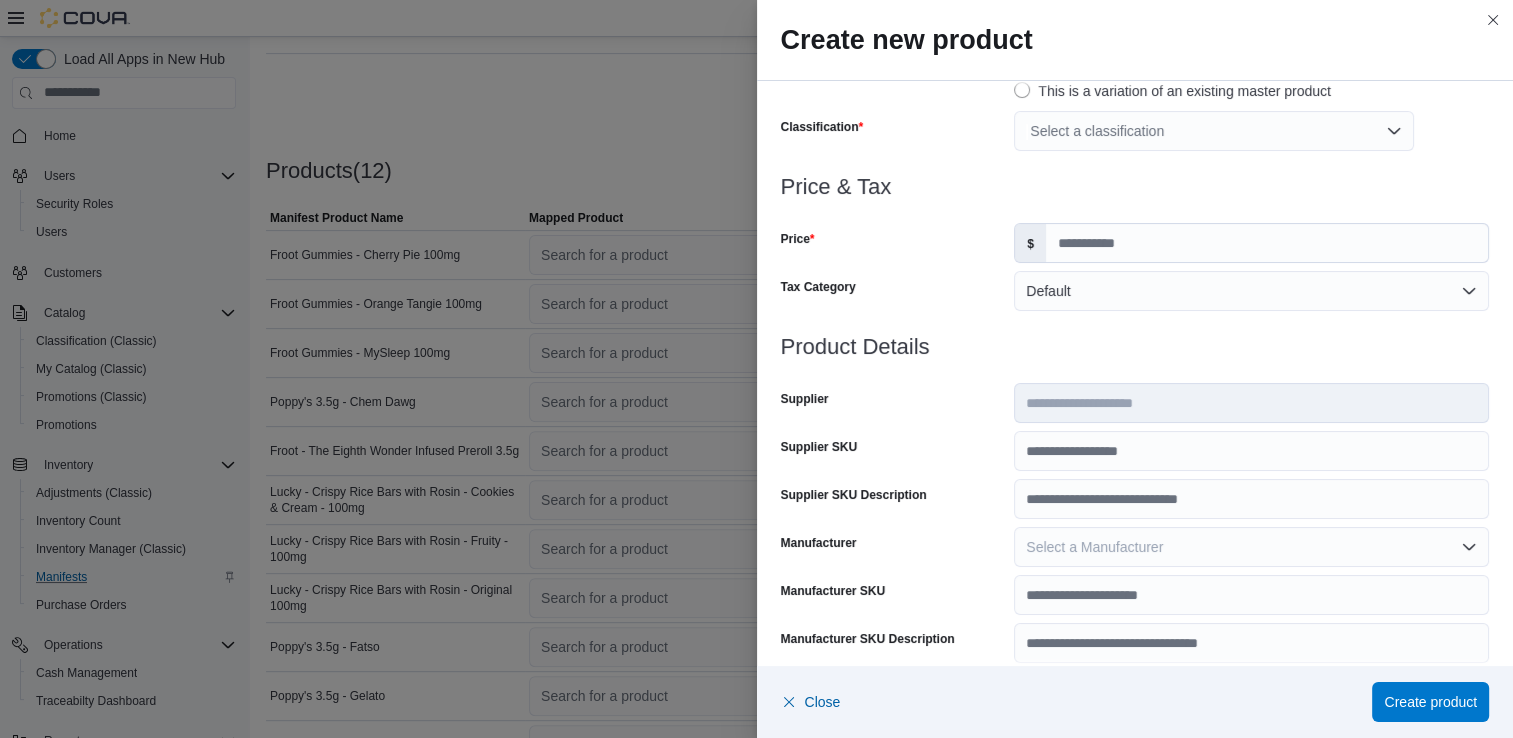 scroll, scrollTop: 156, scrollLeft: 0, axis: vertical 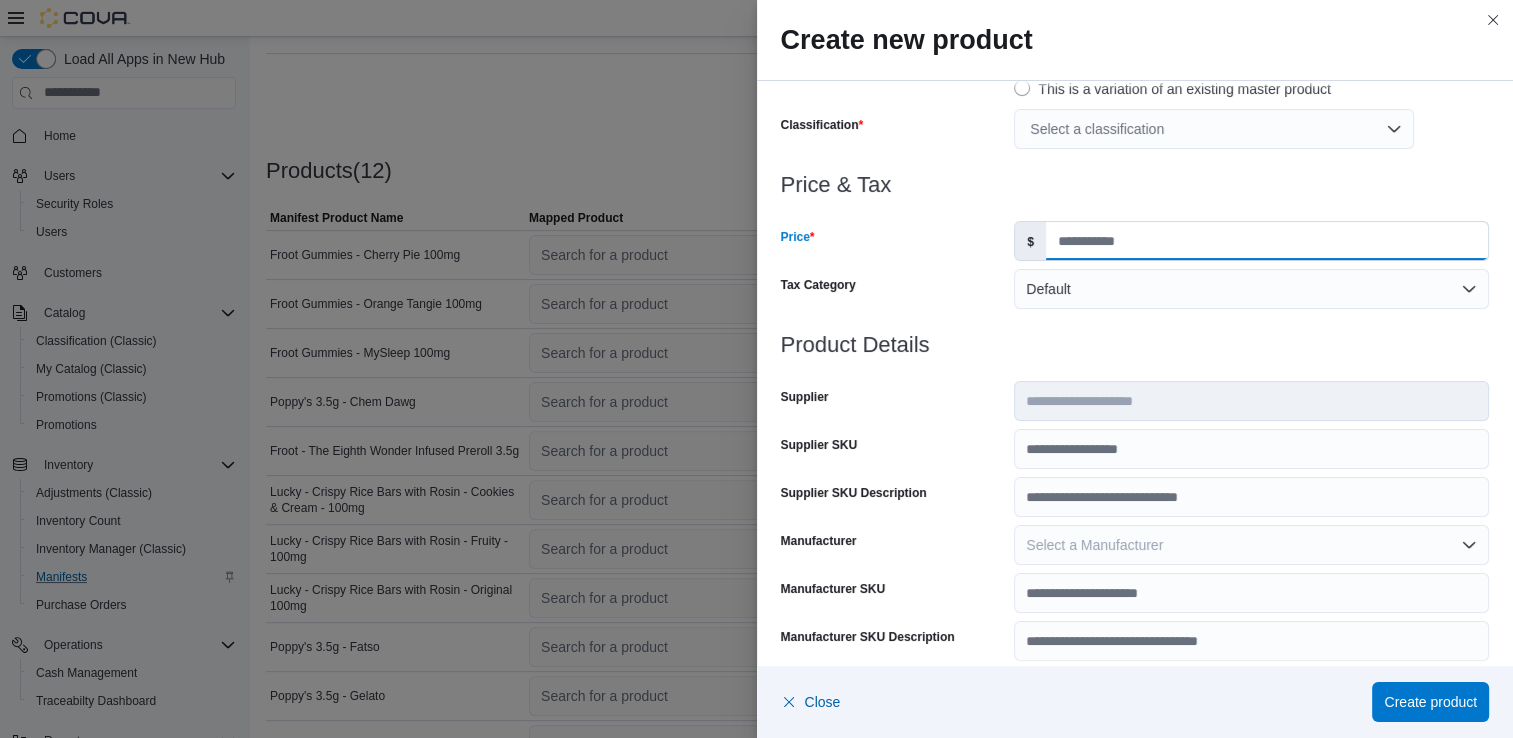 click on "Price" at bounding box center (1267, 241) 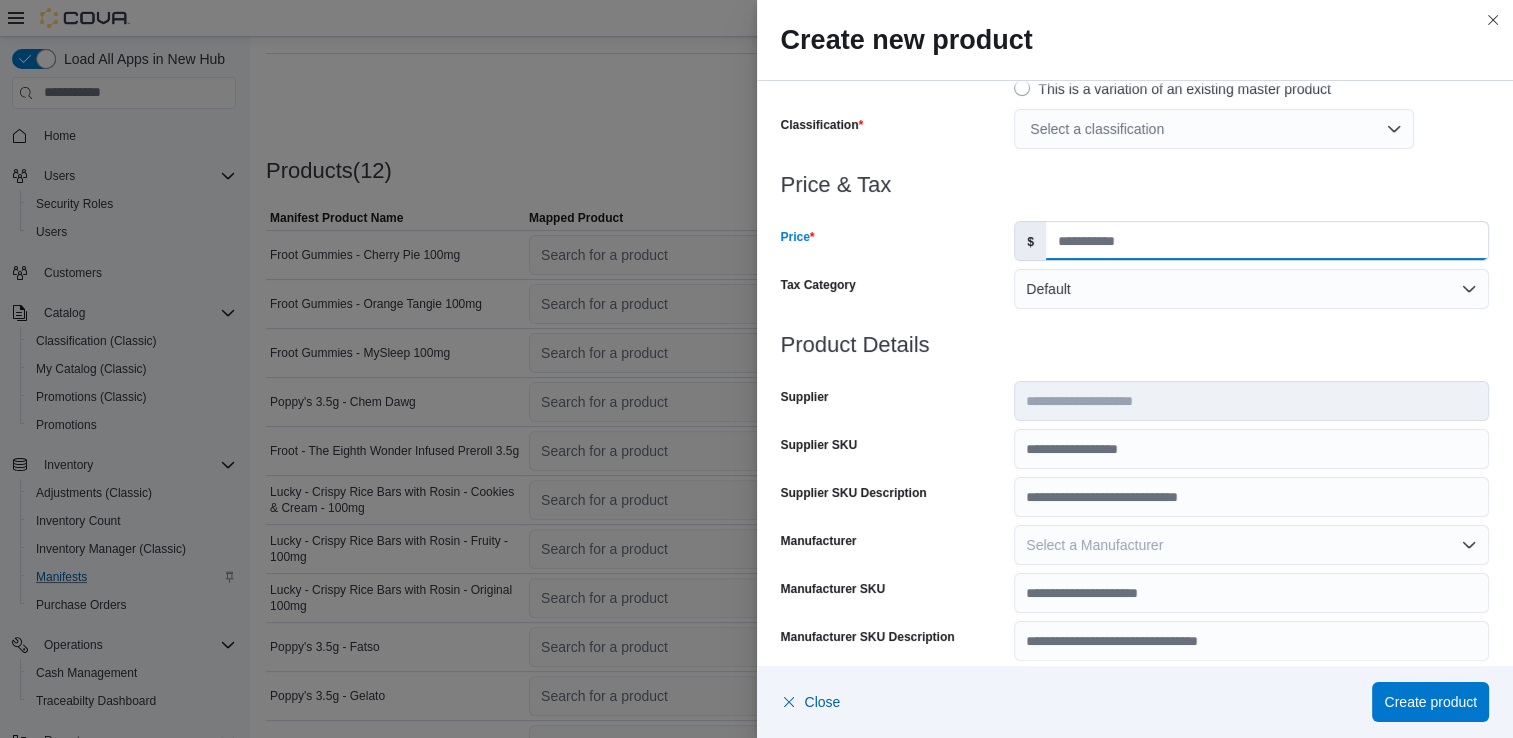 type on "****" 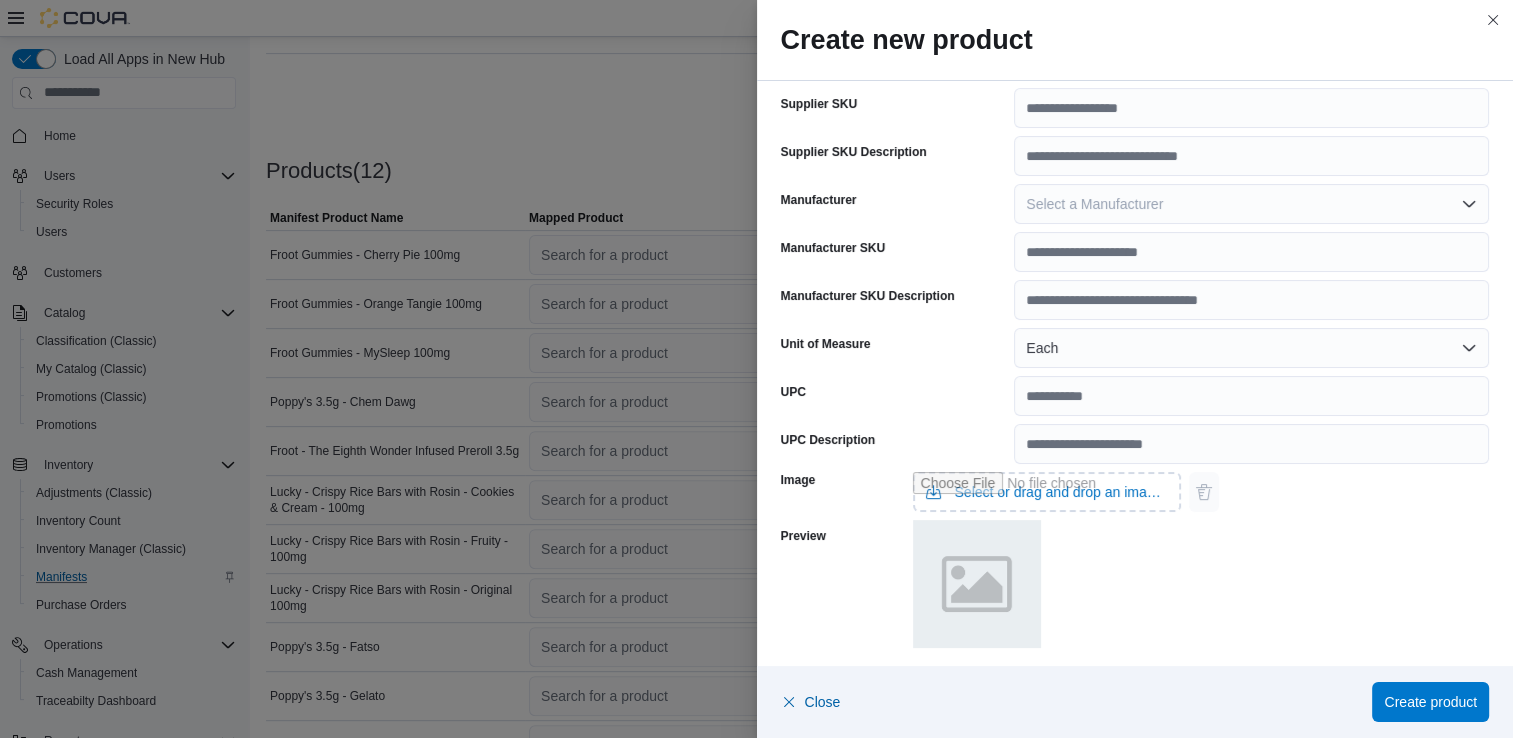 scroll, scrollTop: 505, scrollLeft: 0, axis: vertical 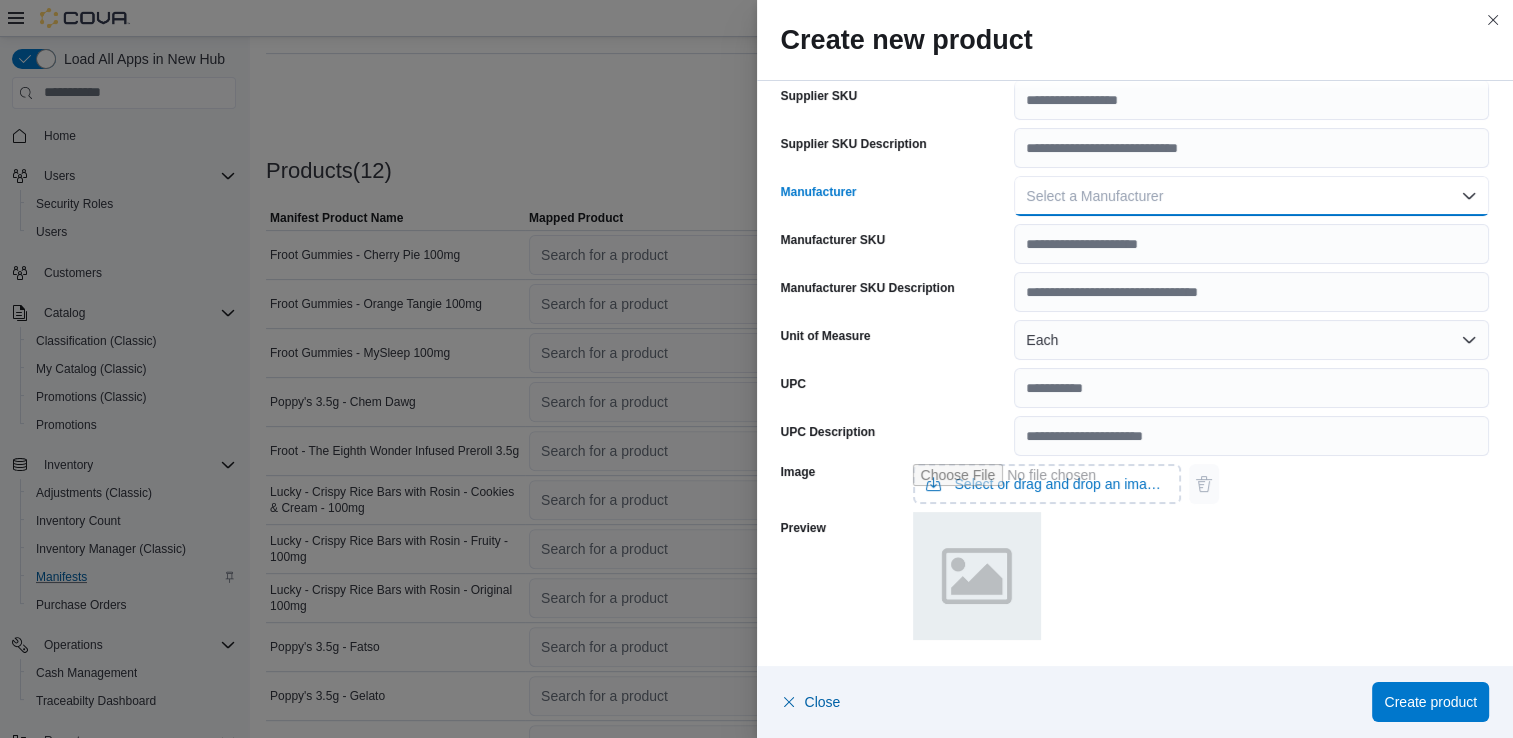 click on "Select a Manufacturer" at bounding box center [1251, 196] 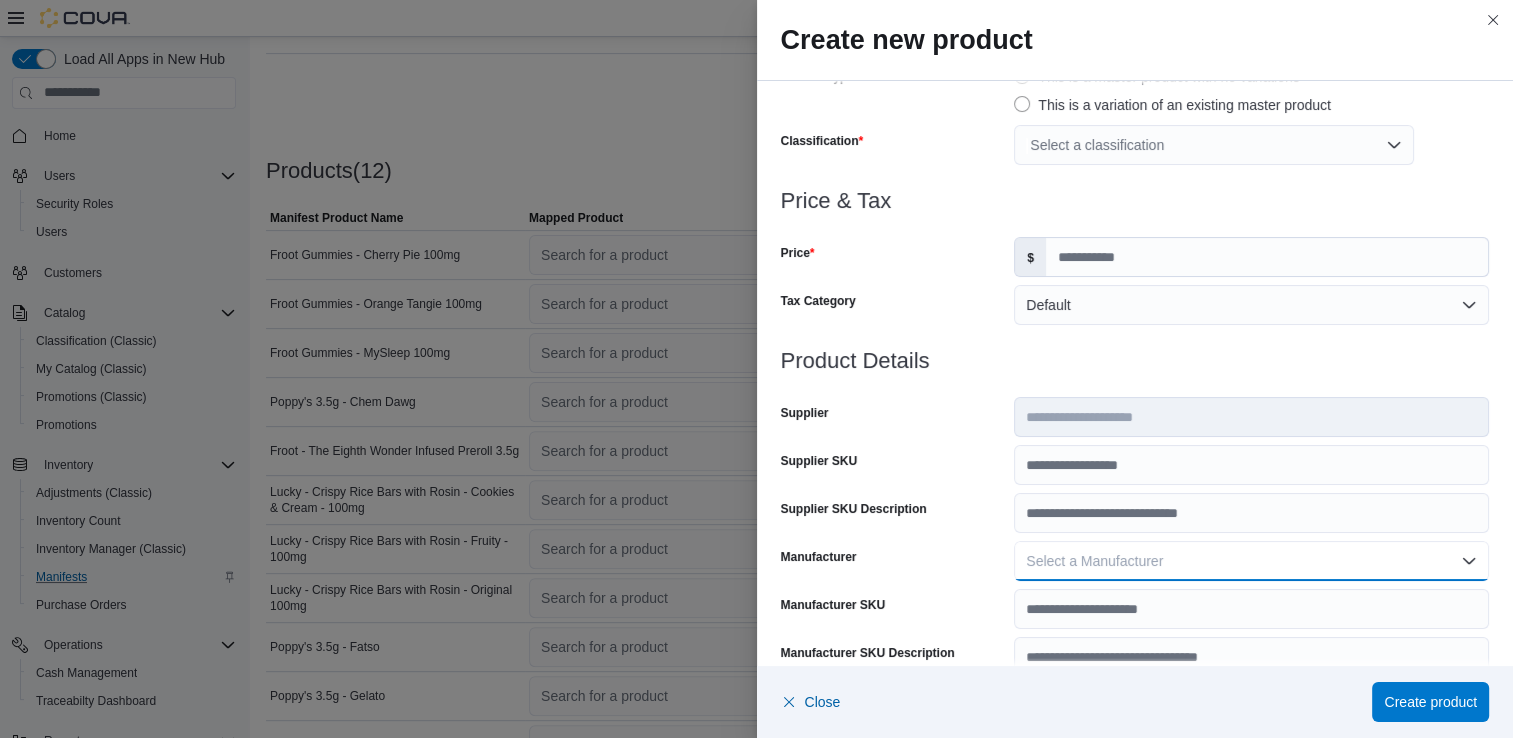 scroll, scrollTop: 0, scrollLeft: 0, axis: both 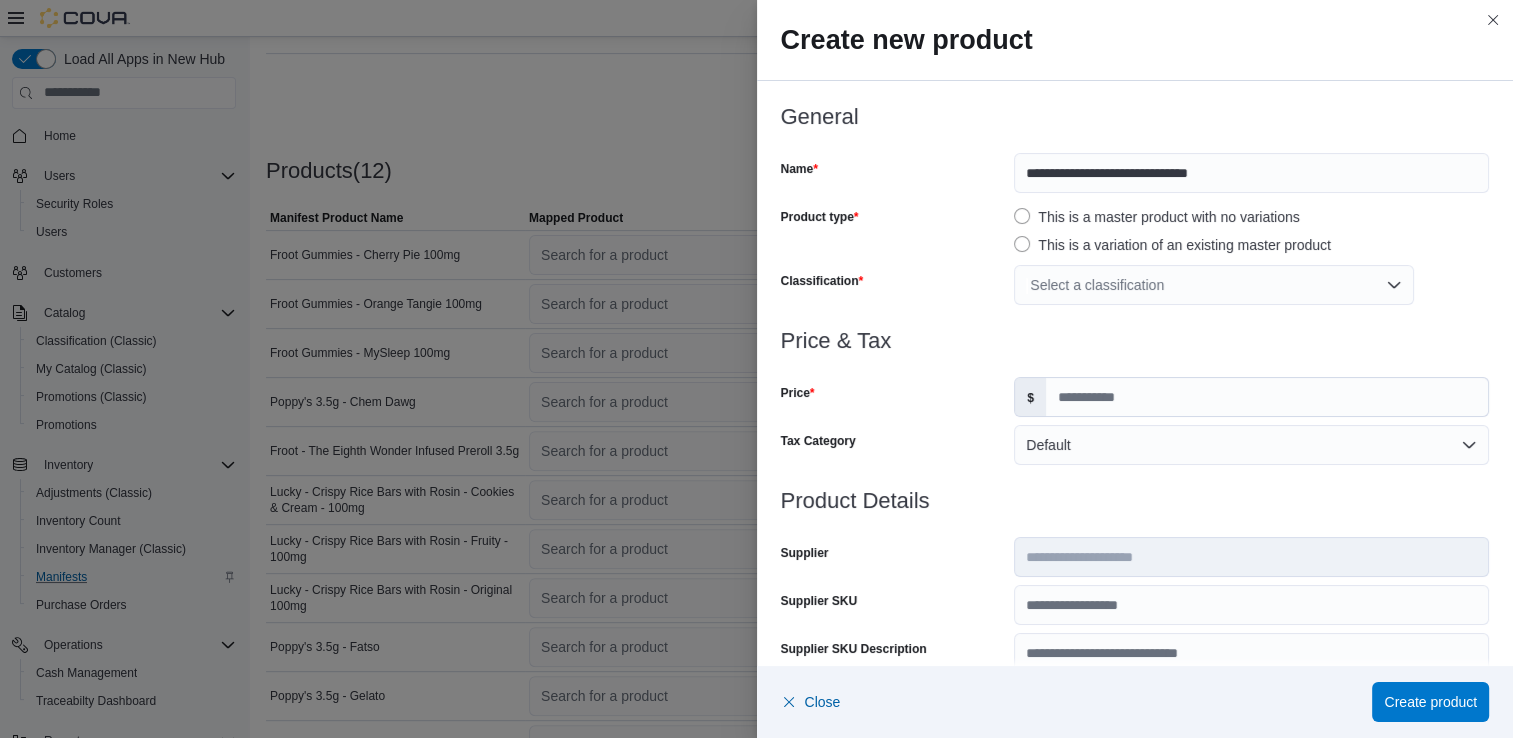 click on "Select a classification" at bounding box center [1214, 285] 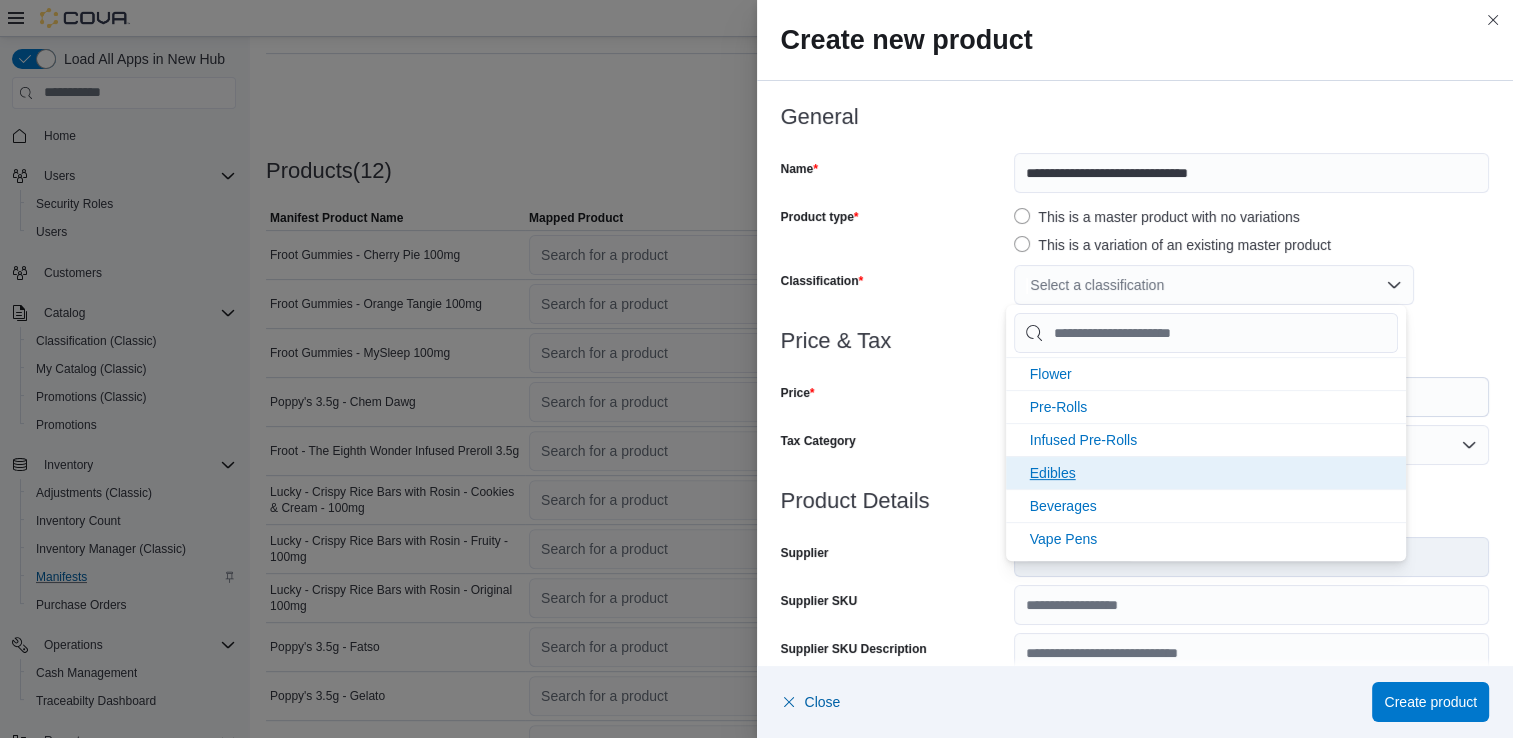 click on "Edibles" at bounding box center (1053, 473) 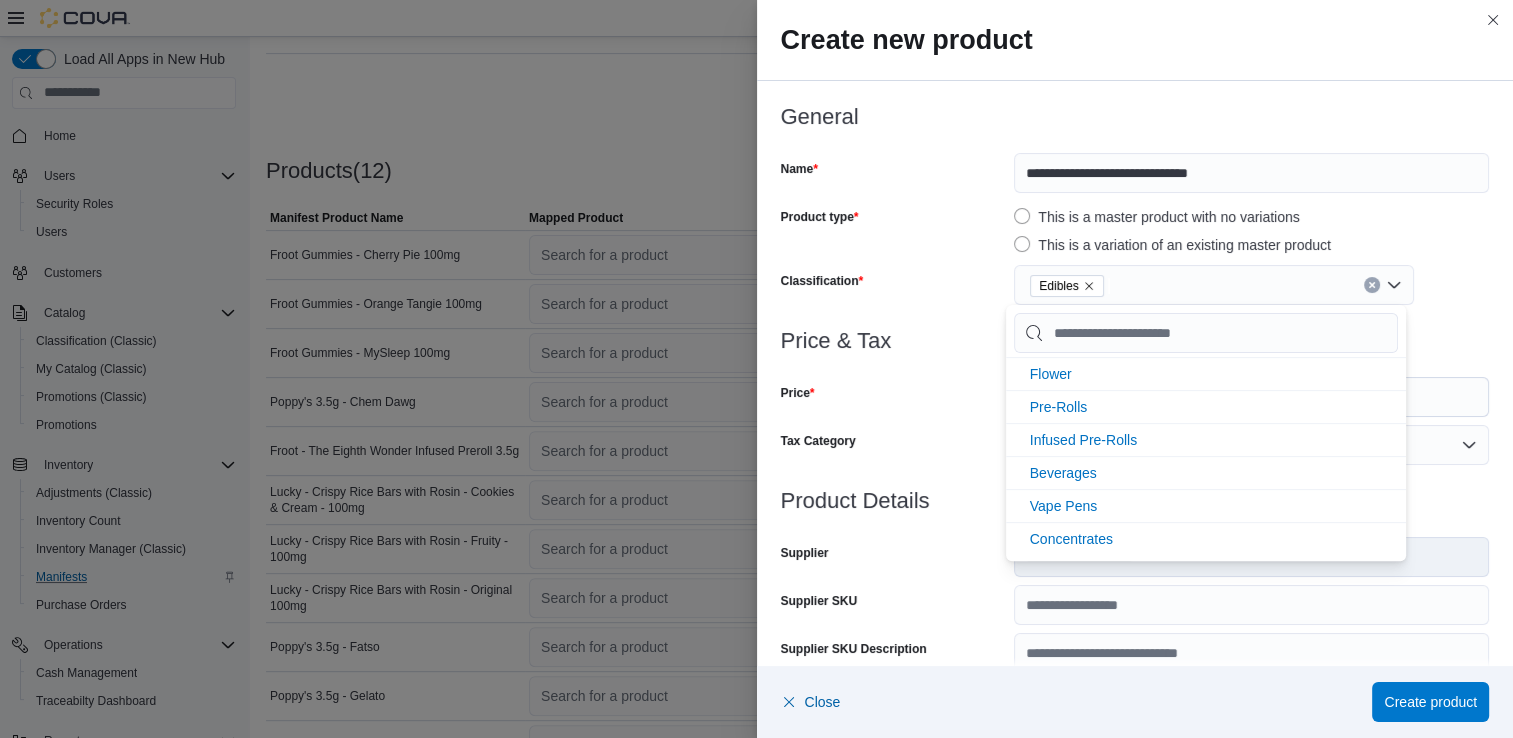 scroll, scrollTop: 0, scrollLeft: 0, axis: both 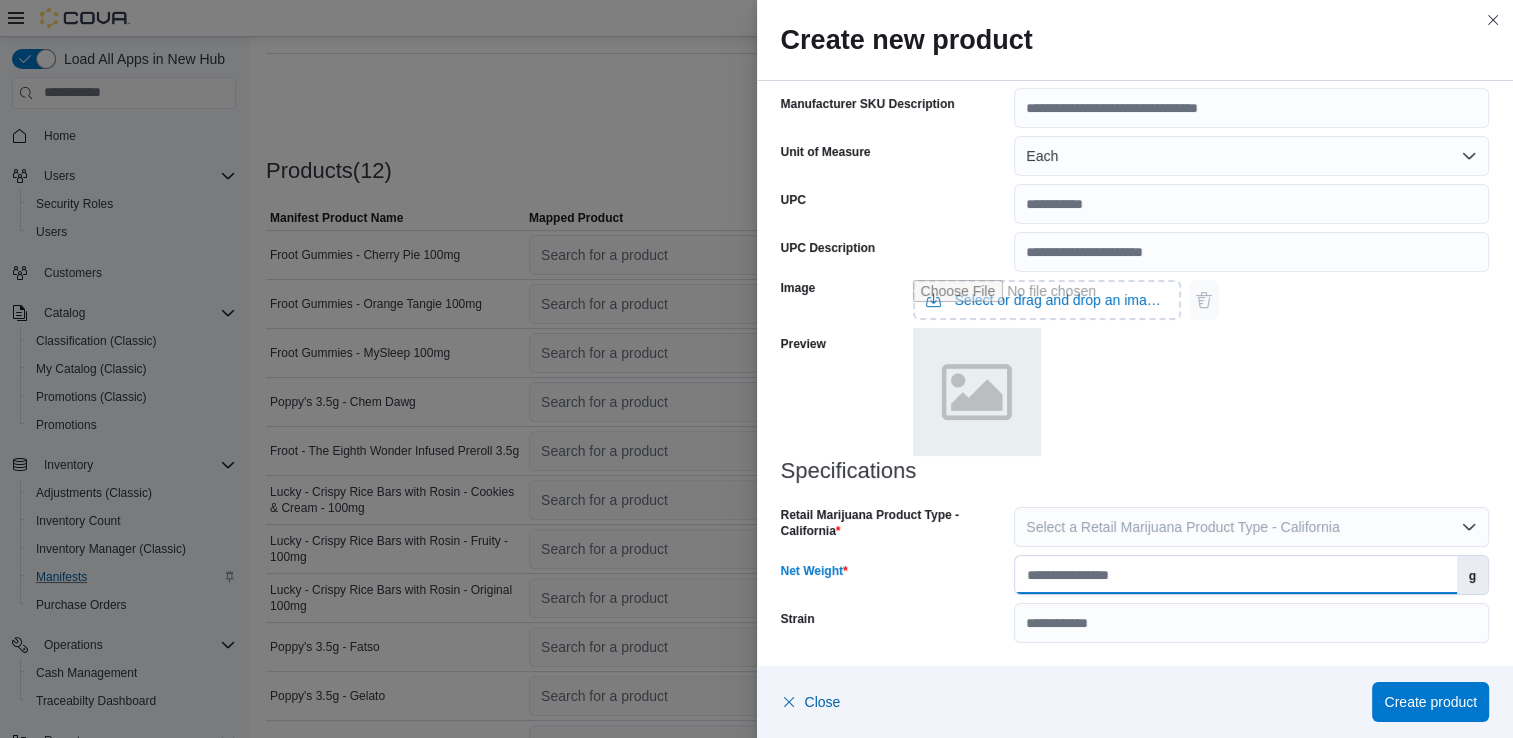 click on "Net Weight" at bounding box center [1235, 575] 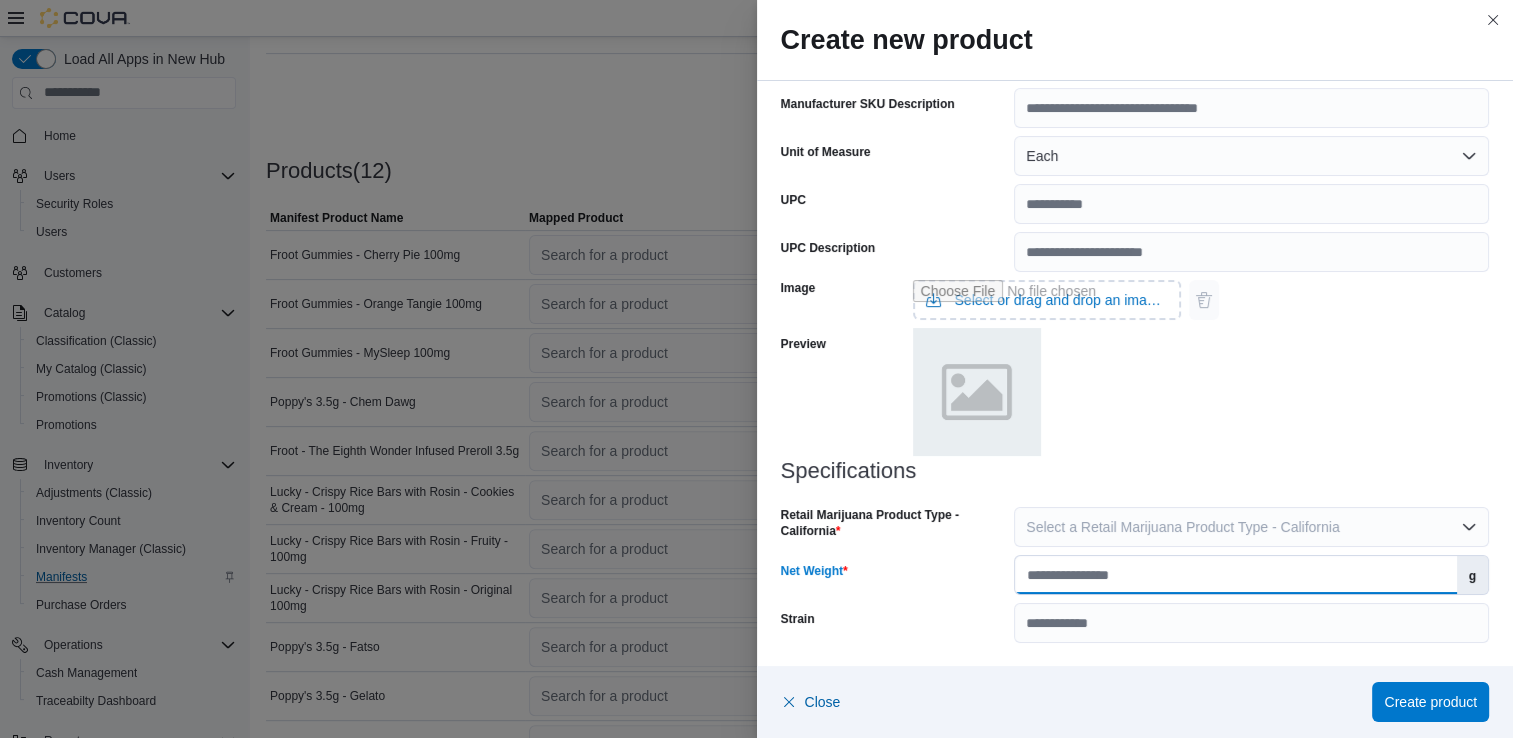 type on "***" 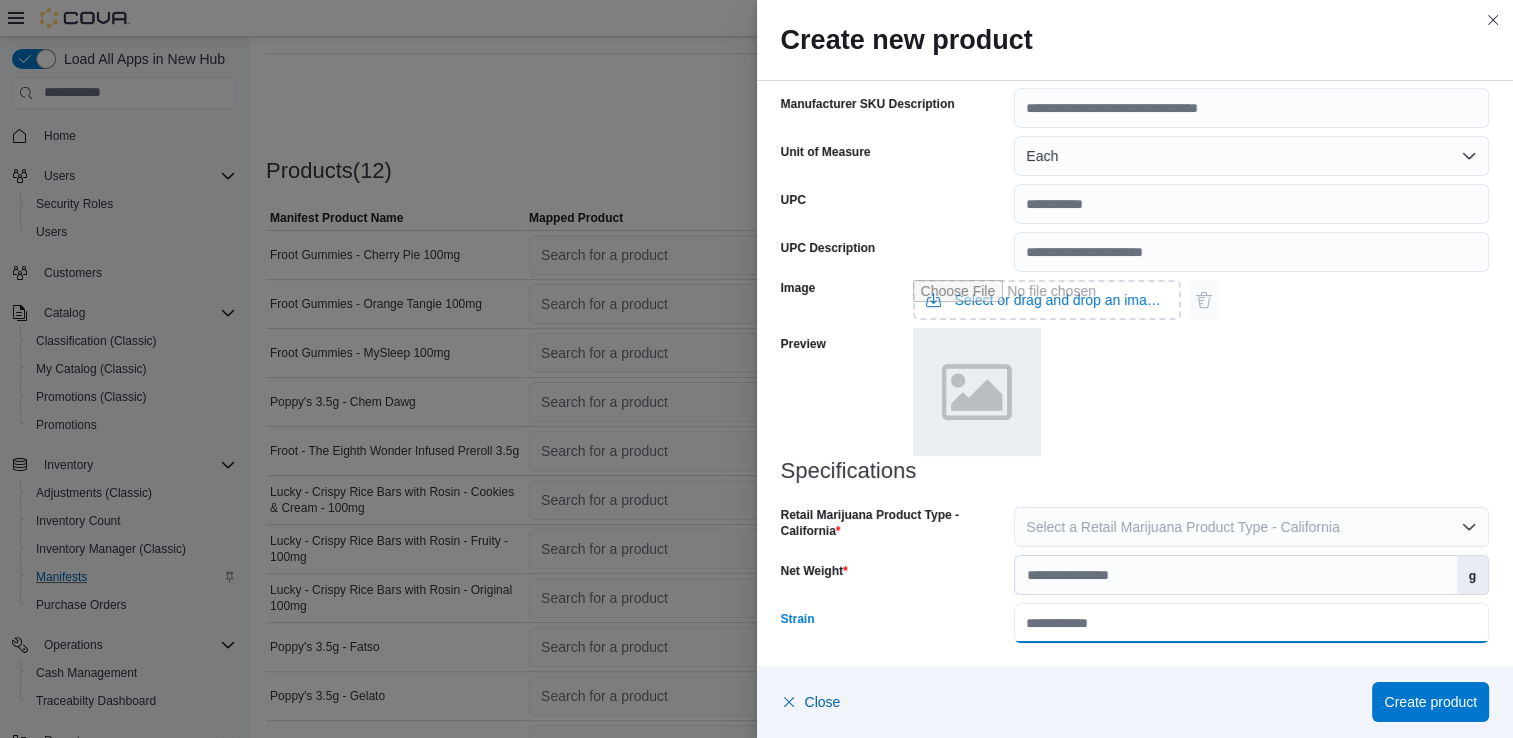 click on "Strain" at bounding box center [1251, 623] 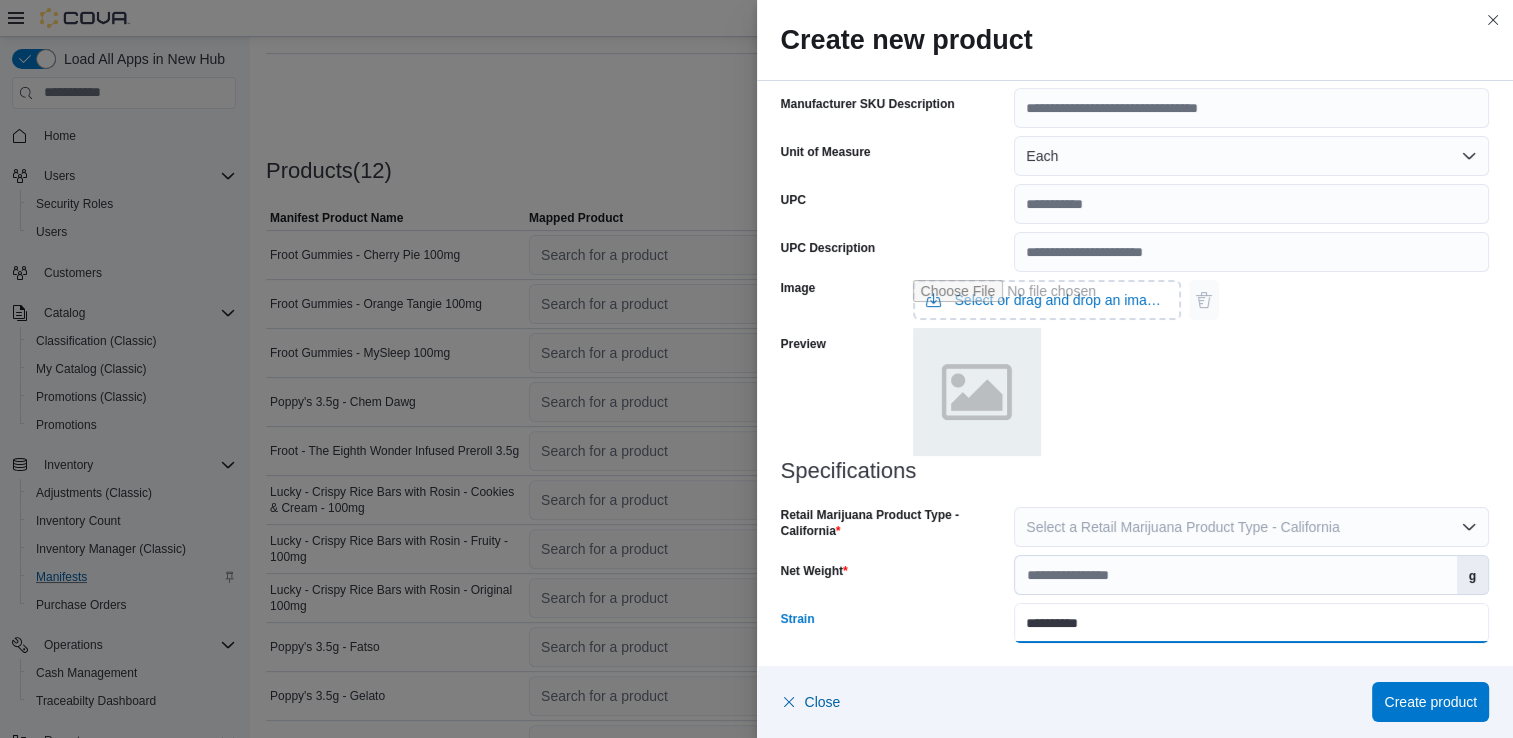 type on "**********" 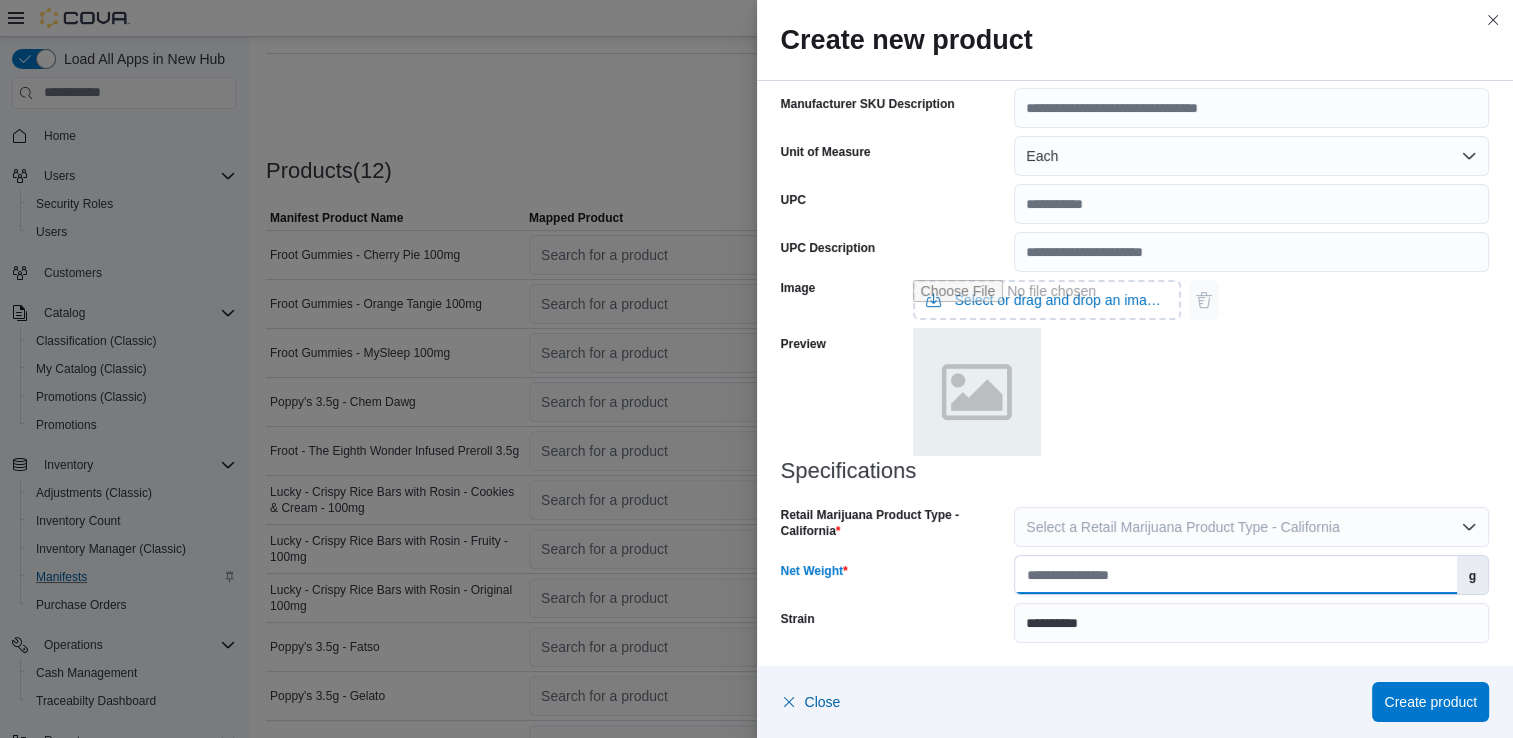 click on "***" at bounding box center (1235, 575) 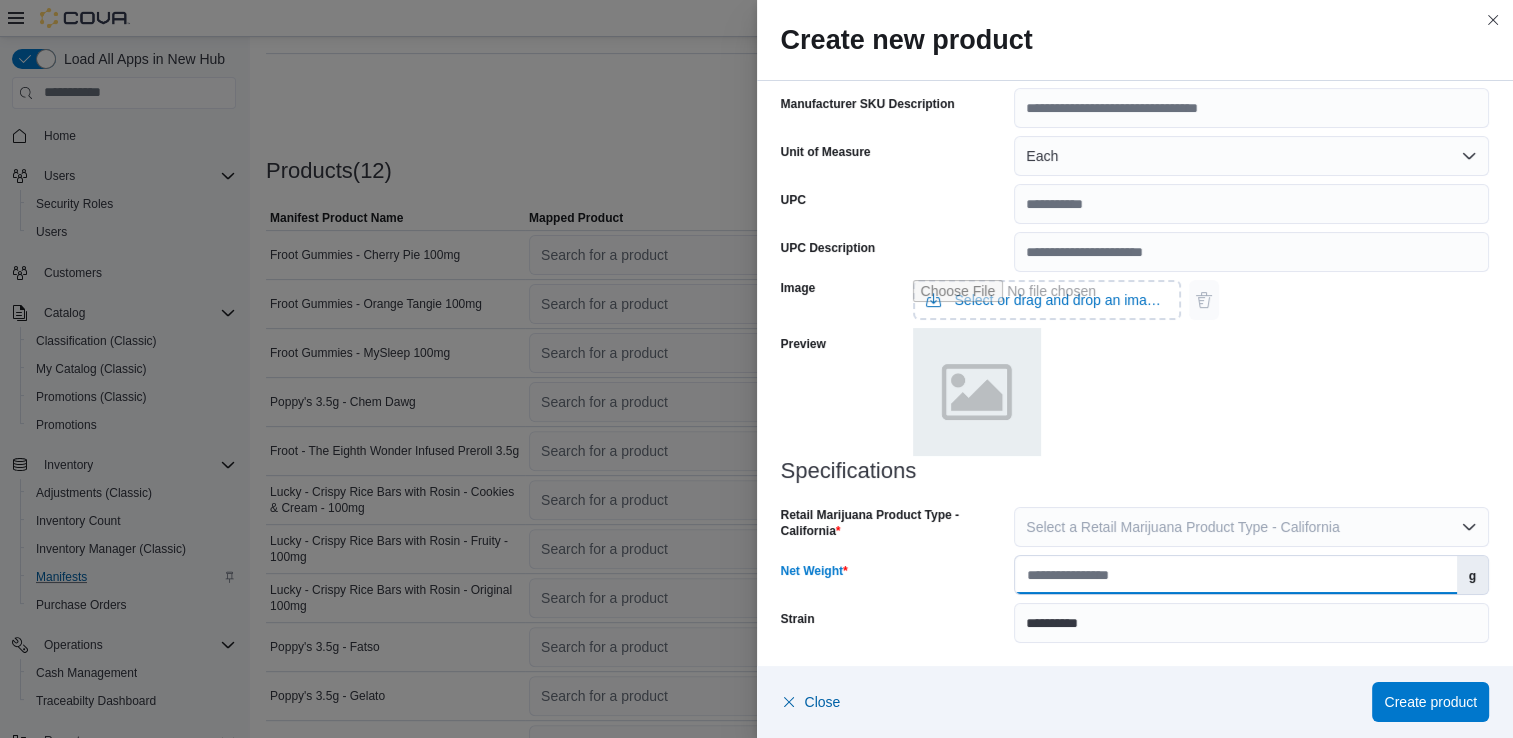 type on "**" 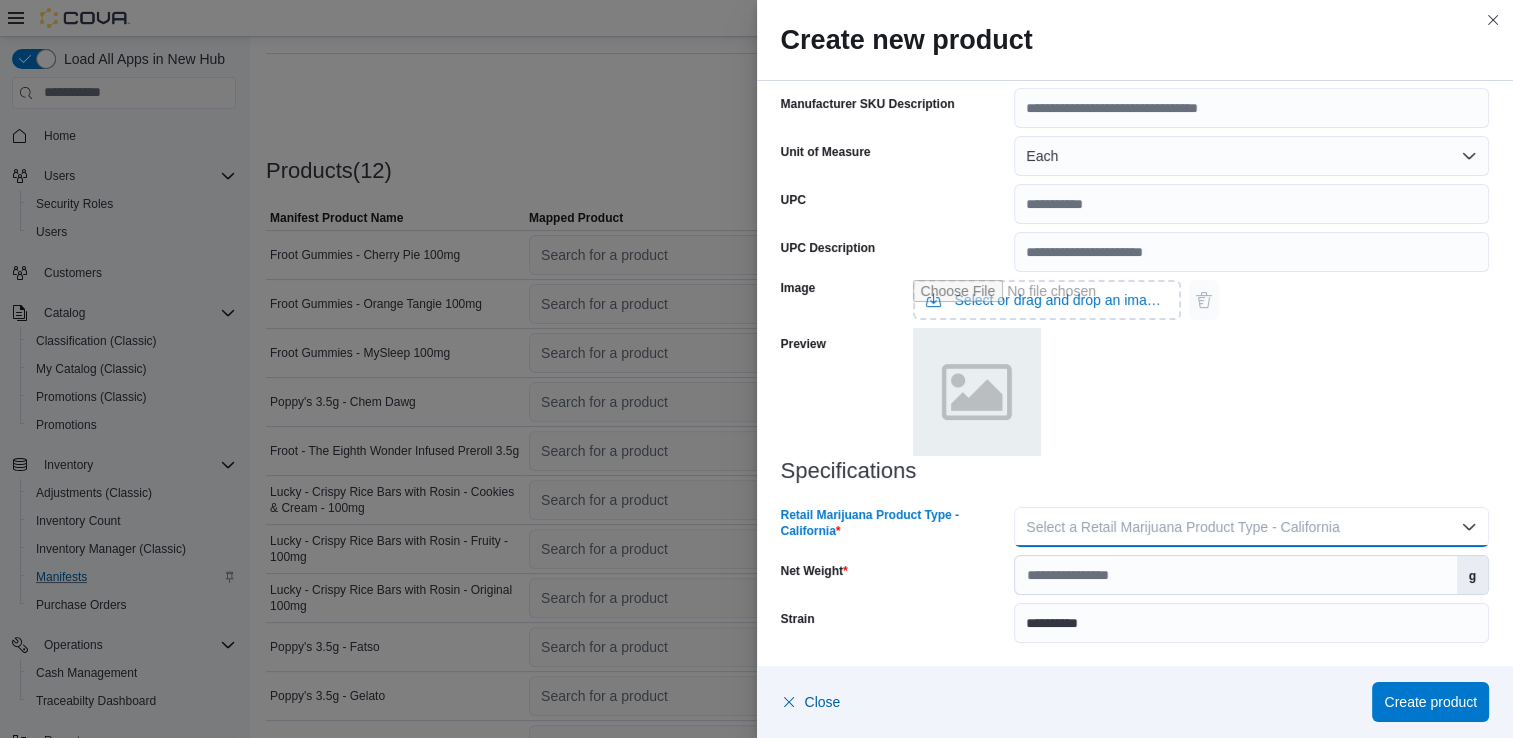 click on "Select a Retail Marijuana Product Type - California" at bounding box center [1251, 527] 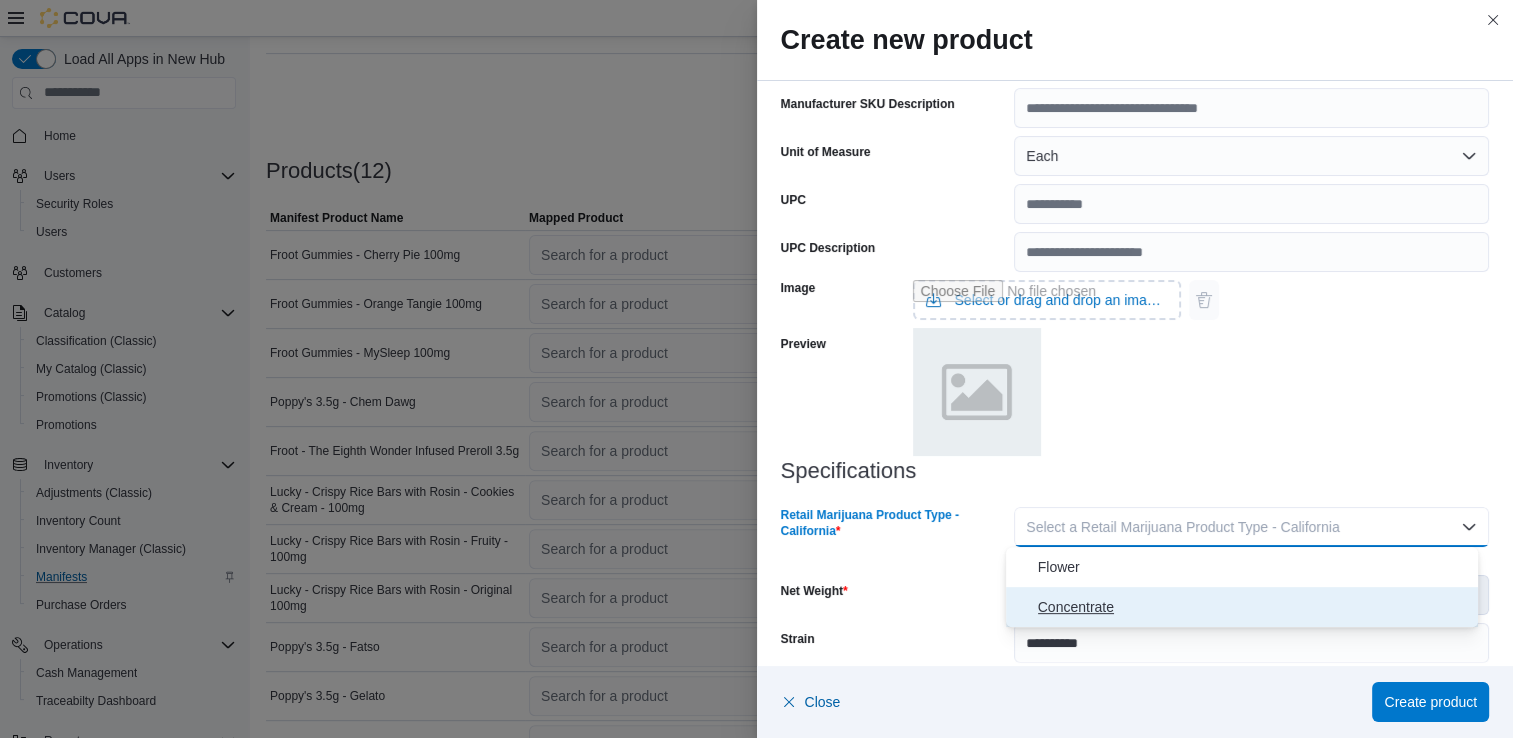 click on "Concentrate" at bounding box center [1254, 607] 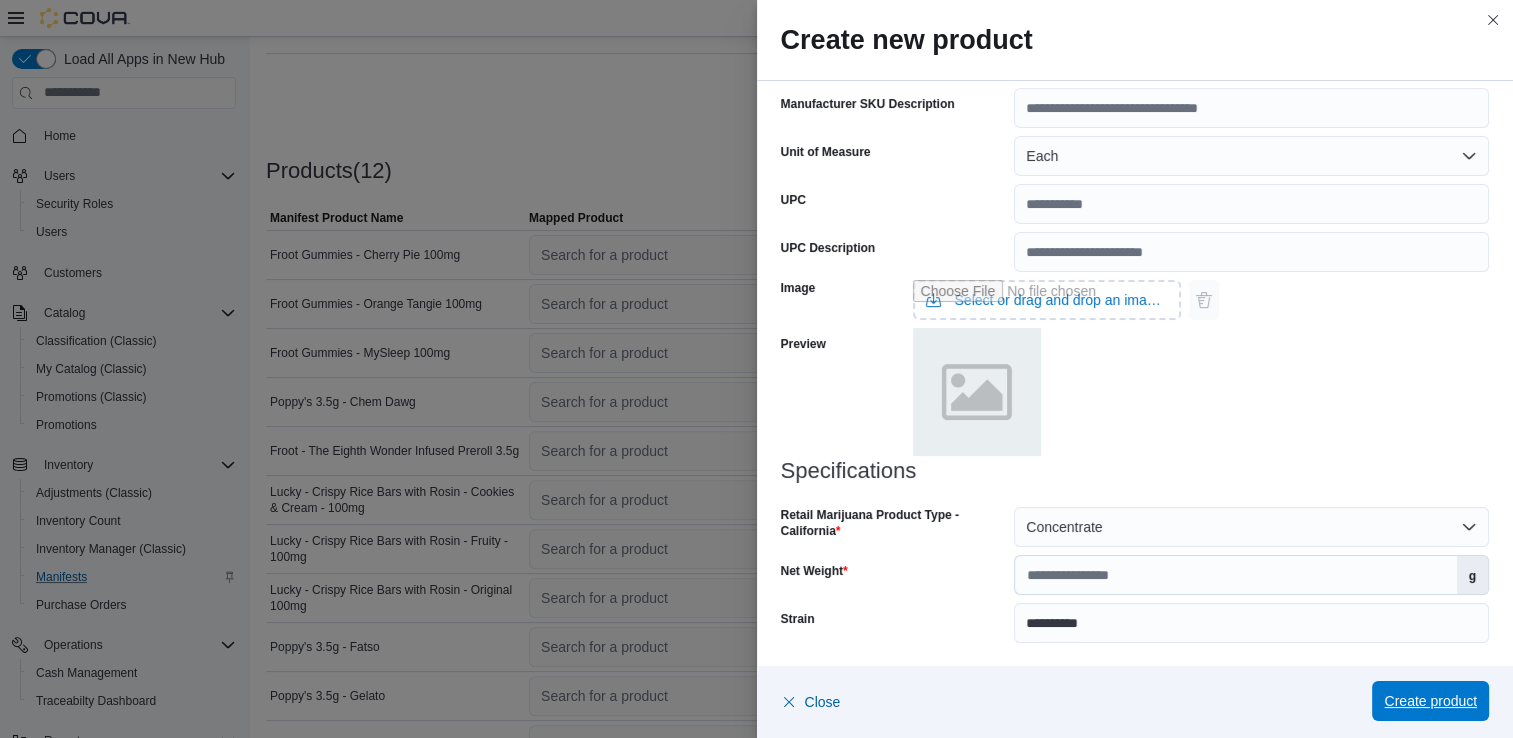 click on "Create product" at bounding box center (1430, 701) 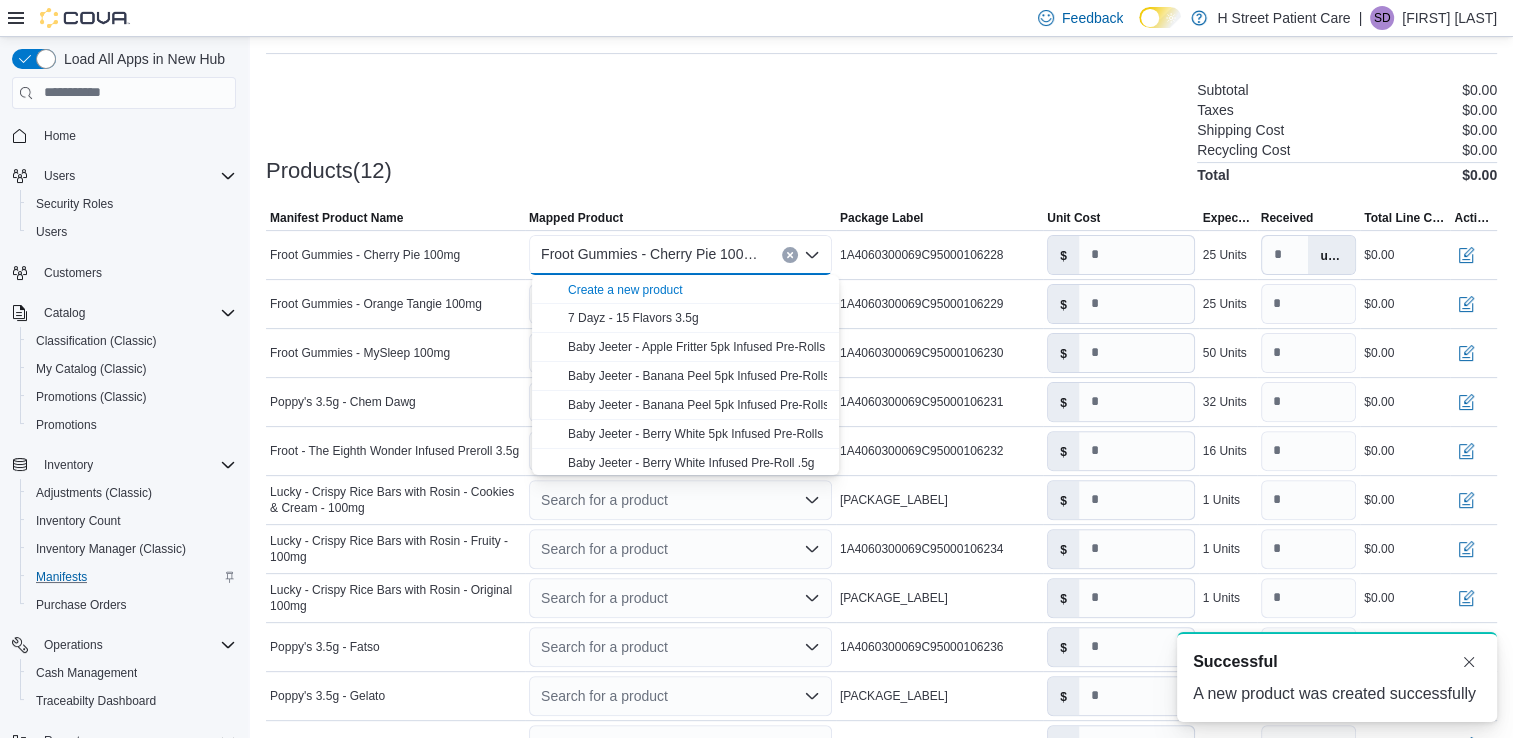 scroll, scrollTop: 0, scrollLeft: 0, axis: both 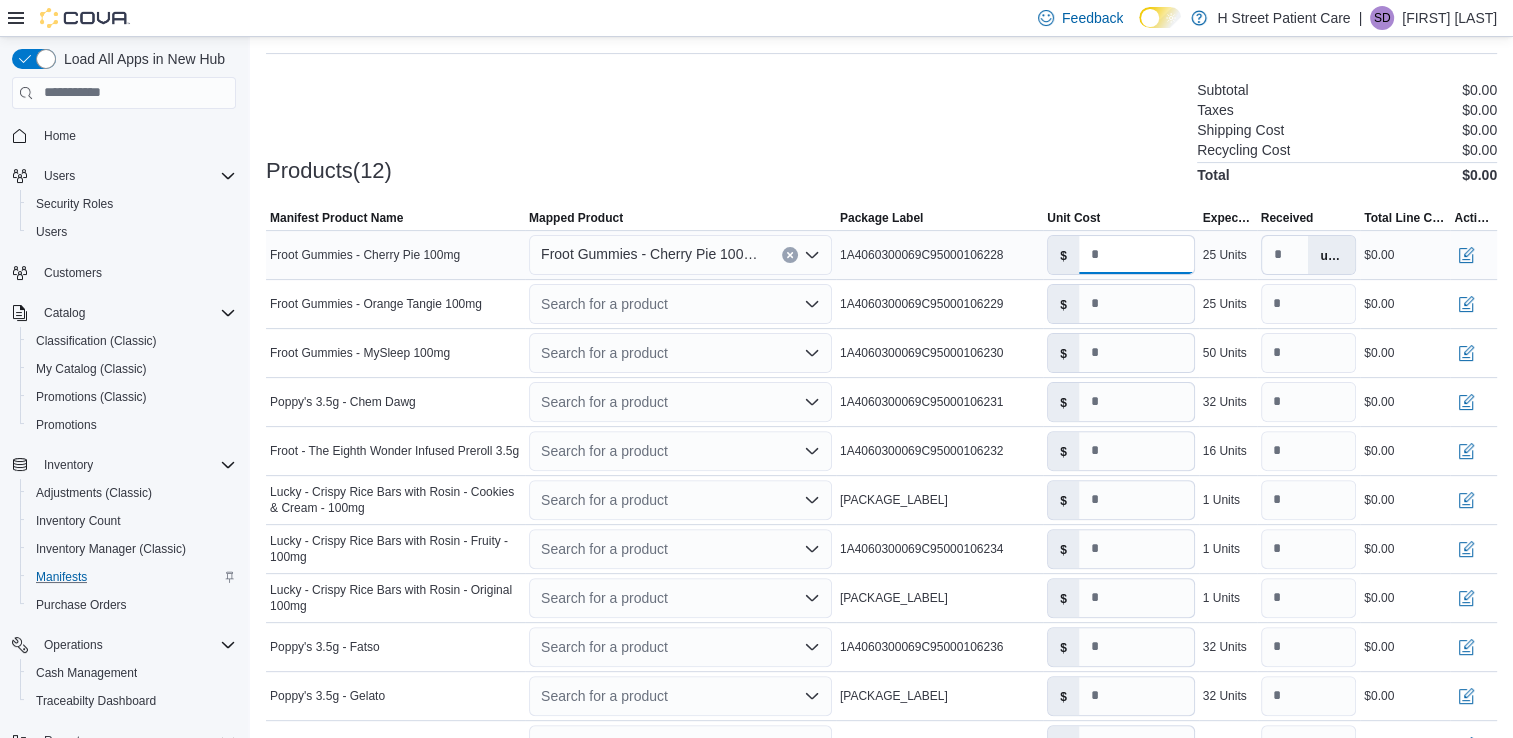 drag, startPoint x: 1124, startPoint y: 250, endPoint x: 1036, endPoint y: 253, distance: 88.051125 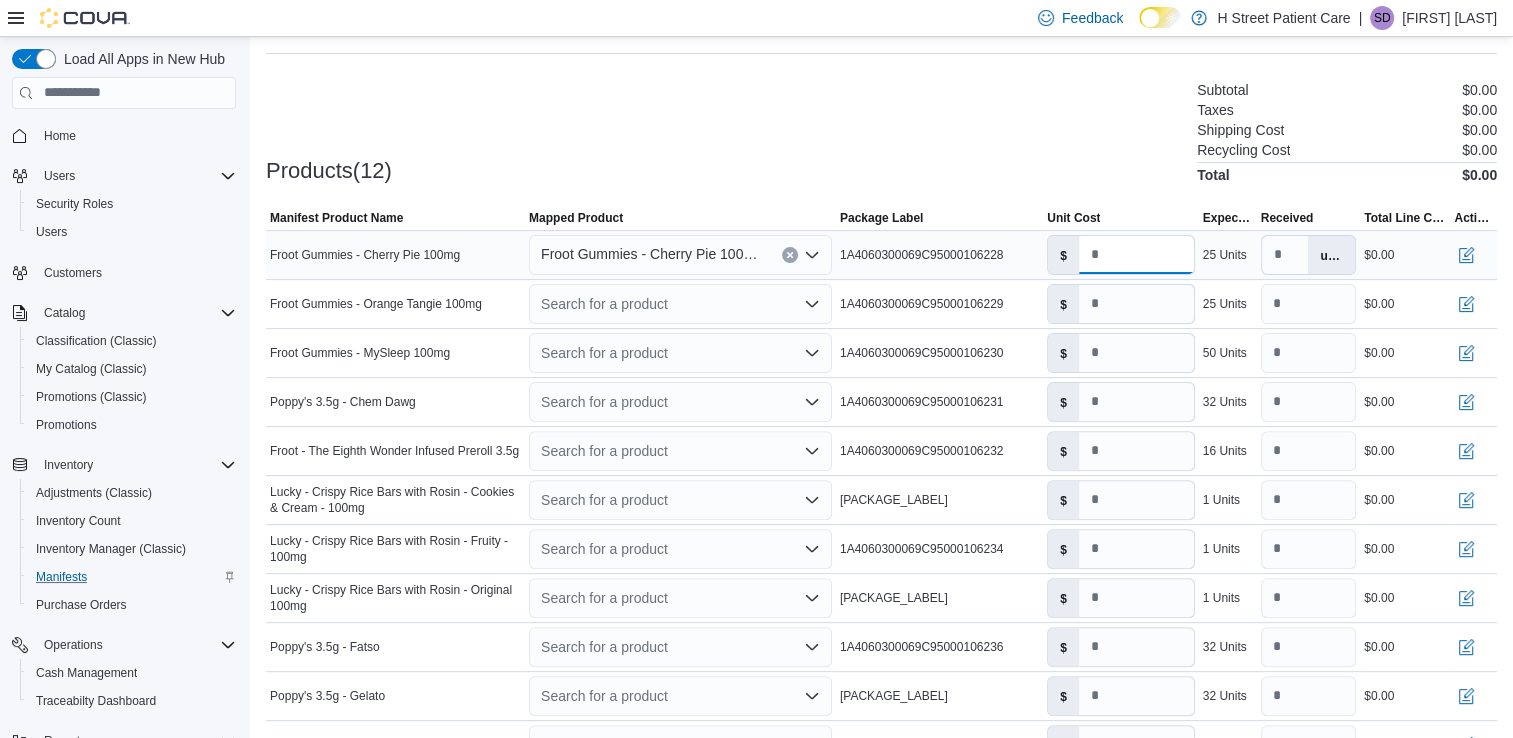 click on "Manifest Product Name Froot Gummies - Cherry Pie 100mg Mapped Product Froot Gummies - Cherry Pie 100mg Package Label [PACKAGE_LABEL] Unit Cost $ * Expected 25 Units Received ** units Total Line Cost $0.00 Actions" at bounding box center [881, 254] 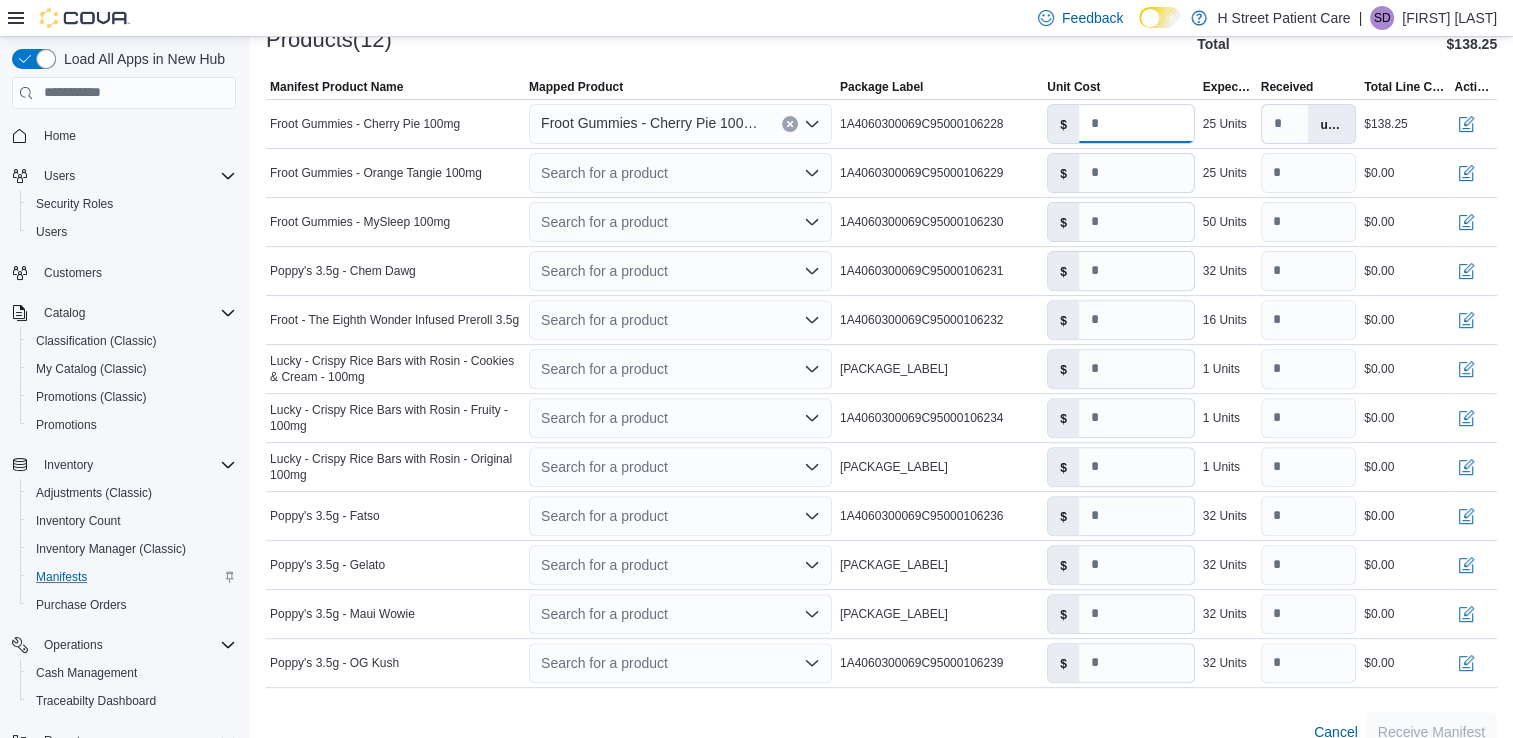scroll, scrollTop: 680, scrollLeft: 0, axis: vertical 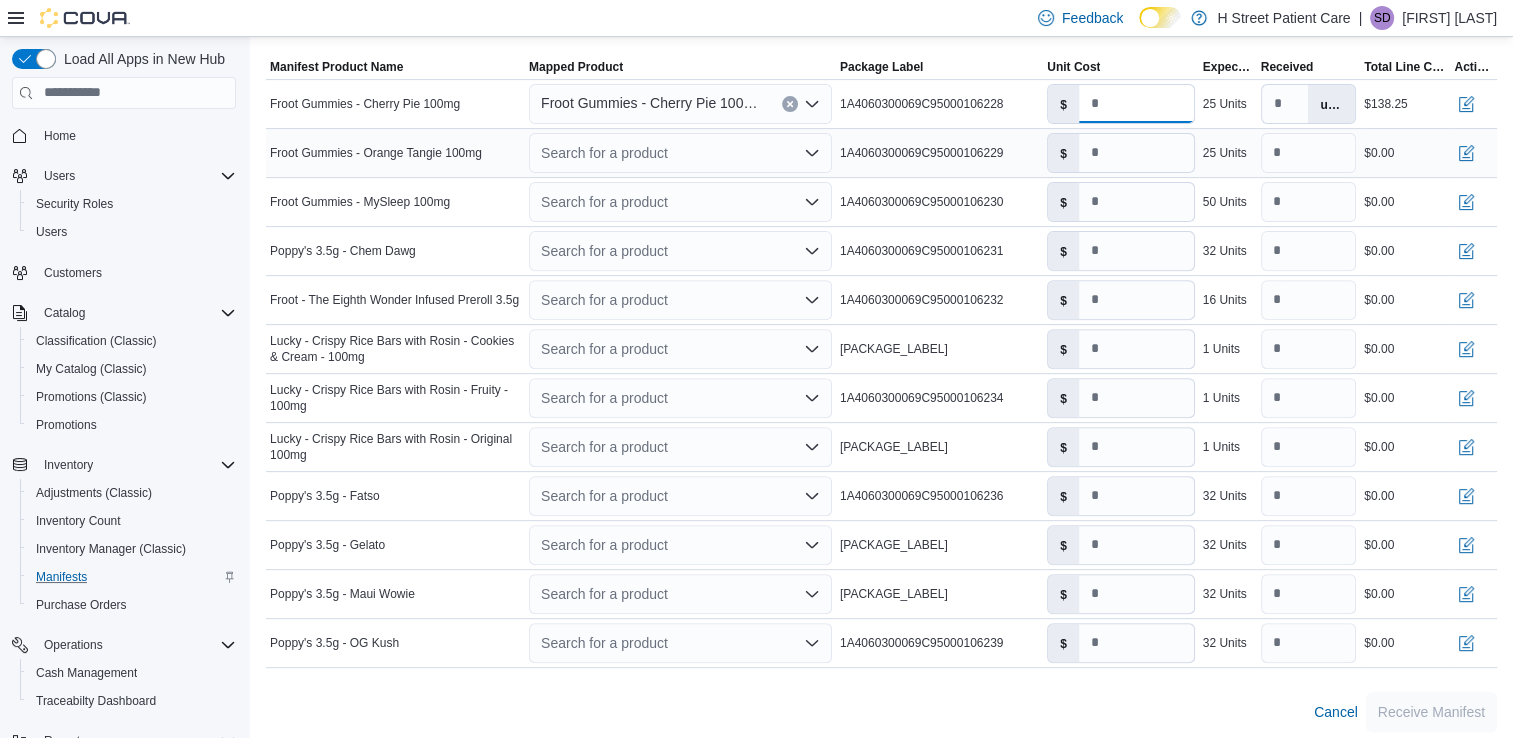 type on "****" 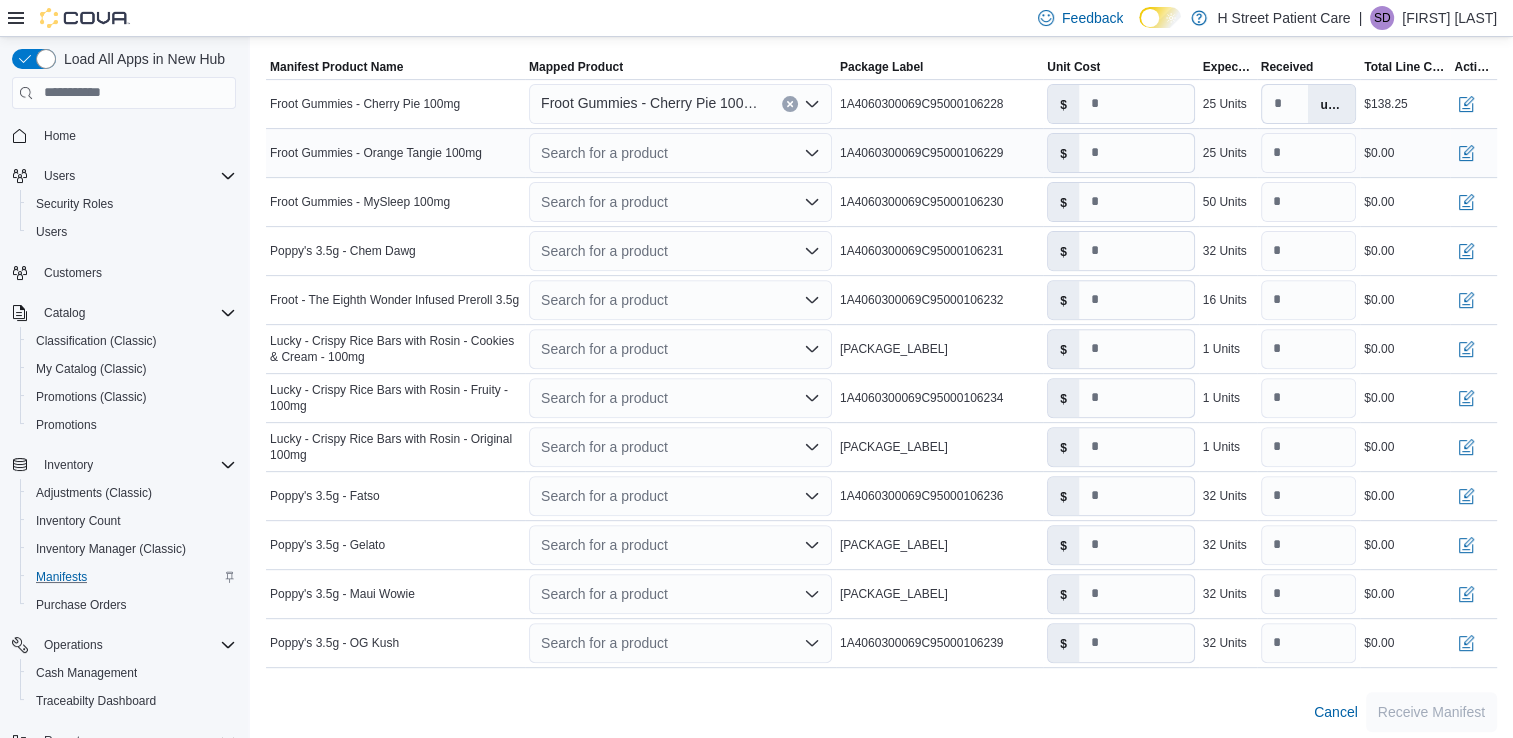 click on "Search for a product" at bounding box center [680, 153] 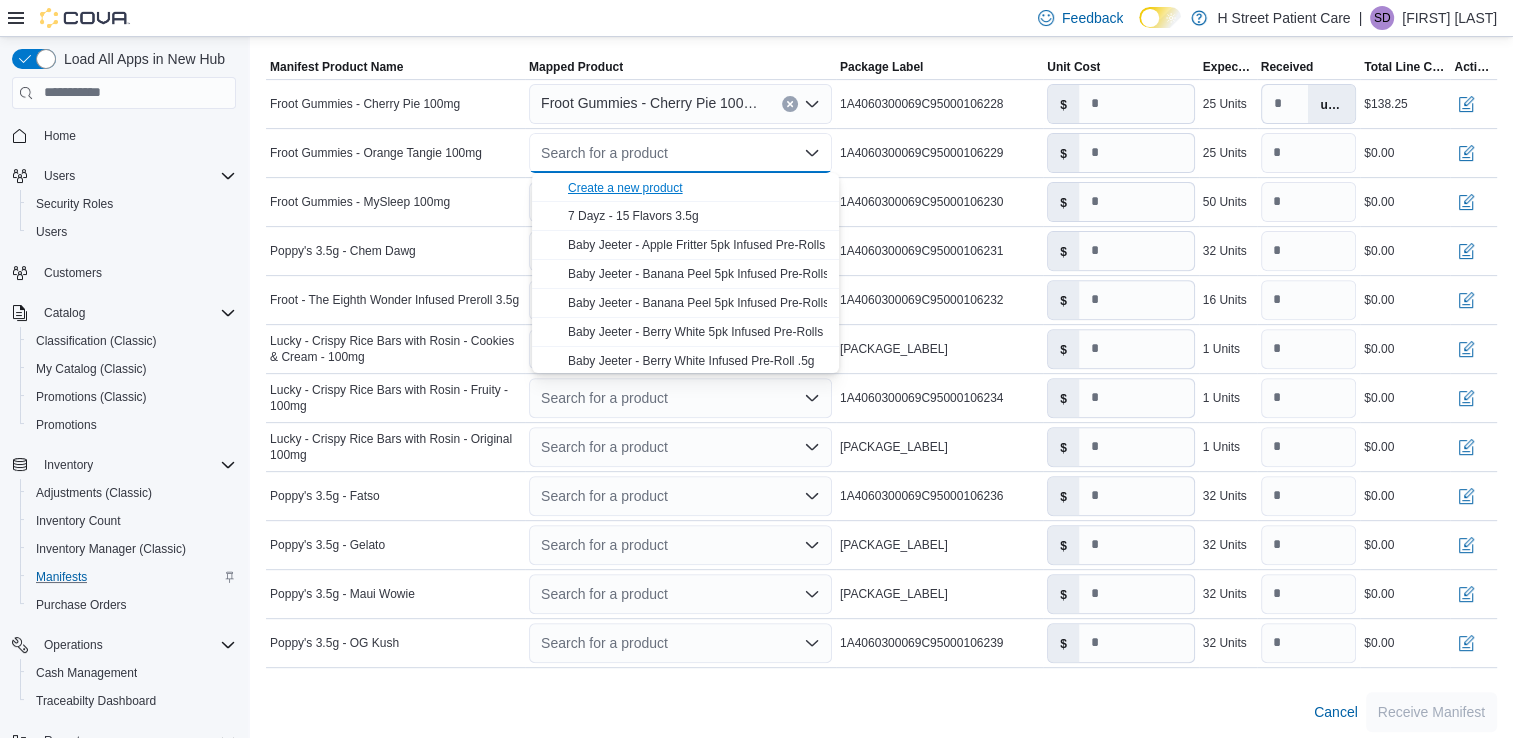 click on "Create a new product" at bounding box center (625, 188) 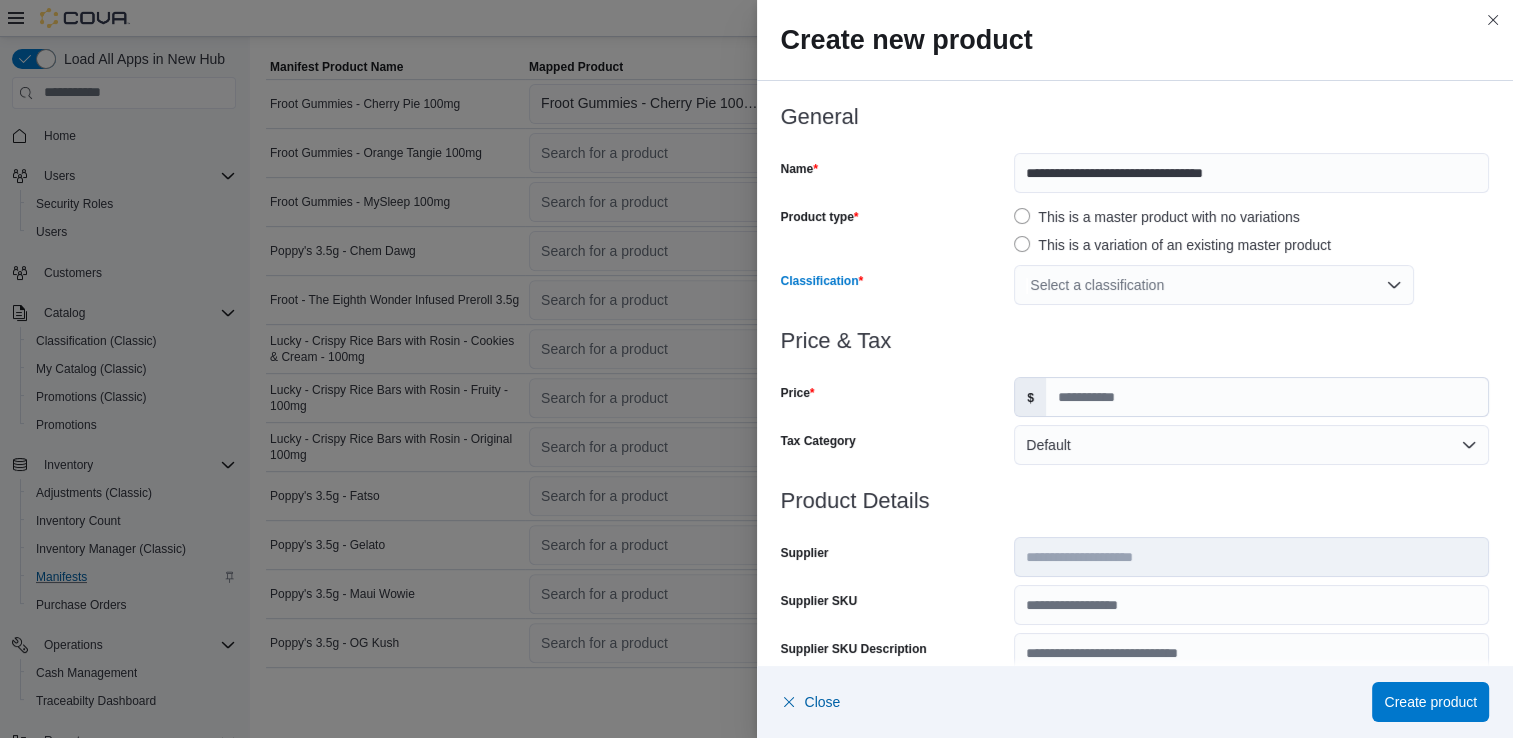 click on "Select a classification" at bounding box center (1214, 285) 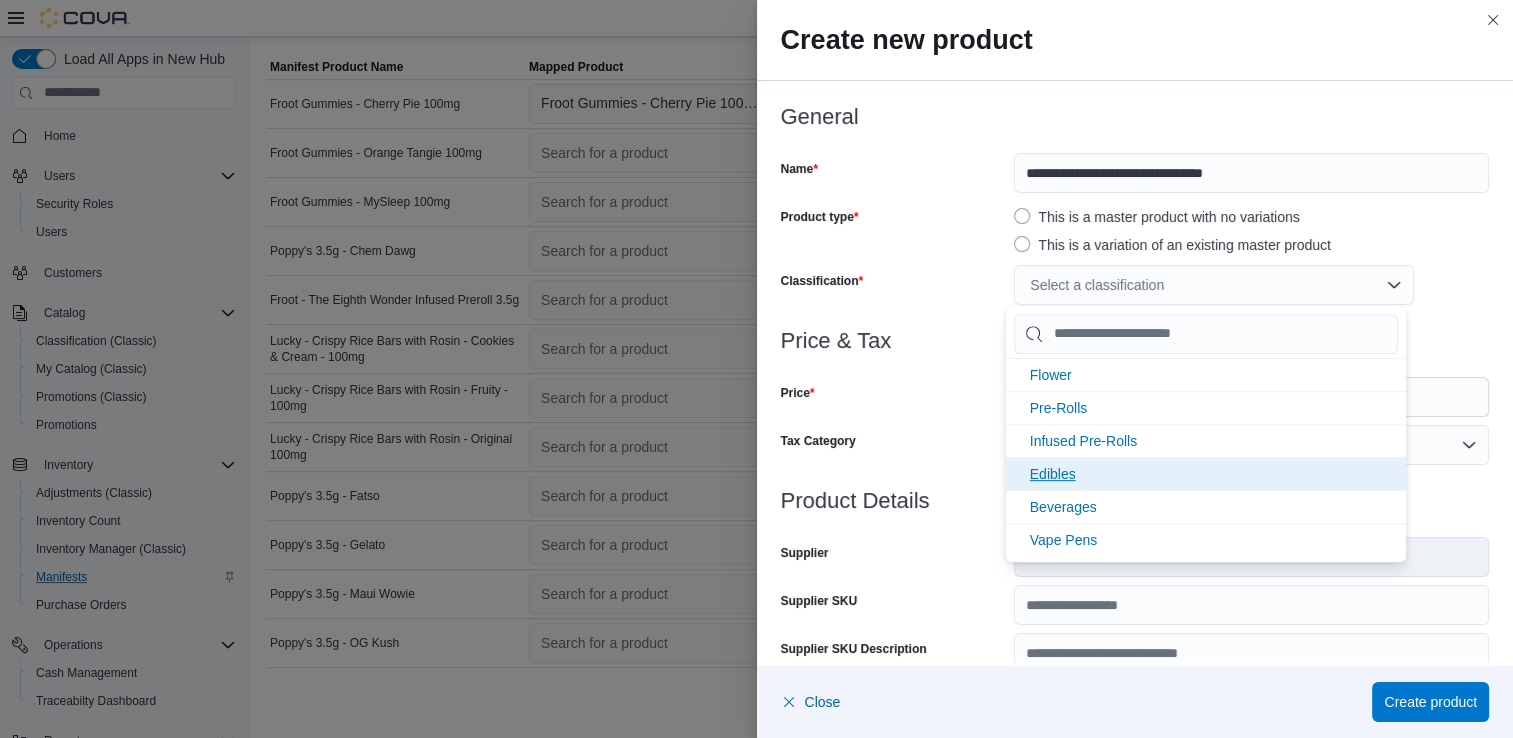 click on "Edibles" at bounding box center [1206, 473] 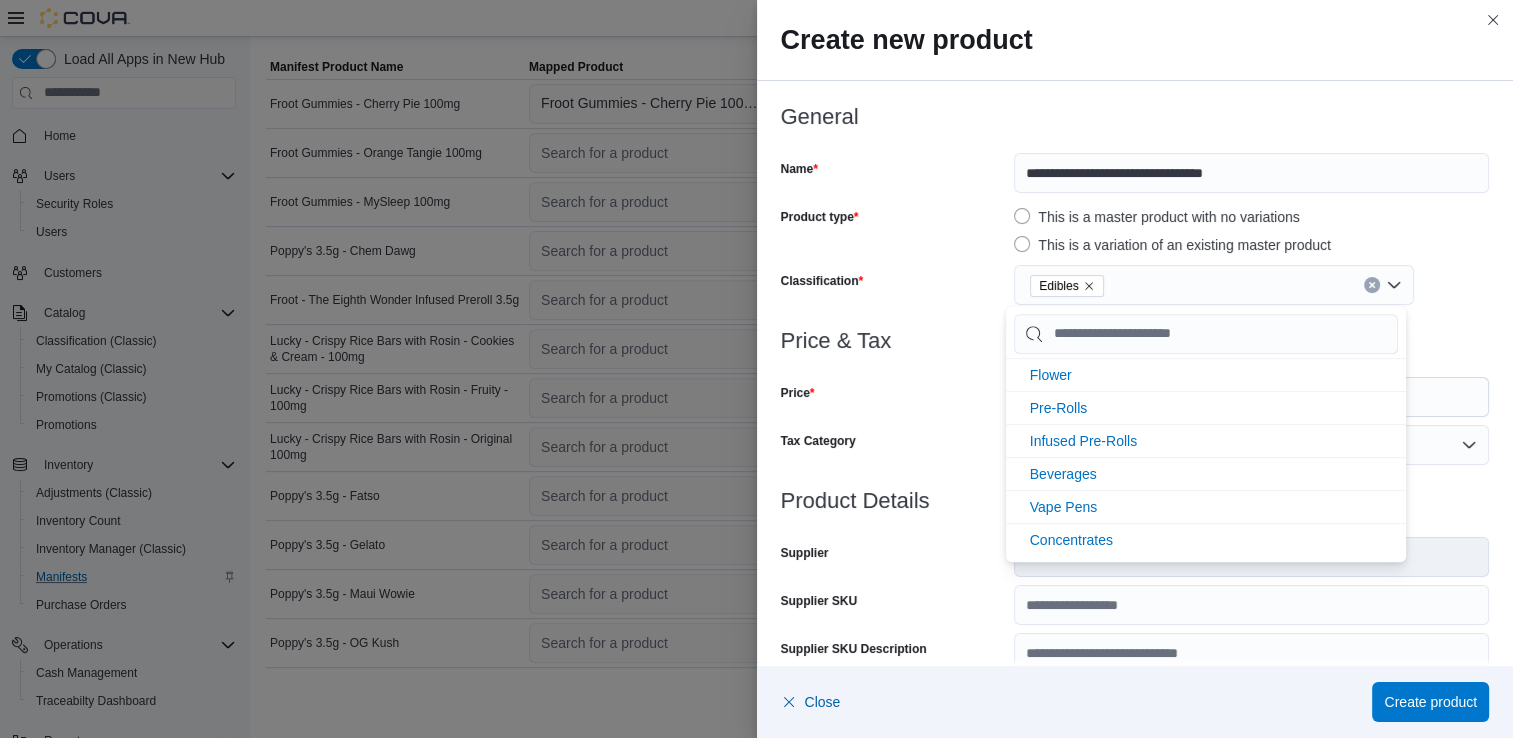 click at bounding box center (1135, 365) 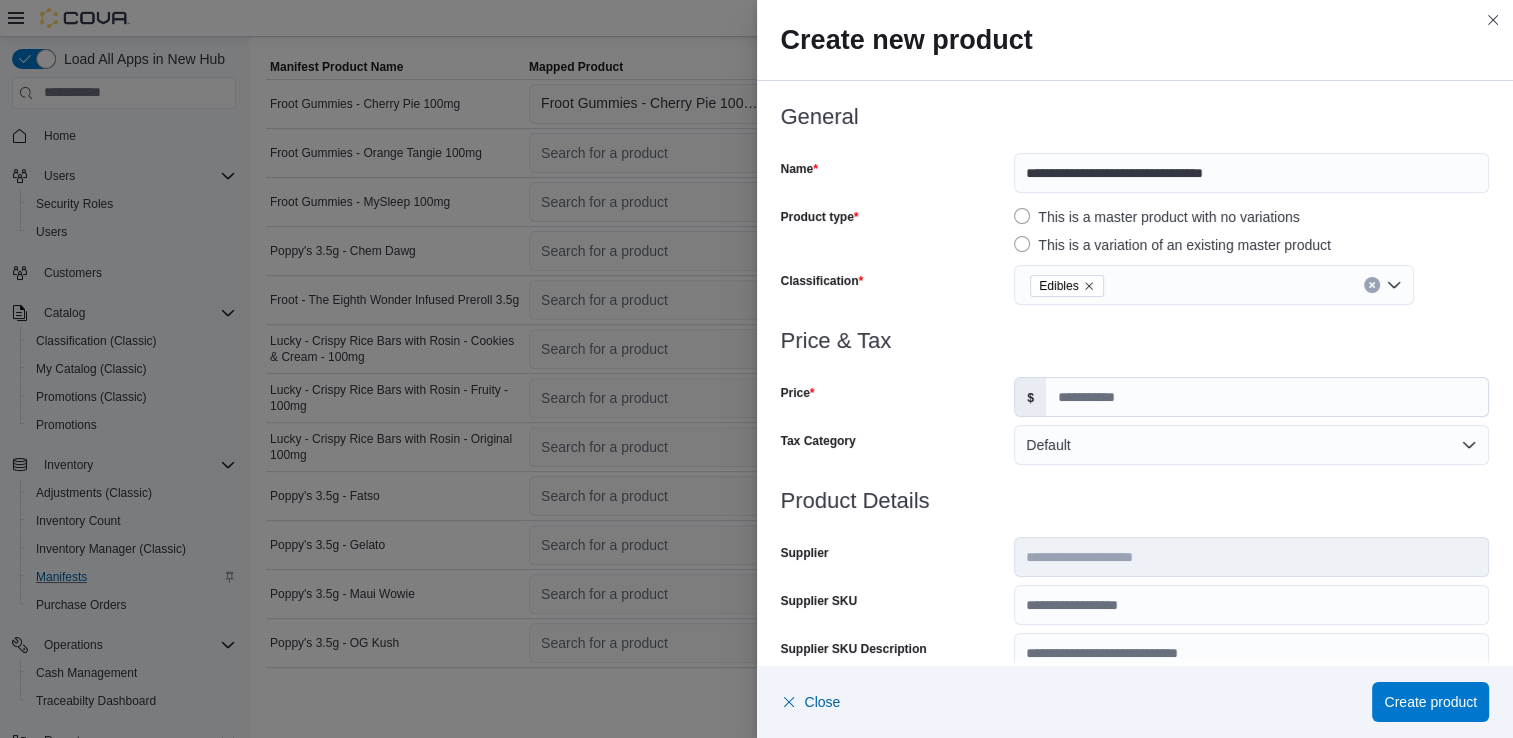 scroll, scrollTop: 0, scrollLeft: 0, axis: both 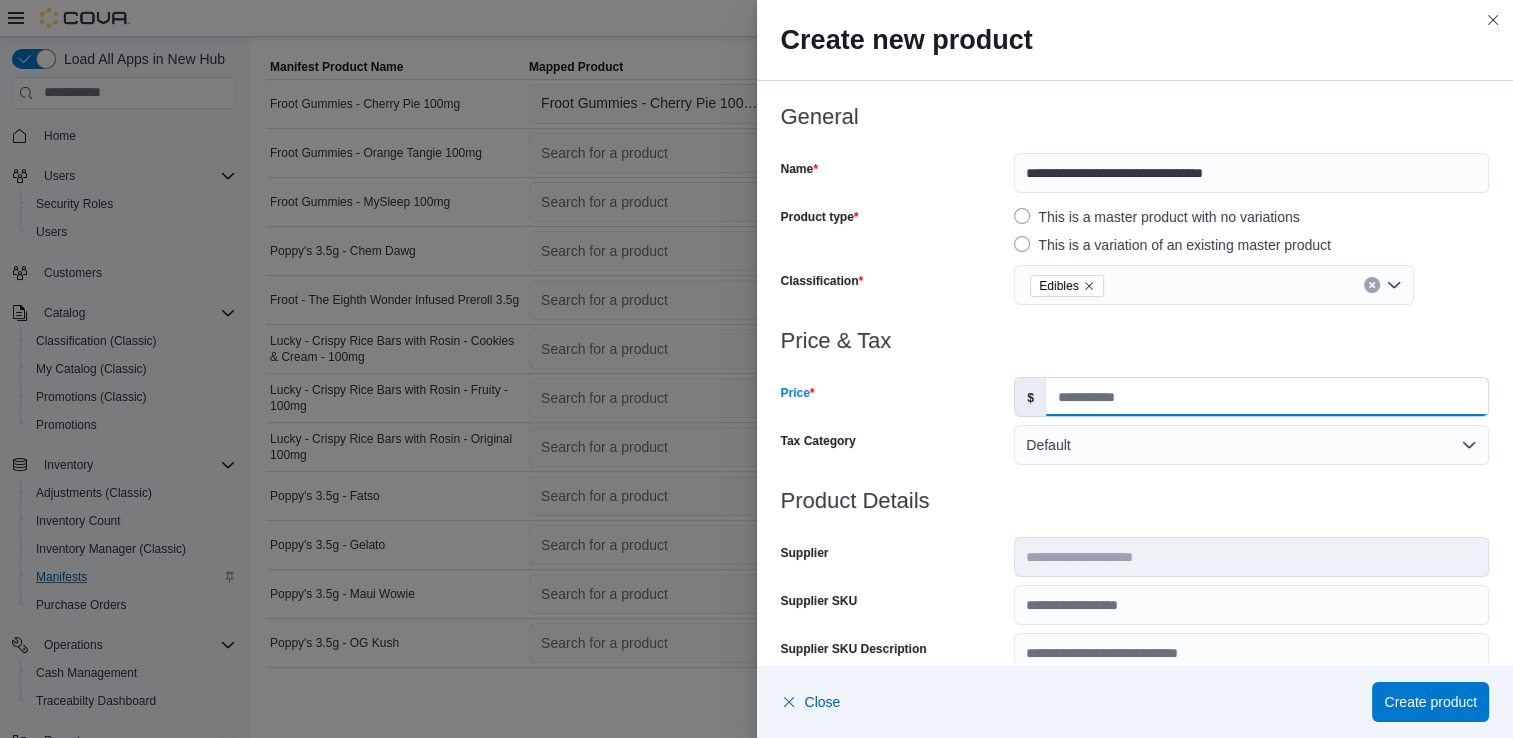 click on "Price" at bounding box center [1267, 397] 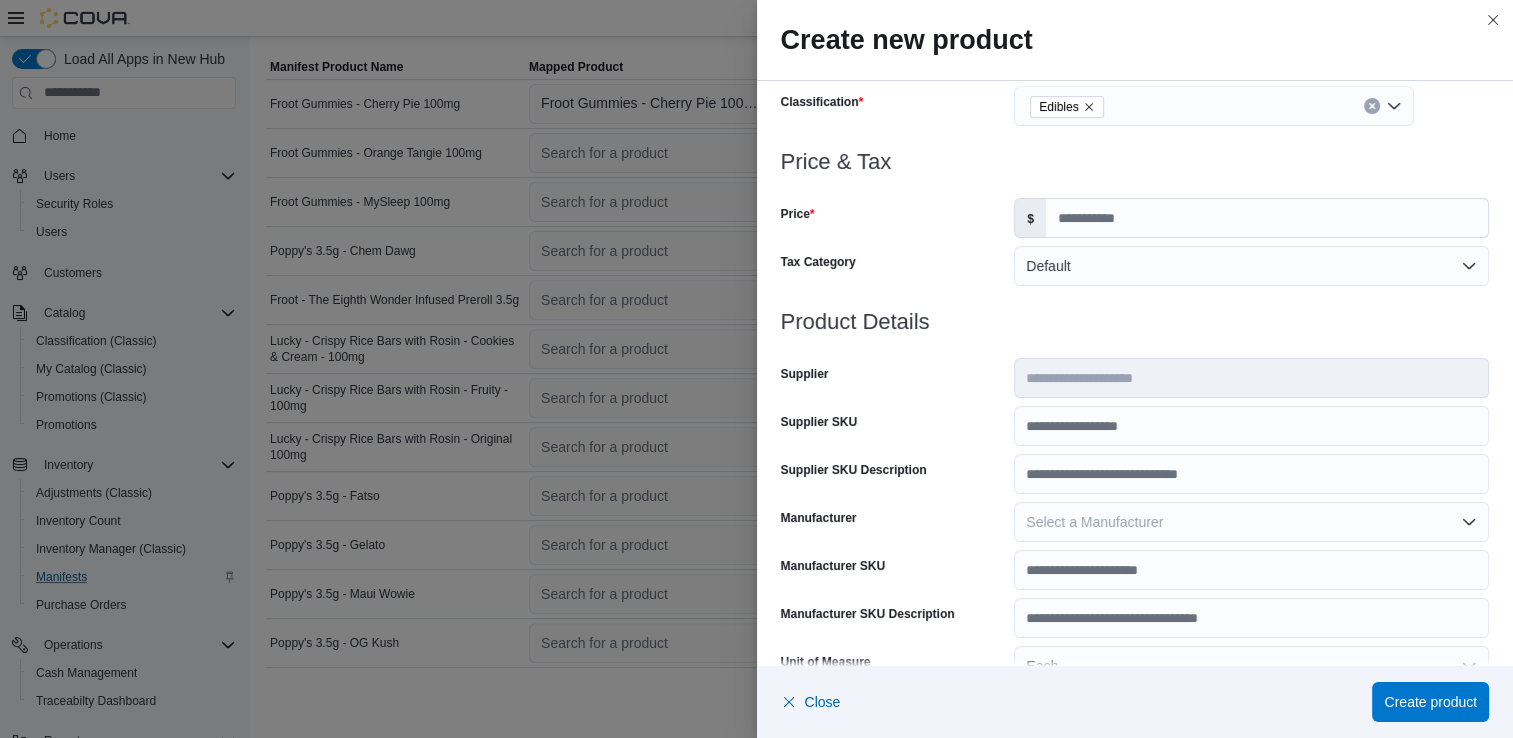 scroll, scrollTop: 186, scrollLeft: 0, axis: vertical 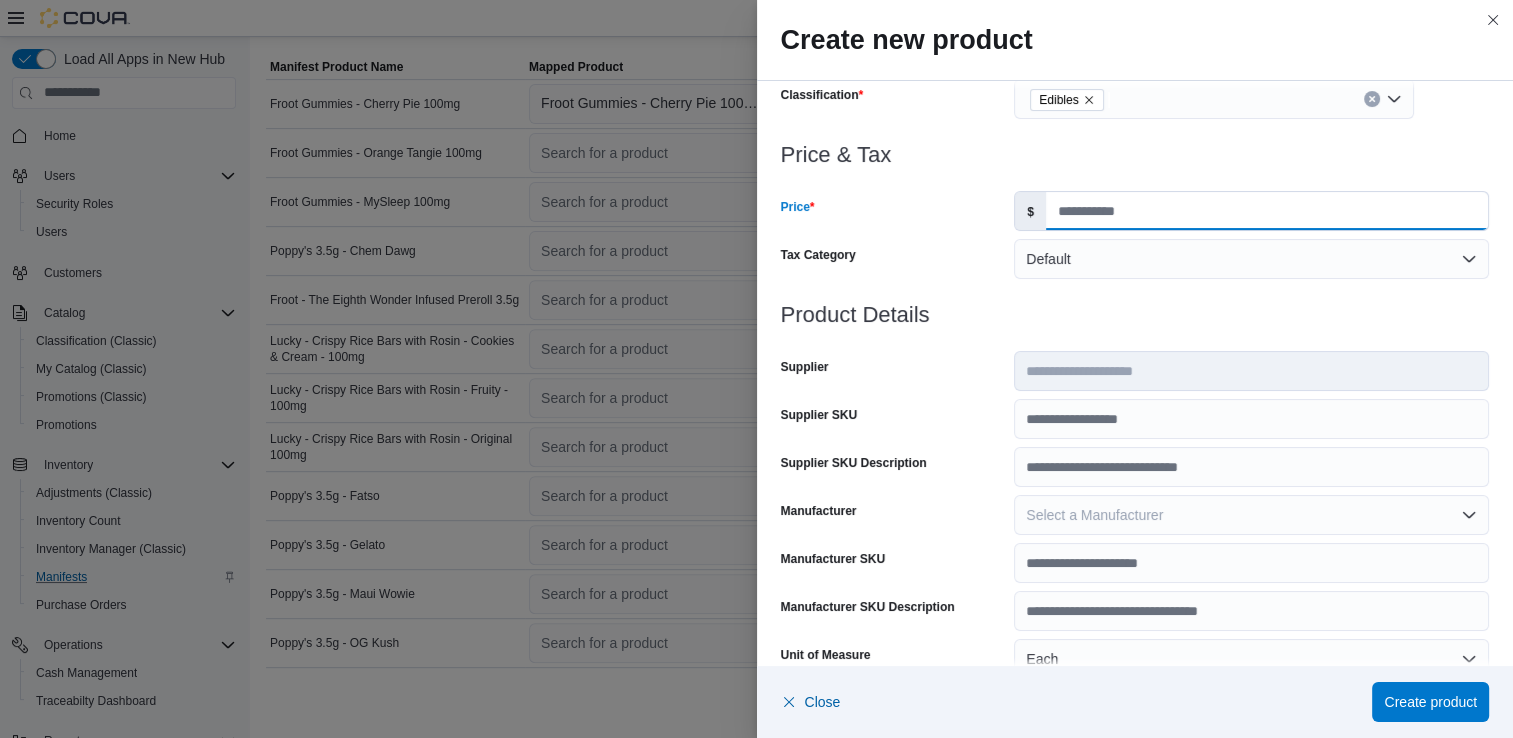 drag, startPoint x: 1108, startPoint y: 207, endPoint x: 904, endPoint y: 234, distance: 205.779 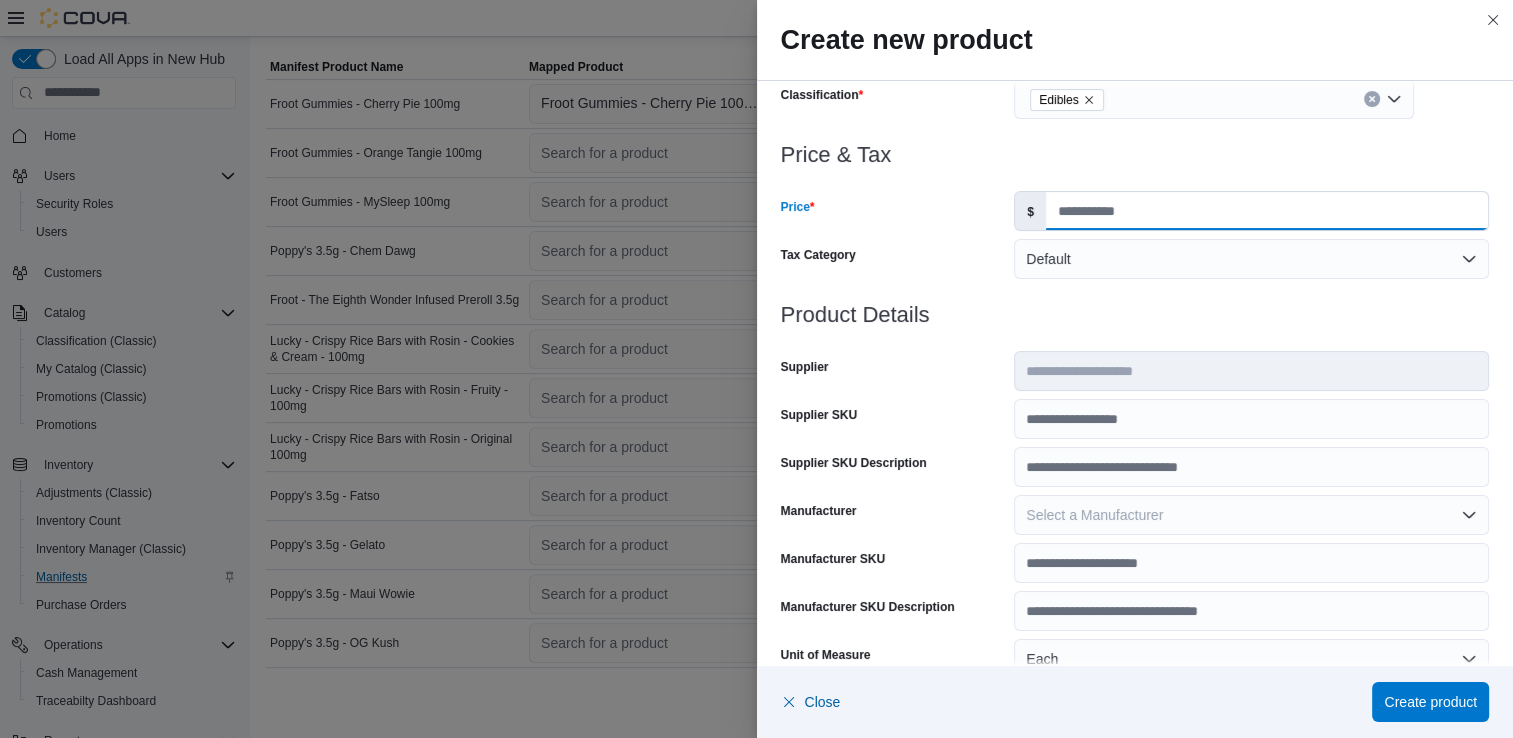 type on "*****" 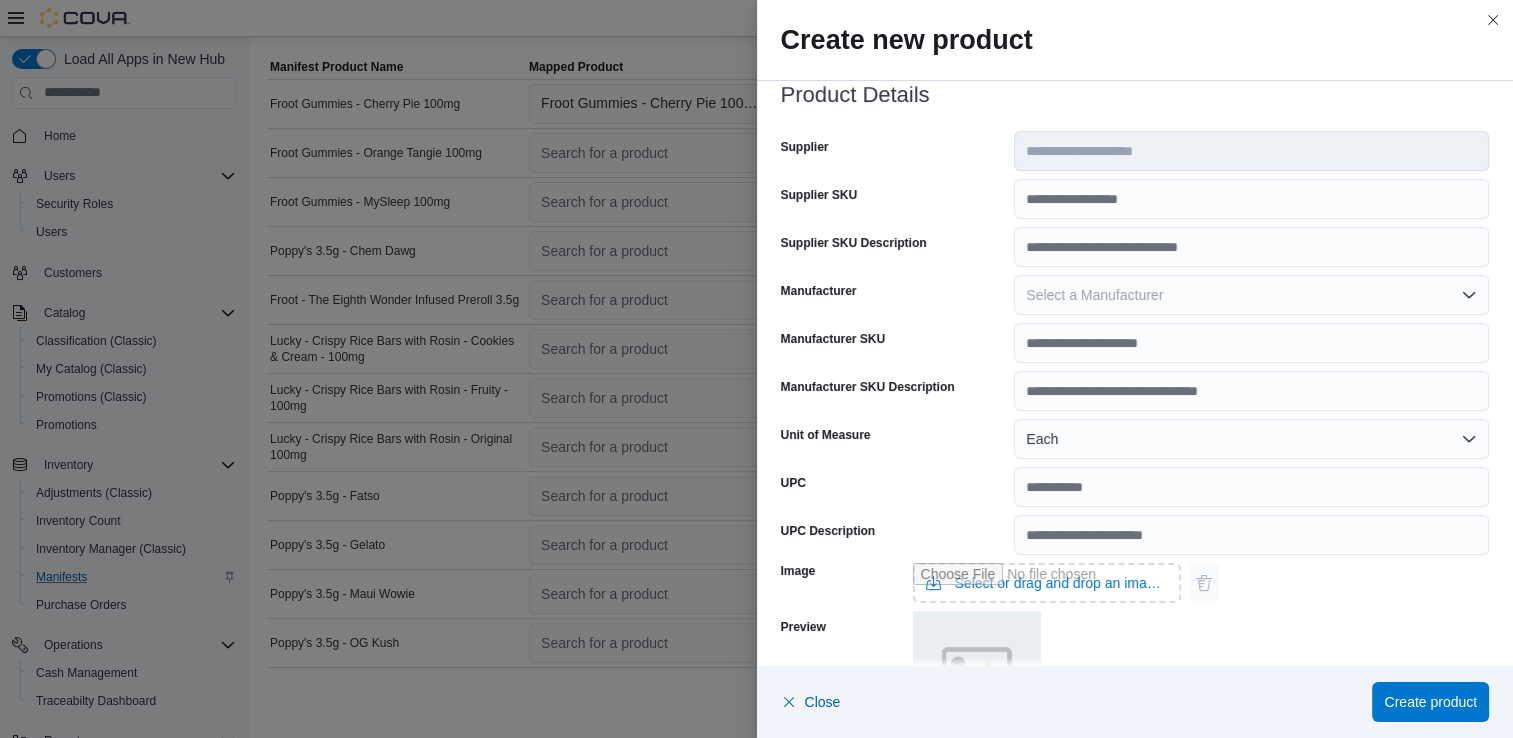 scroll, scrollTop: 410, scrollLeft: 0, axis: vertical 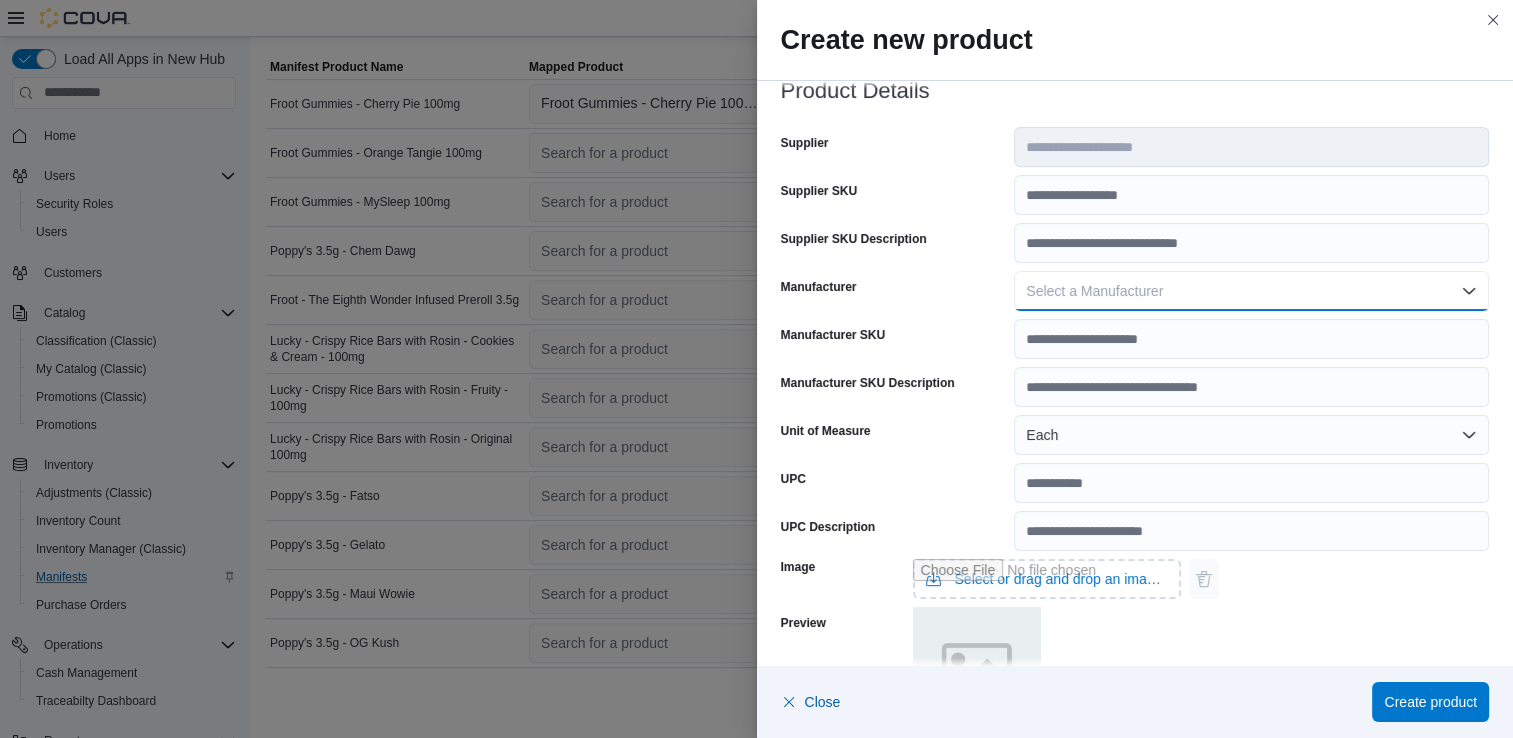click on "Select a Manufacturer" at bounding box center (1251, 291) 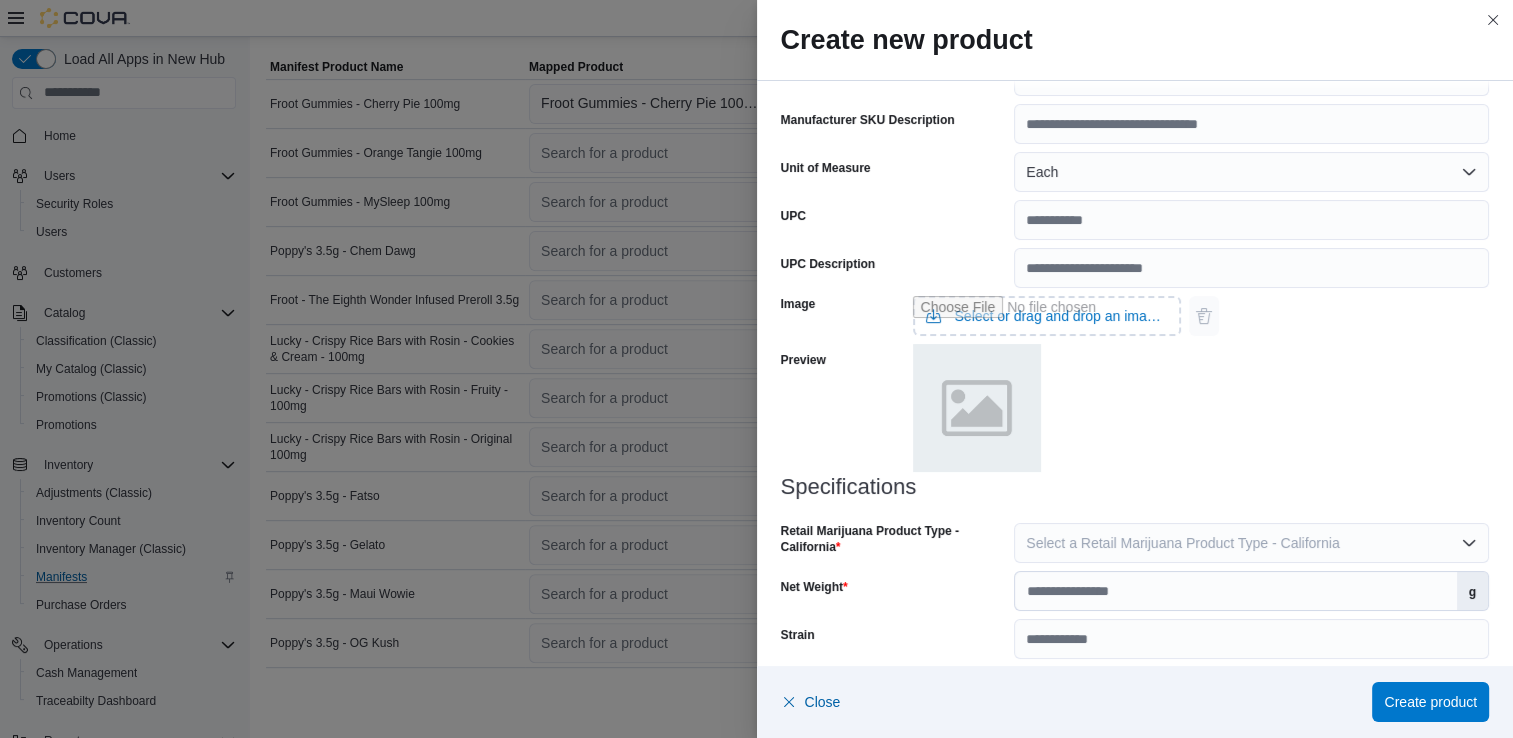 scroll, scrollTop: 689, scrollLeft: 0, axis: vertical 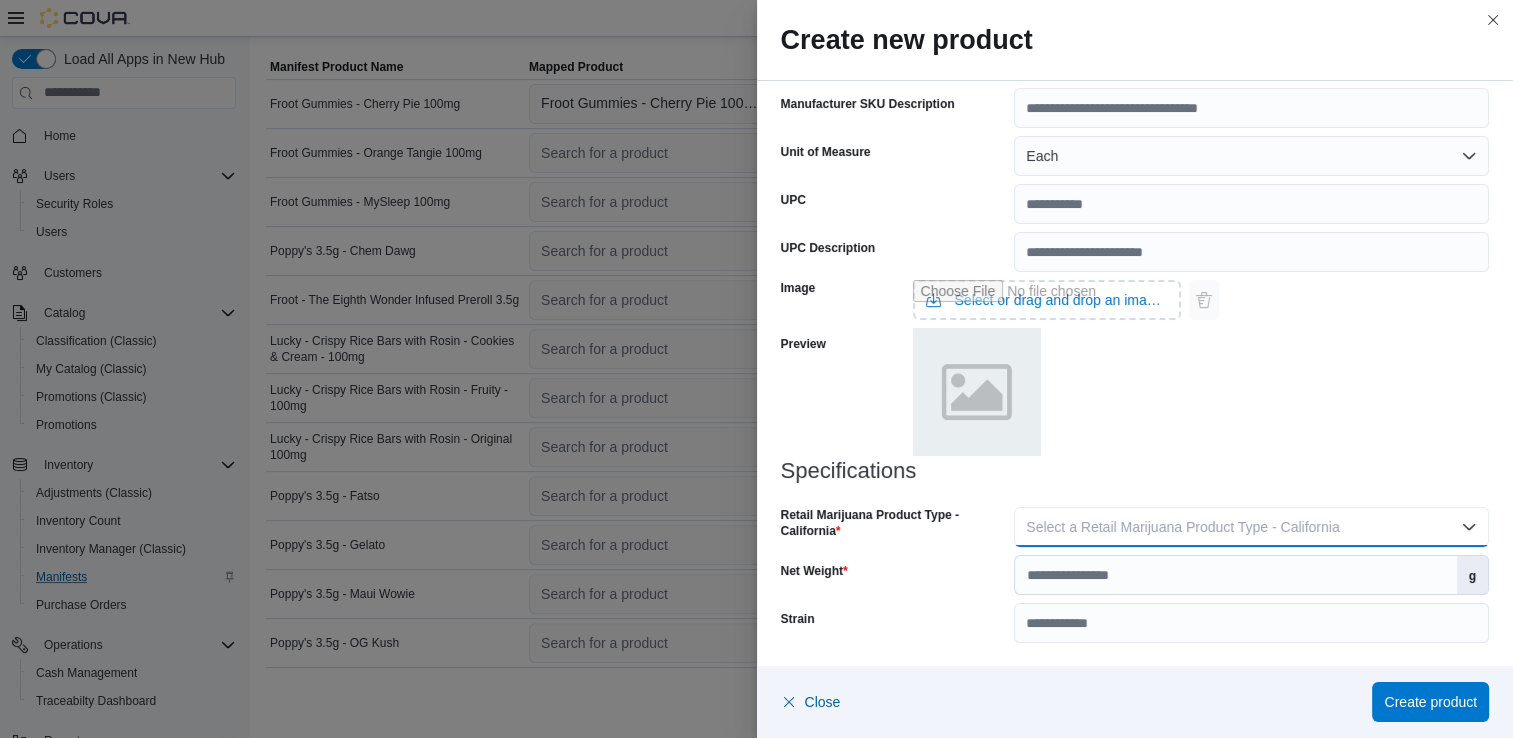 click on "Select a Retail Marijuana Product Type - California" at bounding box center [1251, 527] 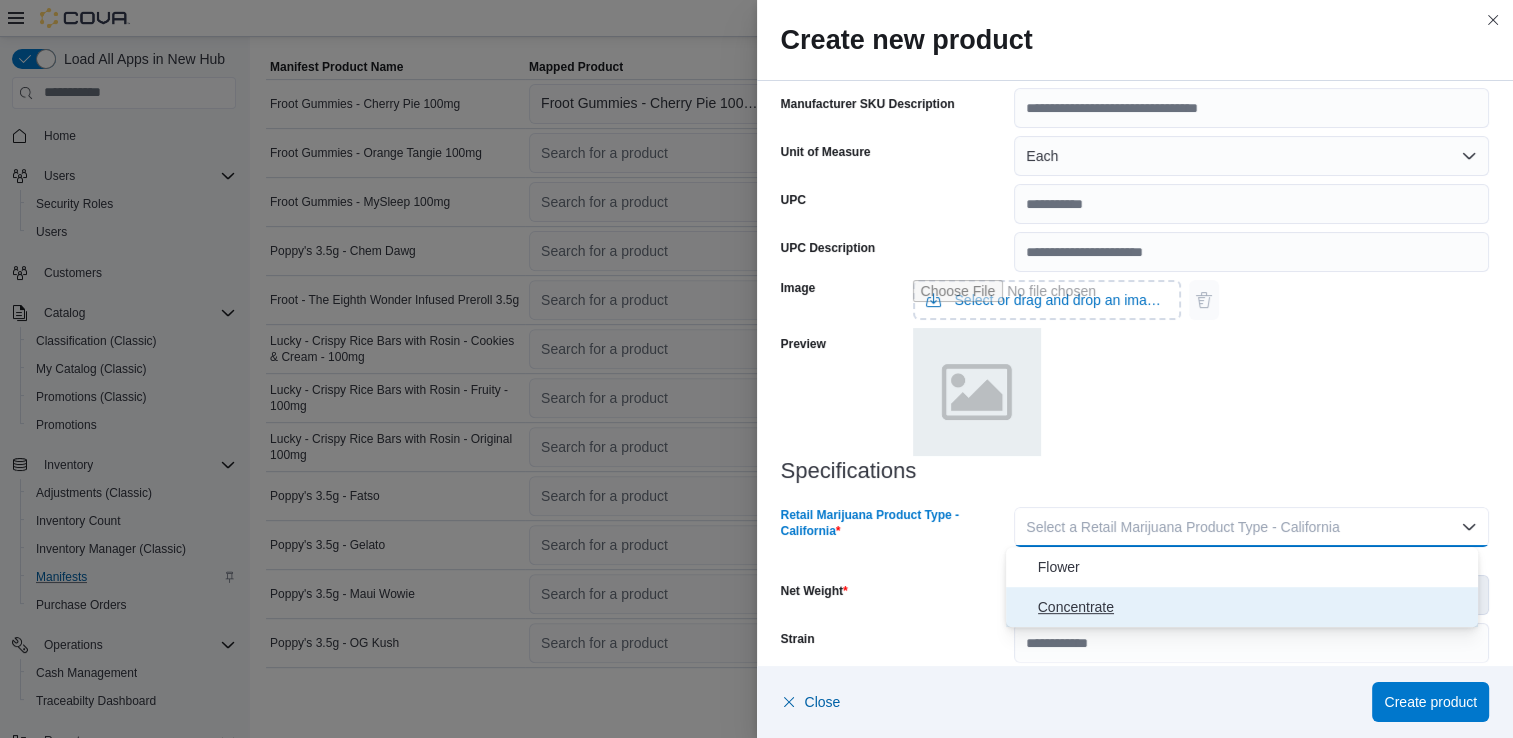 click on "Concentrate" at bounding box center (1254, 607) 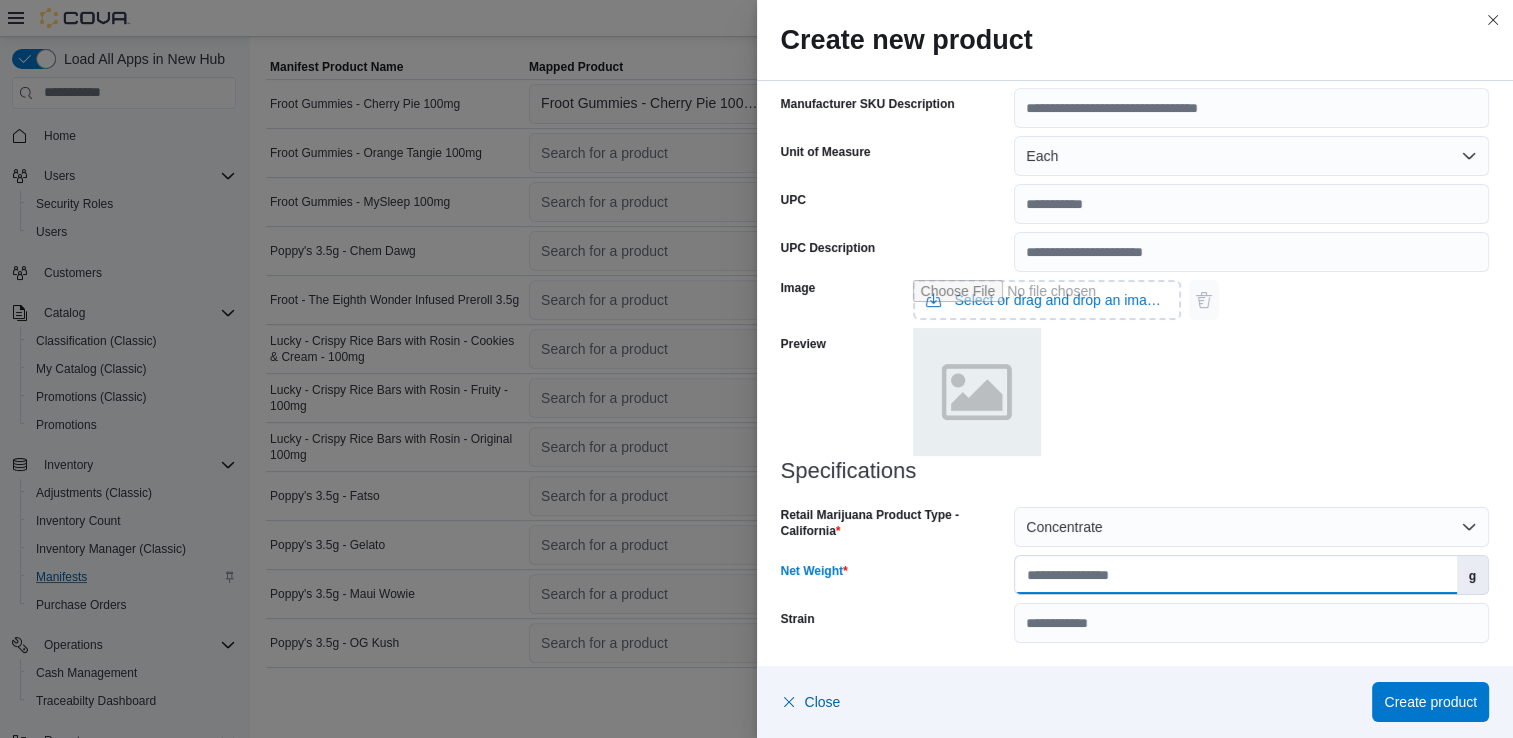 click on "Net Weight" at bounding box center (1235, 575) 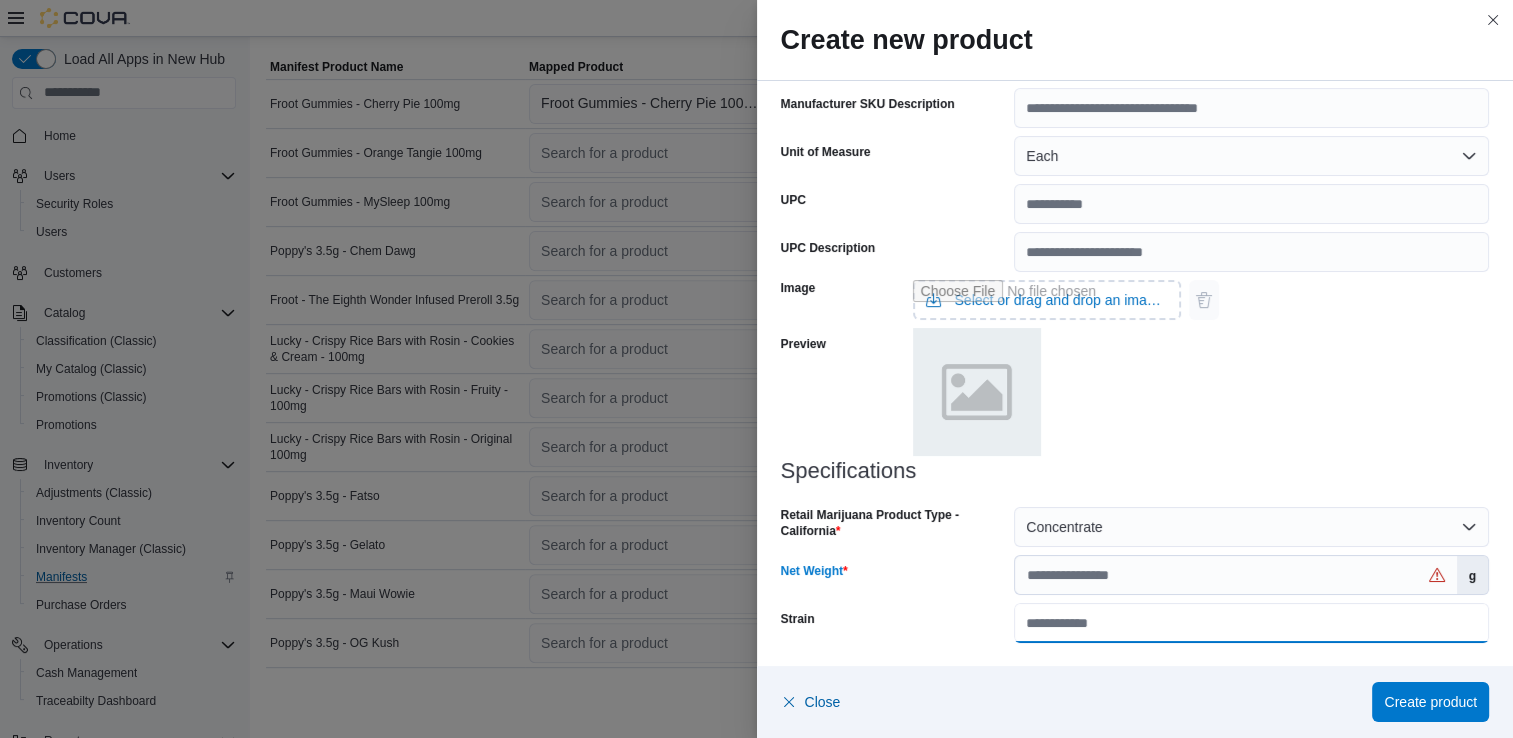 click on "Specifications Retail Marijuana Product Type - California Concentrate Net Weight g Strain" at bounding box center (1135, 551) 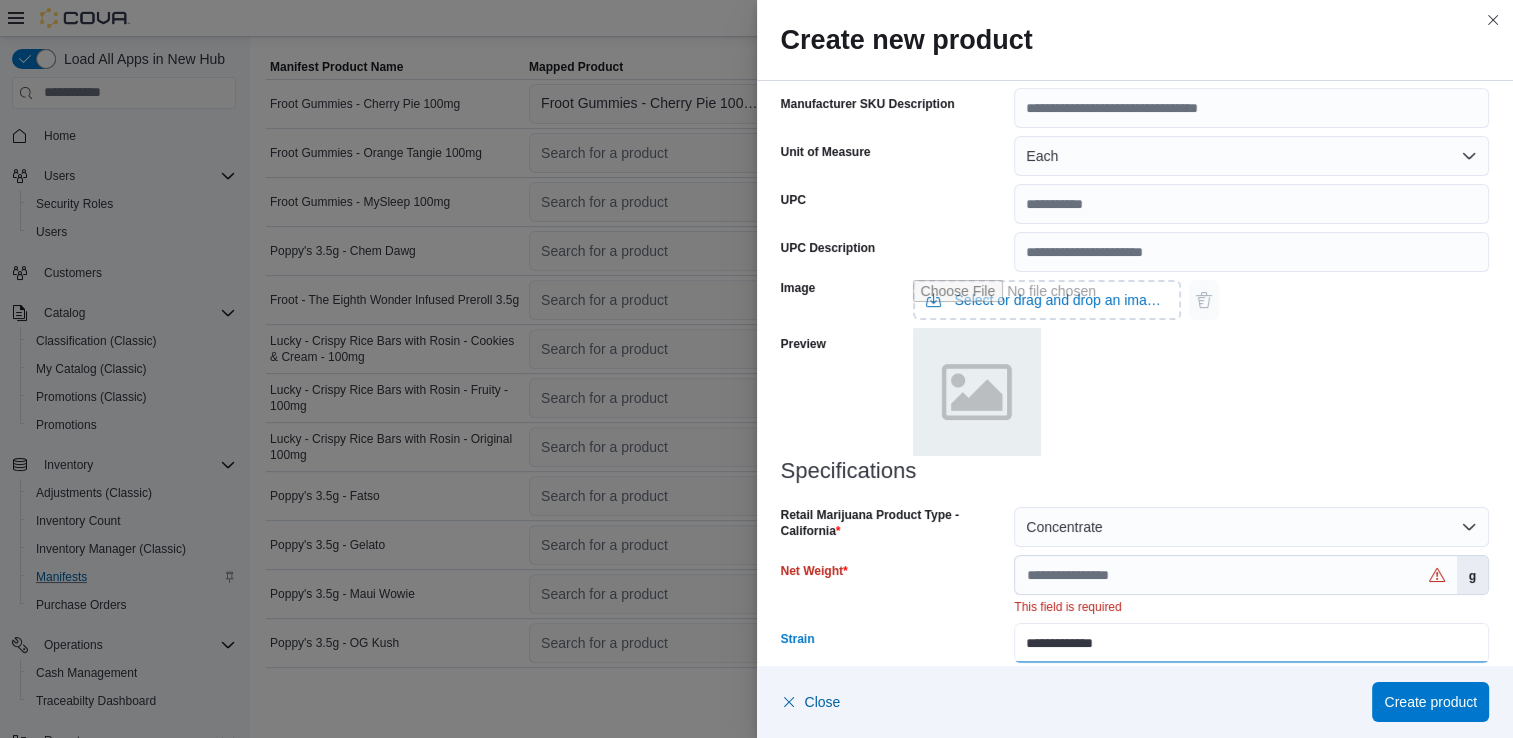 type on "**********" 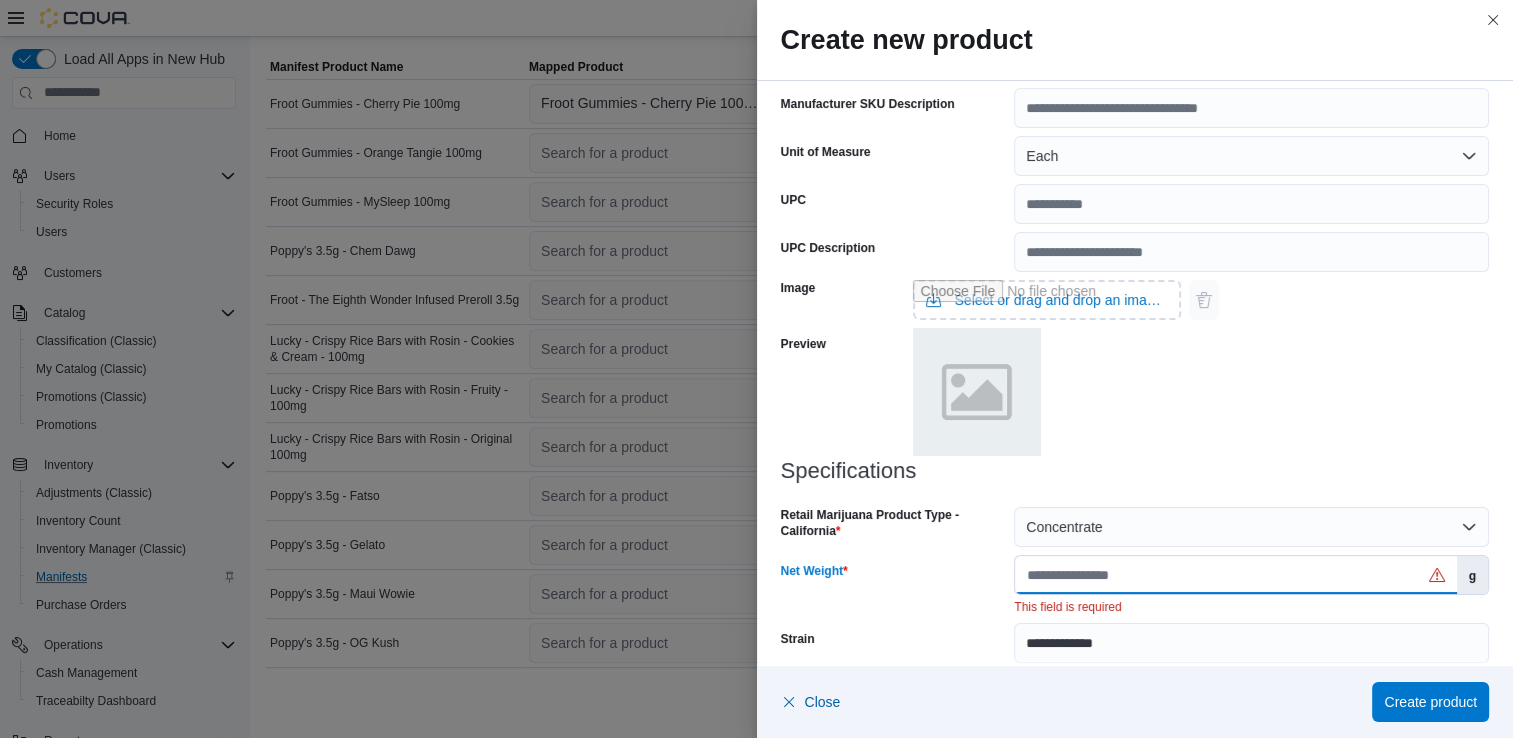 click on "Net Weight" at bounding box center (1235, 575) 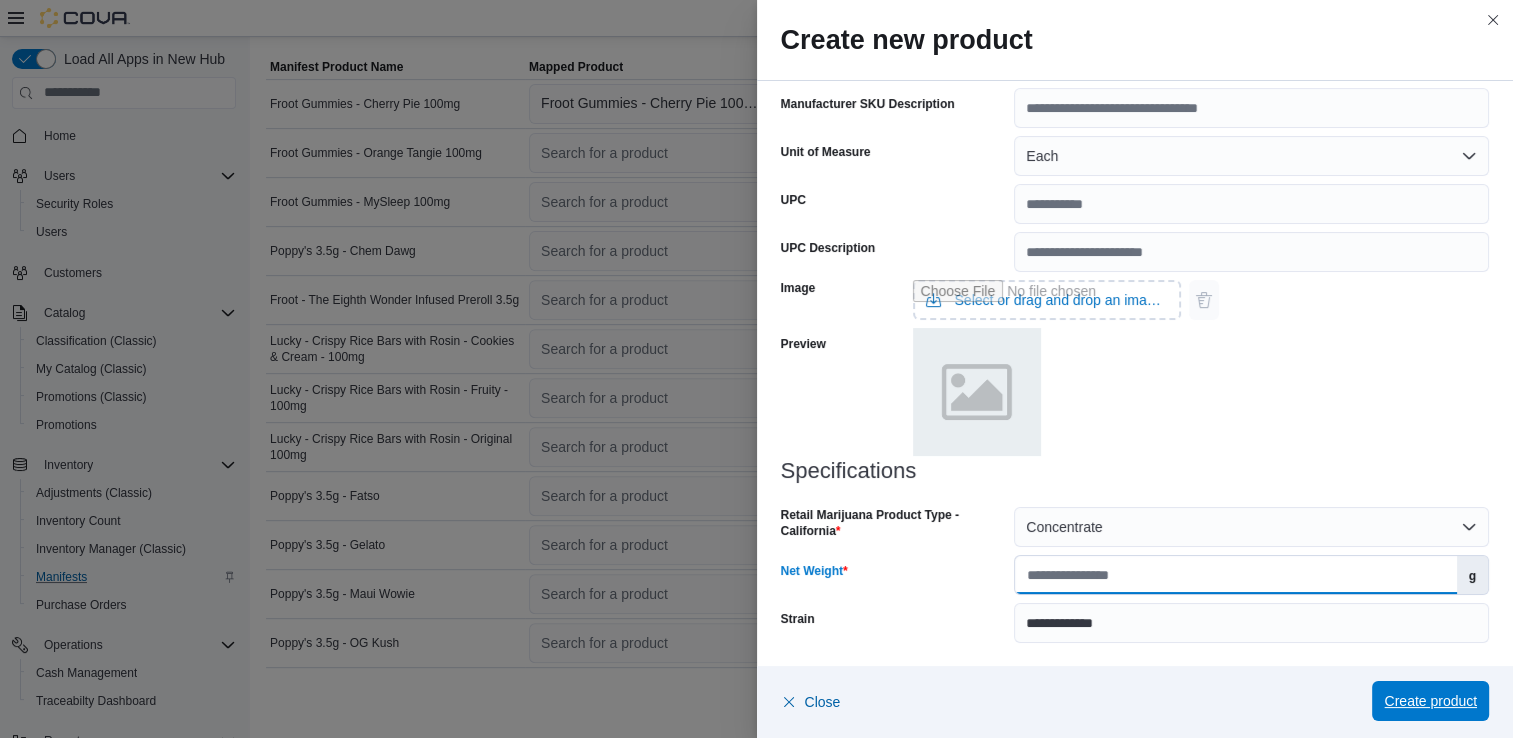 type on "**" 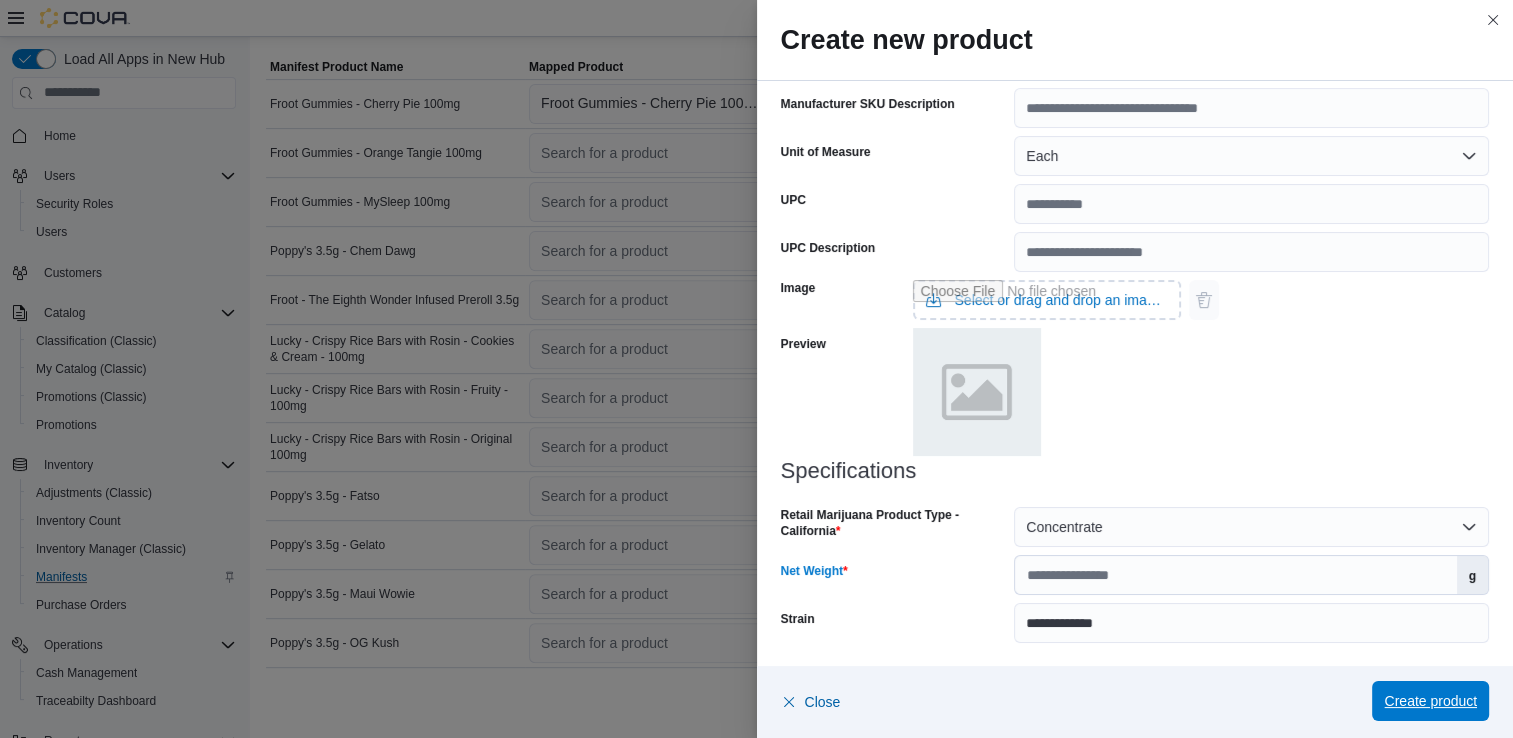 click on "Create product" at bounding box center [1430, 701] 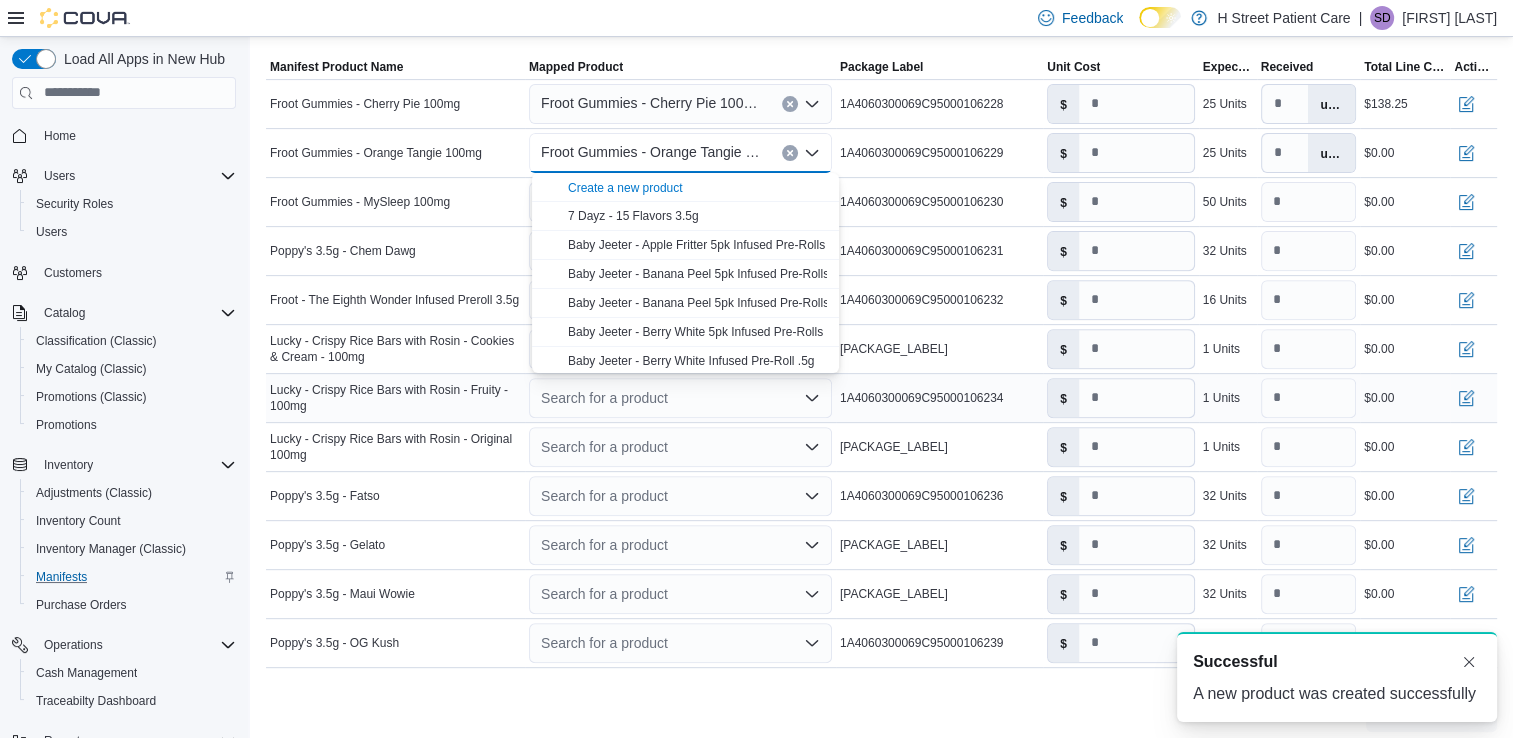 scroll, scrollTop: 0, scrollLeft: 0, axis: both 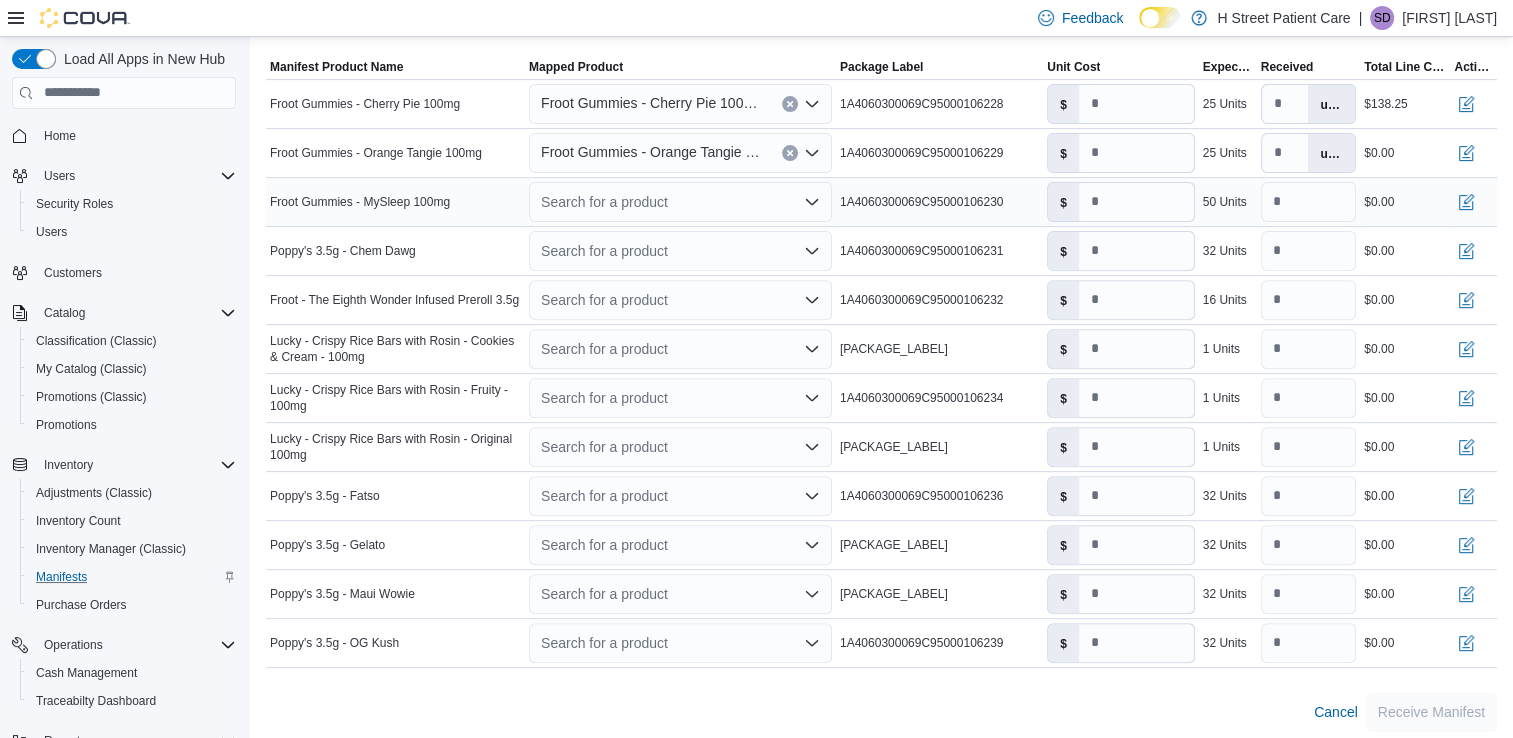 click on "Froot Gummies - MySleep 100mg" at bounding box center (395, 202) 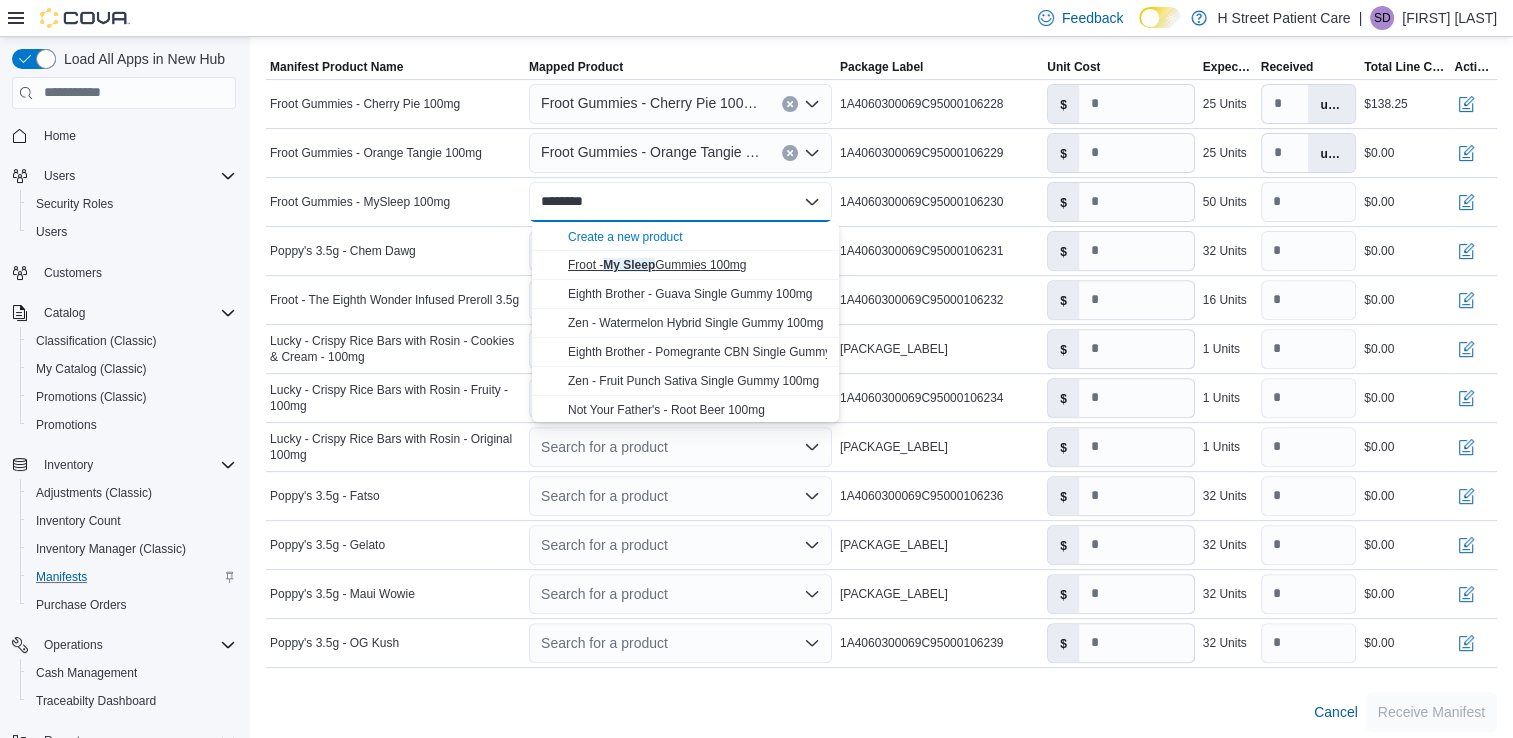 type on "********" 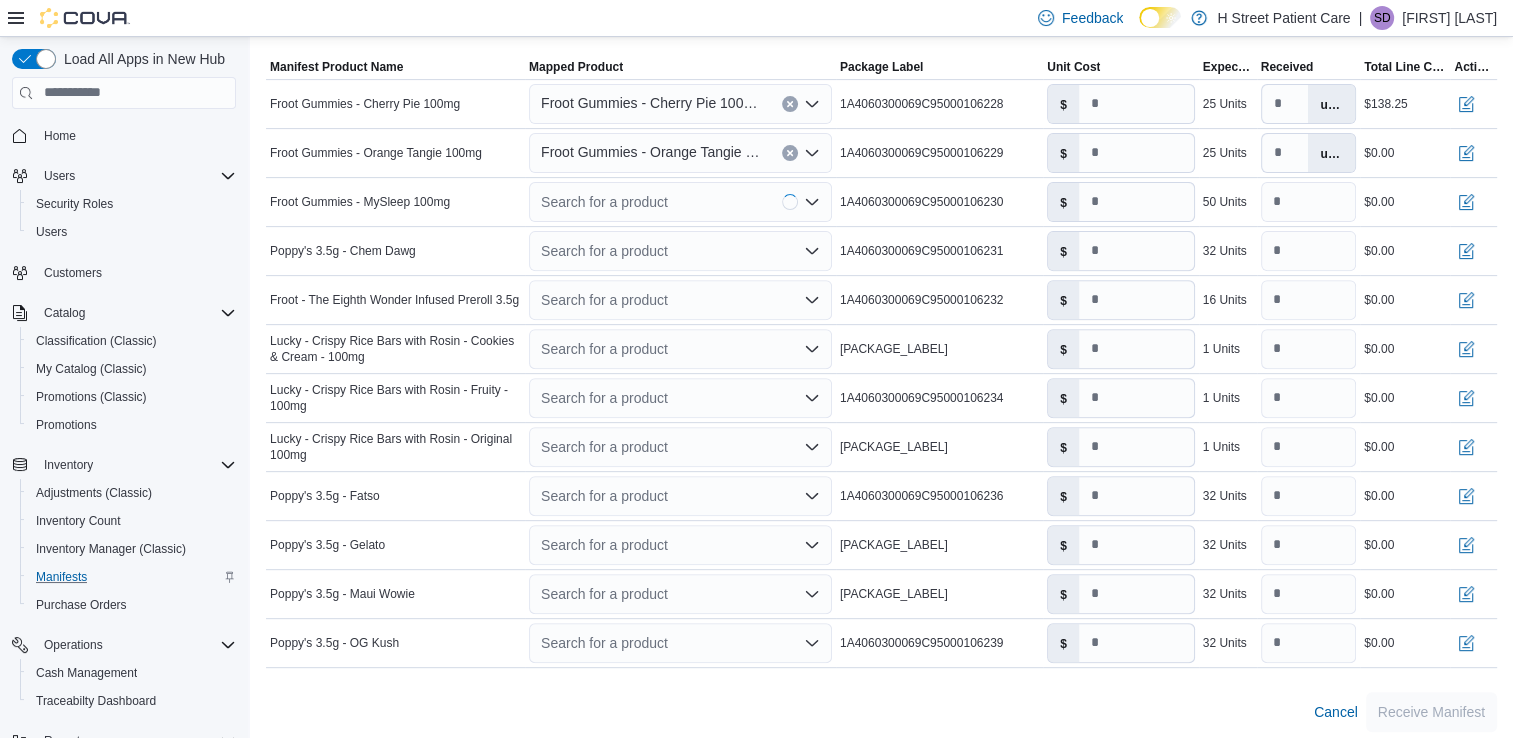 type on "****" 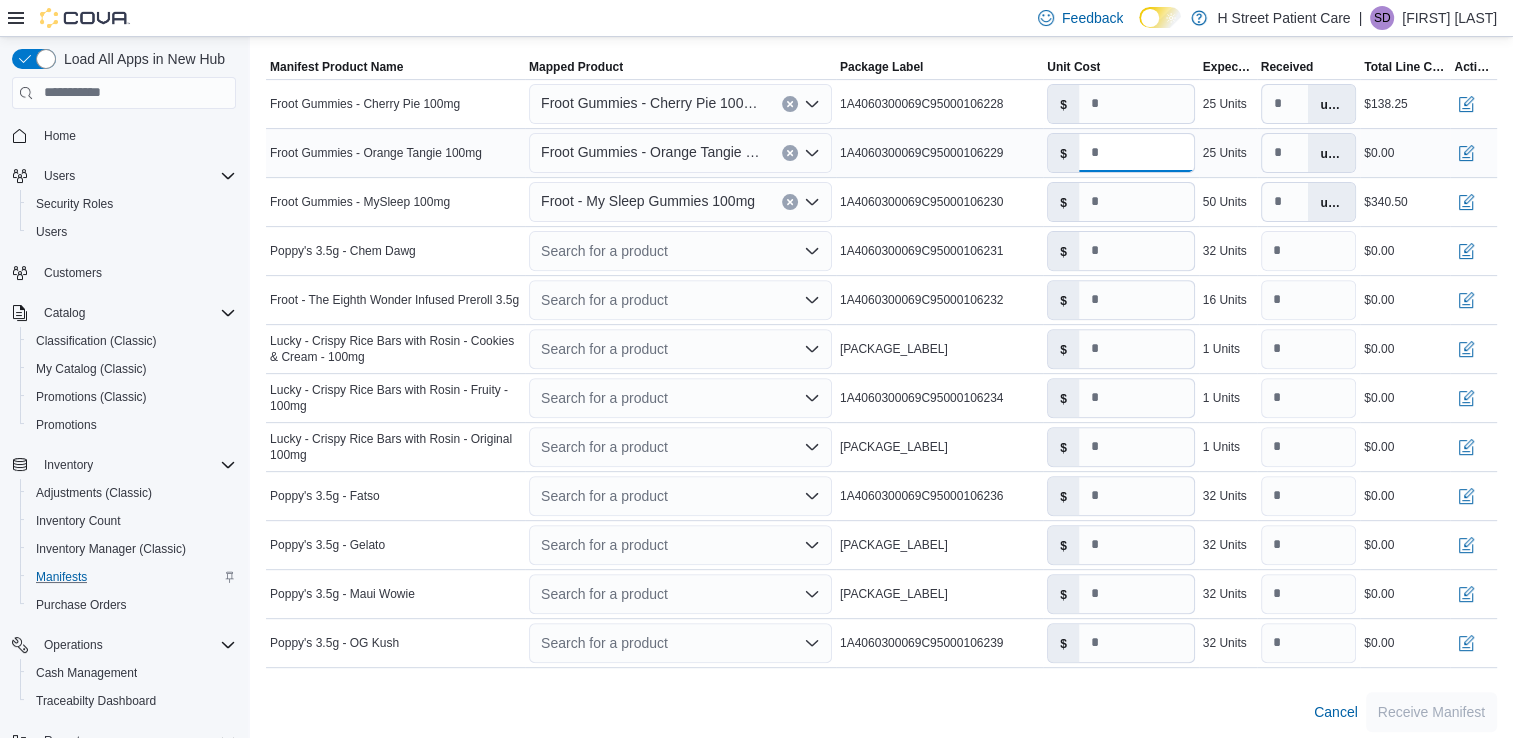 click on "*" at bounding box center [1136, 153] 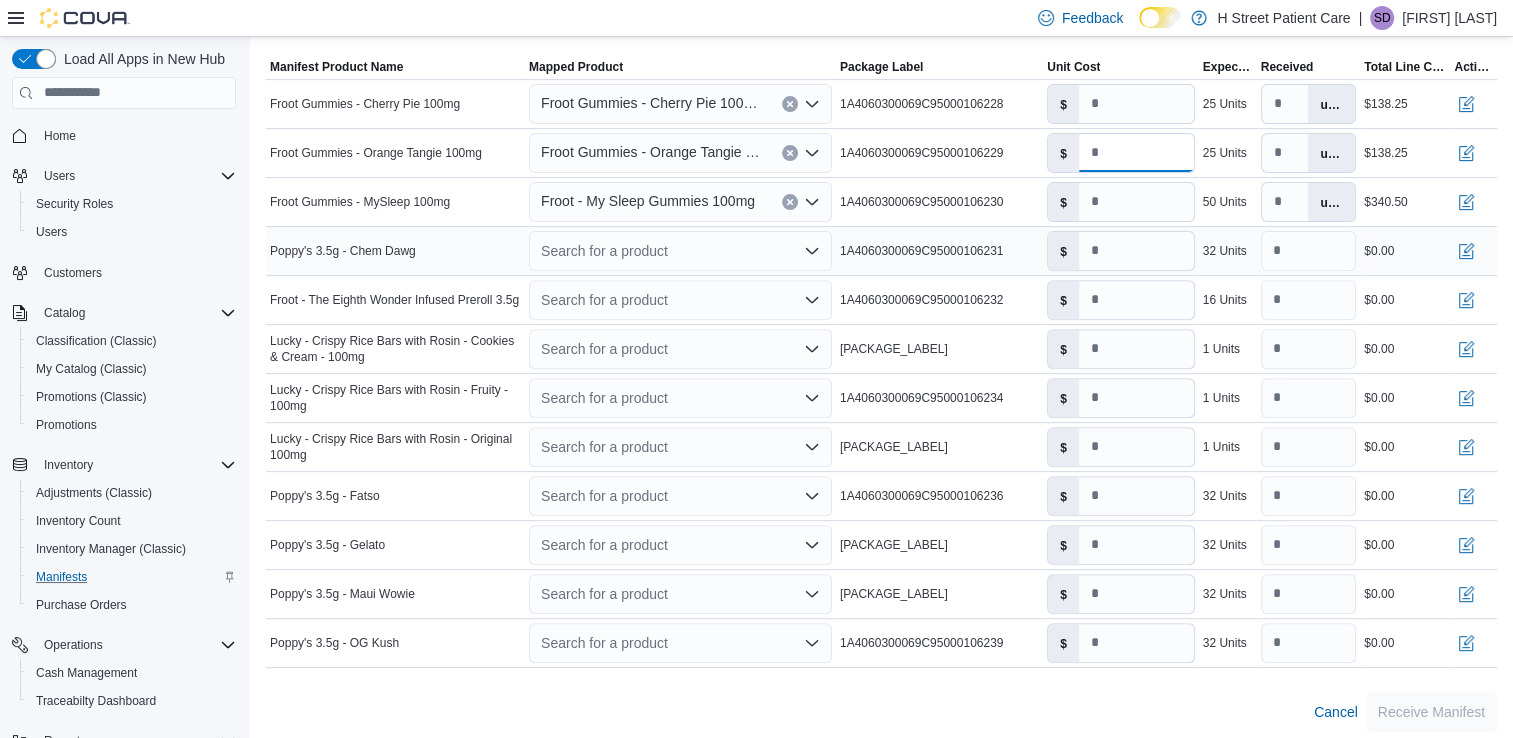type on "****" 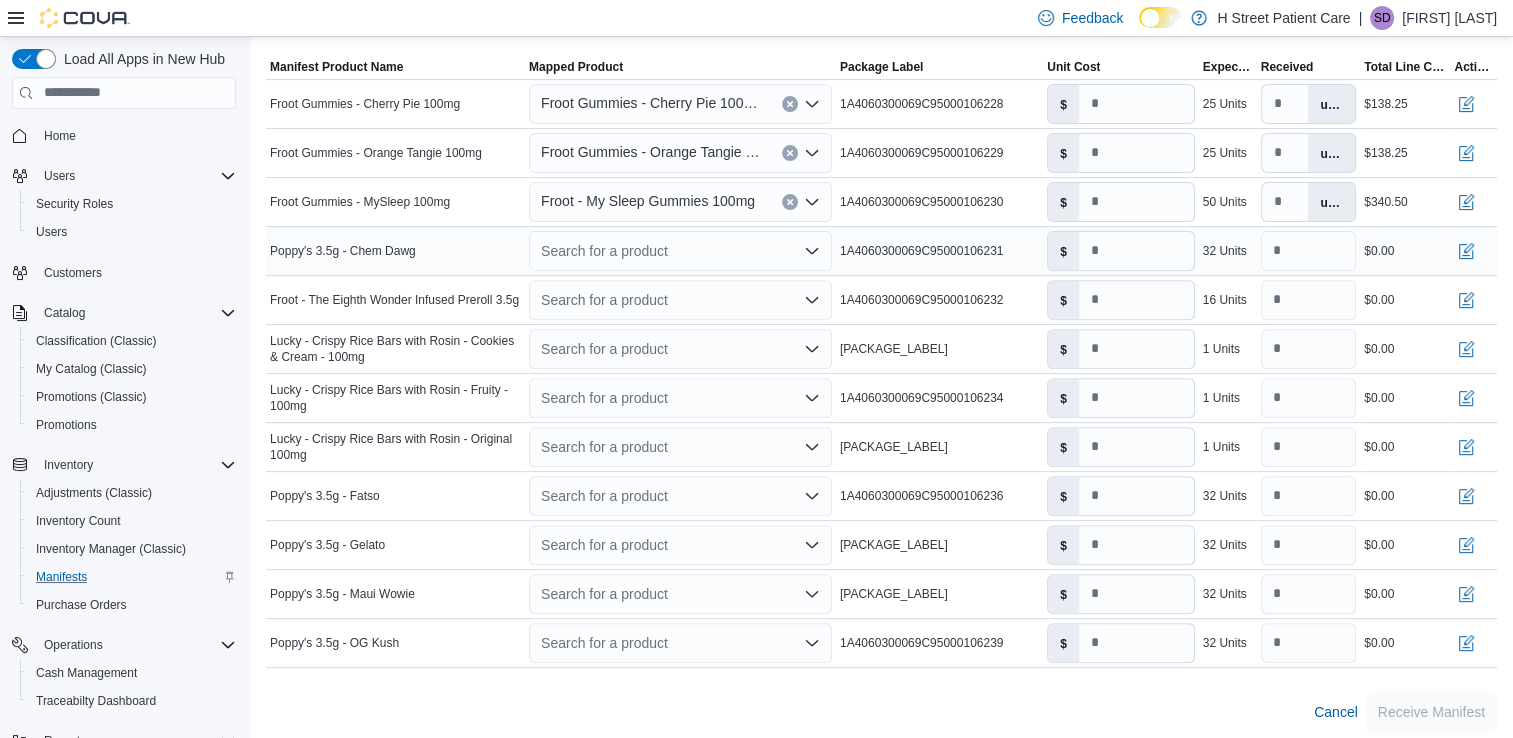 click on "Search for a product" at bounding box center (680, 251) 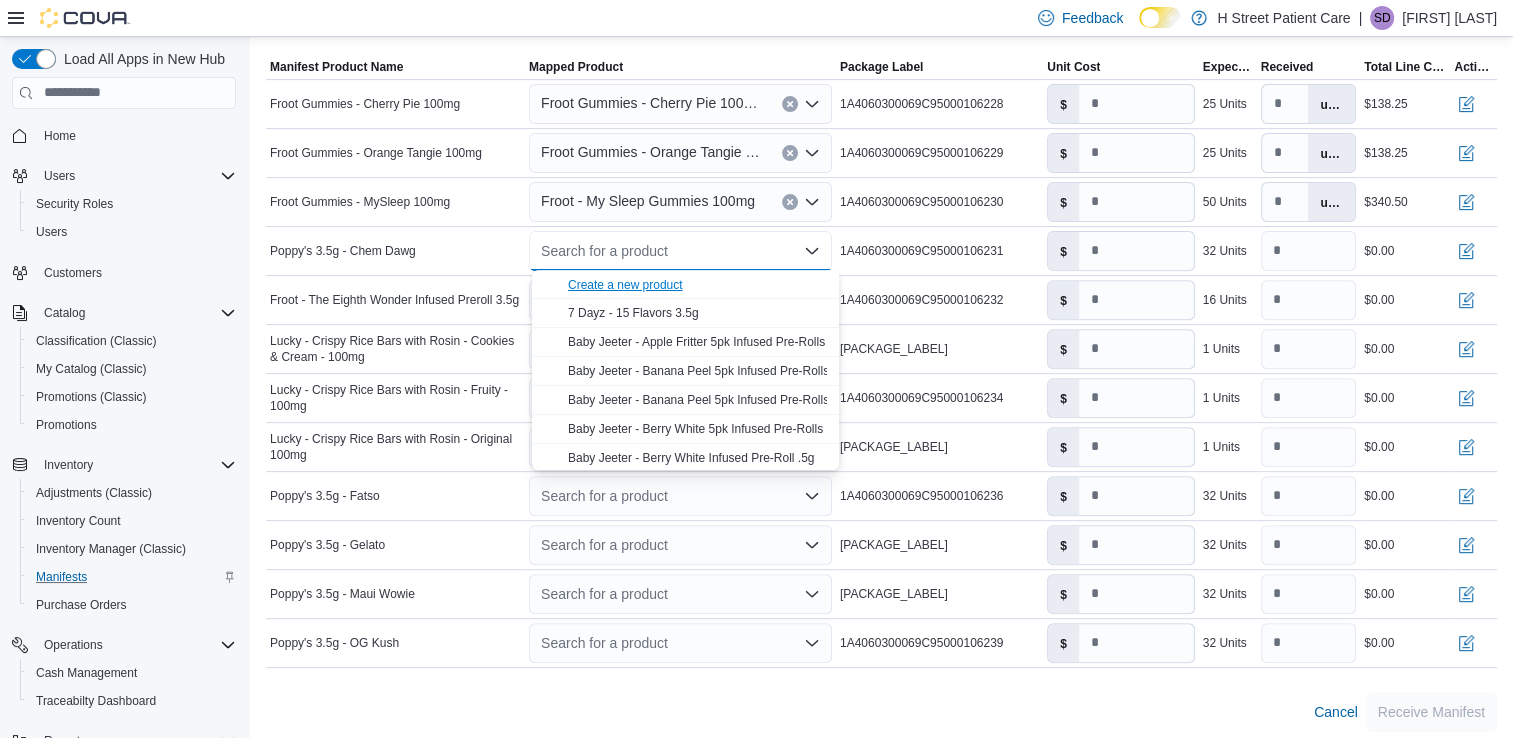 click on "Create a new product" at bounding box center (625, 285) 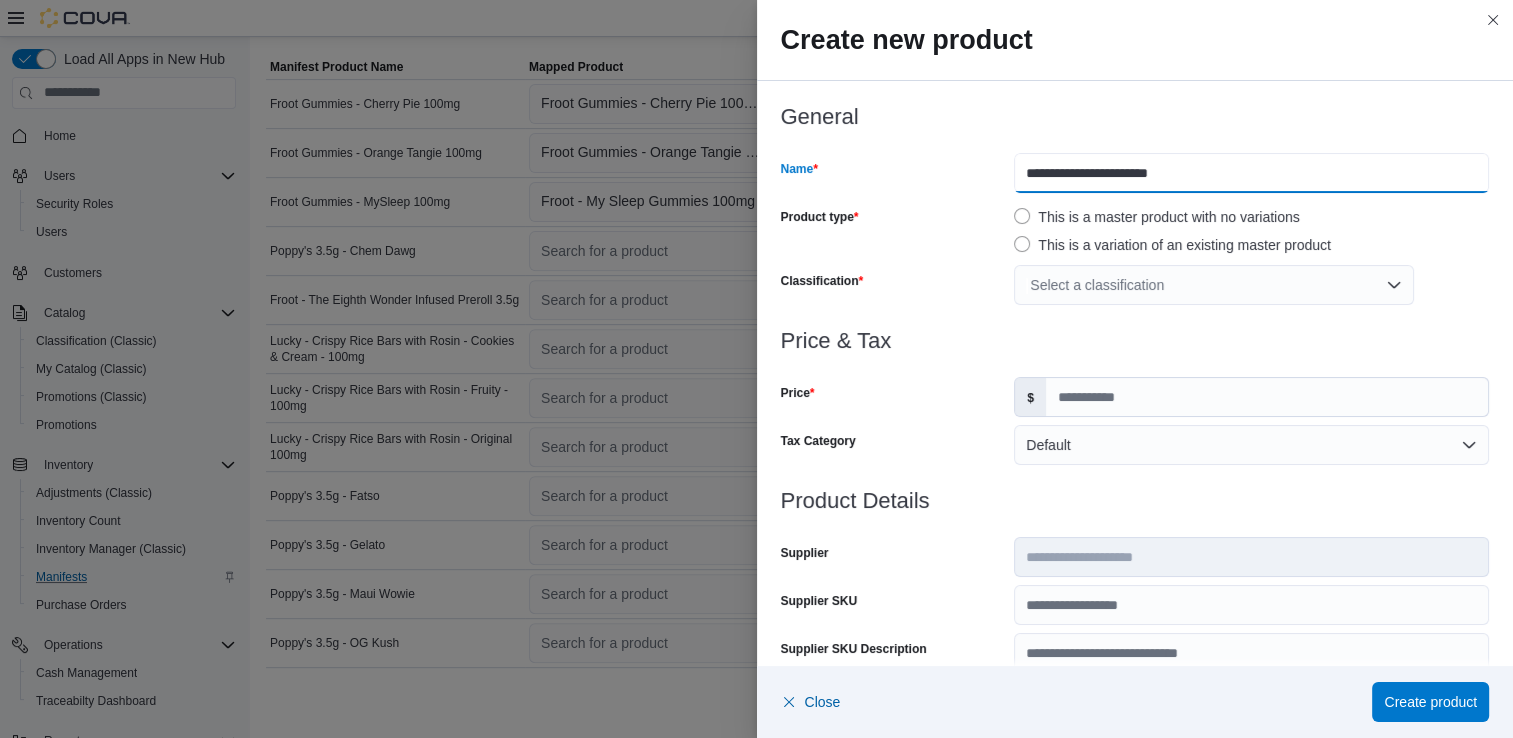 click on "**********" at bounding box center [1251, 173] 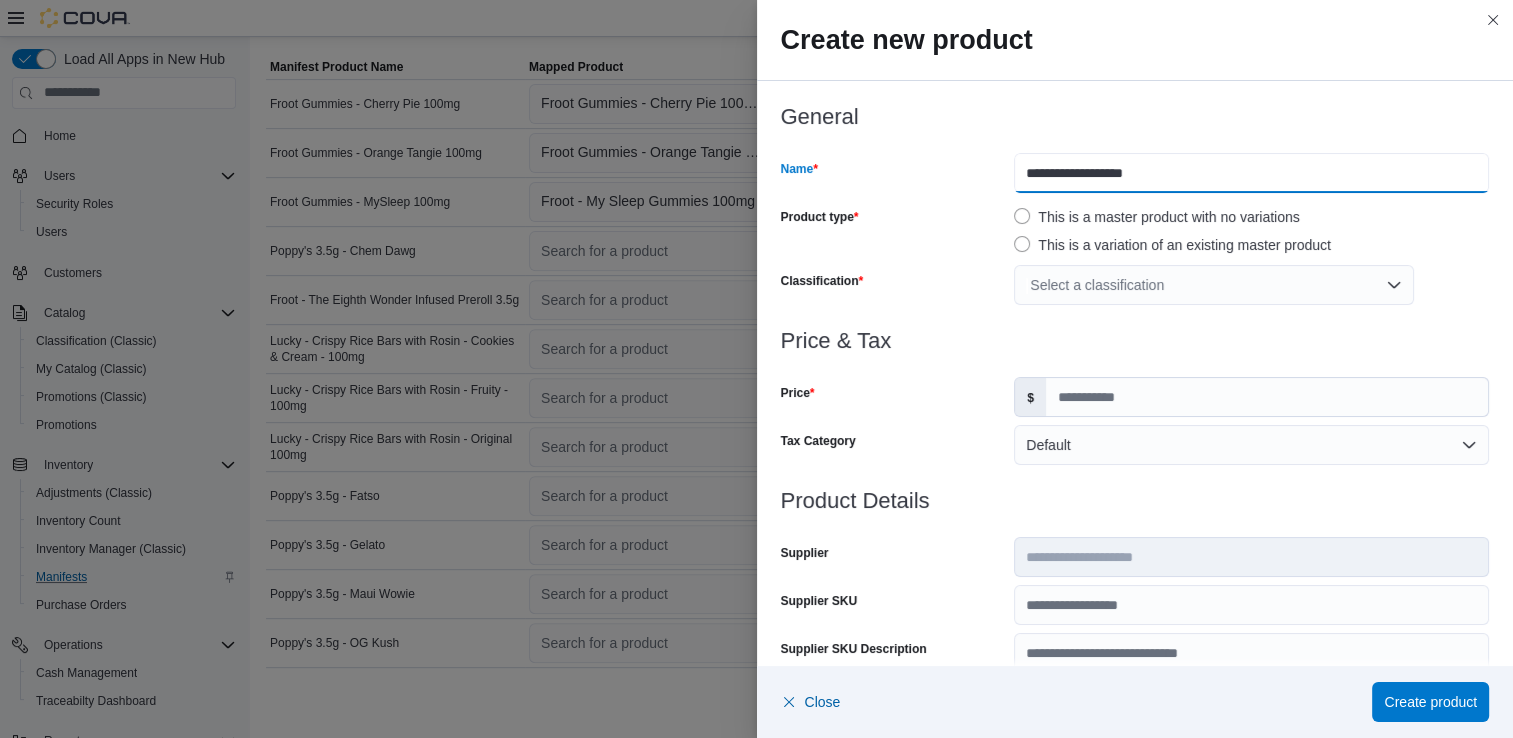 click on "**********" at bounding box center (1251, 173) 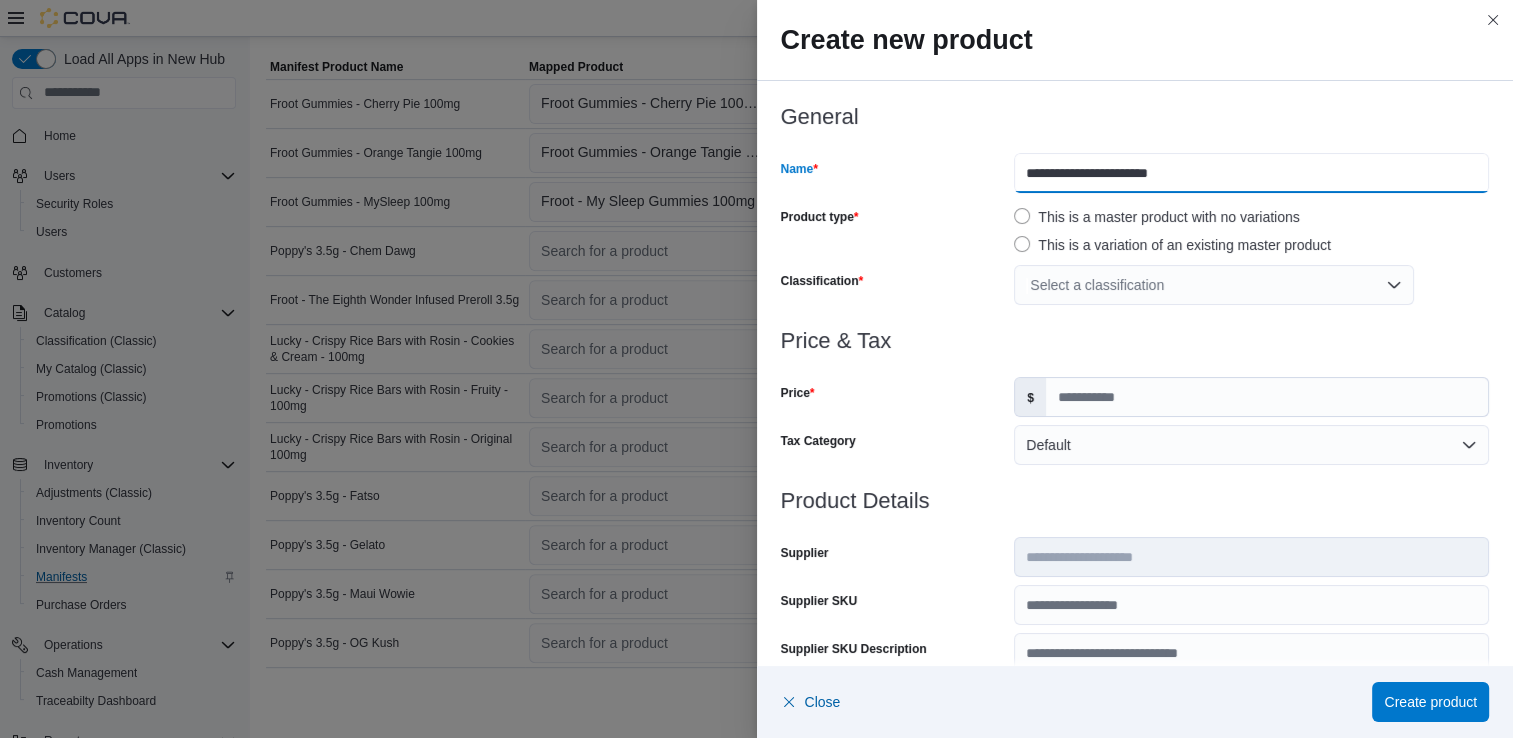 type on "**********" 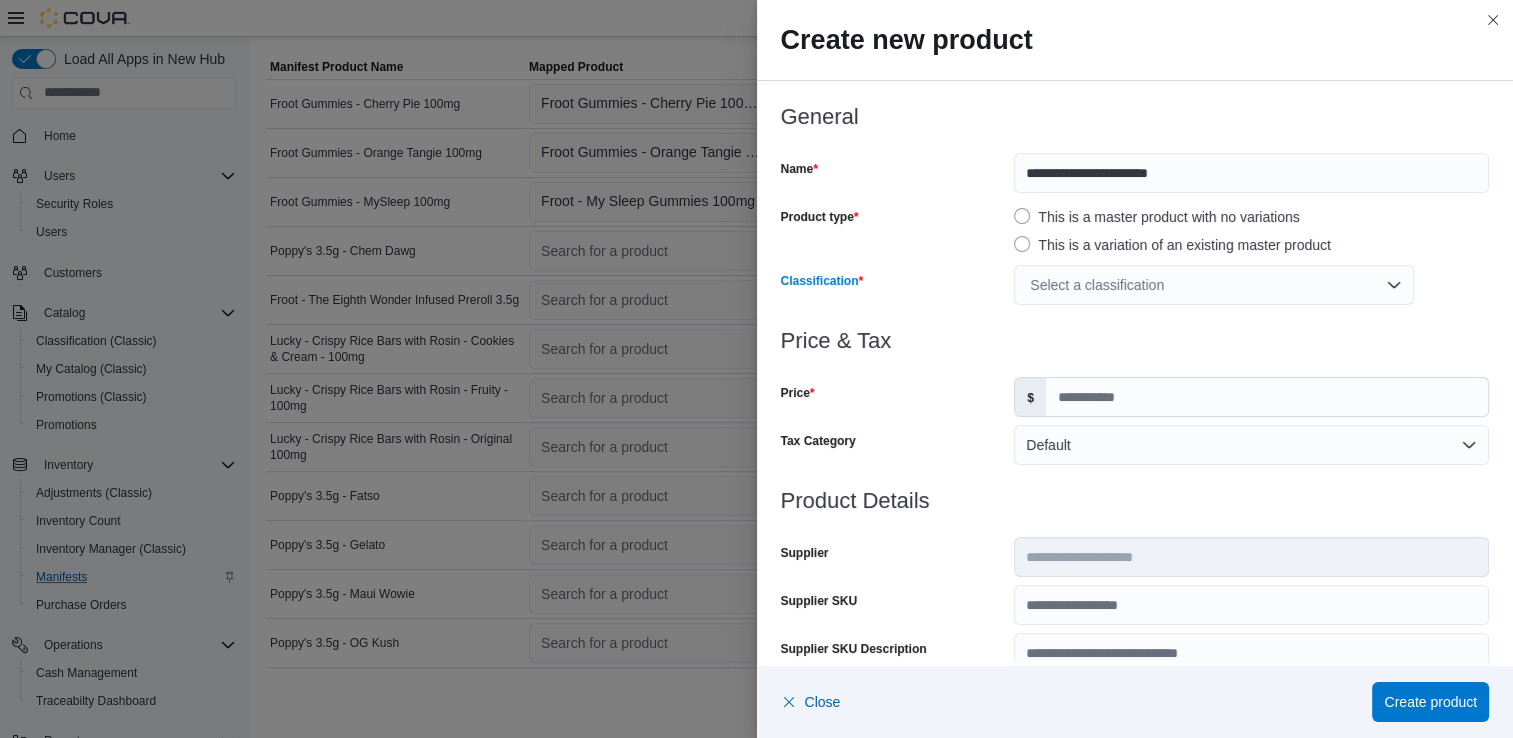 click on "Select a classification" at bounding box center (1214, 285) 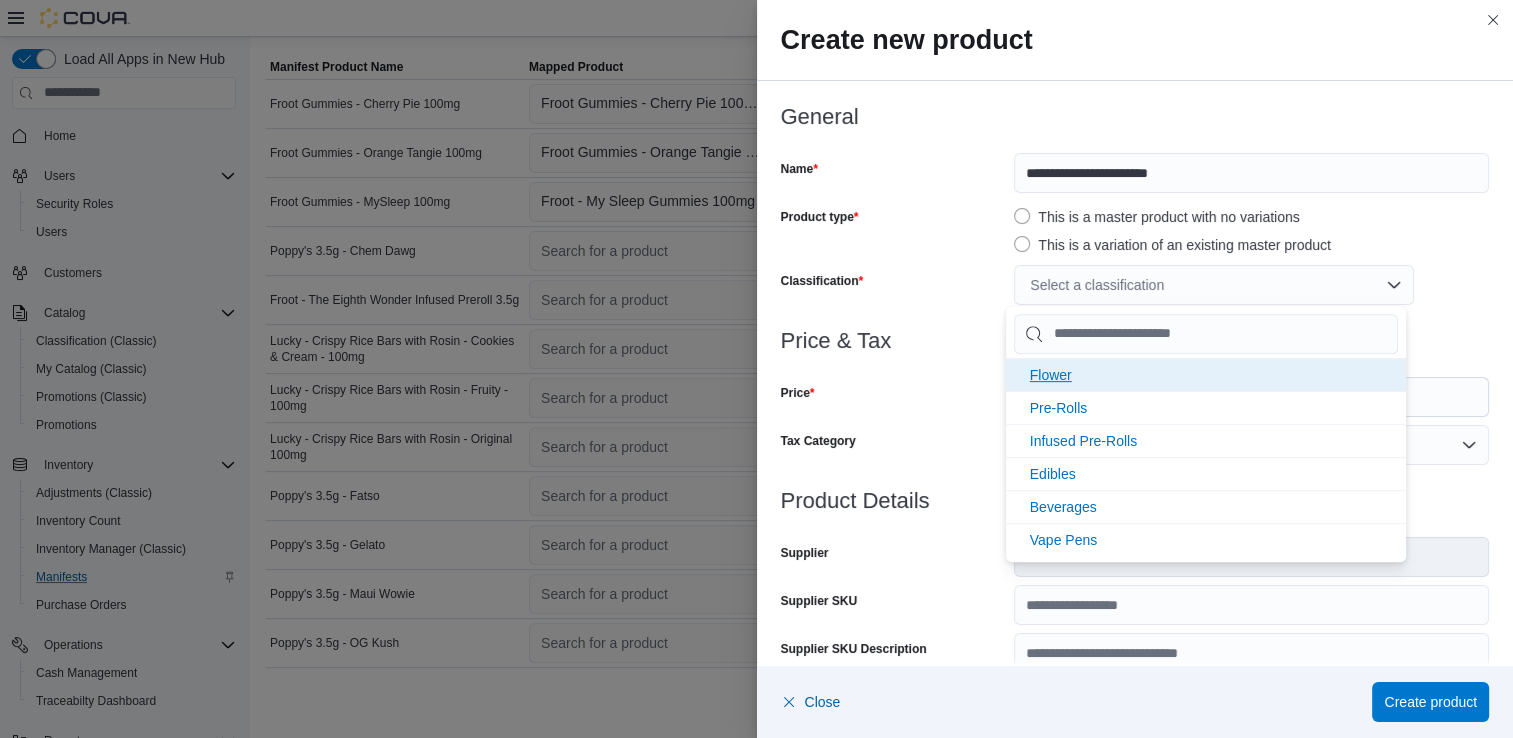 click on "Flower" at bounding box center [1051, 375] 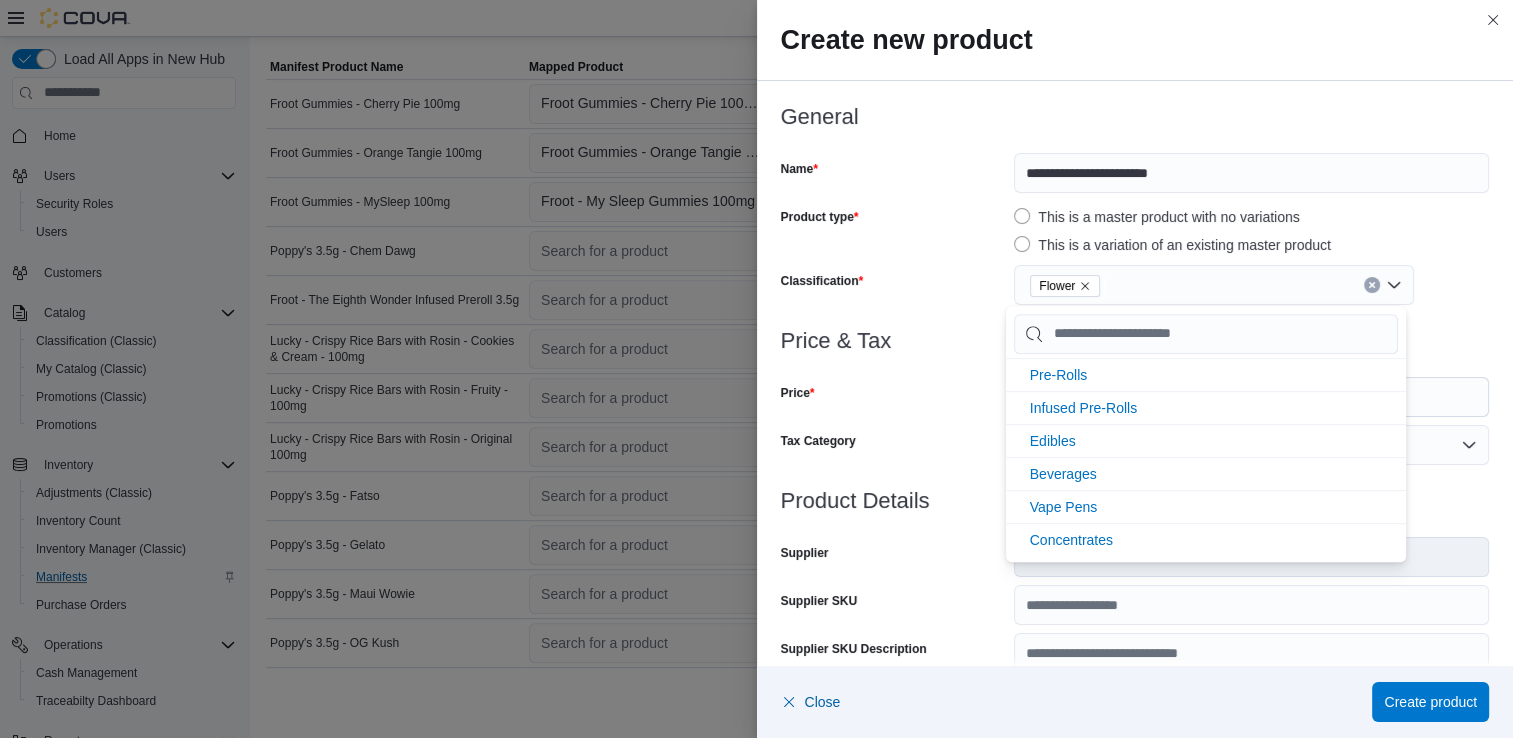 scroll, scrollTop: 0, scrollLeft: 0, axis: both 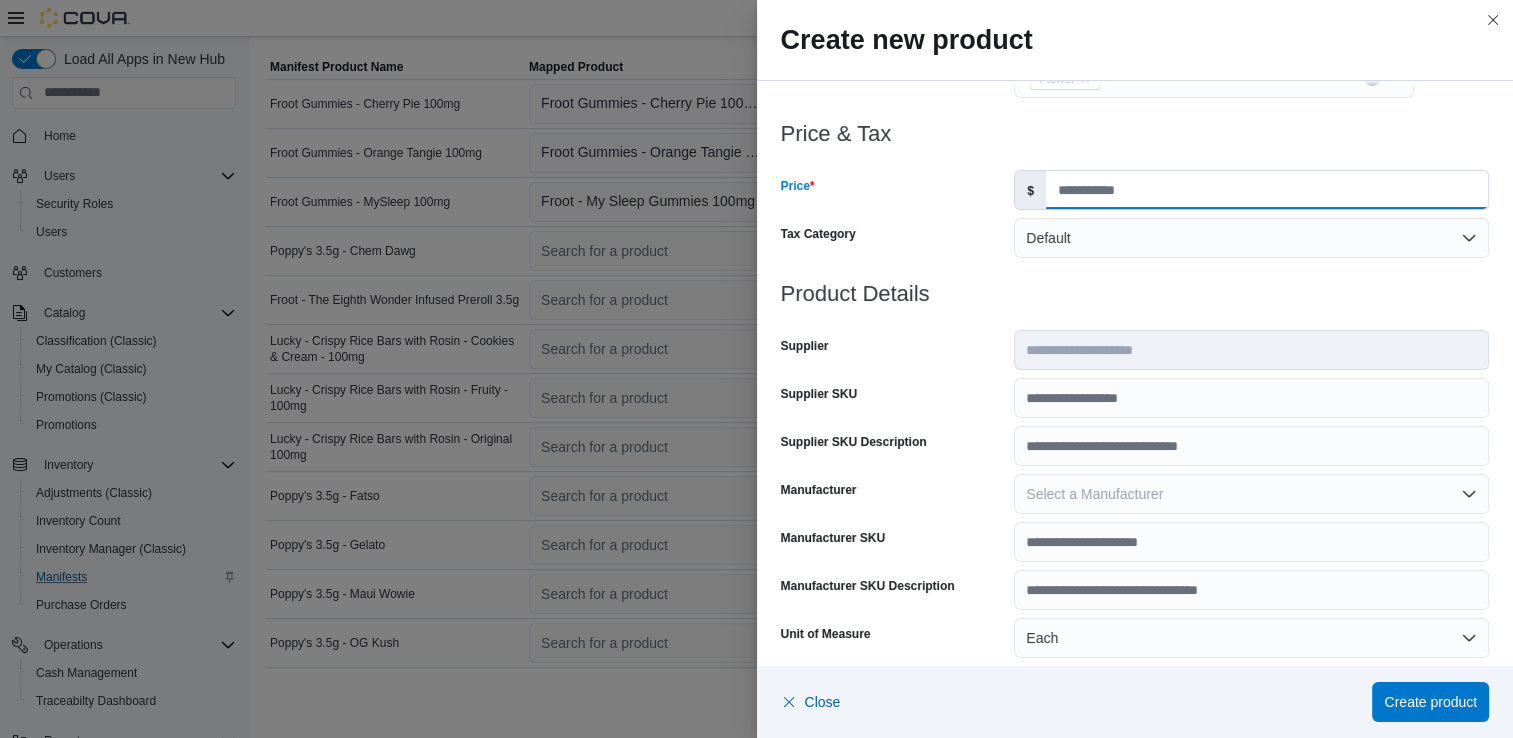 click on "Price" at bounding box center (1267, 190) 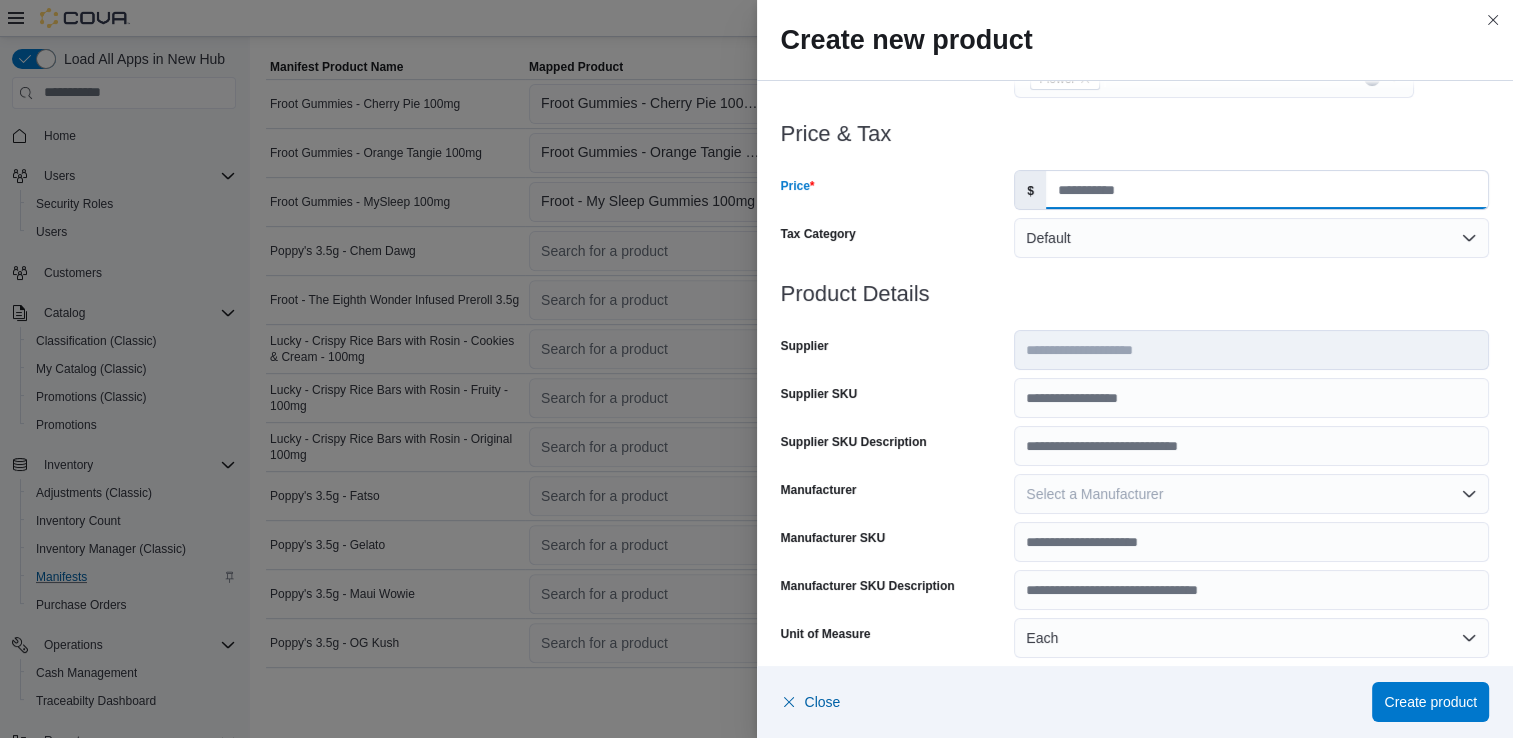 click on "Price" at bounding box center [1267, 190] 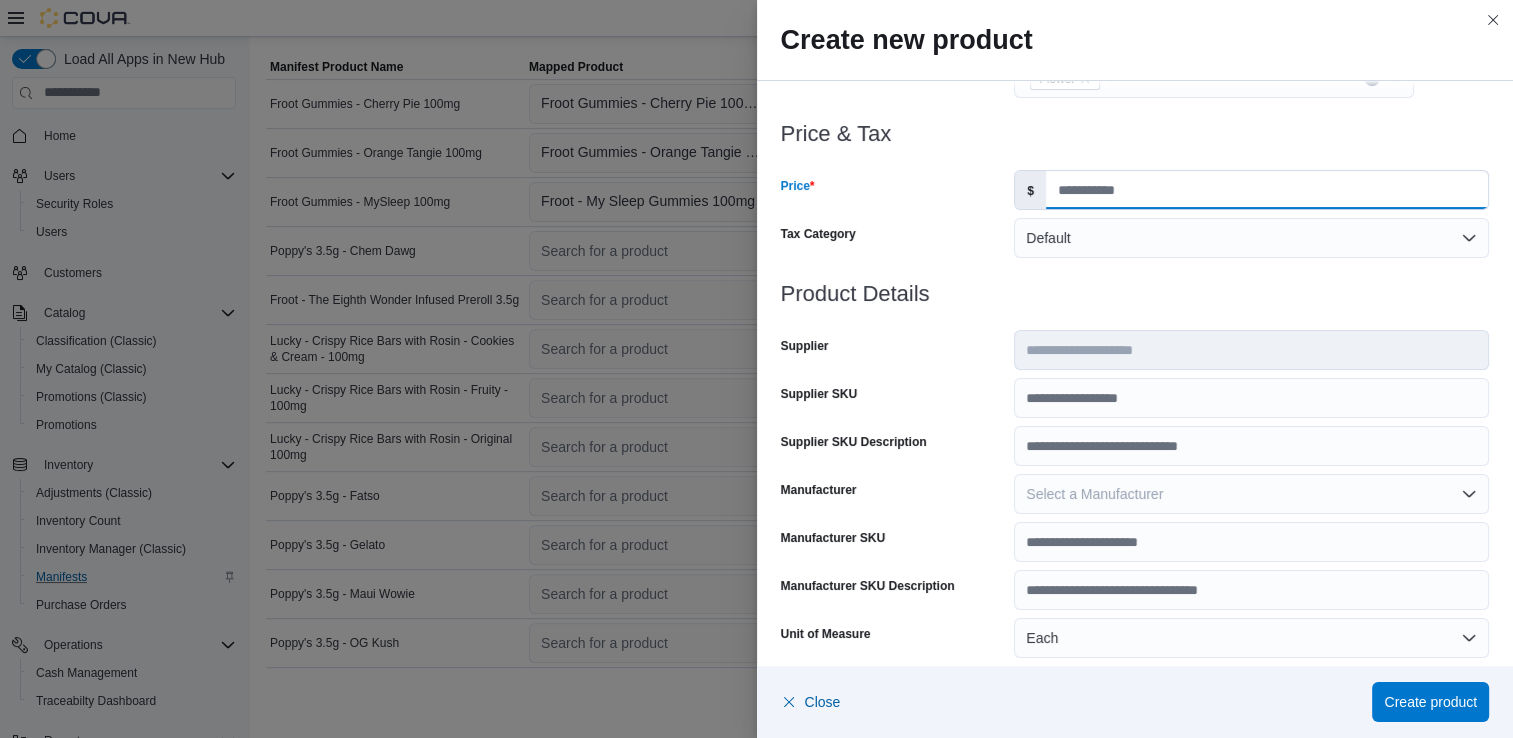 type on "*****" 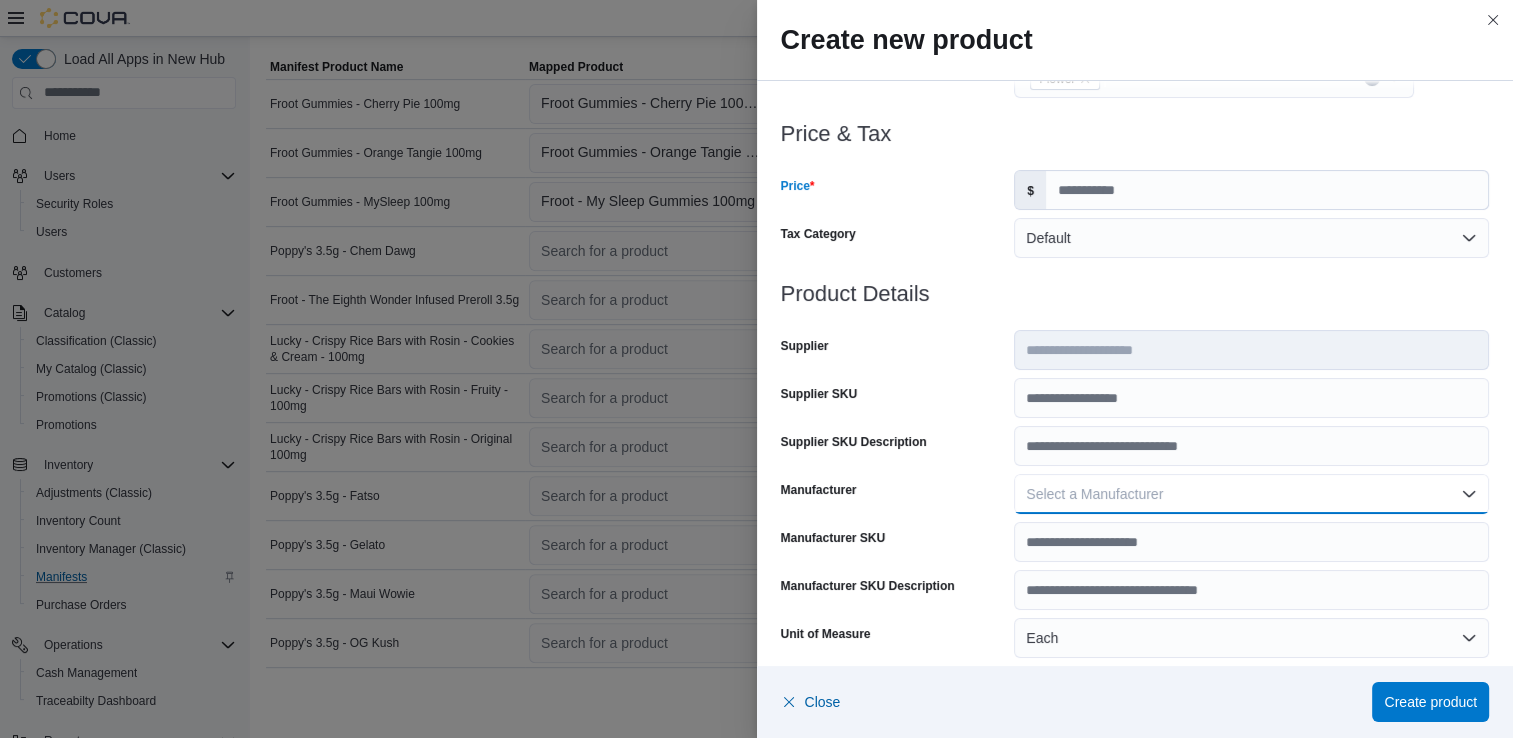 click on "Select a Manufacturer" at bounding box center (1251, 494) 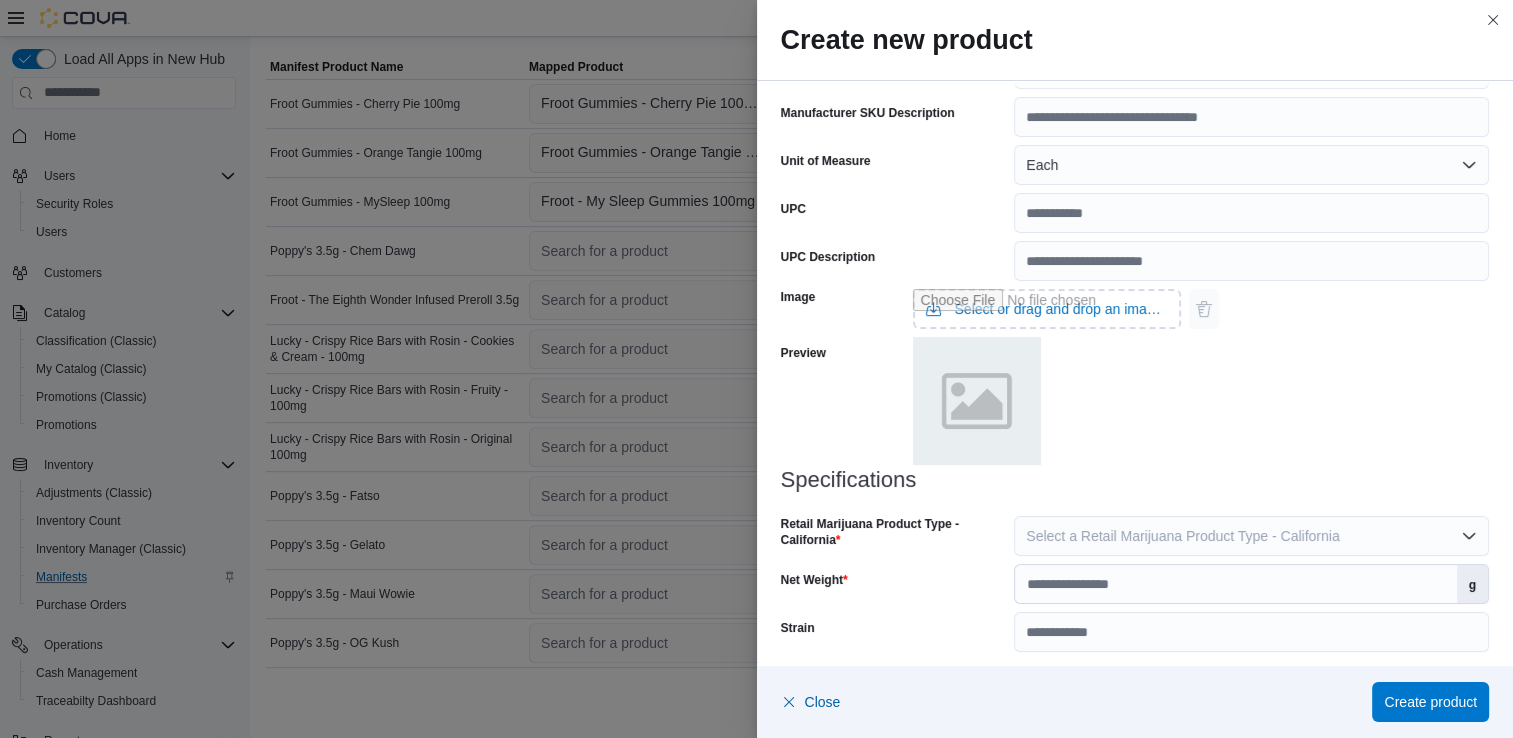 scroll, scrollTop: 689, scrollLeft: 0, axis: vertical 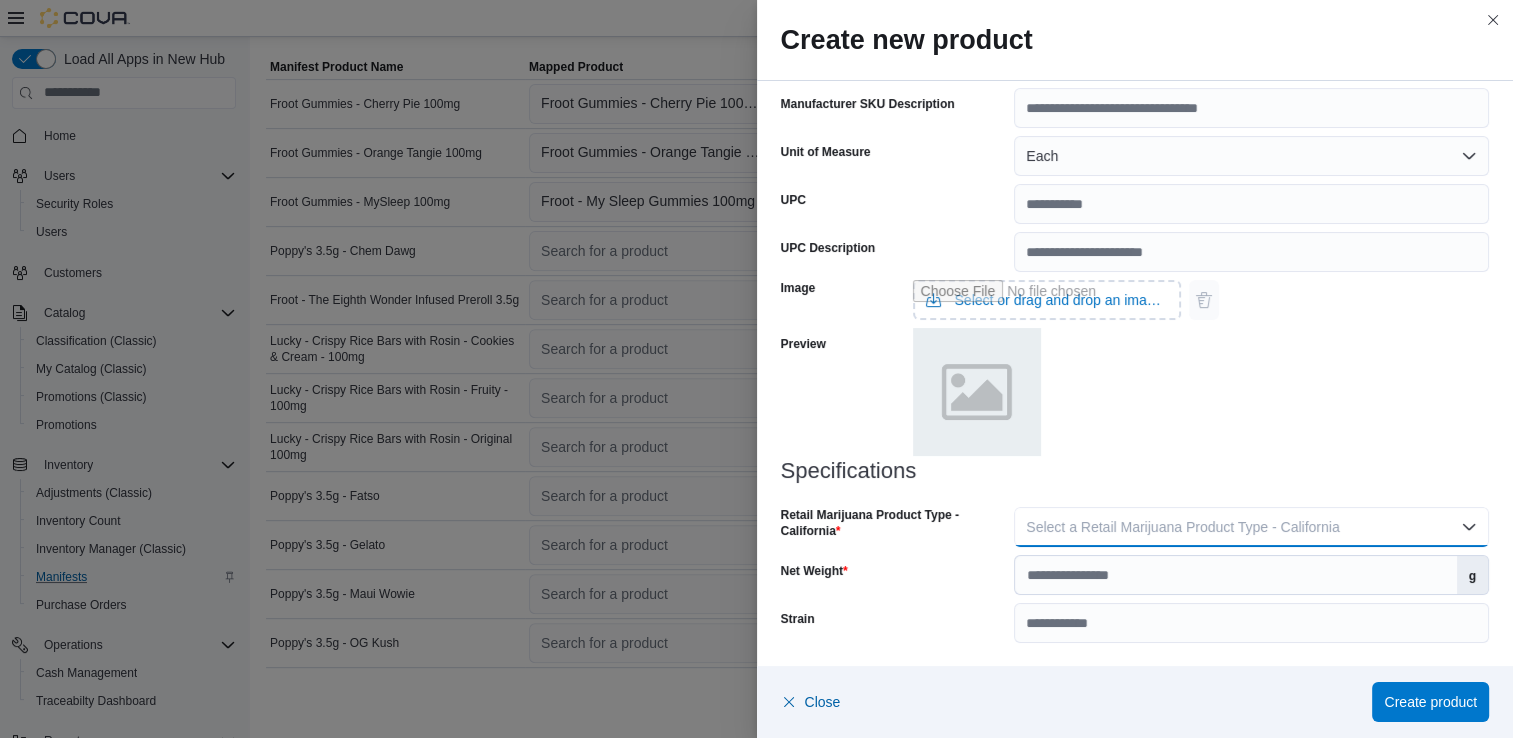 click on "Select a Retail Marijuana Product Type - California" at bounding box center (1251, 527) 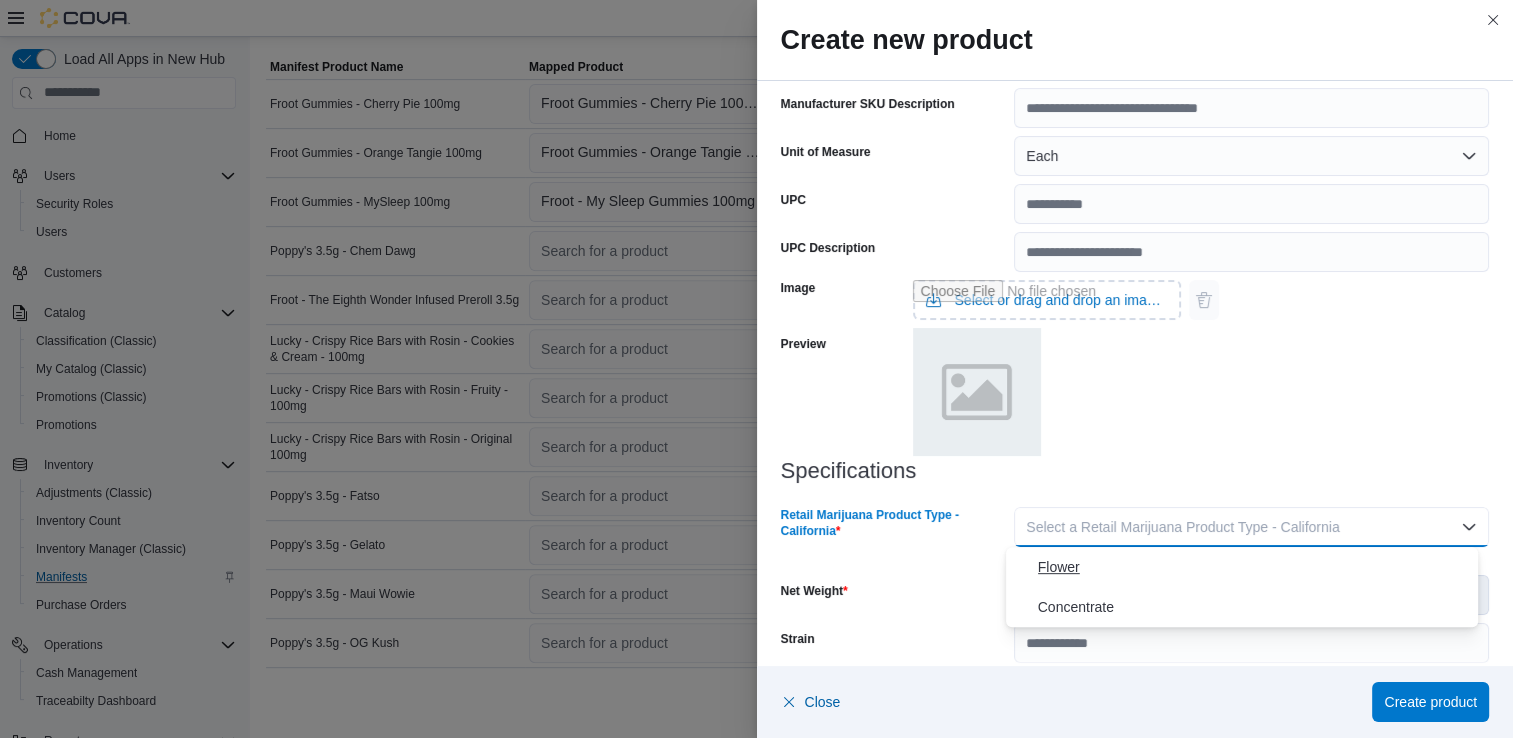 click on "Flower" at bounding box center [1254, 567] 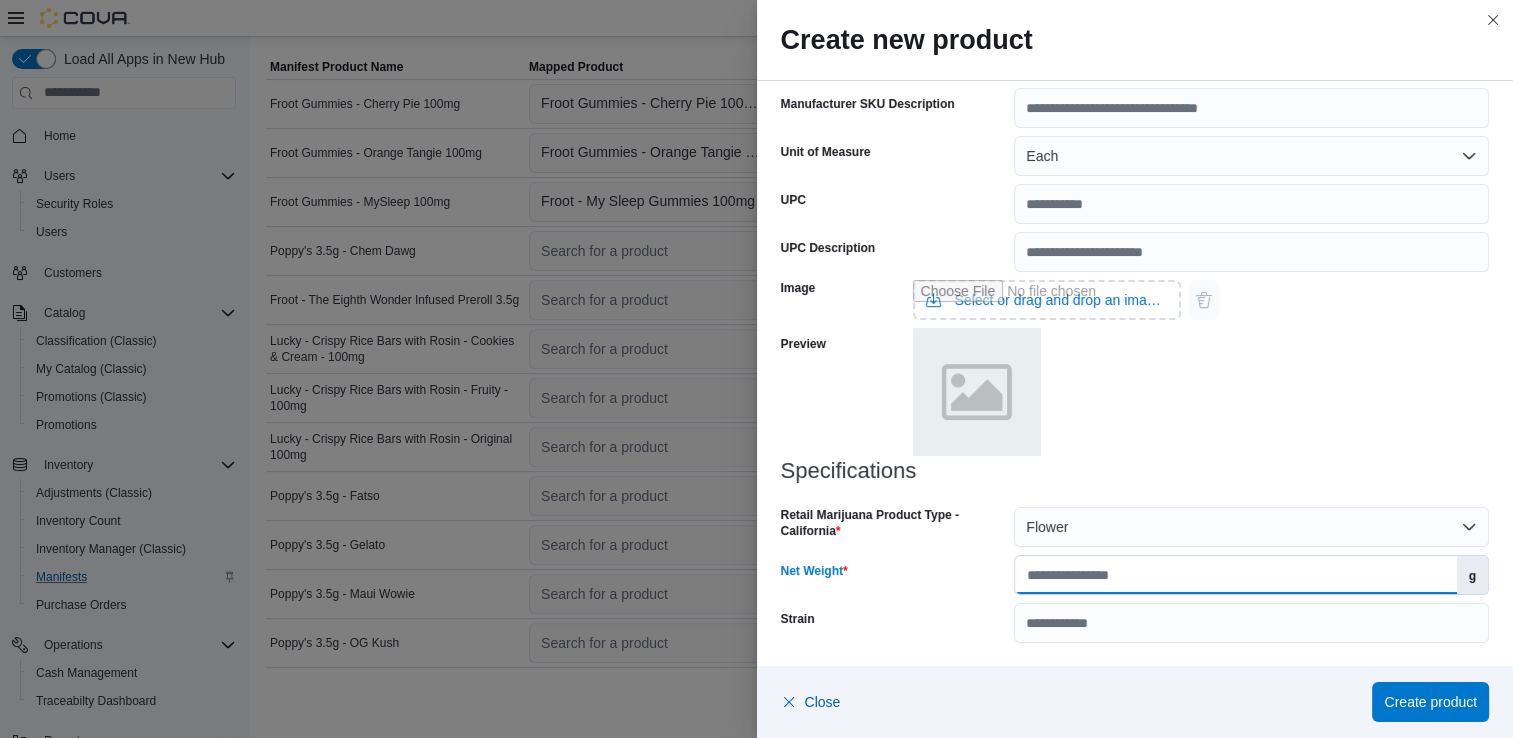 click on "Net Weight" at bounding box center (1235, 575) 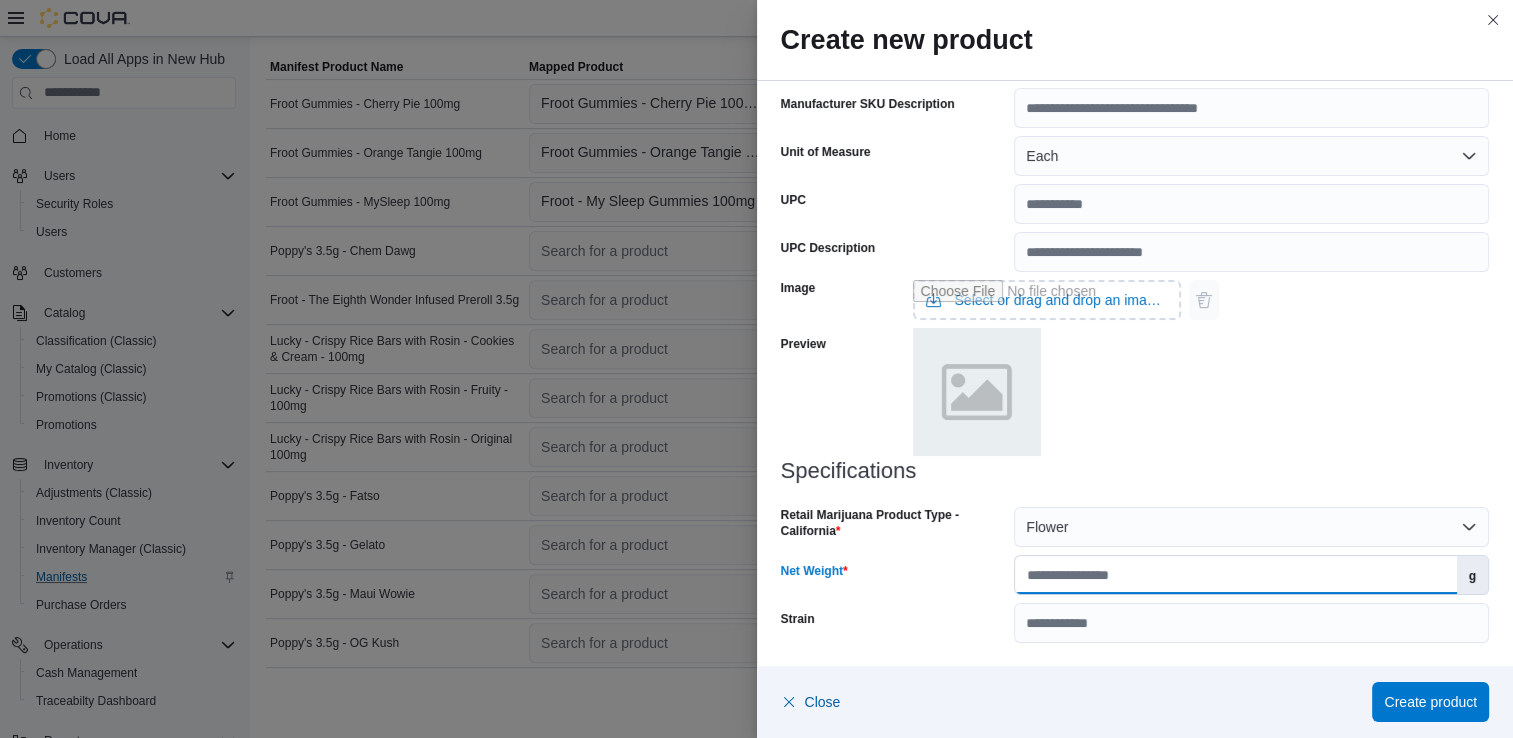 type on "***" 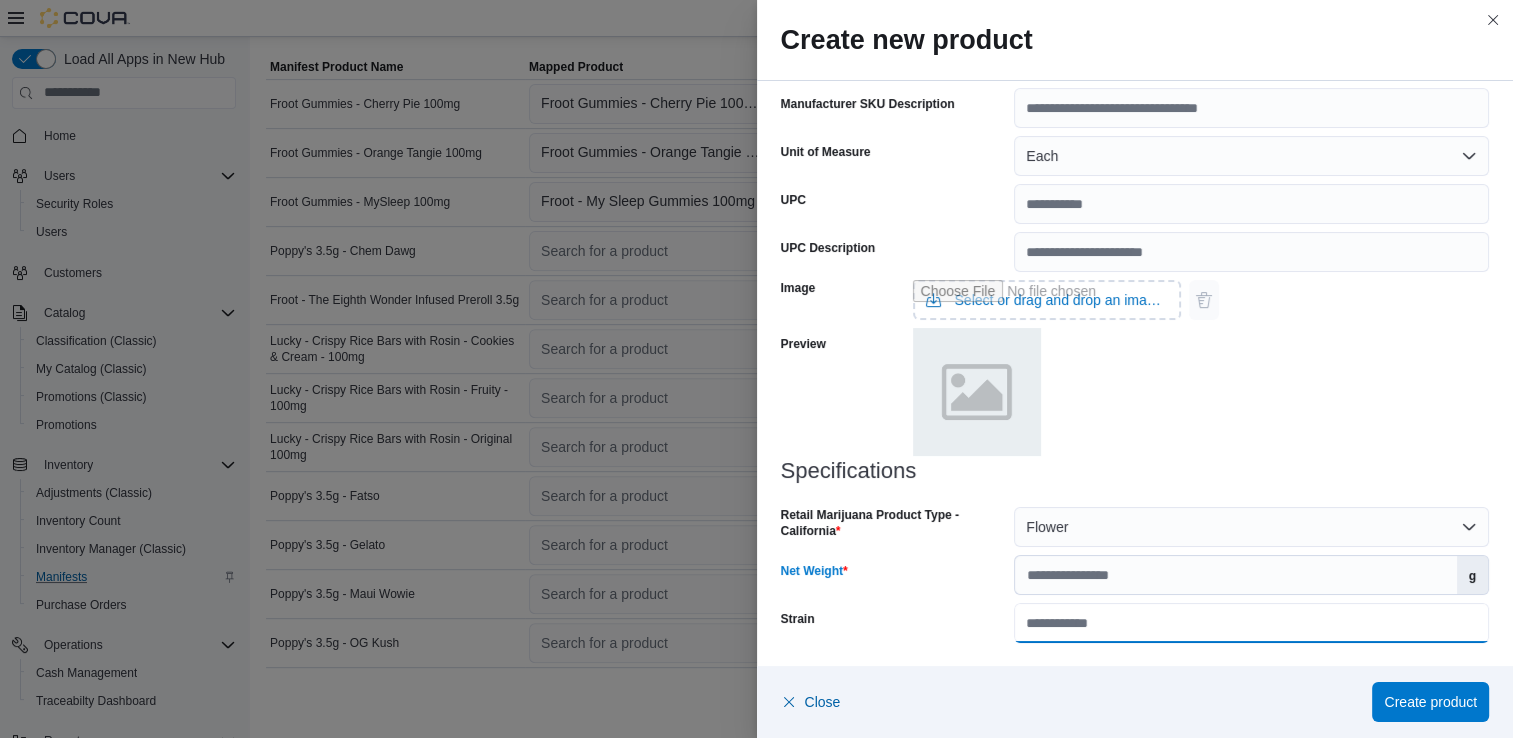click on "Strain" at bounding box center (1251, 623) 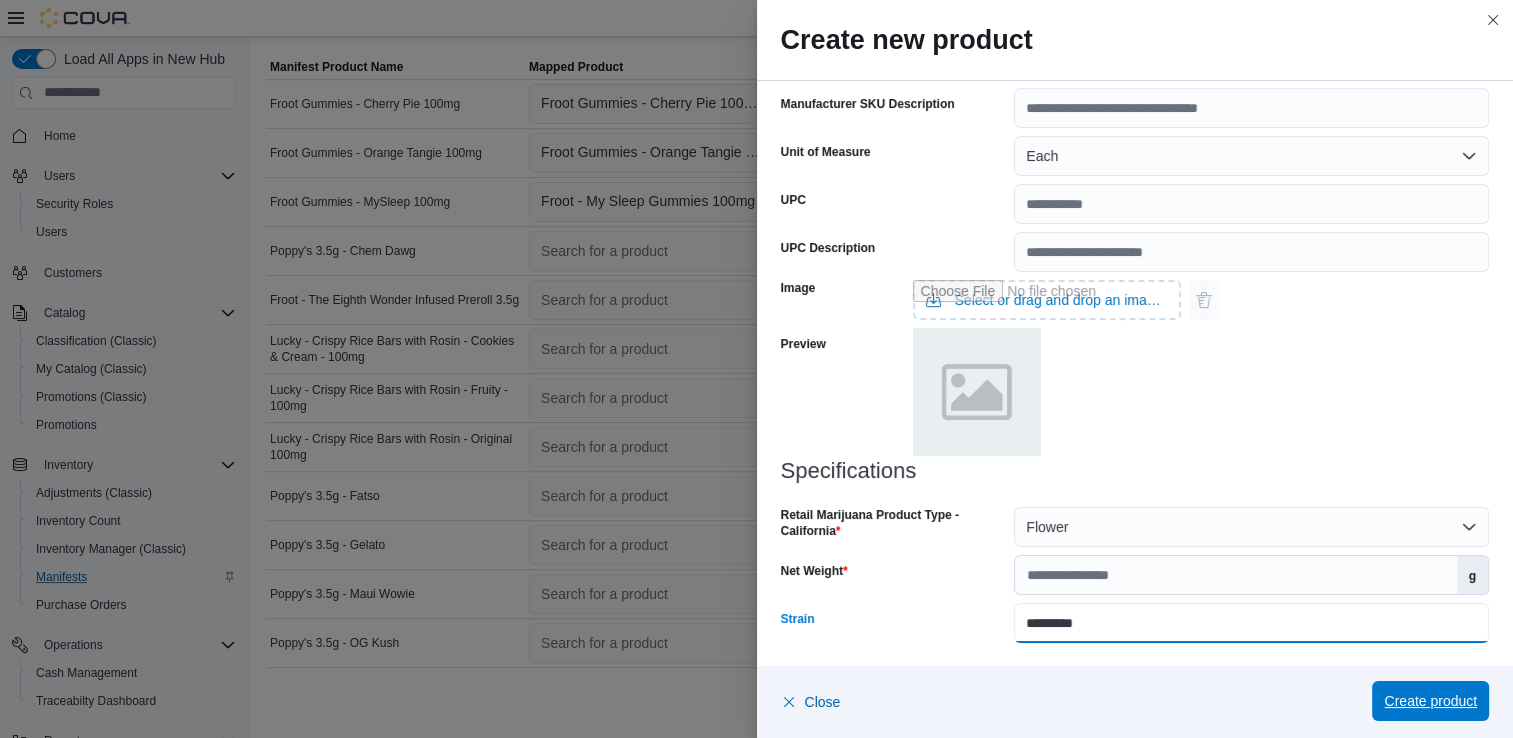 type on "*********" 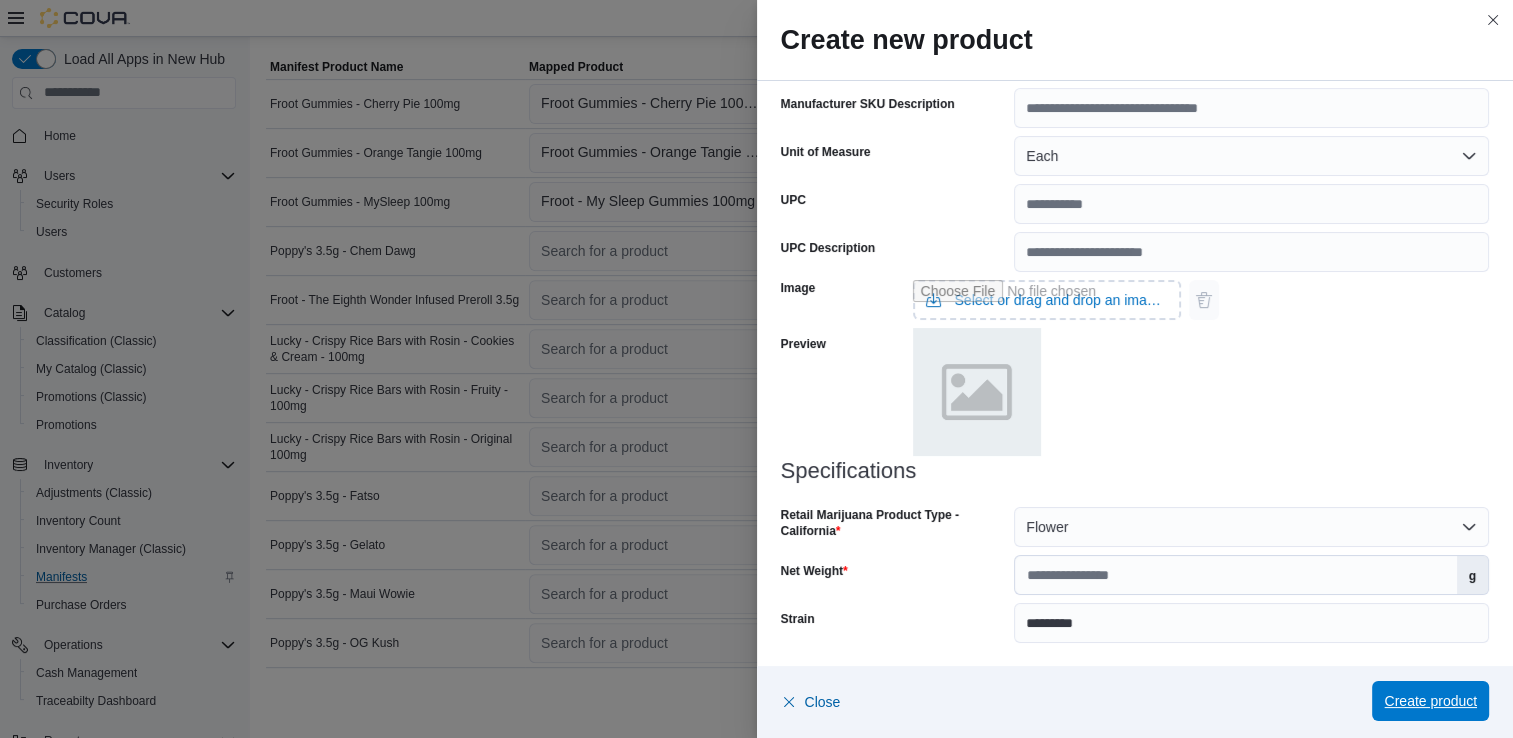 click on "Create product" at bounding box center (1430, 701) 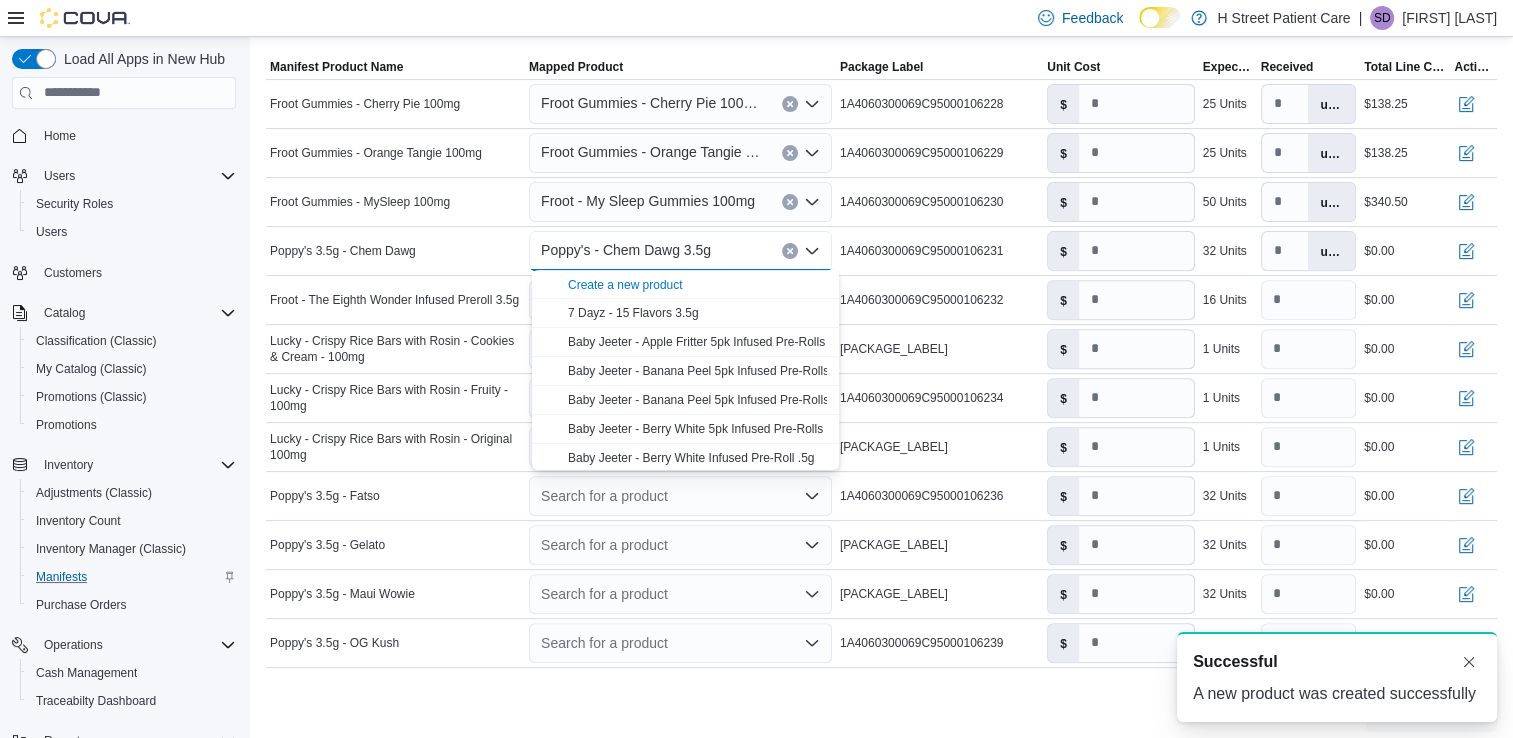 scroll, scrollTop: 0, scrollLeft: 0, axis: both 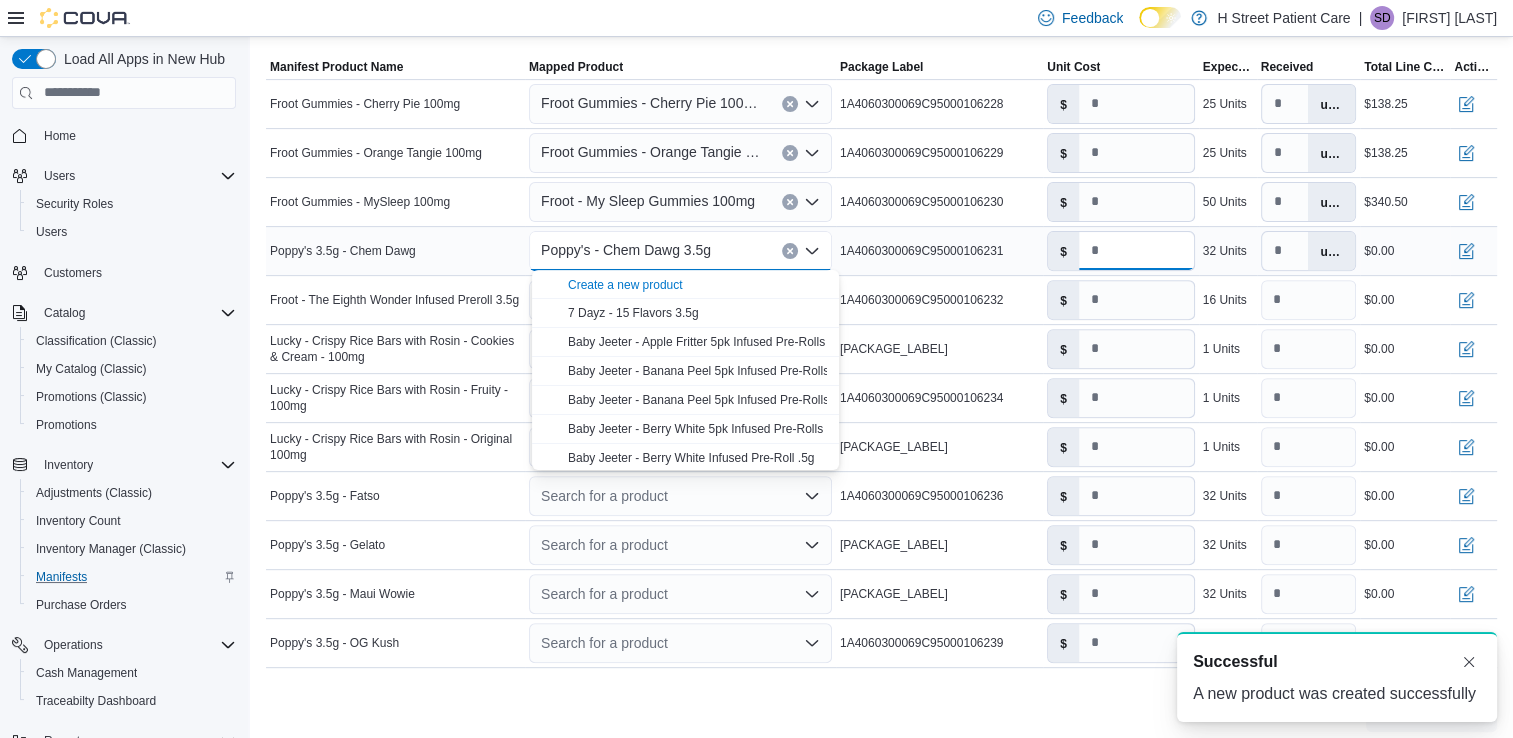 click on "*" at bounding box center (1136, 251) 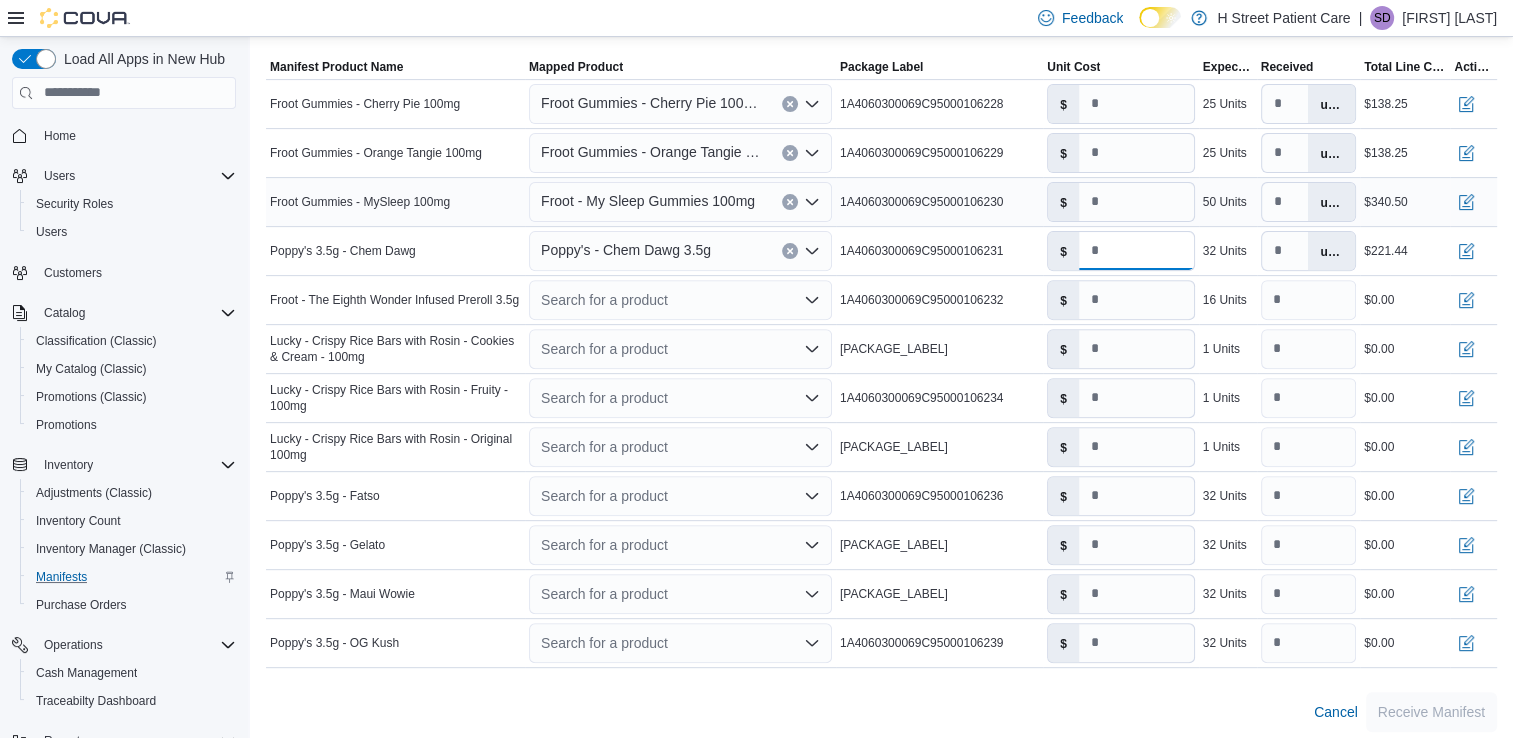 type on "****" 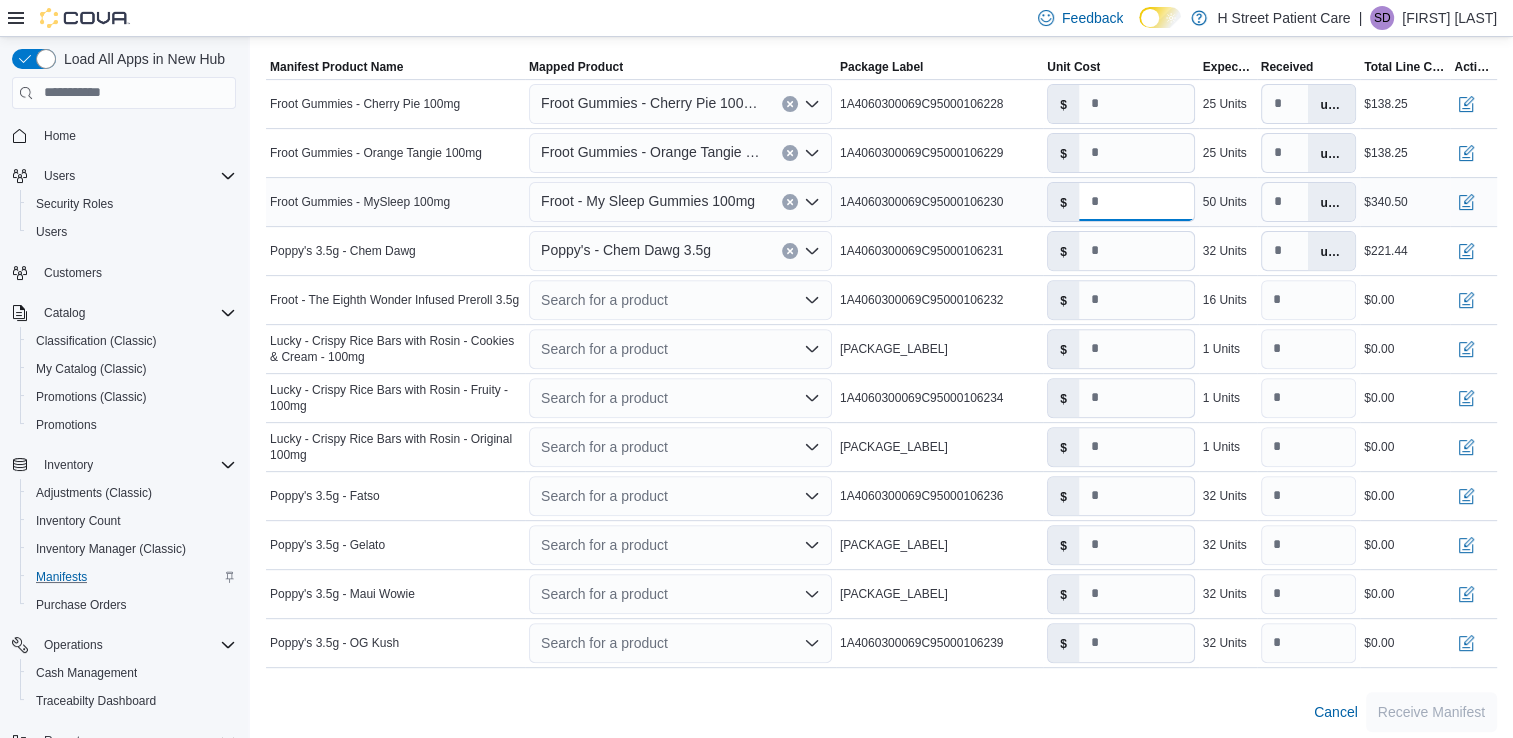 click on "****" at bounding box center [1136, 202] 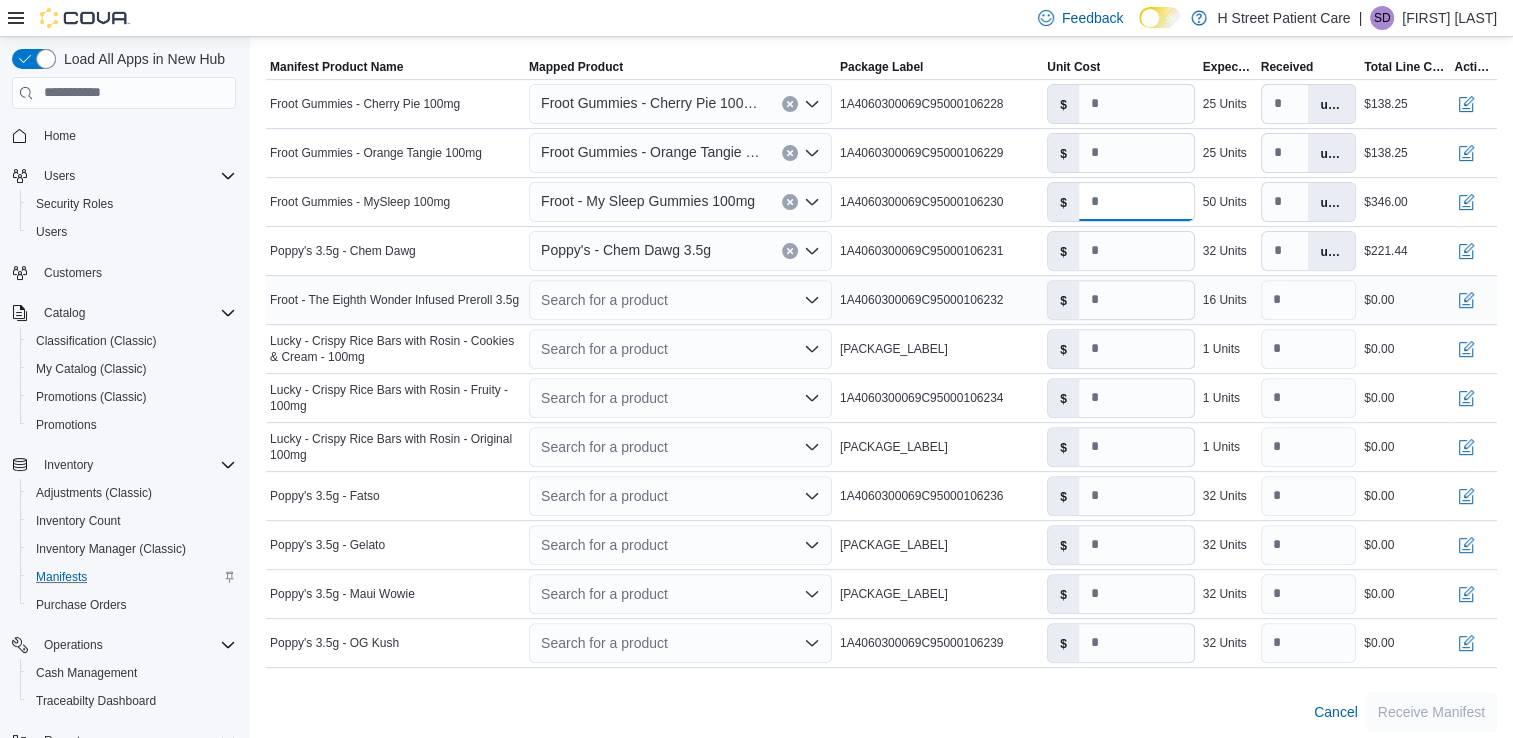 type on "****" 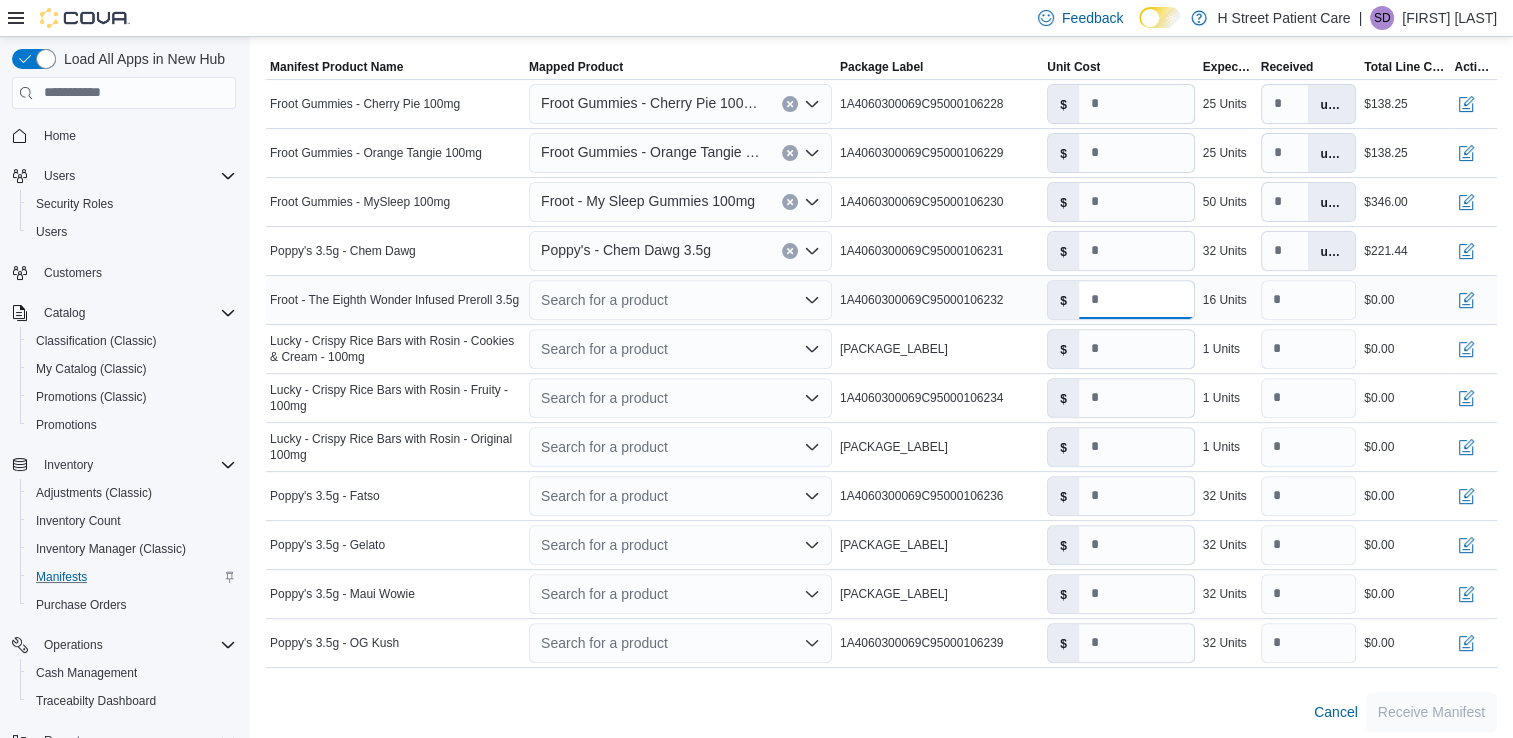 click on "*" at bounding box center (1136, 300) 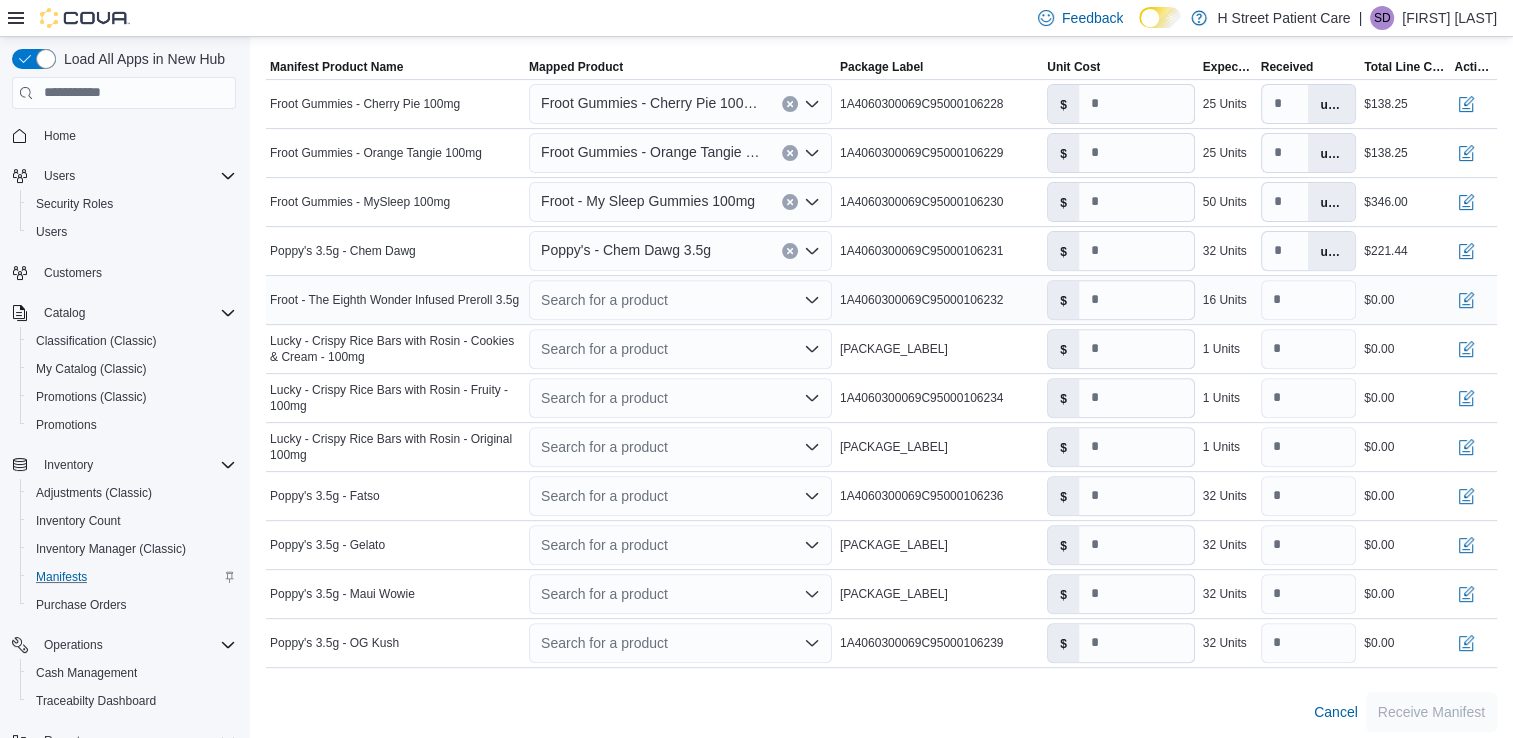 click on "Search for a product" at bounding box center (680, 300) 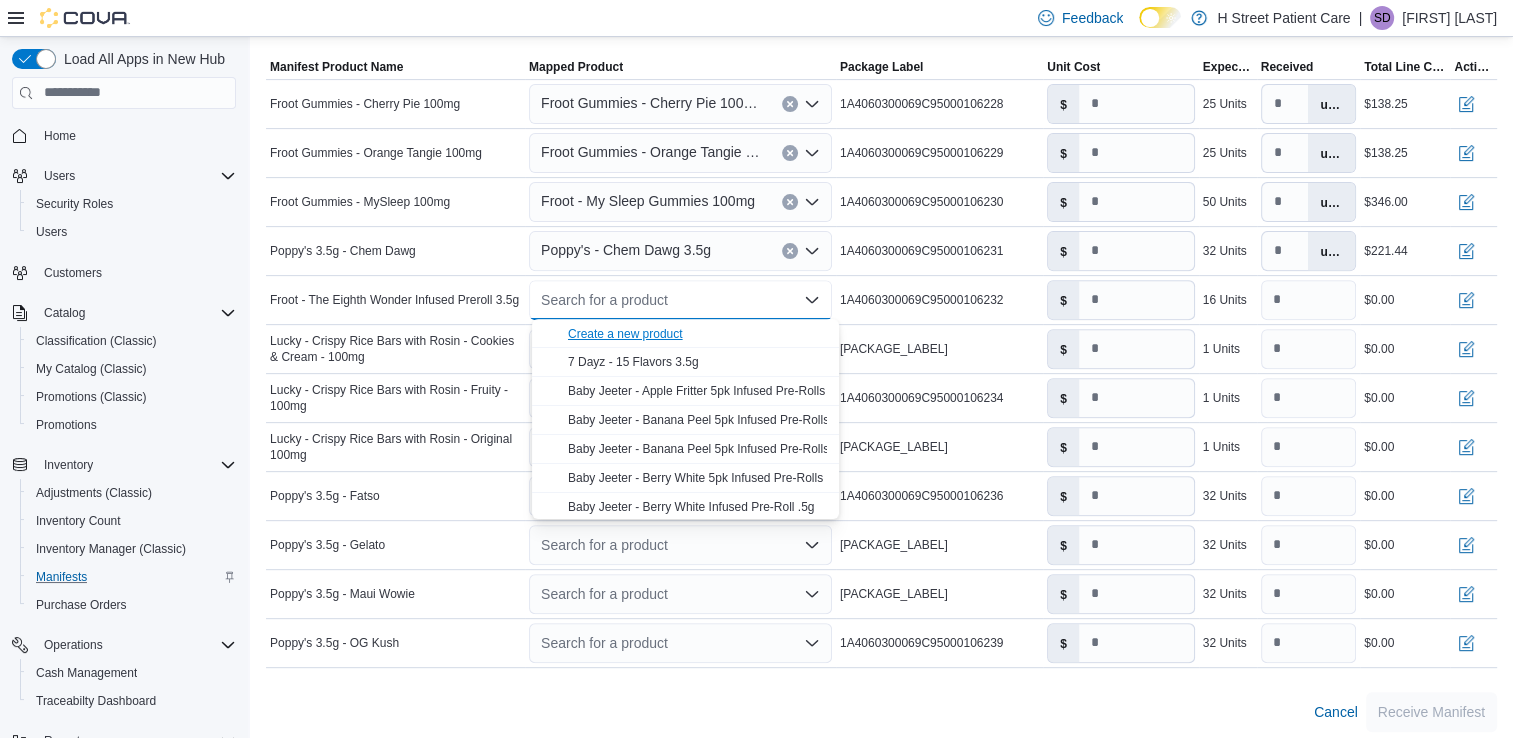 click on "Create a new product" at bounding box center [625, 334] 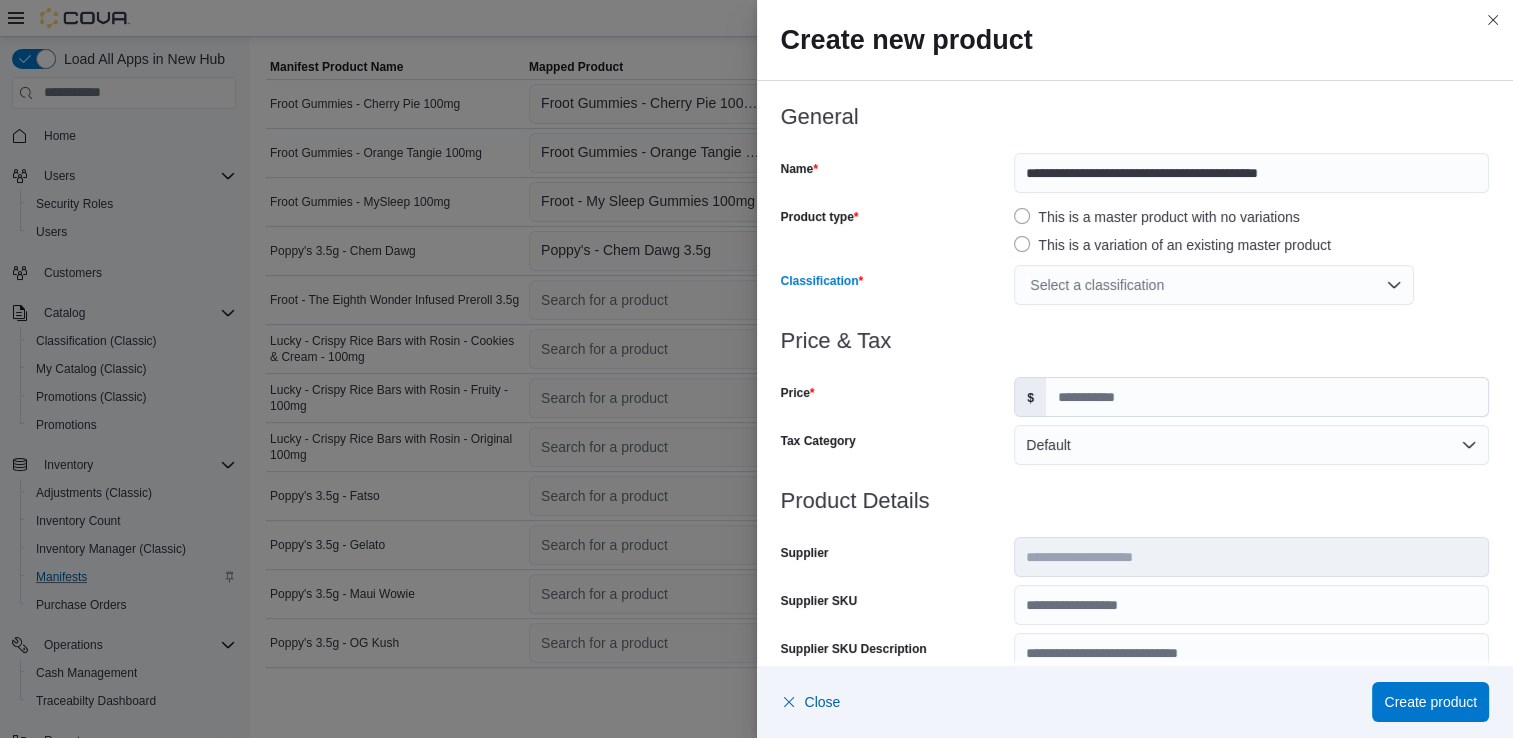 click on "Select a classification" at bounding box center (1214, 285) 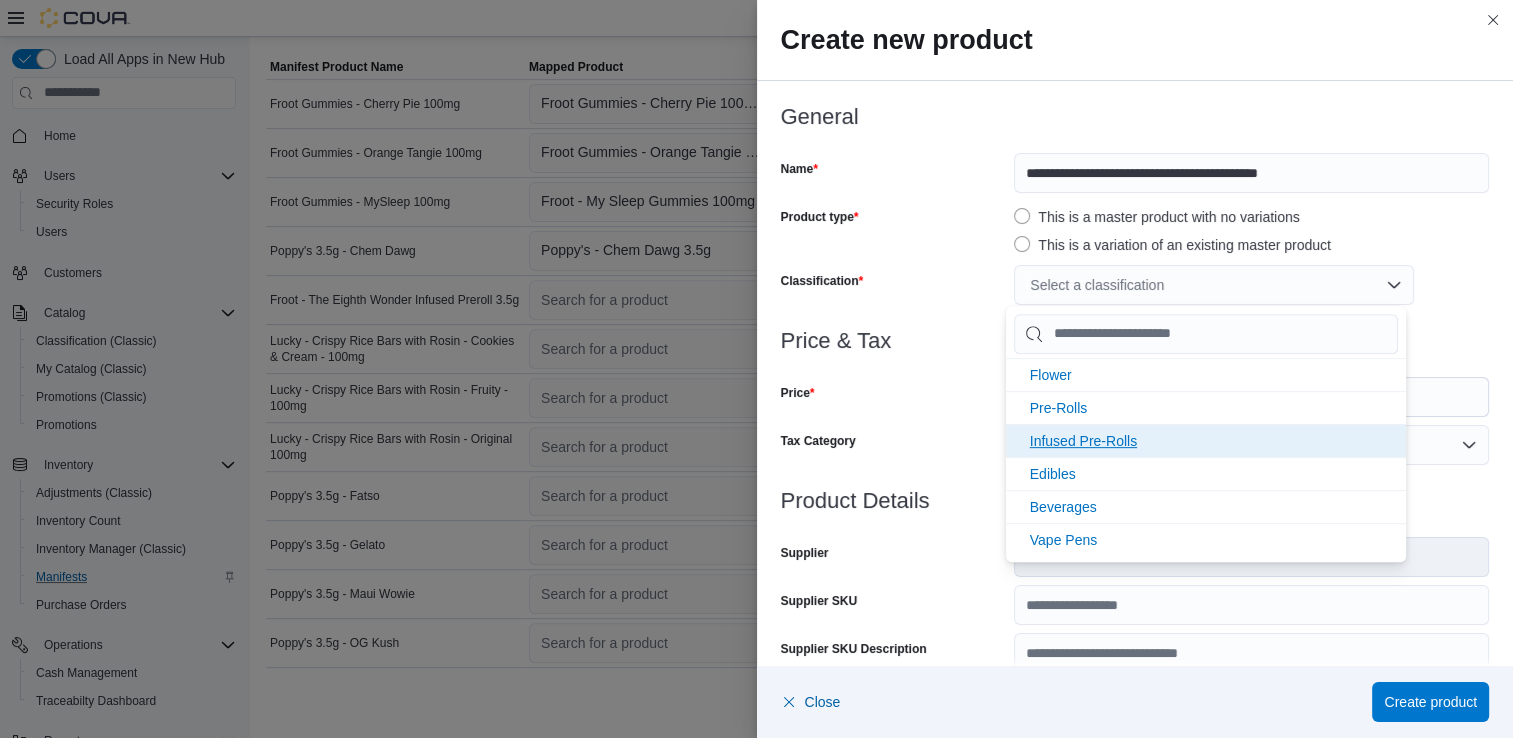 click on "Infused Pre-Rolls" at bounding box center [1083, 441] 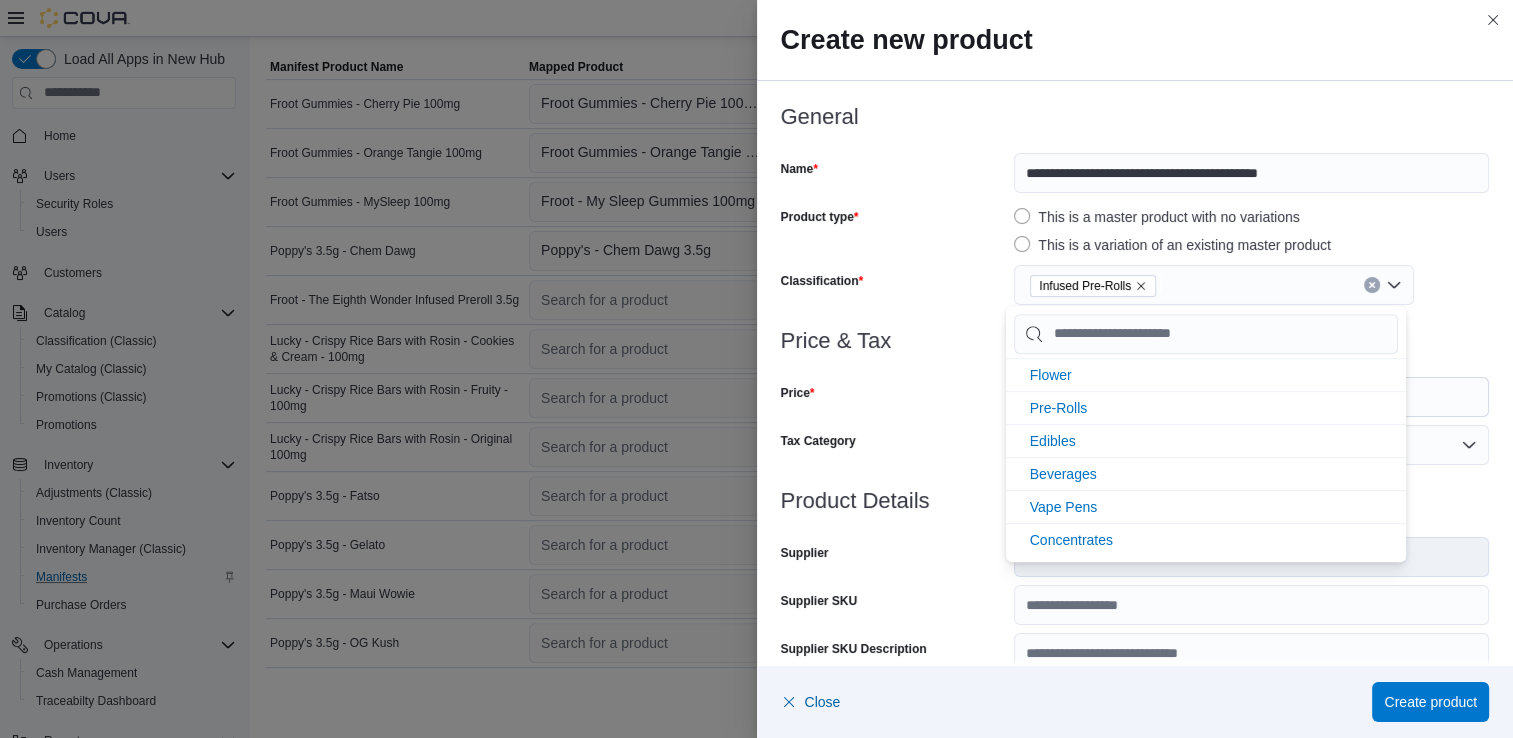 scroll, scrollTop: 0, scrollLeft: 0, axis: both 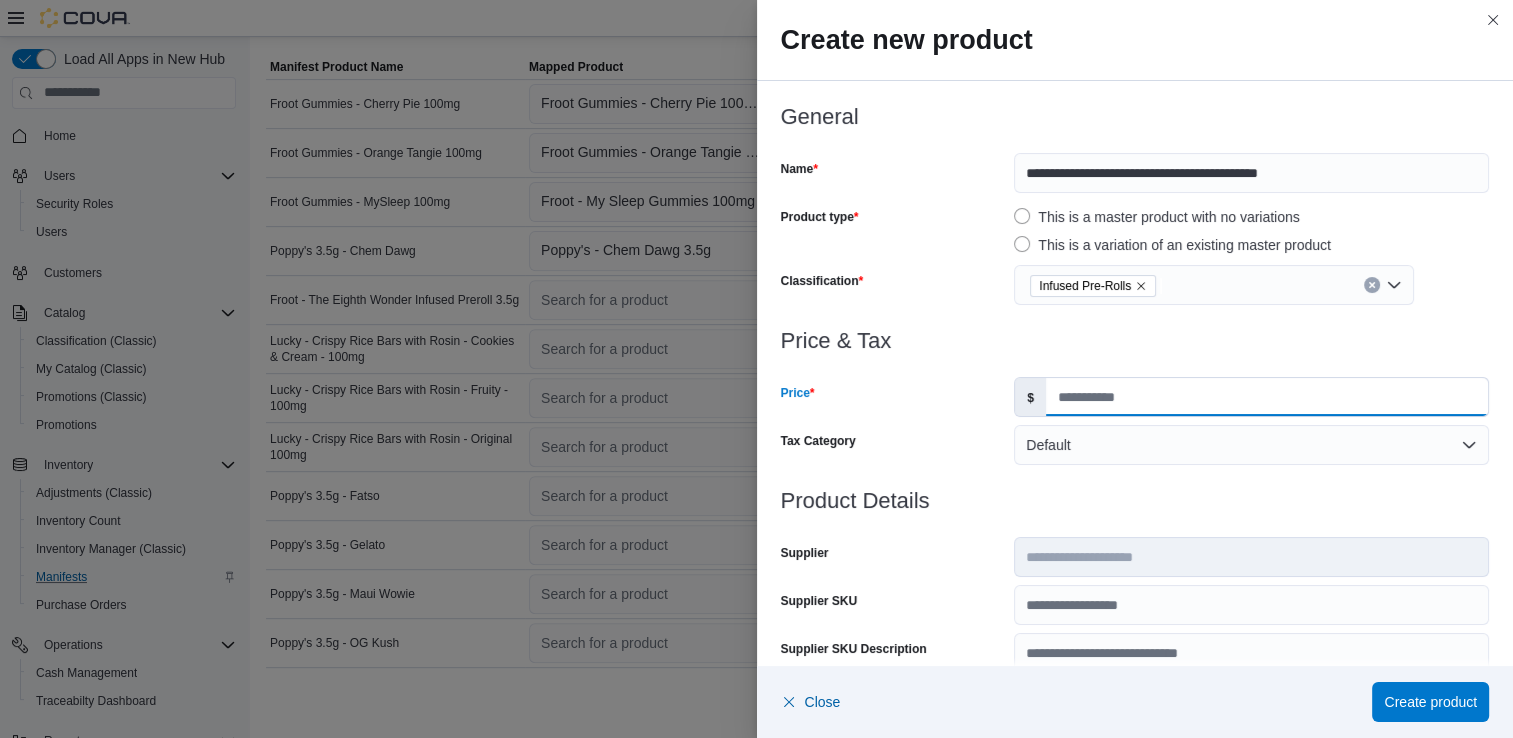 click on "Price" at bounding box center [1267, 397] 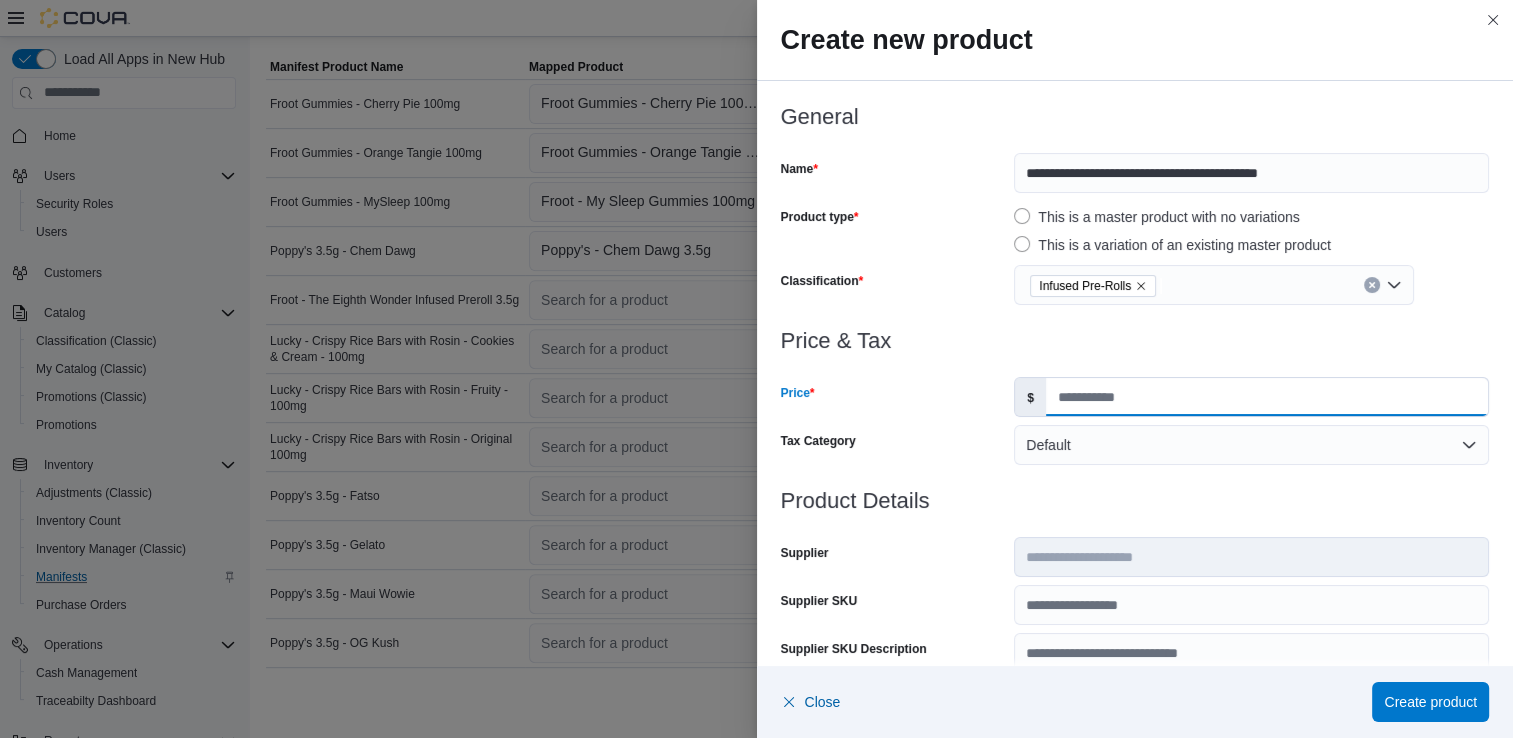 type on "*****" 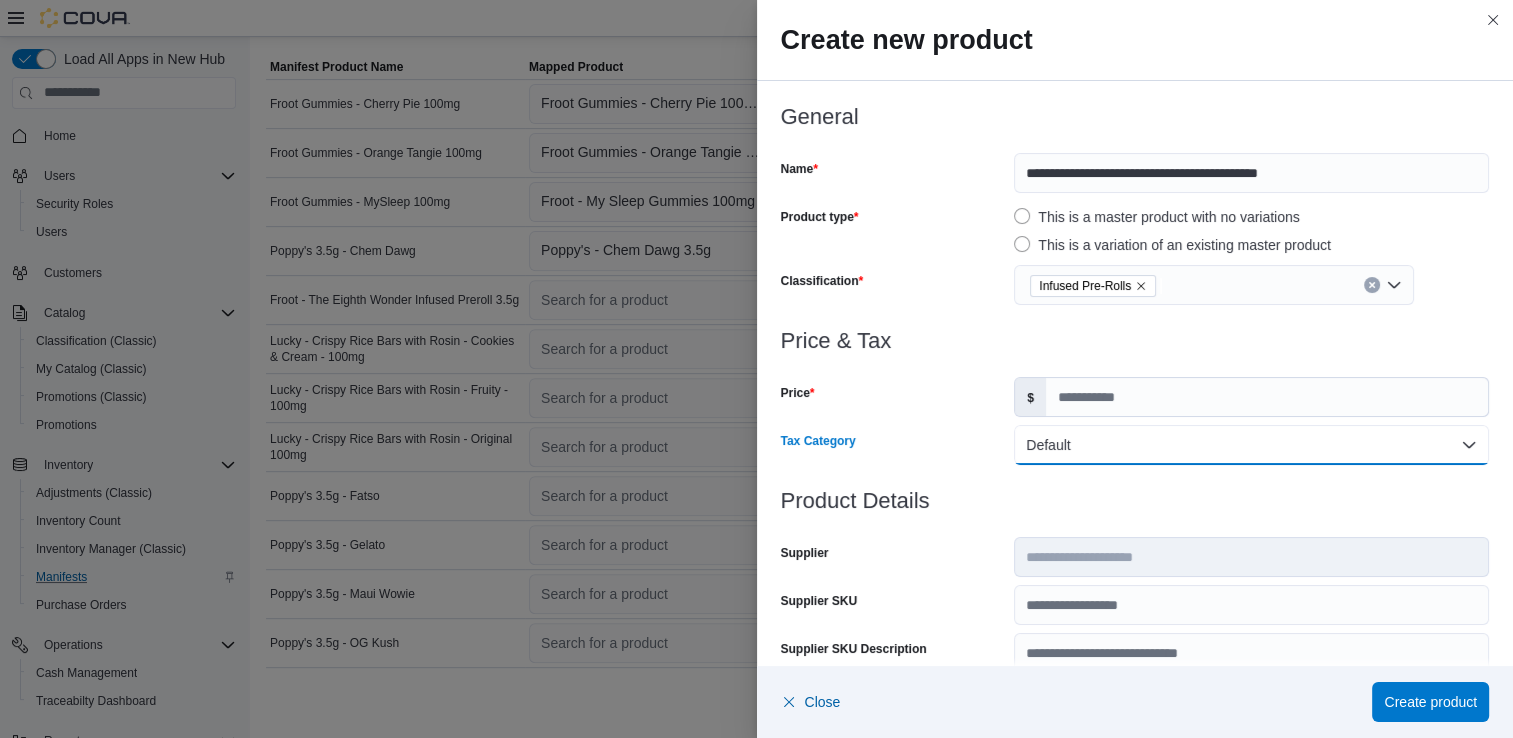 click on "Default" at bounding box center [1251, 445] 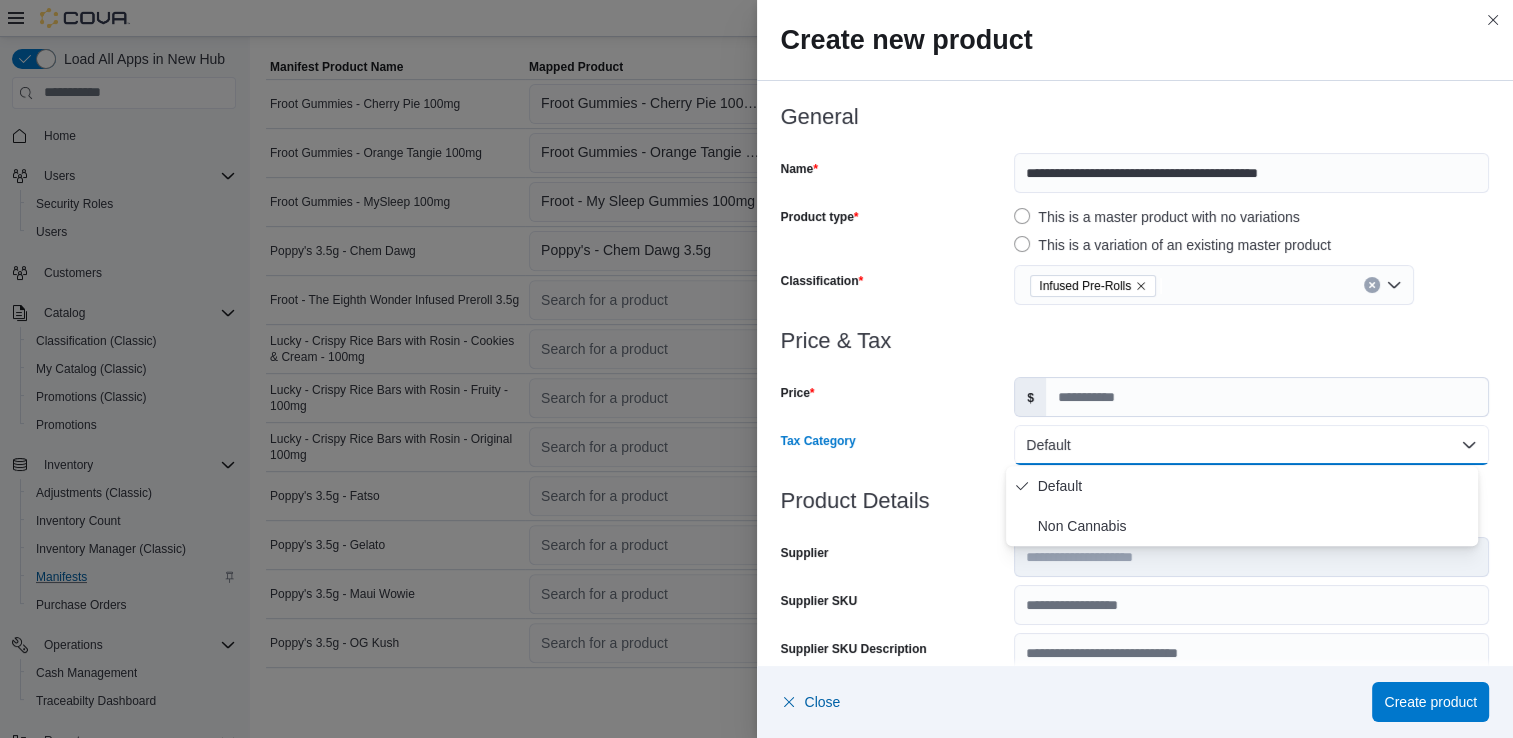 click on "Infused Pre-Rolls" at bounding box center (1251, 285) 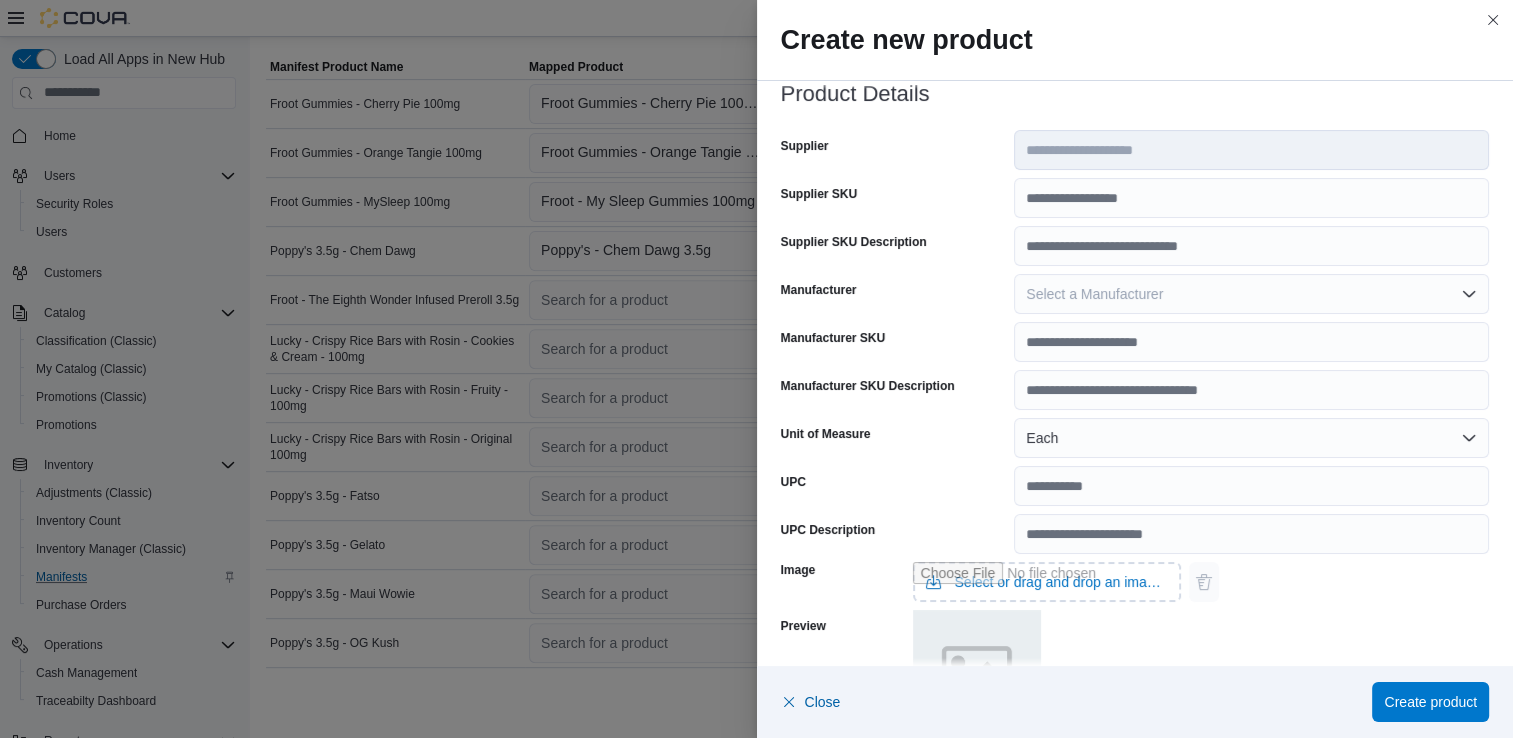scroll, scrollTop: 411, scrollLeft: 0, axis: vertical 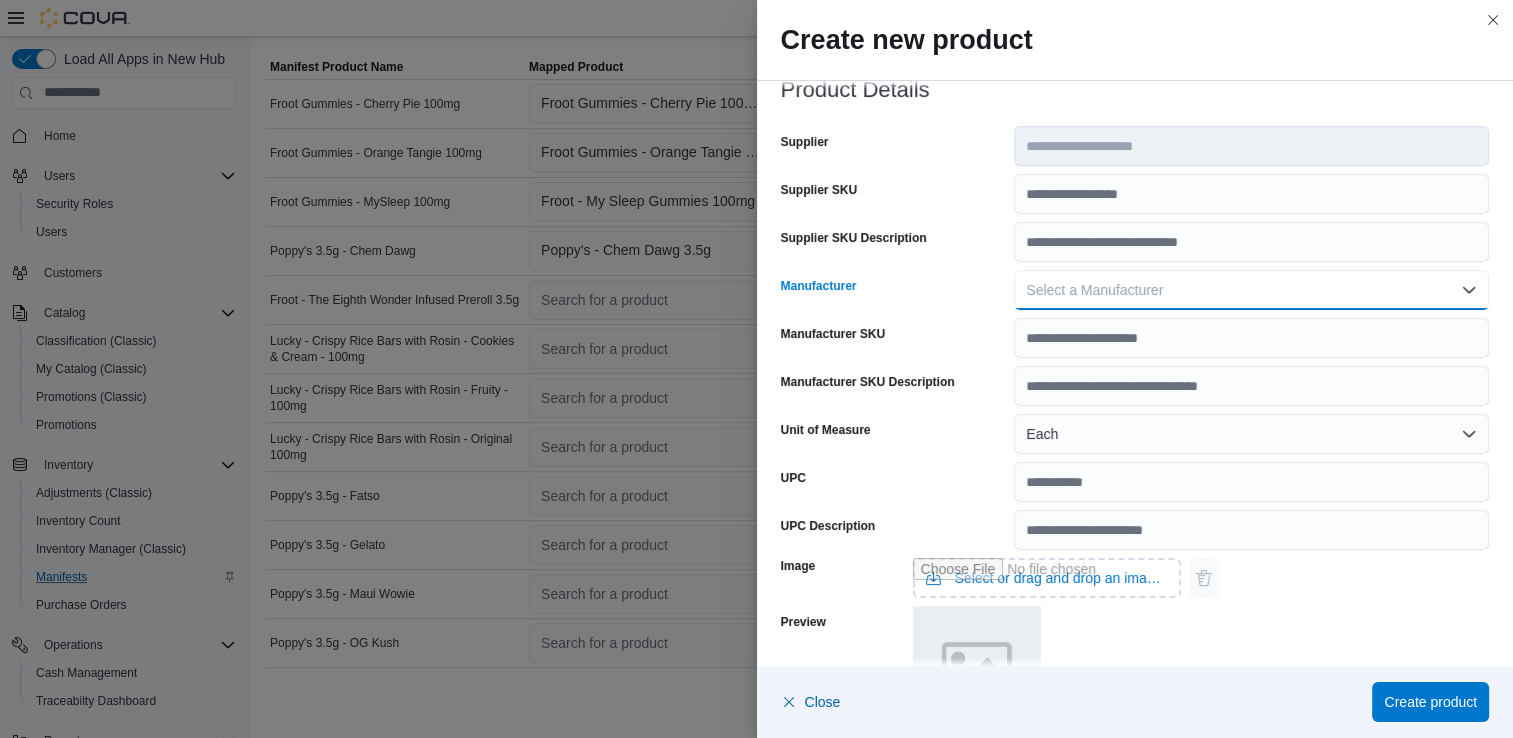 click on "Select a Manufacturer" at bounding box center [1251, 290] 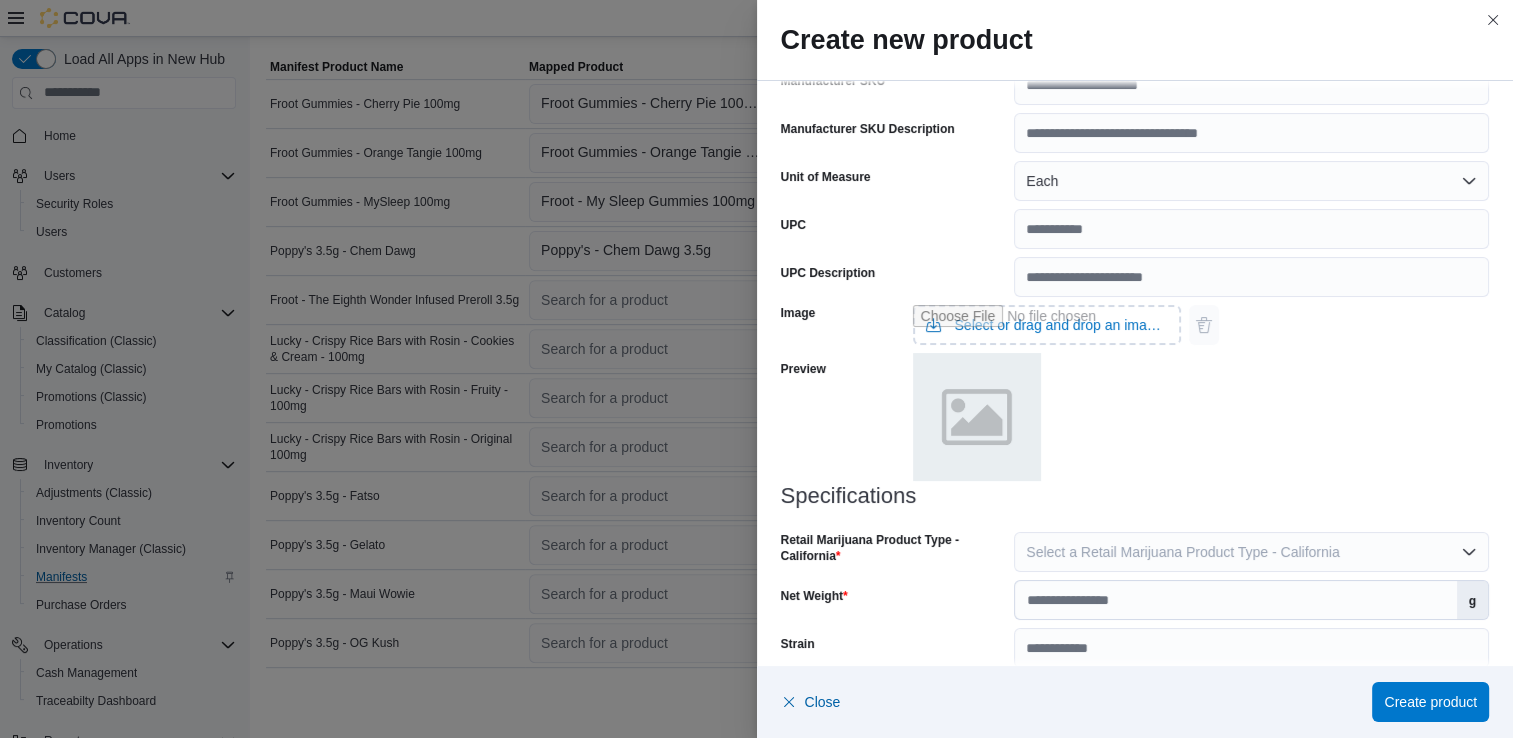 scroll, scrollTop: 689, scrollLeft: 0, axis: vertical 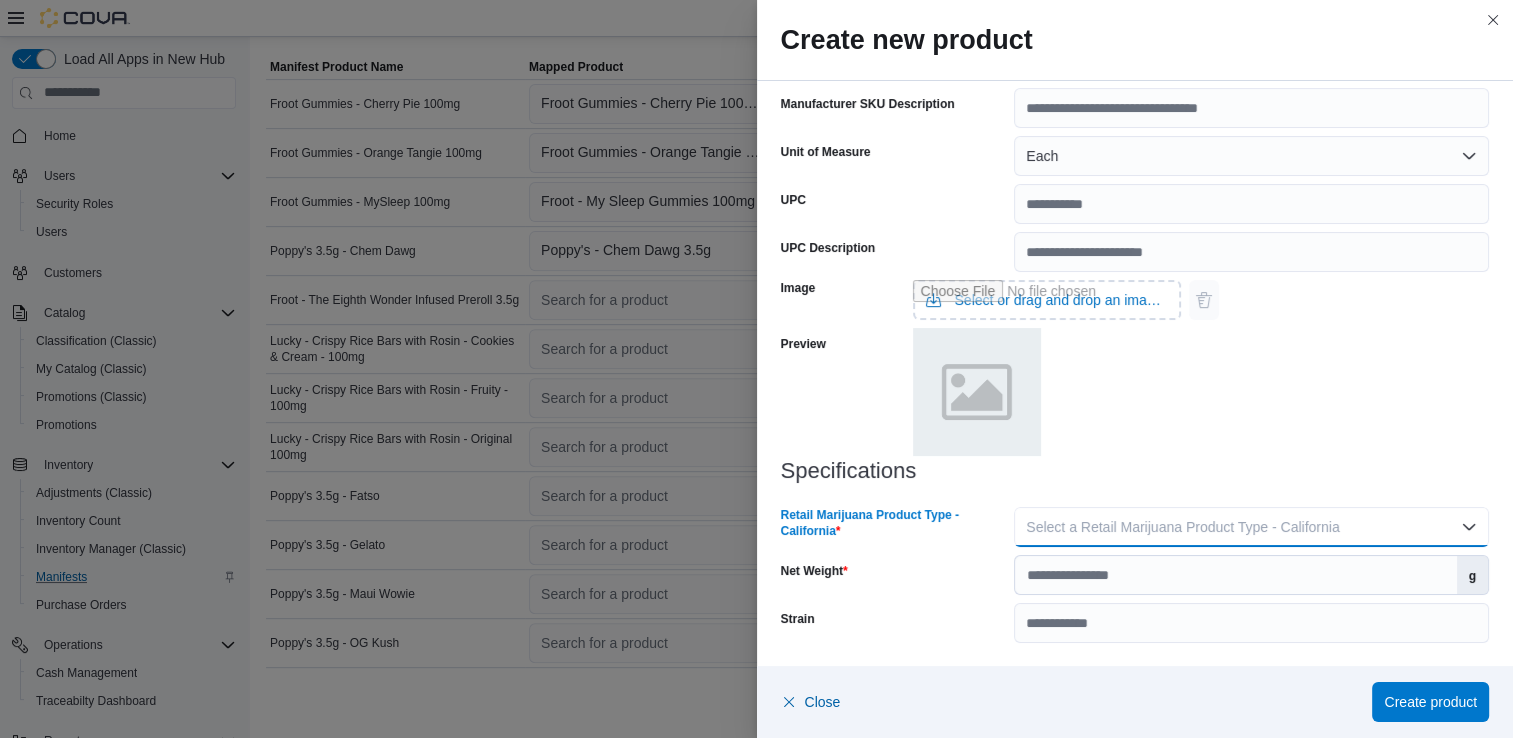 click on "Select a Retail Marijuana Product Type - California" at bounding box center (1251, 527) 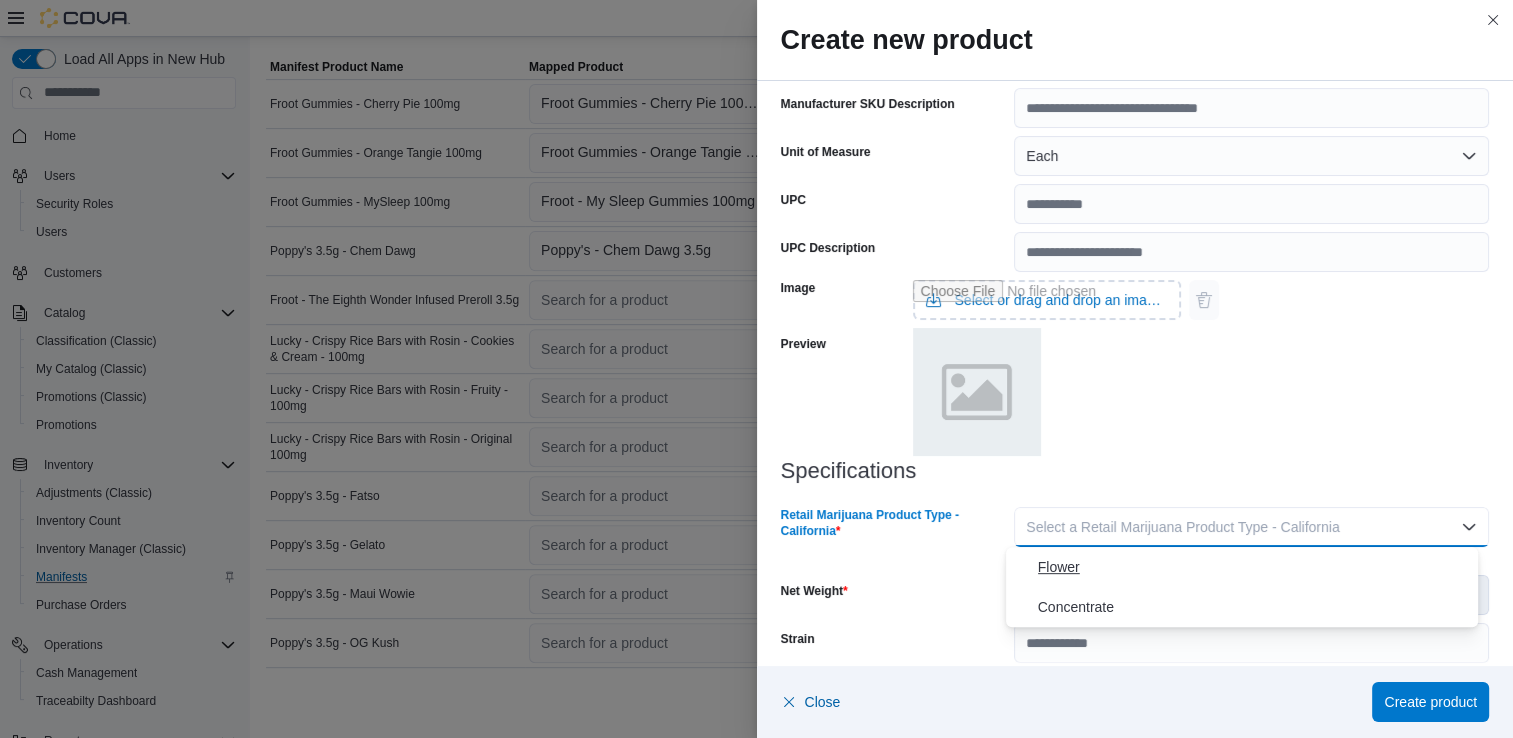 click on "Flower" at bounding box center [1254, 567] 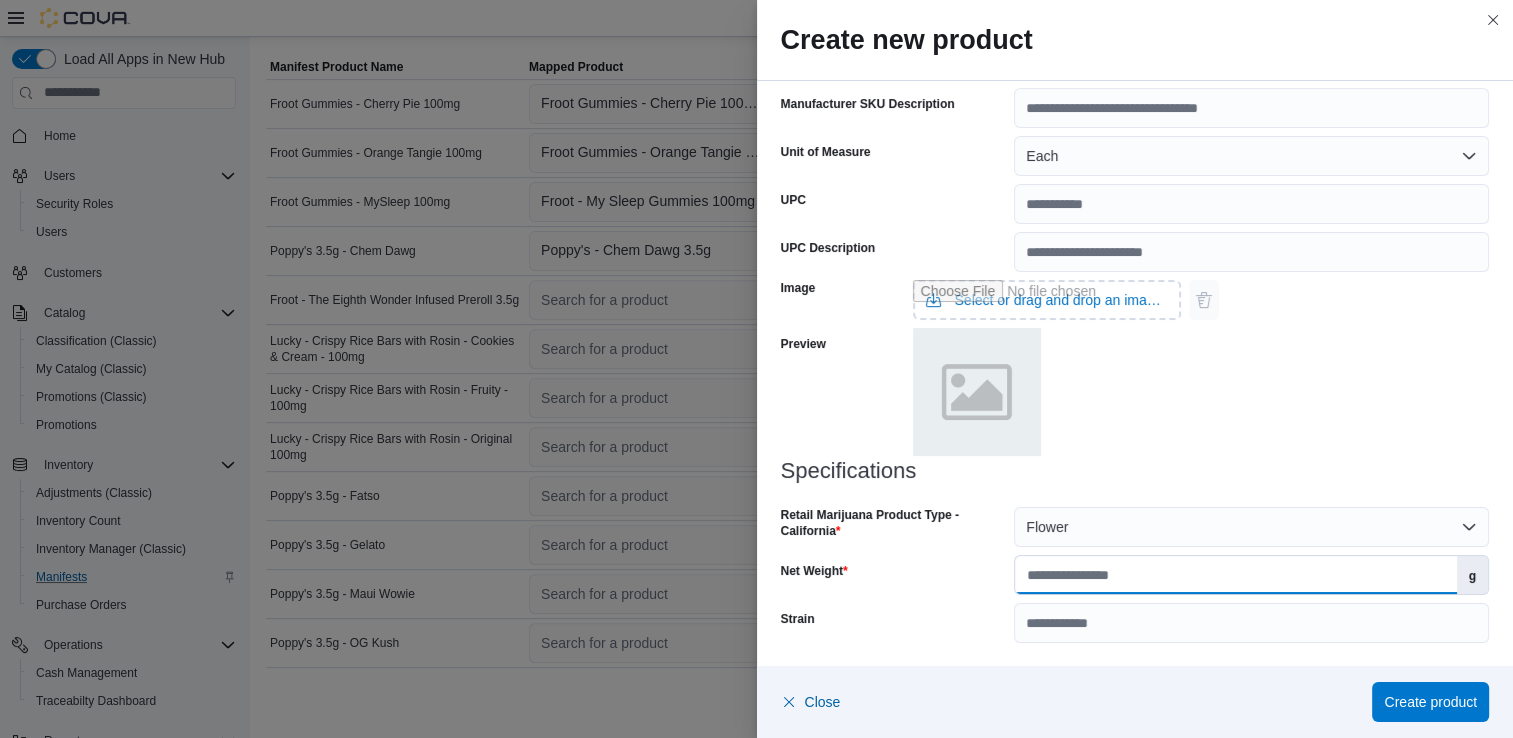 click on "Net Weight" at bounding box center [1235, 575] 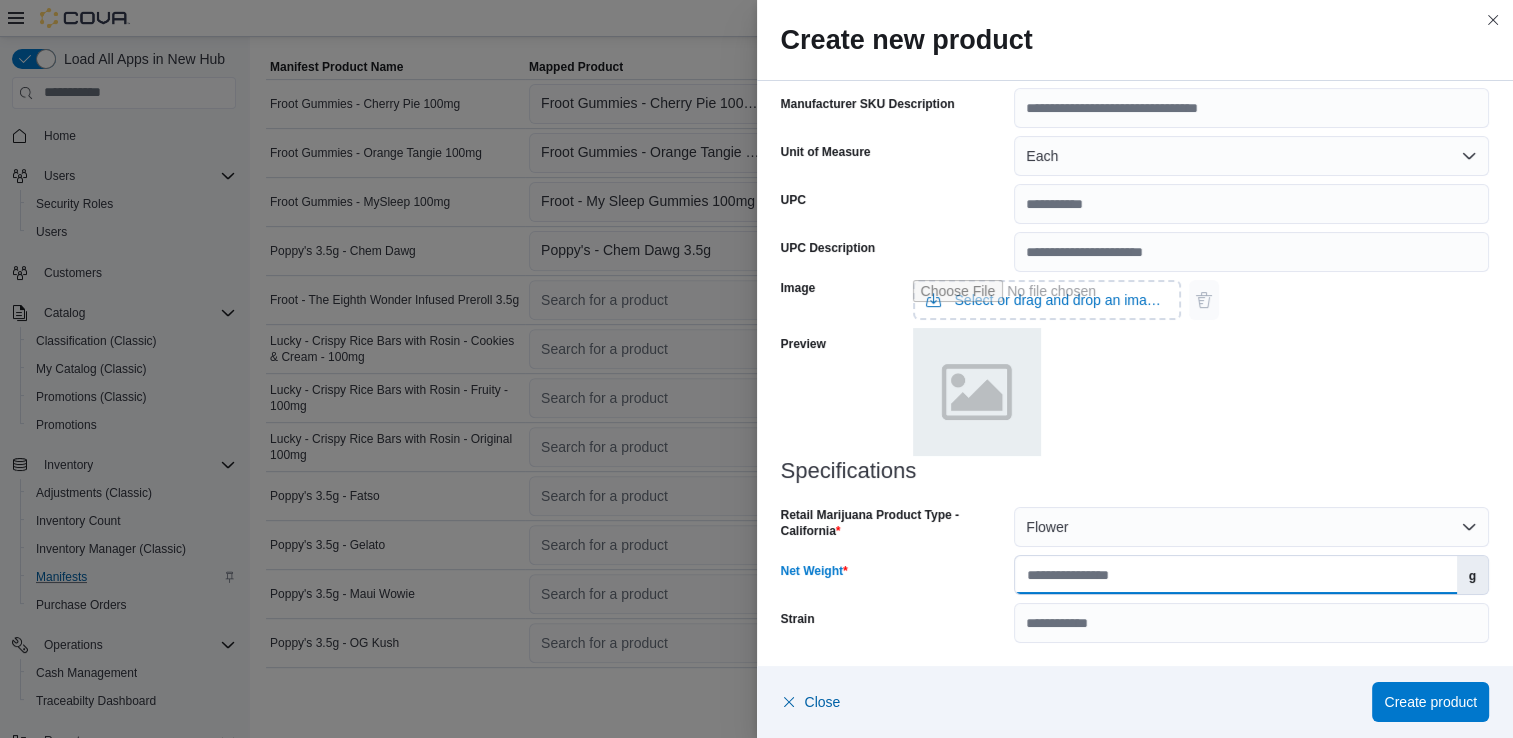 type on "***" 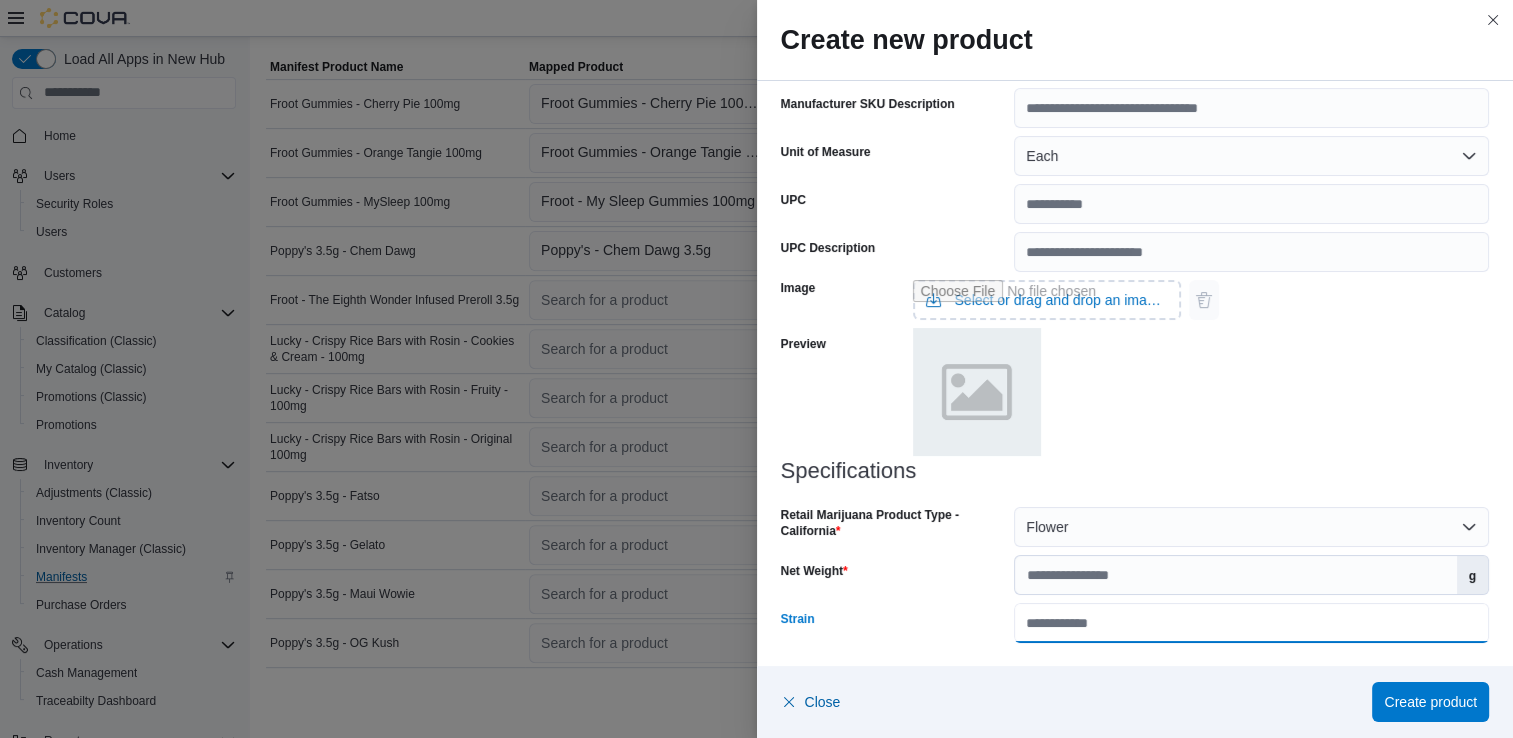 click on "Strain" at bounding box center (1251, 623) 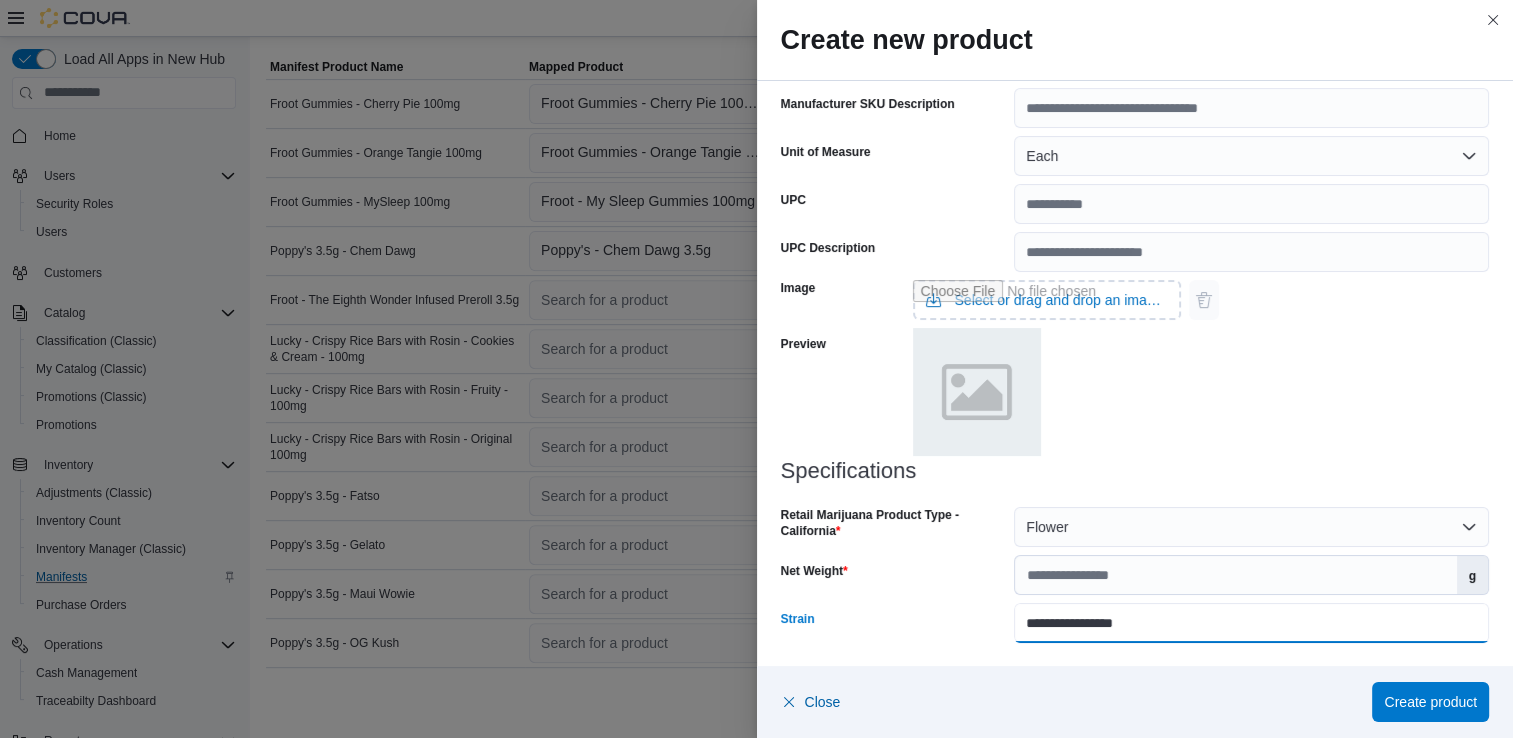 type on "**********" 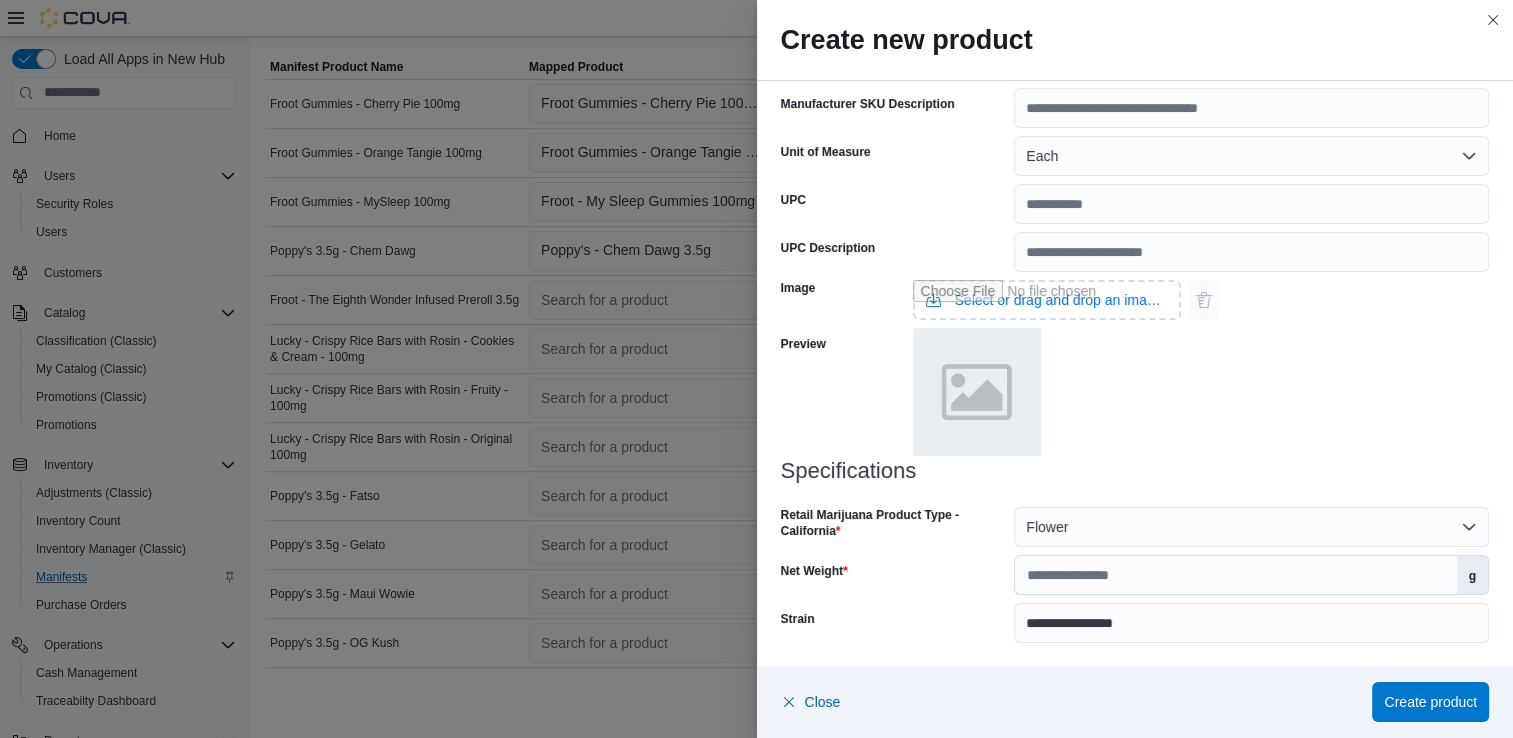 scroll, scrollTop: 0, scrollLeft: 0, axis: both 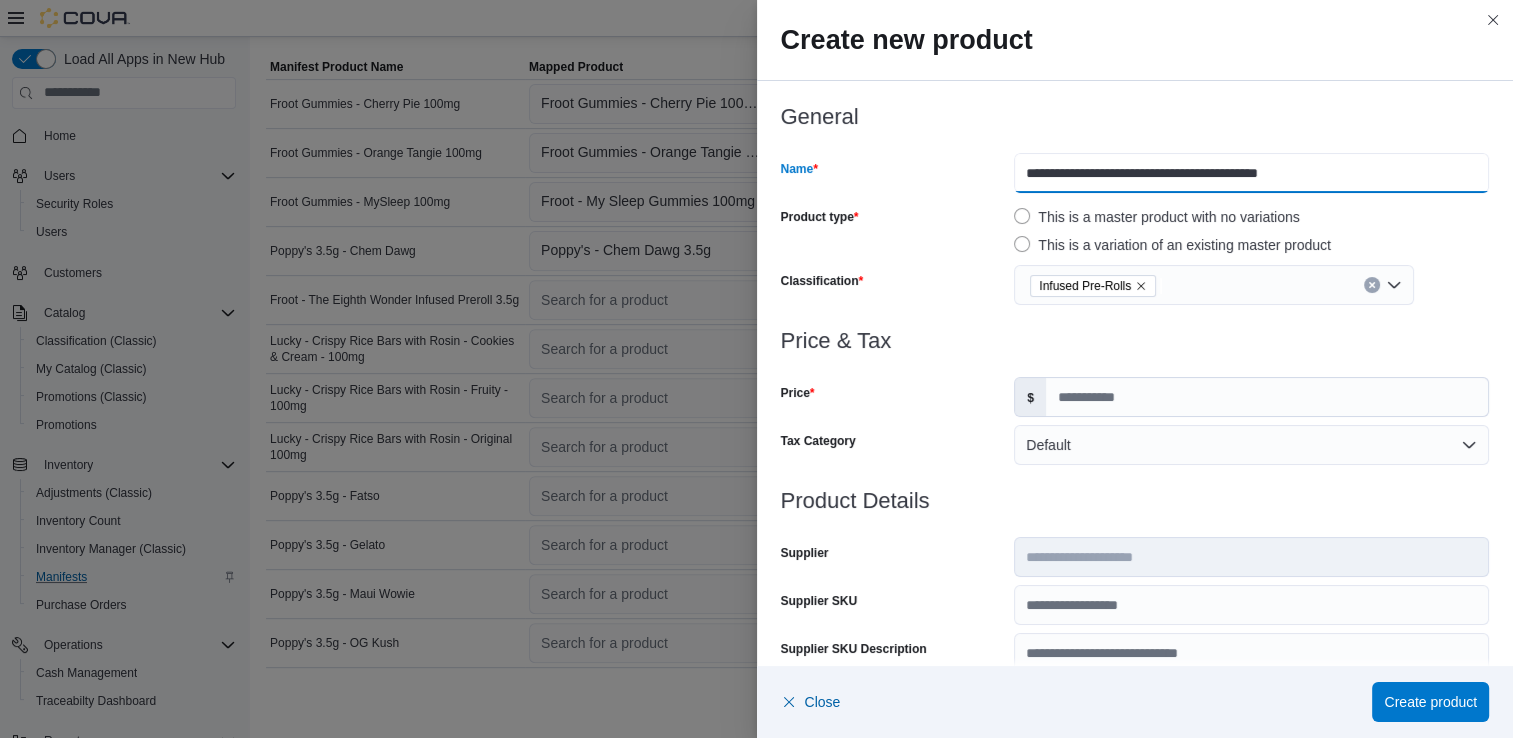 click on "**********" at bounding box center [1251, 173] 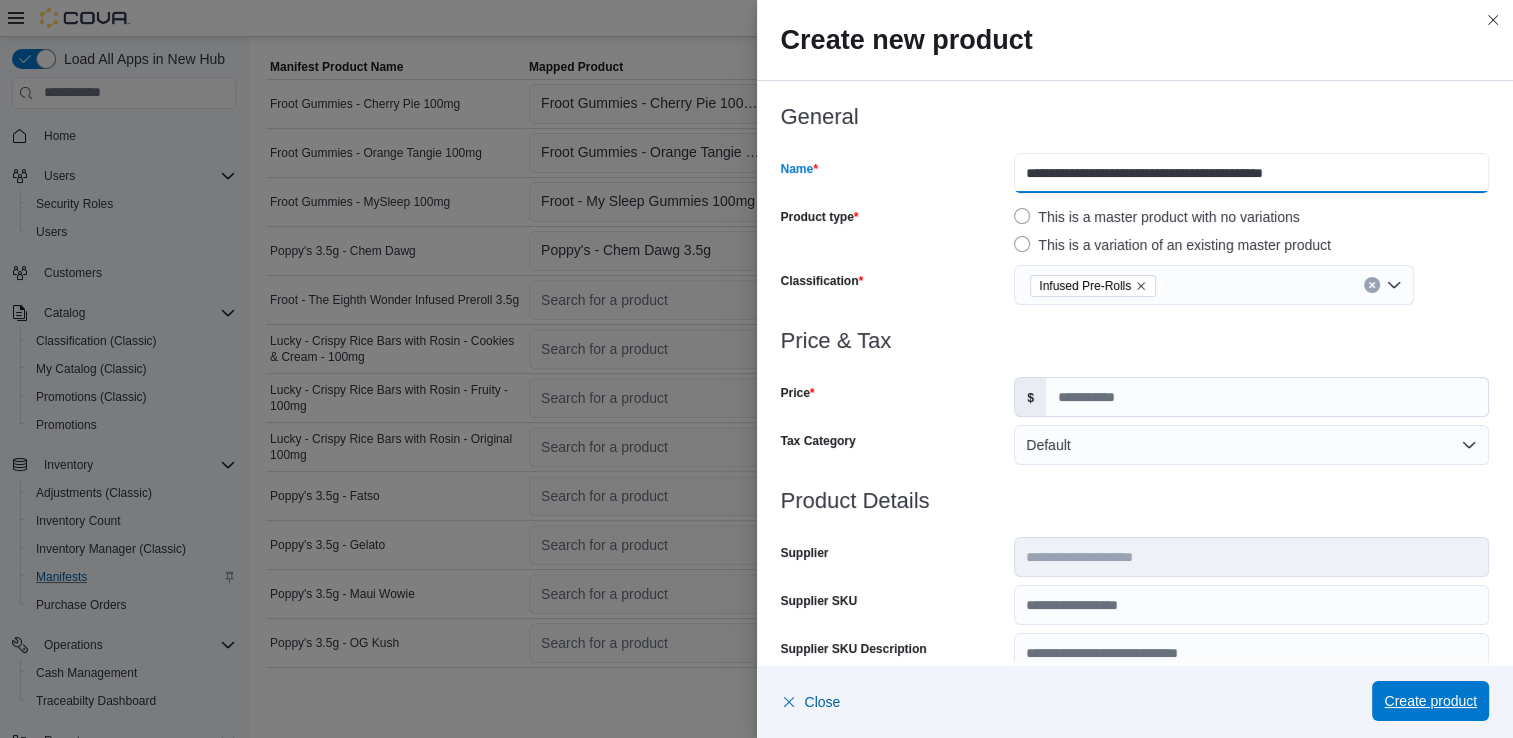 type on "**********" 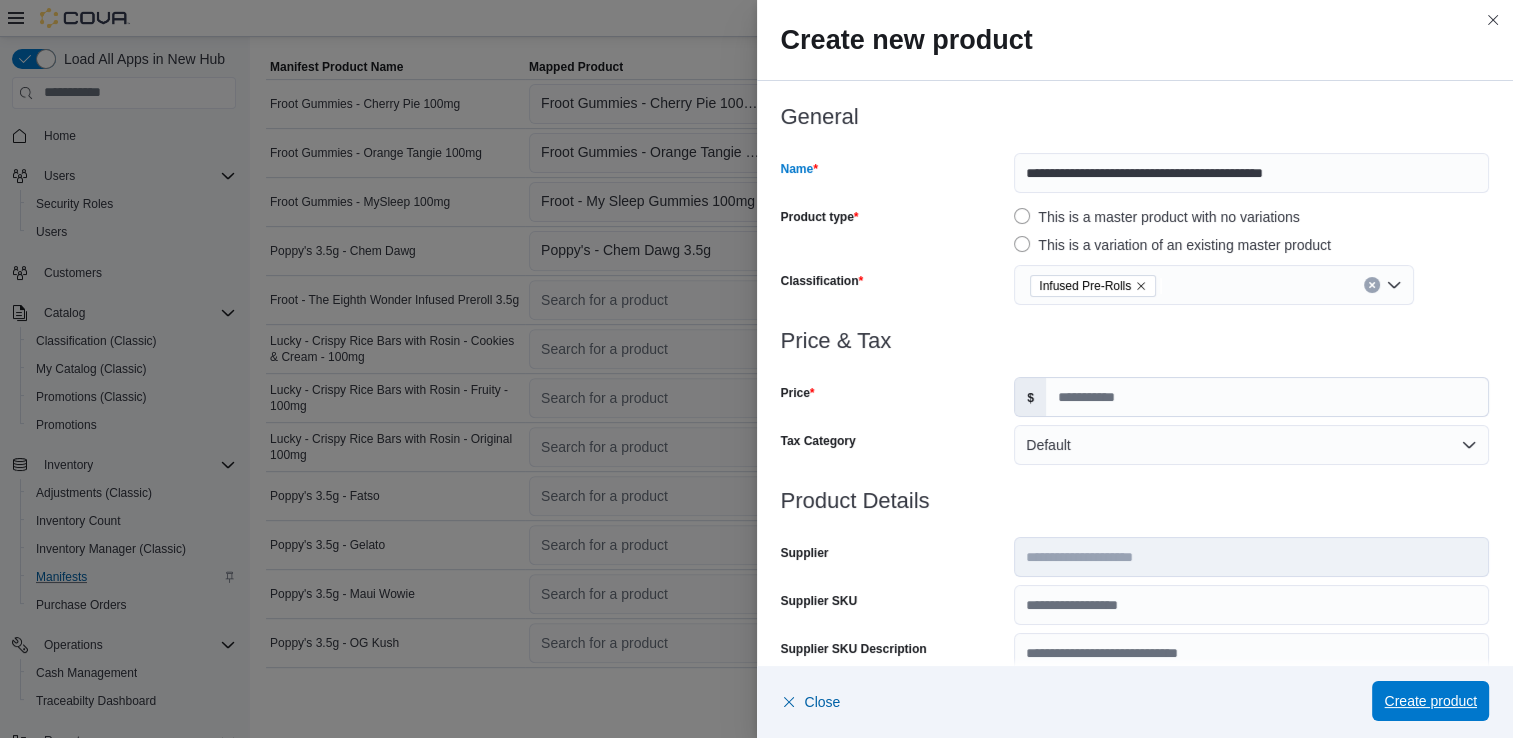 click on "Create product" at bounding box center [1430, 701] 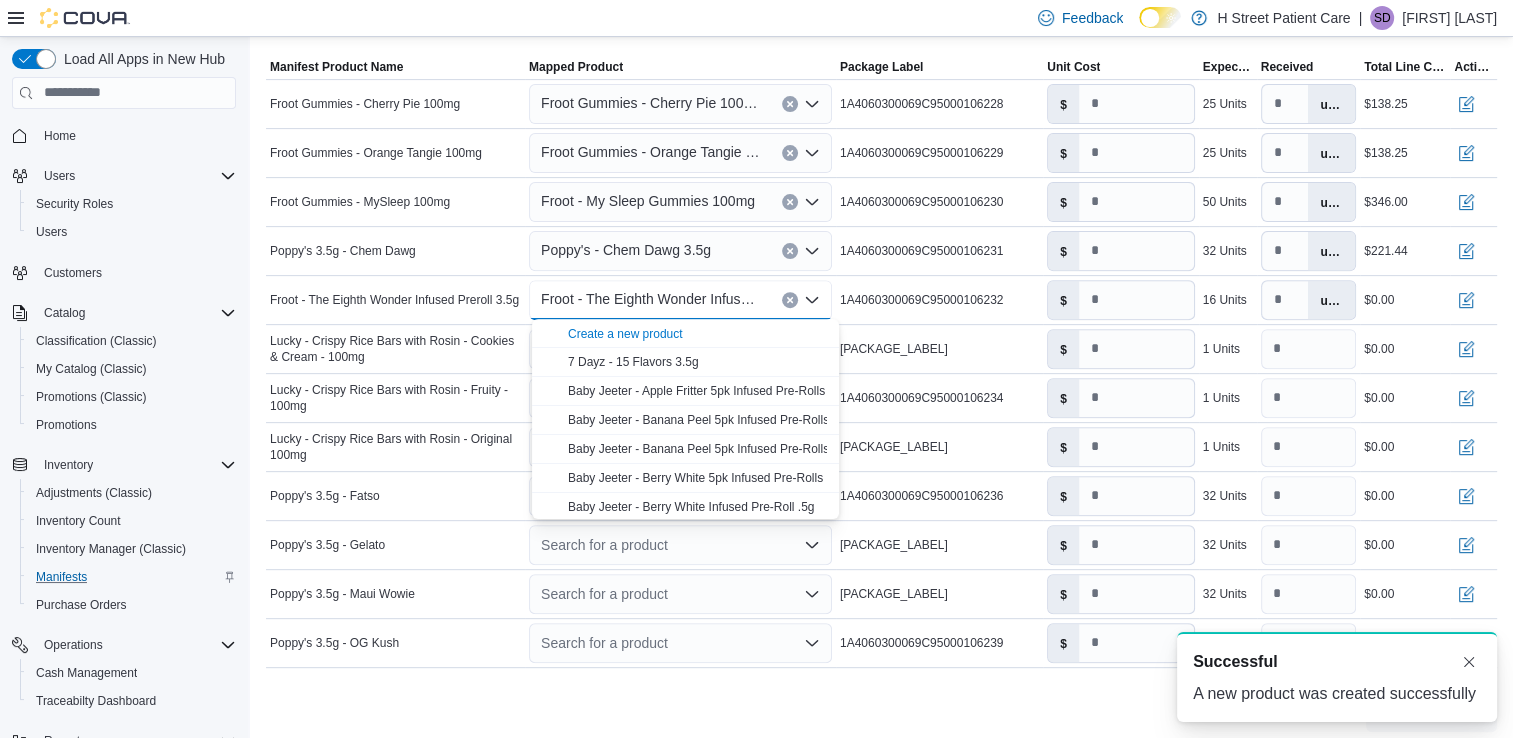 scroll, scrollTop: 0, scrollLeft: 0, axis: both 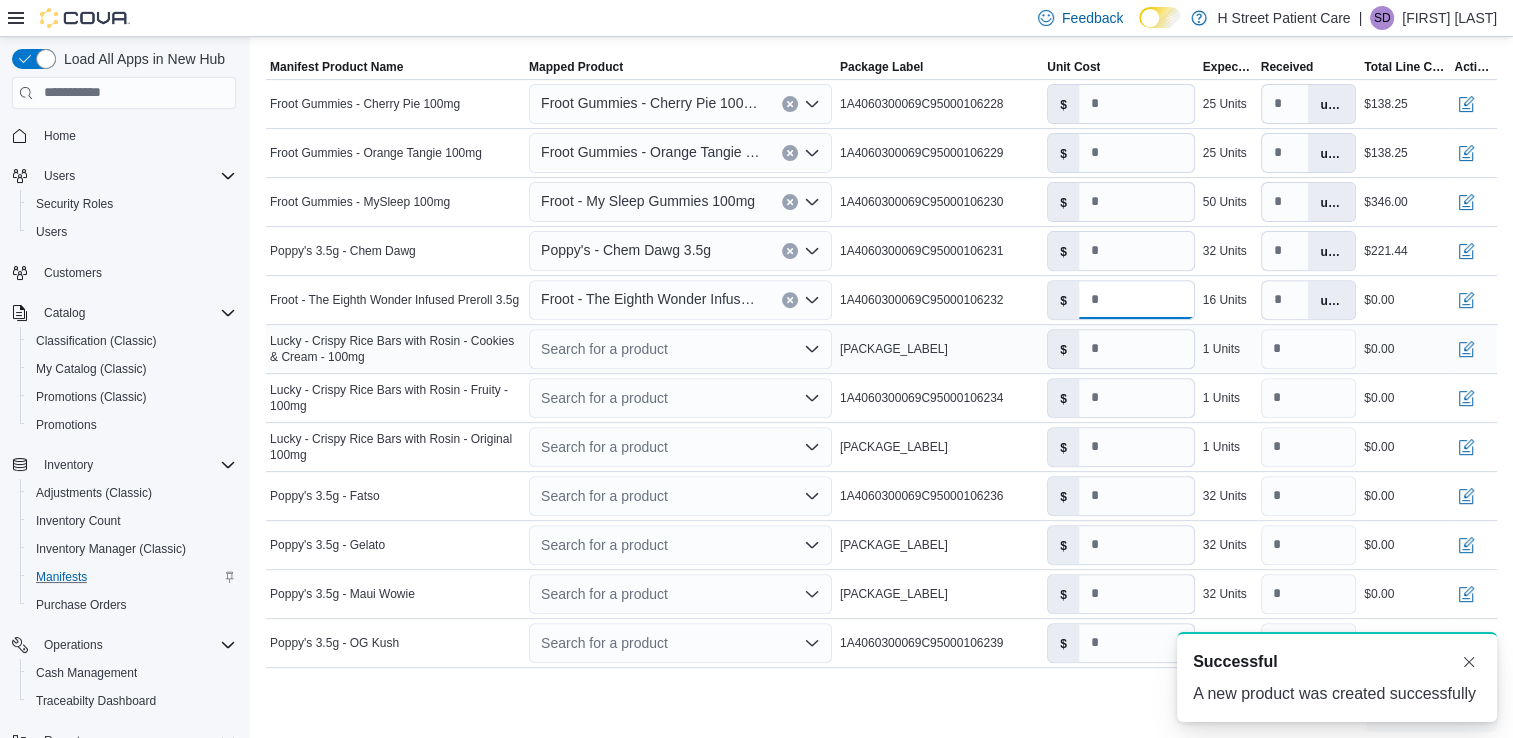 drag, startPoint x: 1139, startPoint y: 300, endPoint x: 1005, endPoint y: 342, distance: 140.42792 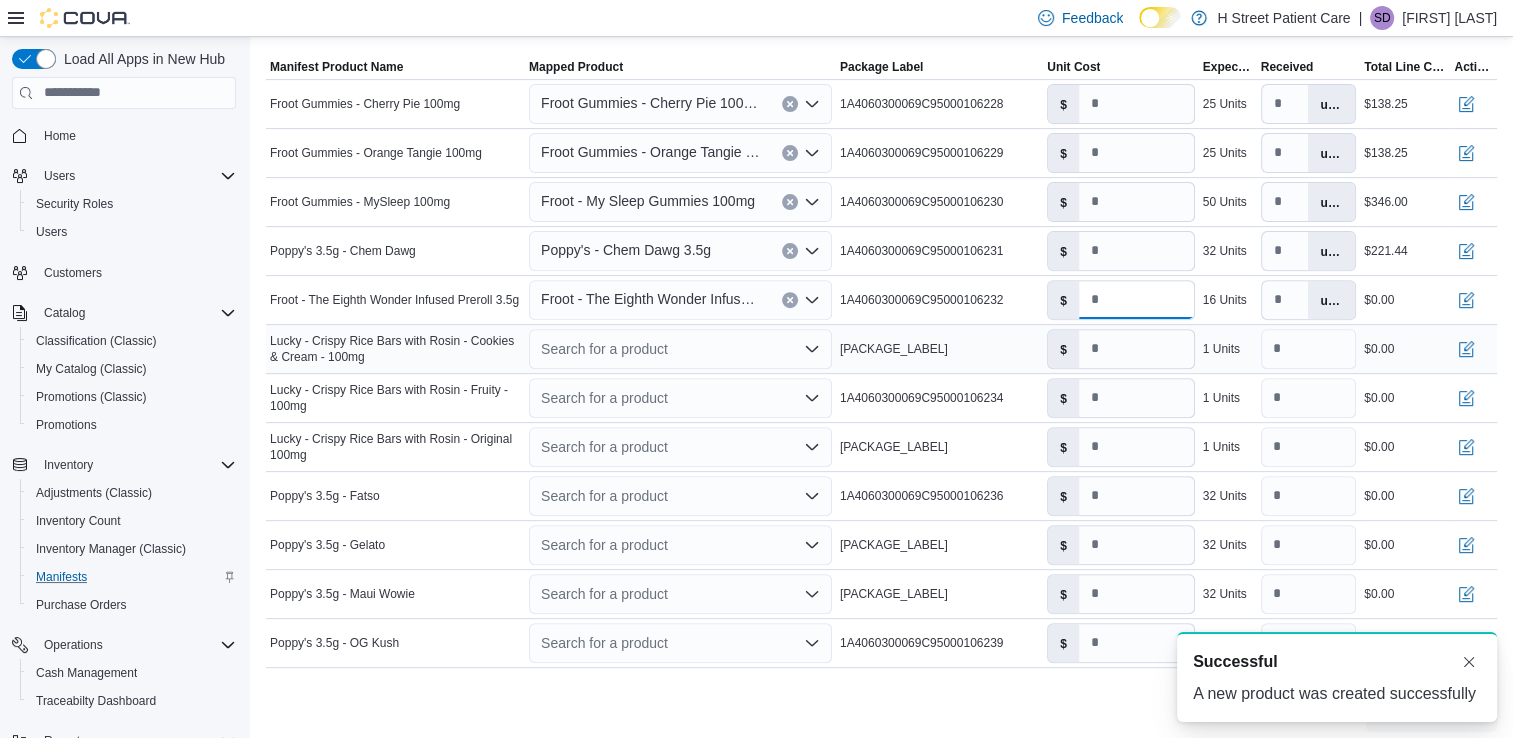 click on "Manifest Product Name Froot Gummies - Cherry Pie 100mg Mapped Product Froot Gummies - Cherry Pie 100mg Package Label 1A4060300069C95000106228 Unit Cost $ **** Expected 25 Units Received ** units Total Line Cost $138.25 Actions Manifest Product Name Froot Gummies - Orange Tangie 100mg Mapped Product Froot Gummies - Orange Tangie 100mg Package Label 1A4060300069C95000106229 Unit Cost $ **** Expected 25 Units Received ** units Total Line Cost $138.25 Actions Manifest Product Name Froot Gummies - MySleep 100mg Mapped Product Froot - My Sleep Gummies 100mg Package Label 1A4060300069C95000106230 Unit Cost $ **** Expected 50 Units Received ** units Total Line Cost $346.00 Actions Manifest Product Name Poppy's 3.5g - Chem Dawg Mapped Product Poppy's - Chem Dawg 3.5g Package Label 1A4060300069C95000106231 Unit Cost $ **** Expected 32 Units Received ** units Total Line Cost $221.44 Actions Manifest Product Name Froot - The Eighth Wonder Infused Preroll 3.5g Mapped Product Froot - The Eighth Wonder Infused Pre-Roll 3.5g" at bounding box center (881, 373) 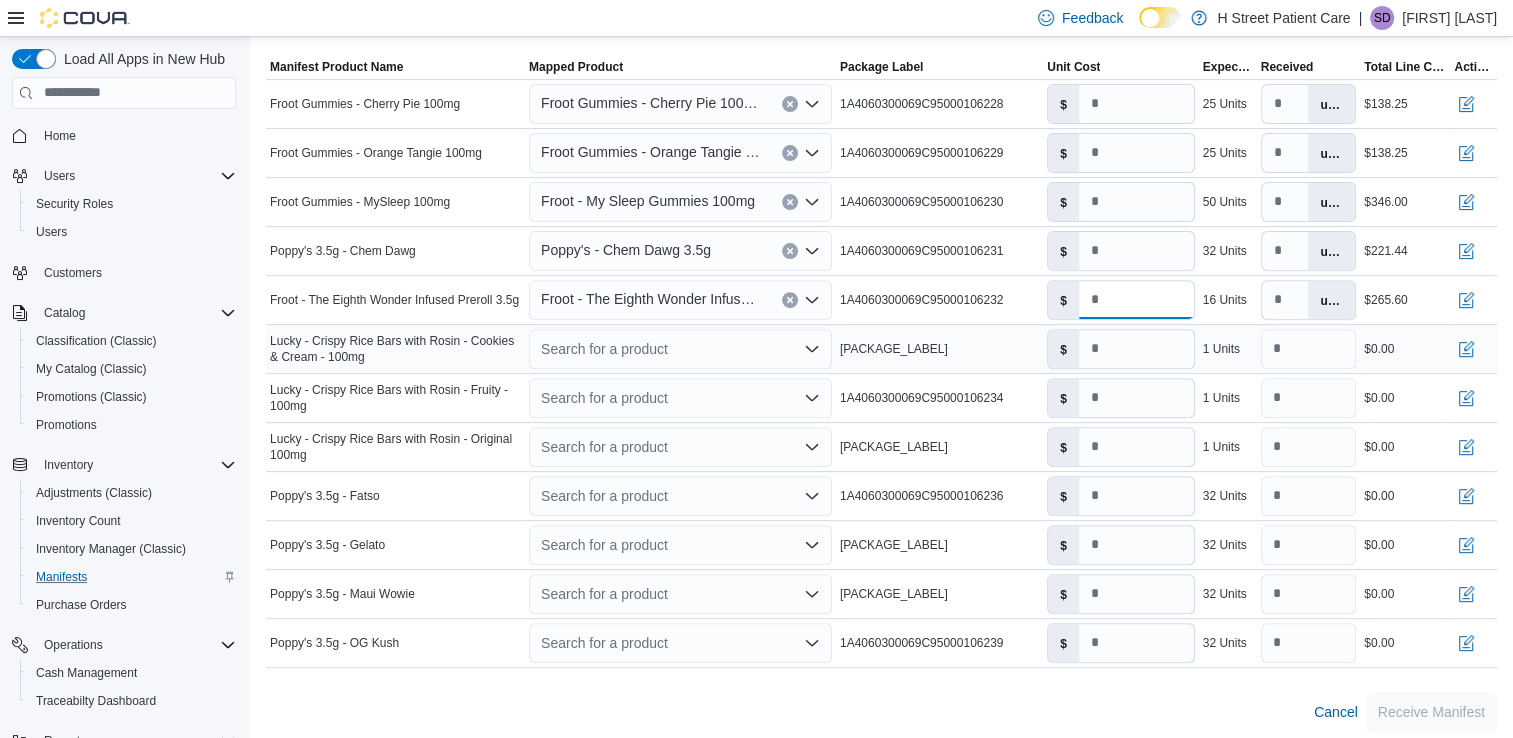 type on "****" 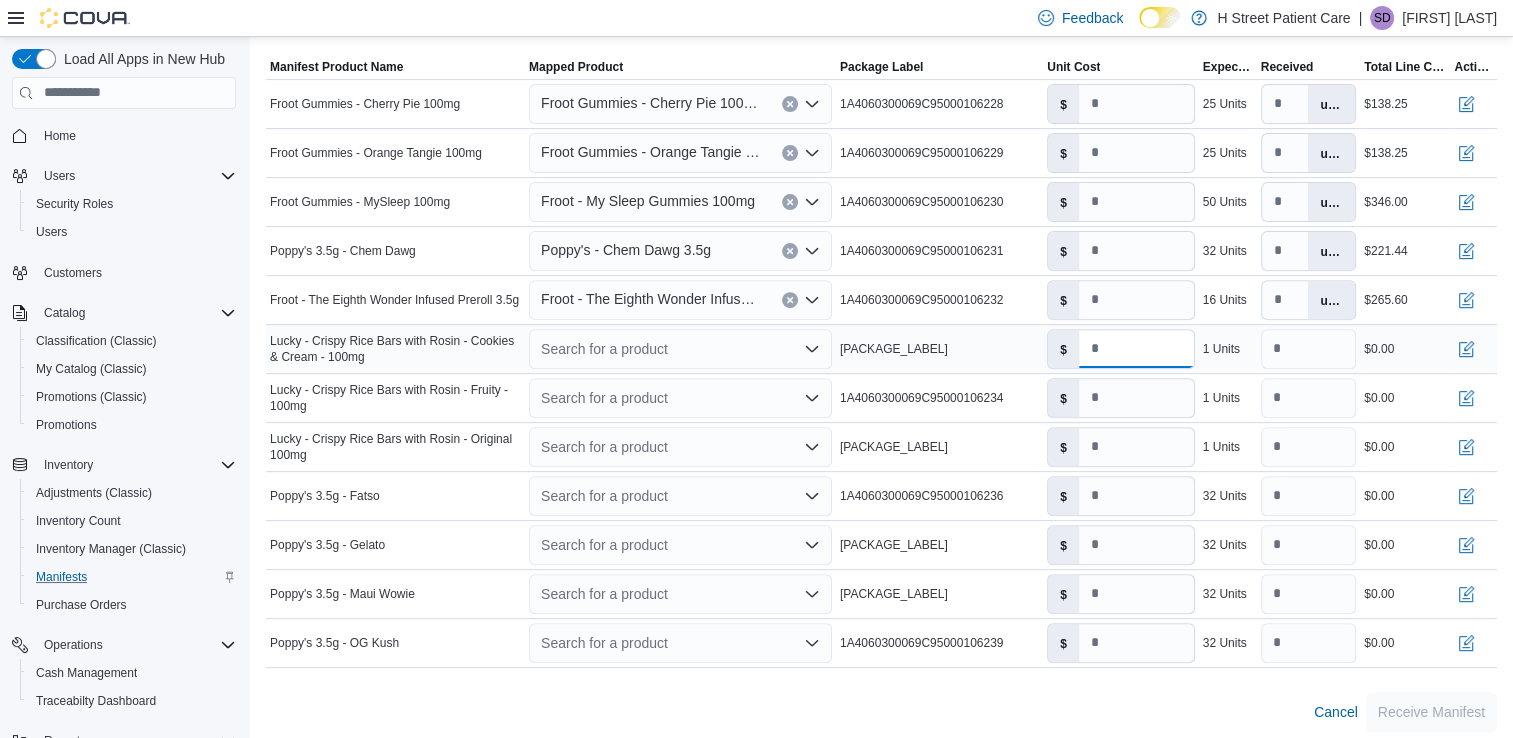 click on "*" at bounding box center [1136, 349] 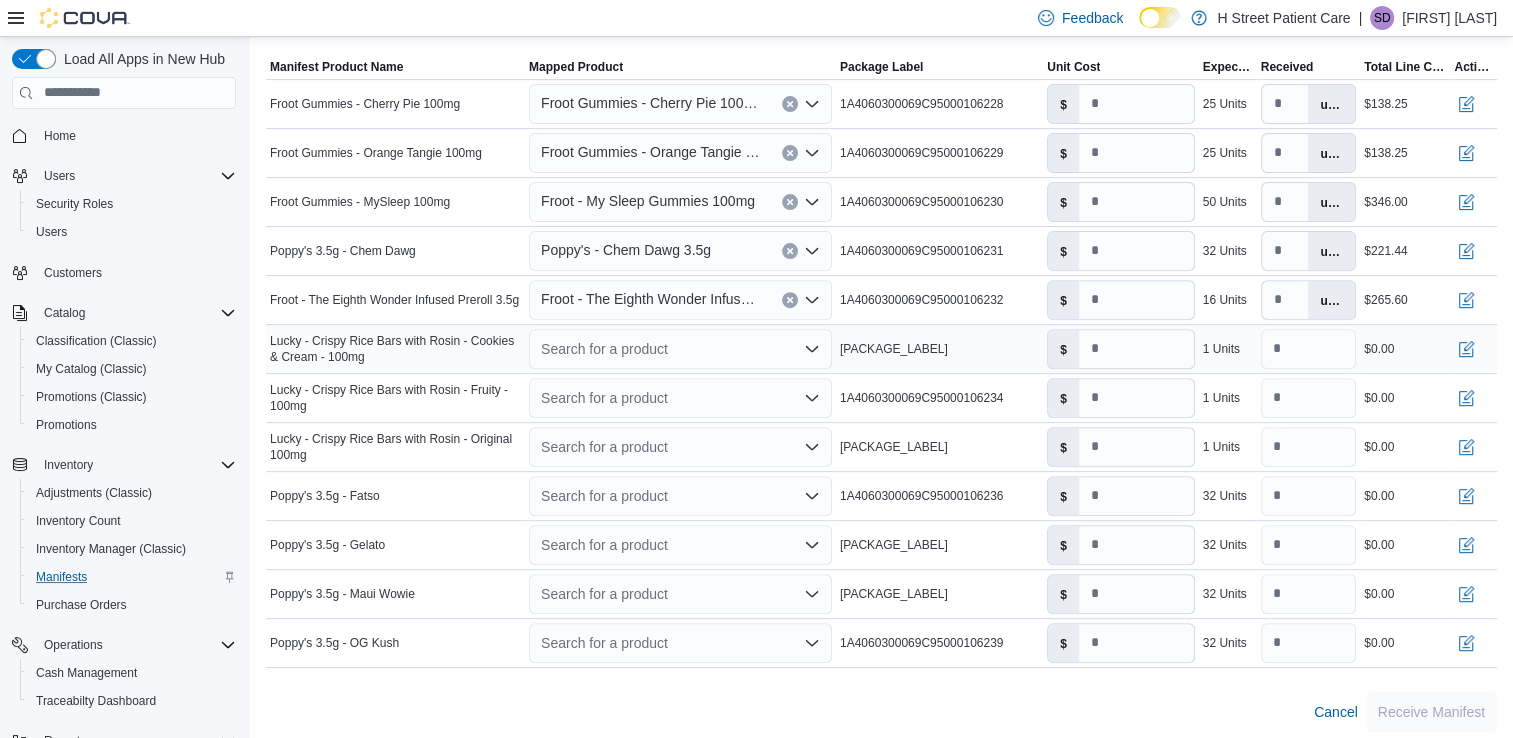 click on "Search for a product" at bounding box center (680, 349) 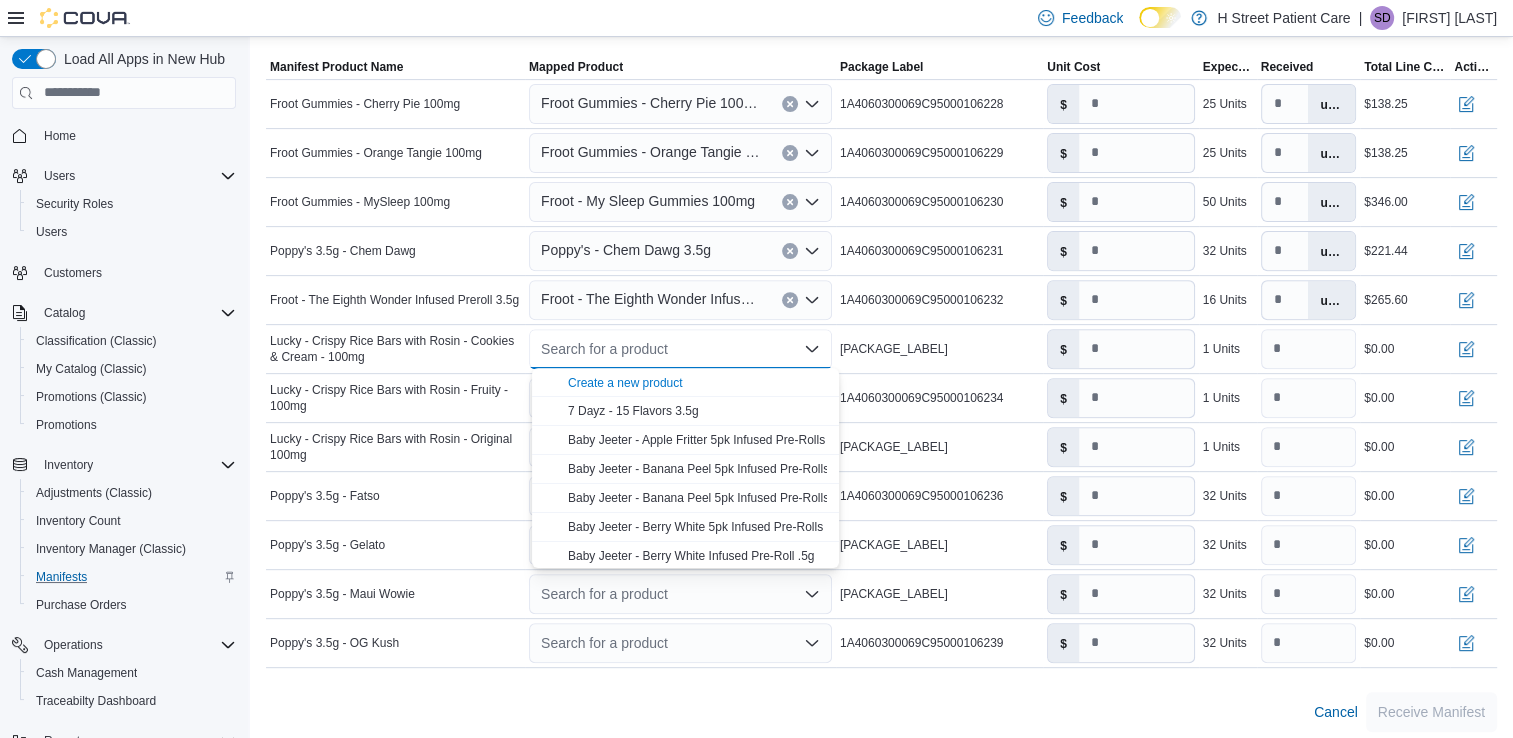 click on "Create a new product" at bounding box center [697, 382] 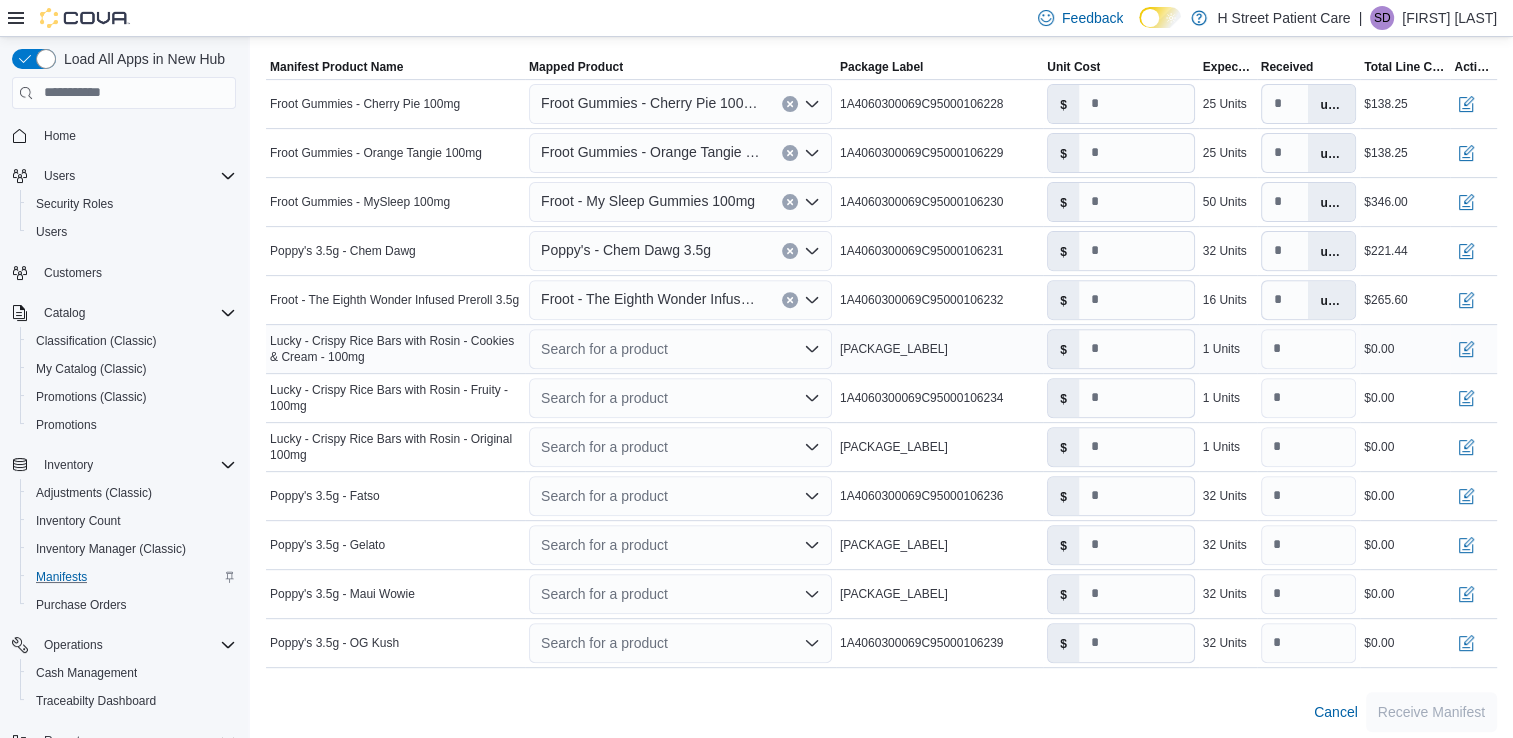 click on "Search for a product" at bounding box center (680, 349) 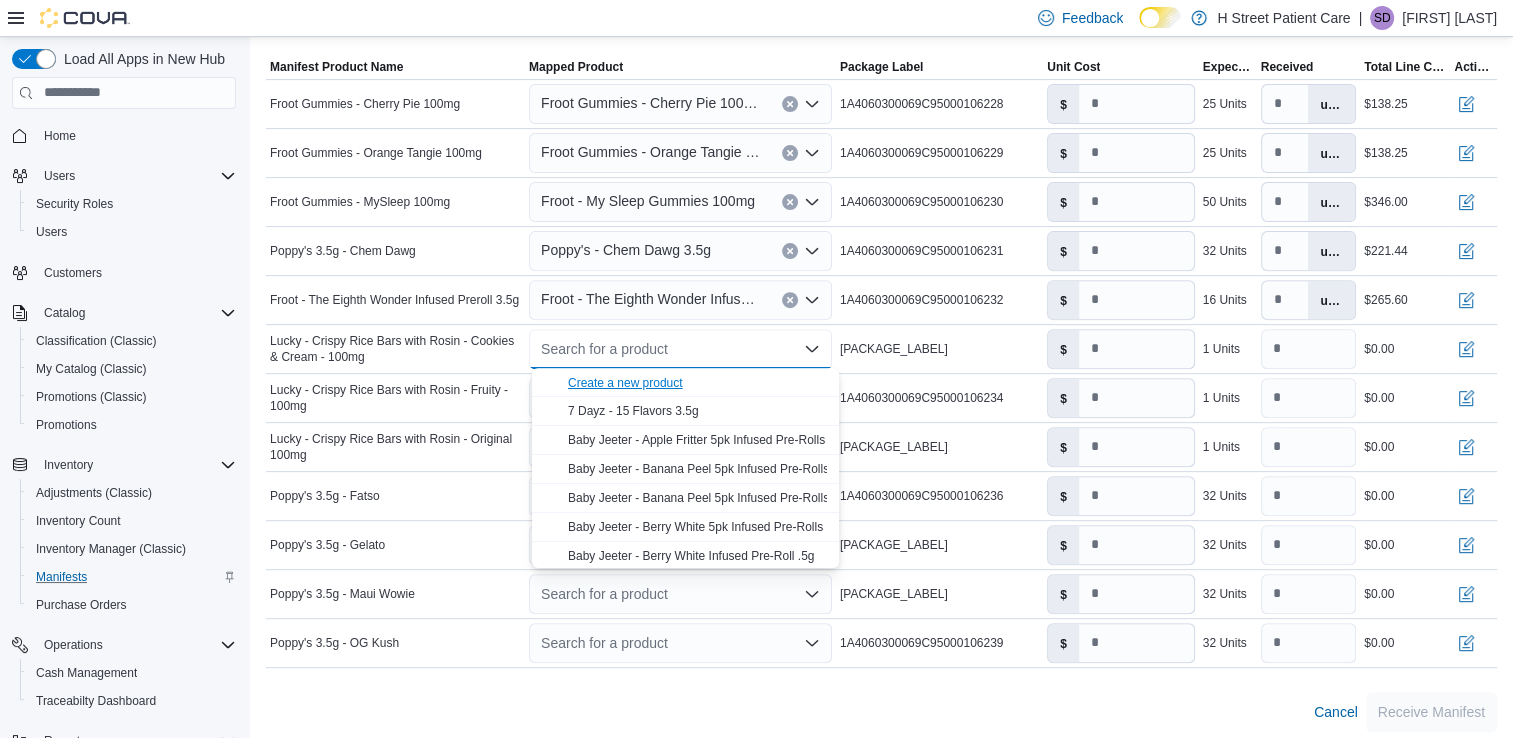 click on "Create a new product" at bounding box center [625, 383] 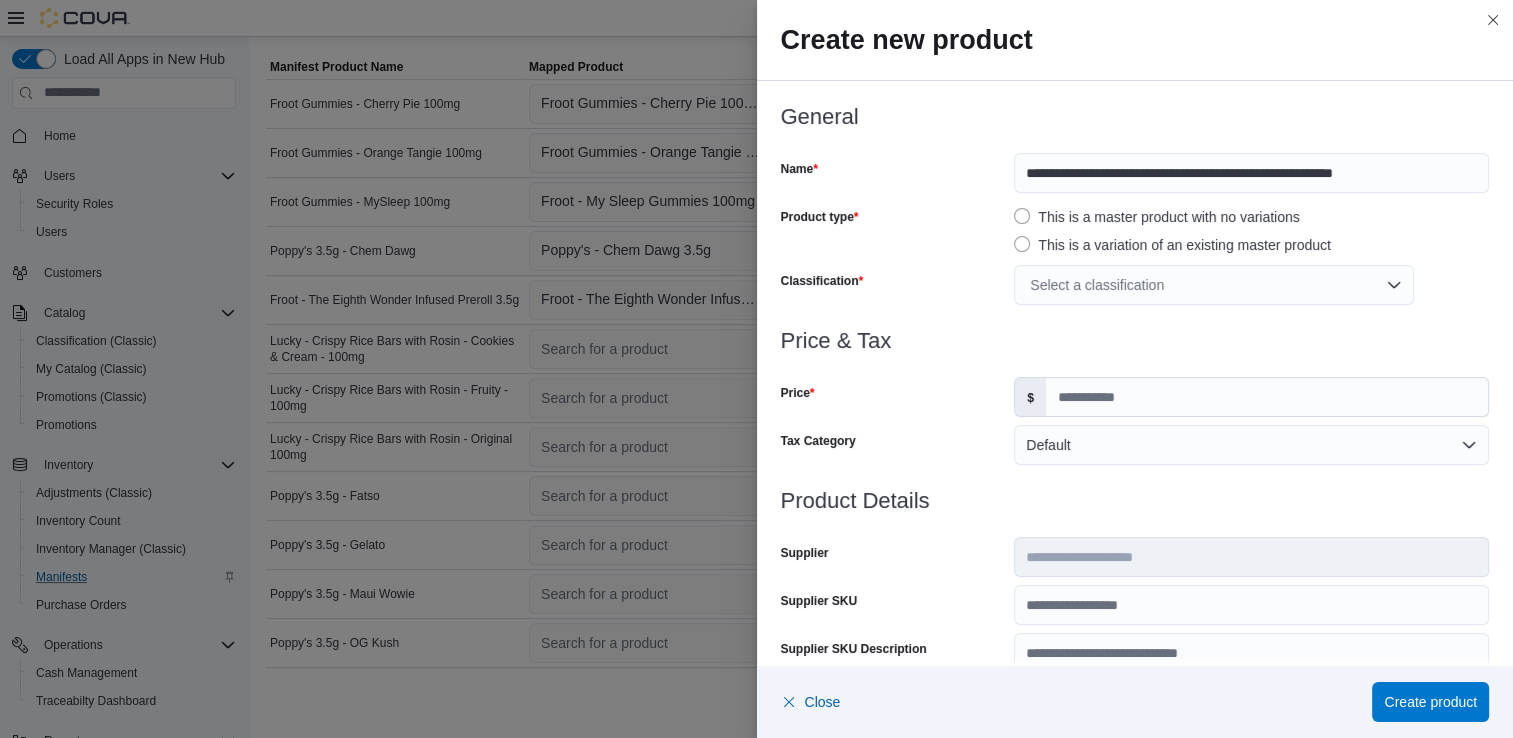 click on "Select a classification" at bounding box center (1214, 285) 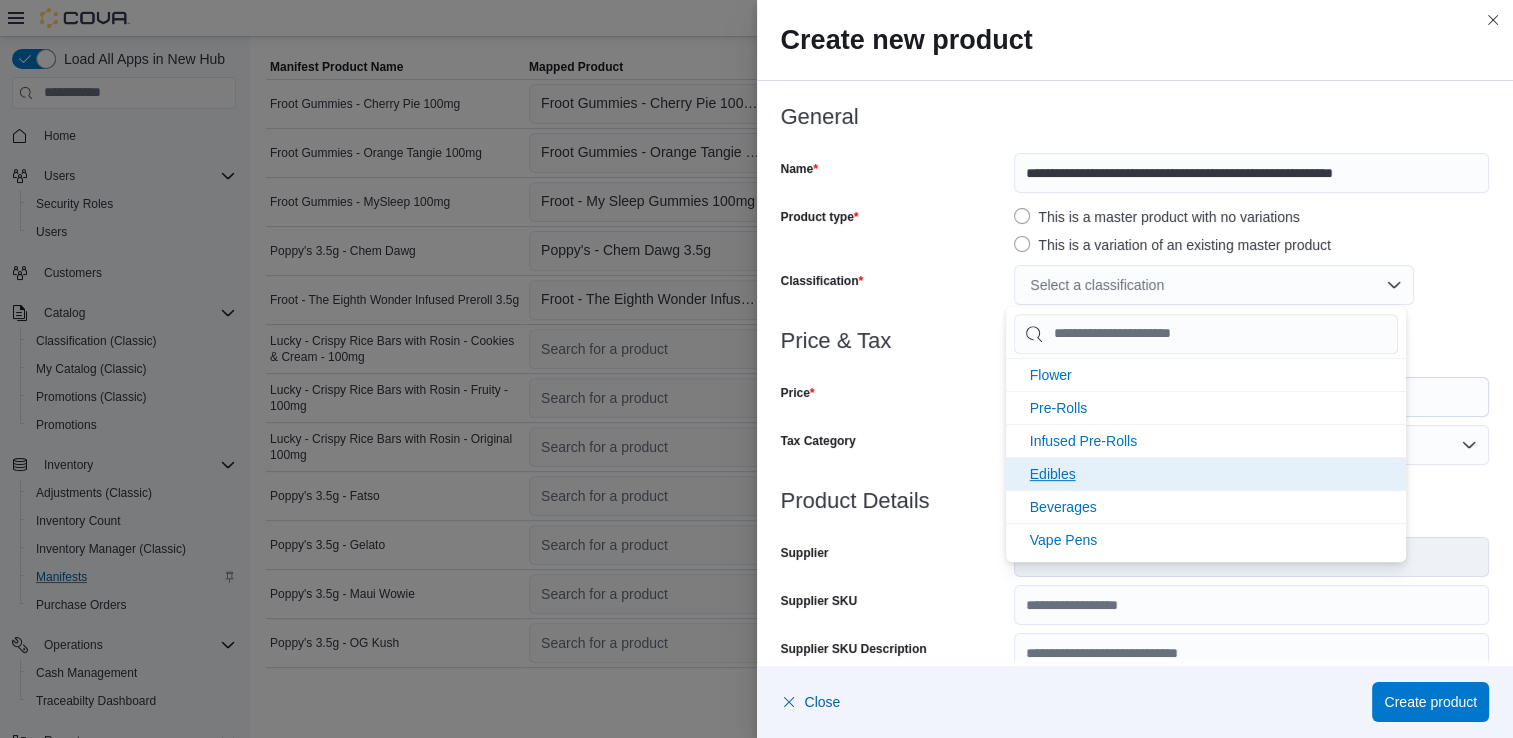 click on "Edibles" at bounding box center (1053, 474) 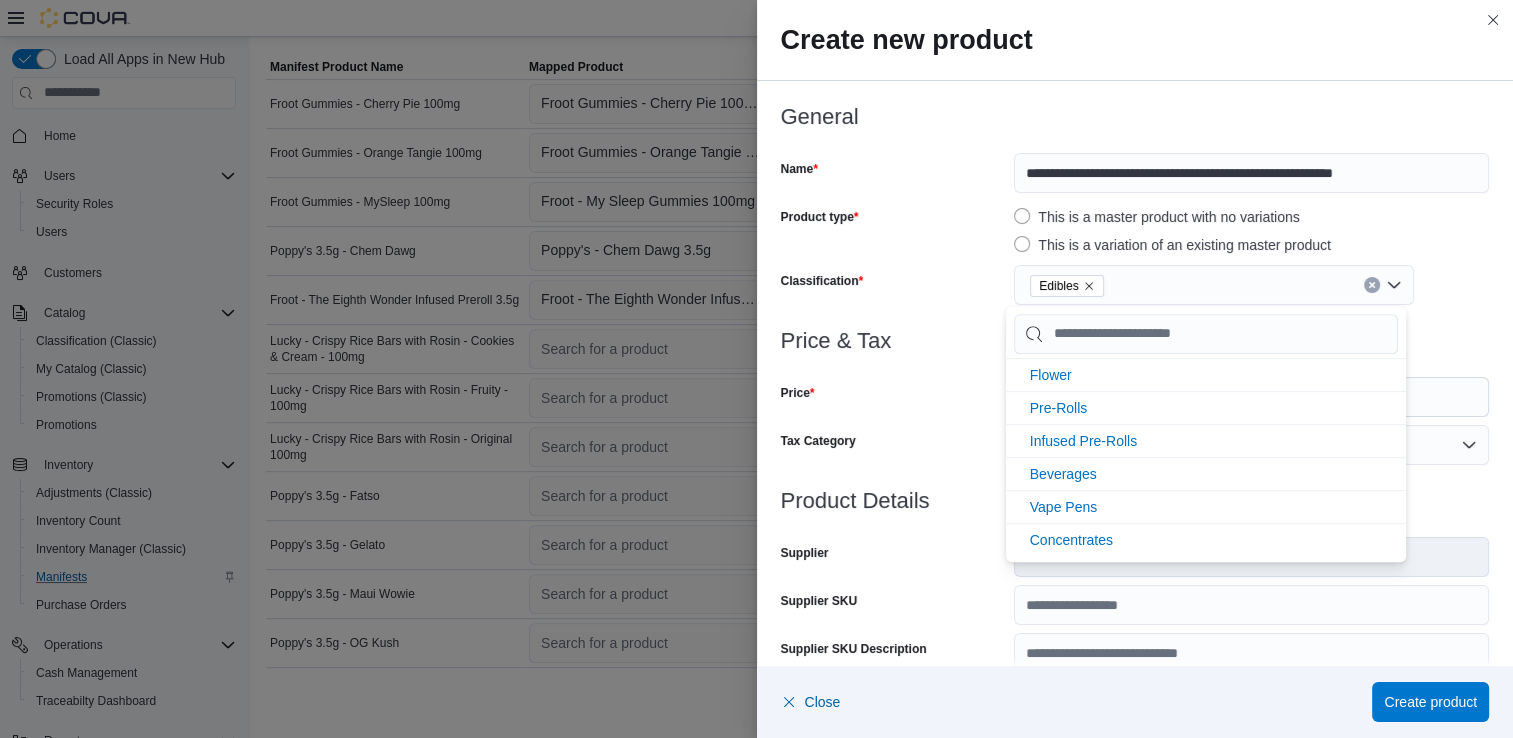 scroll, scrollTop: 0, scrollLeft: 0, axis: both 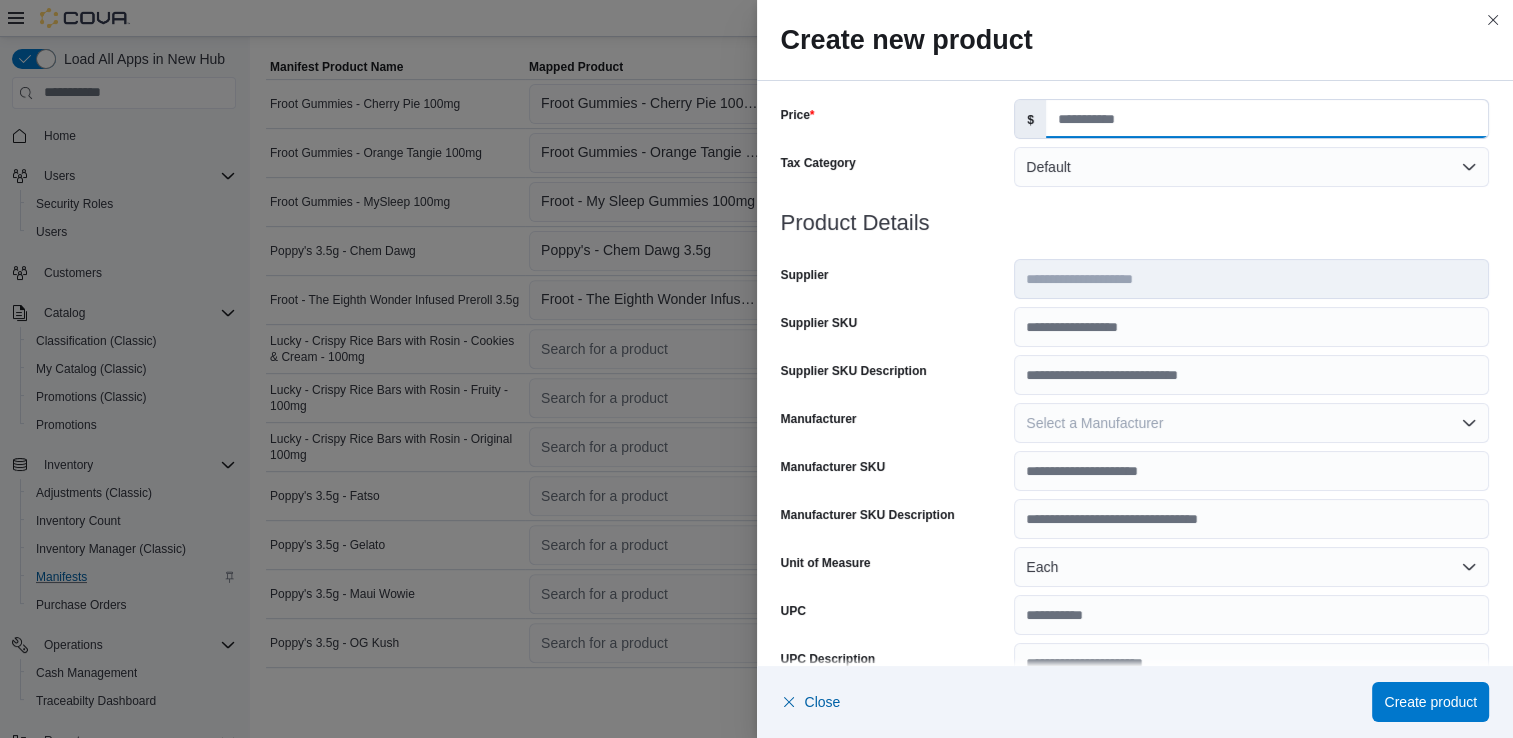click on "Price" at bounding box center [1267, 119] 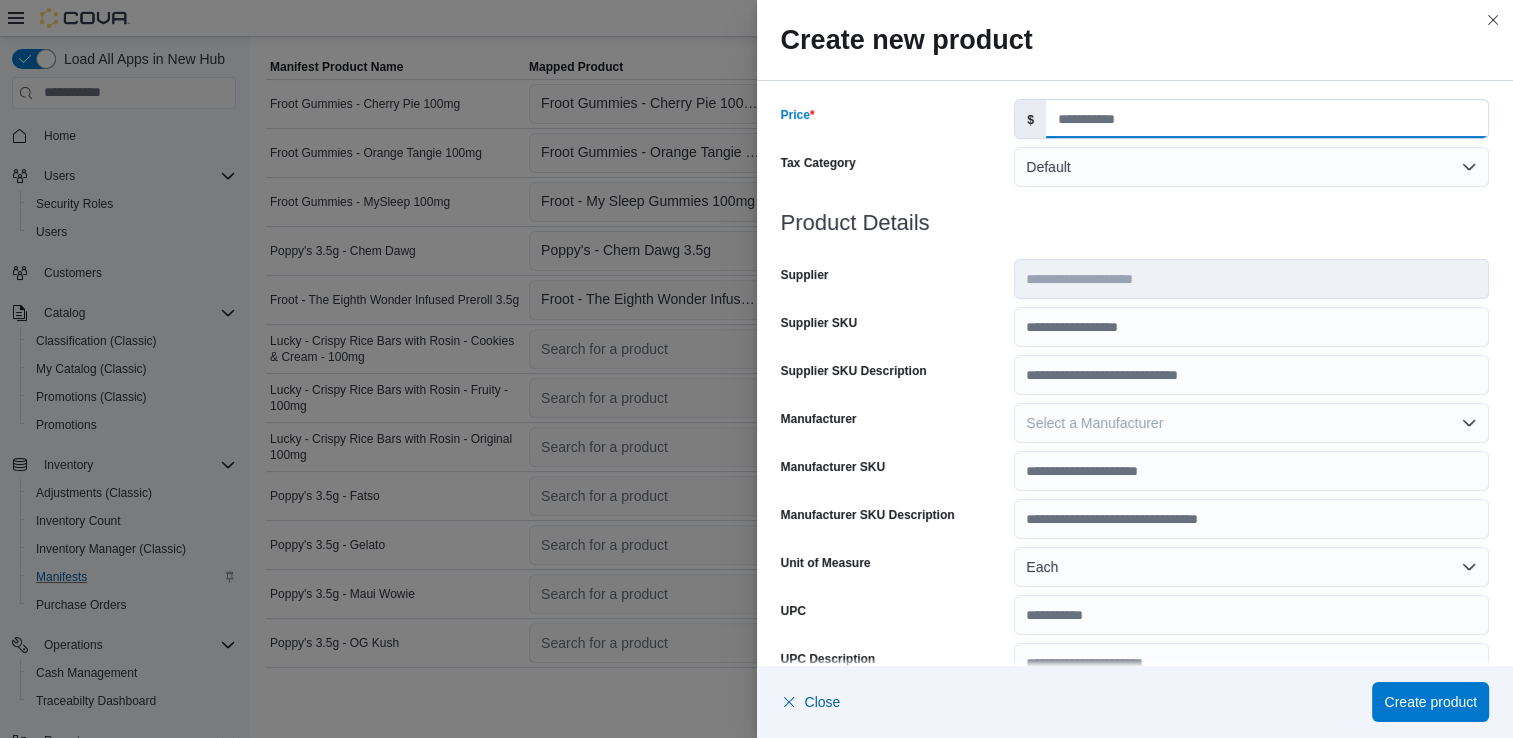 type on "***" 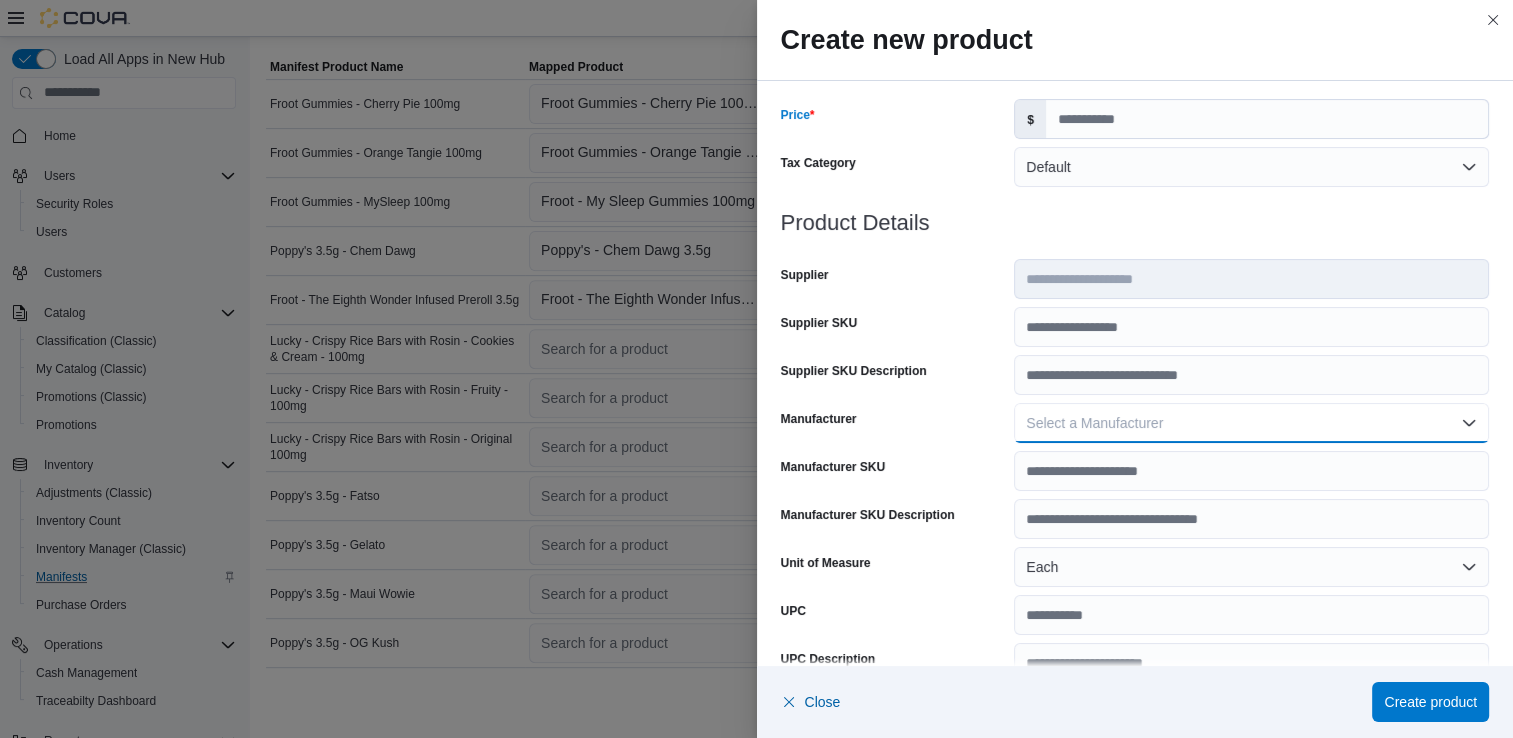 click on "Select a Manufacturer" at bounding box center [1251, 423] 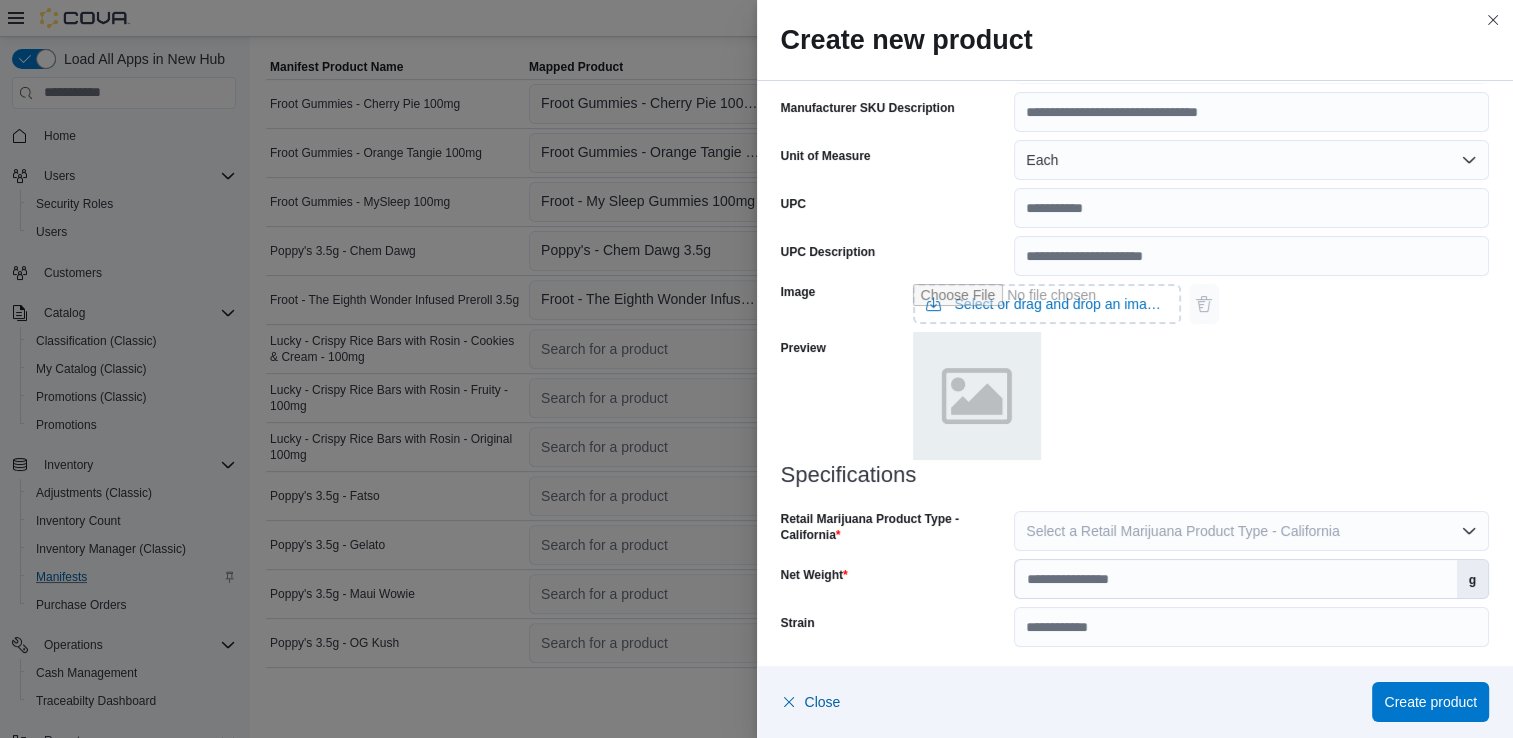 scroll, scrollTop: 689, scrollLeft: 0, axis: vertical 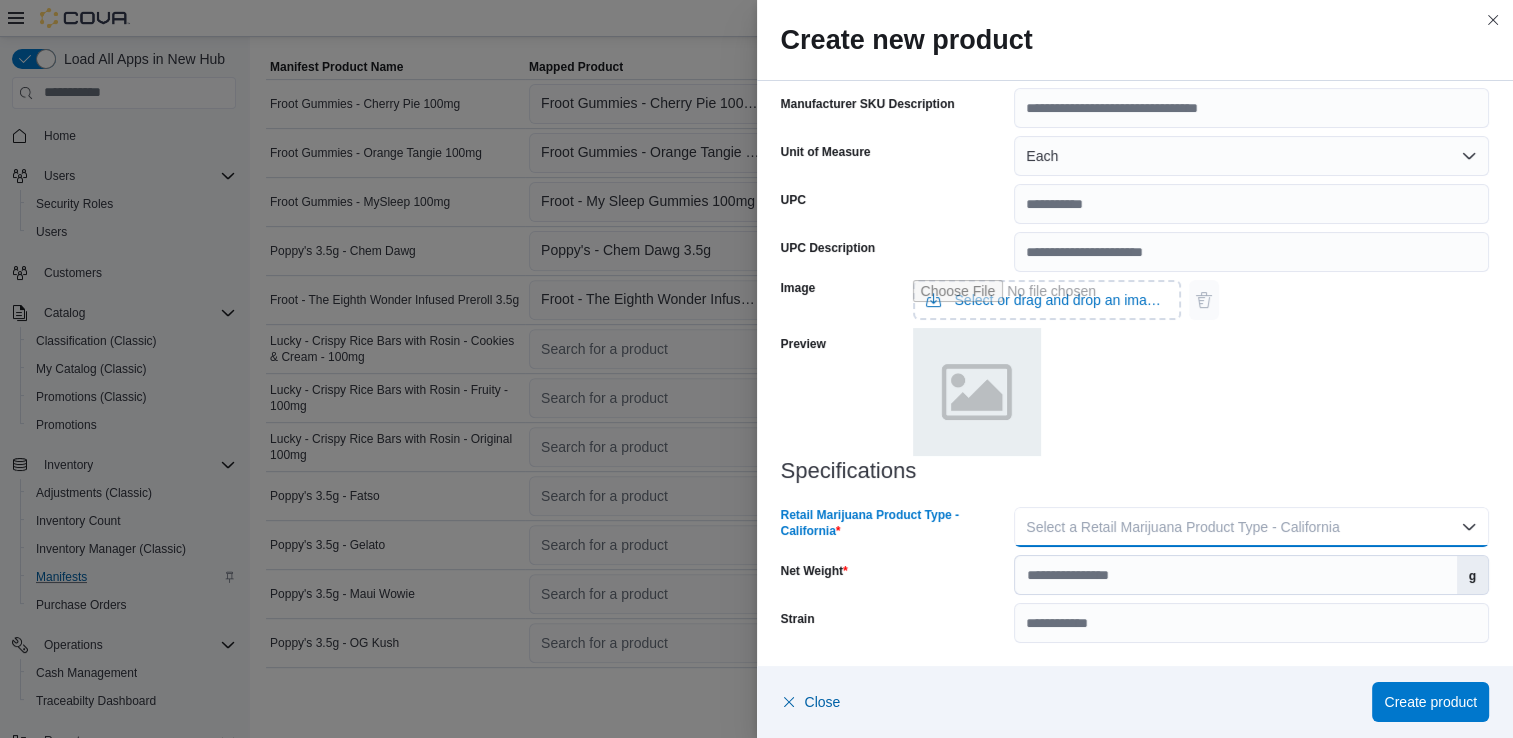 click on "Select a Retail Marijuana Product Type - California" at bounding box center (1251, 527) 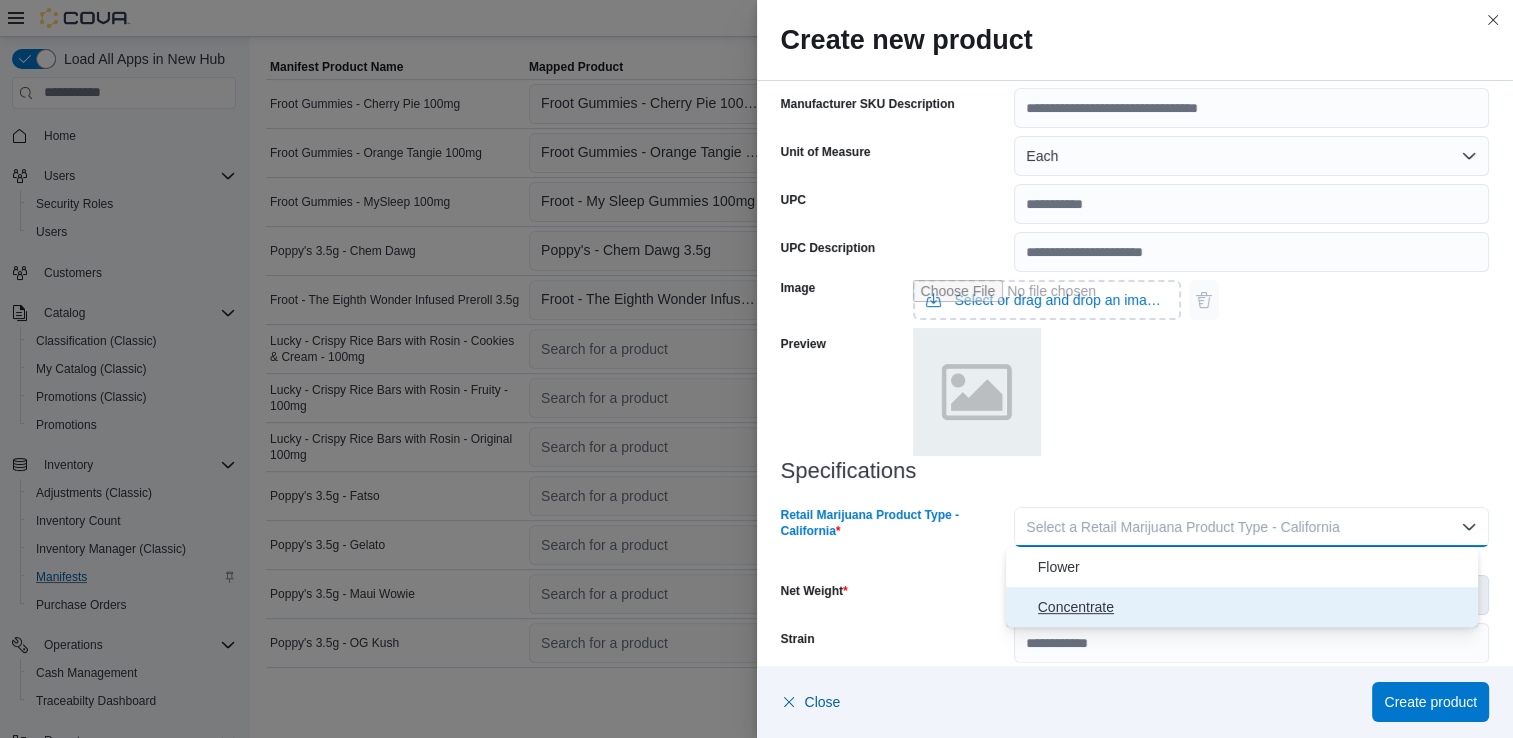 click on "Concentrate" at bounding box center [1254, 607] 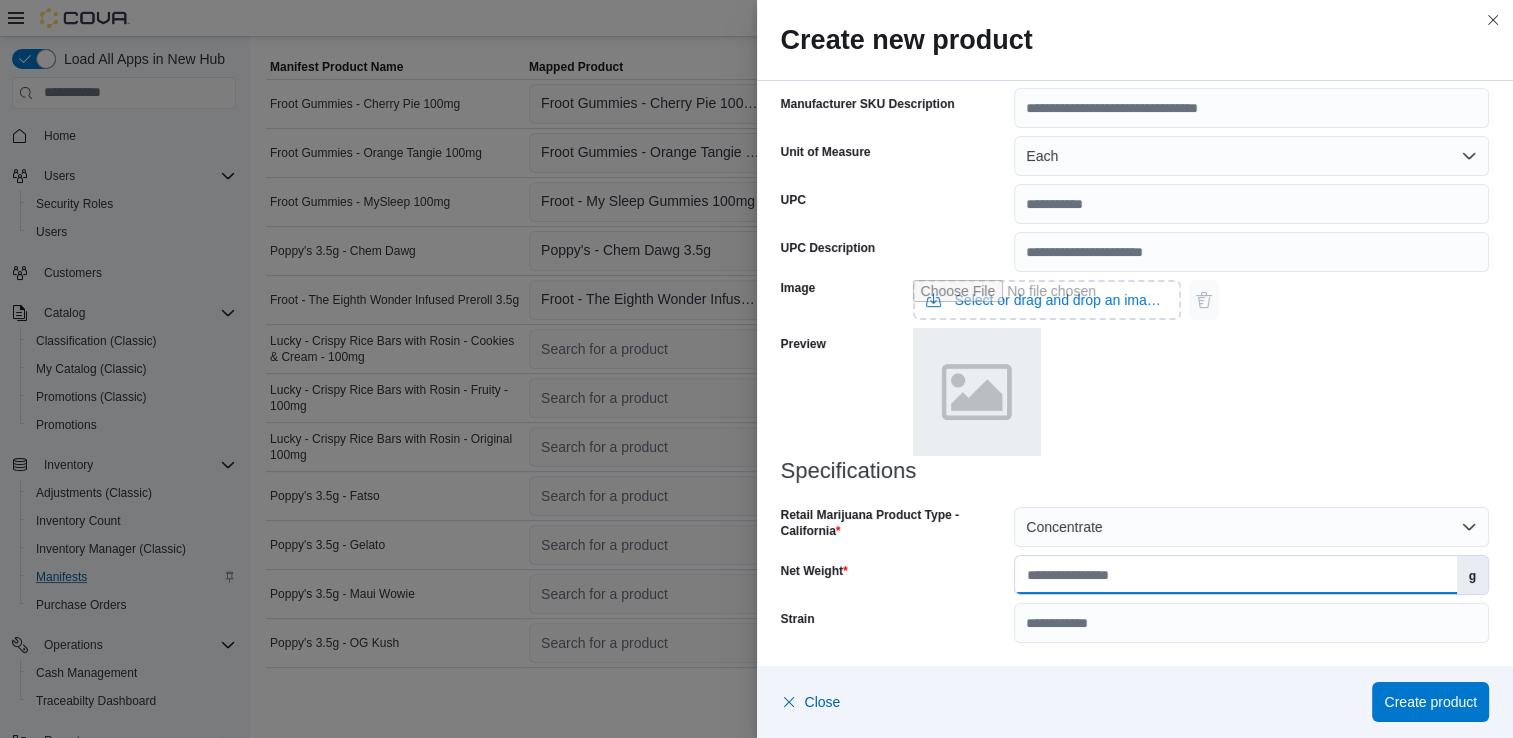 click on "Net Weight" at bounding box center [1235, 575] 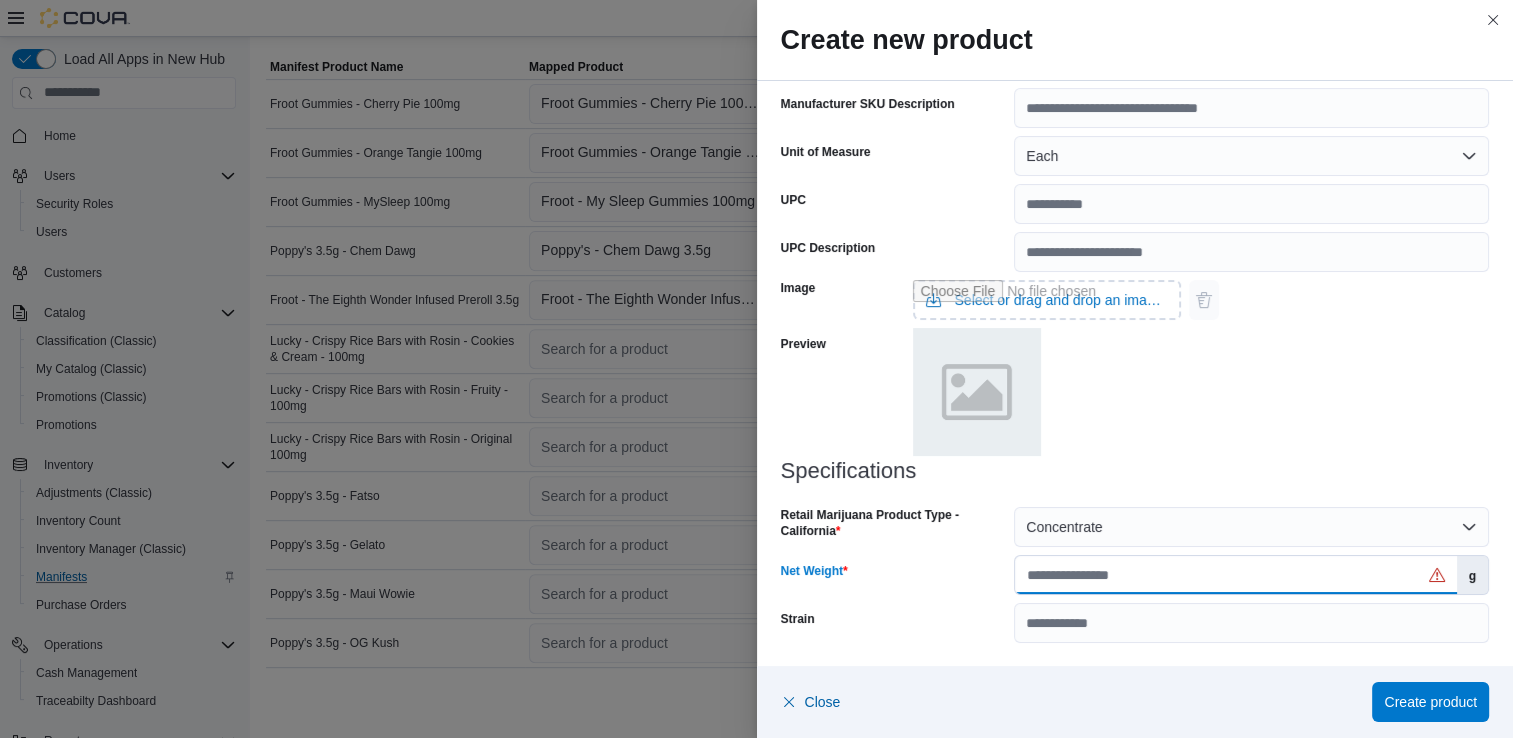 type on "**" 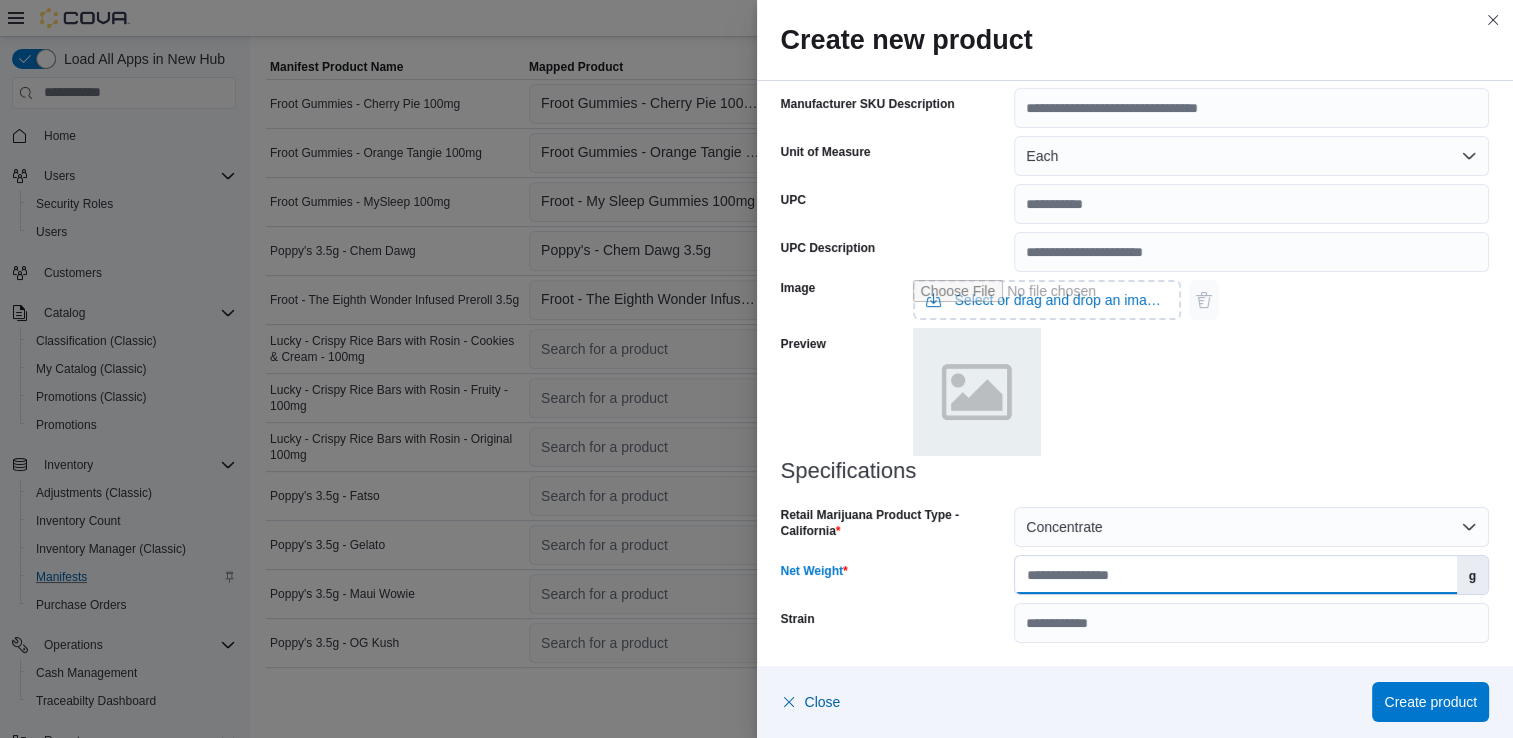 type on "**" 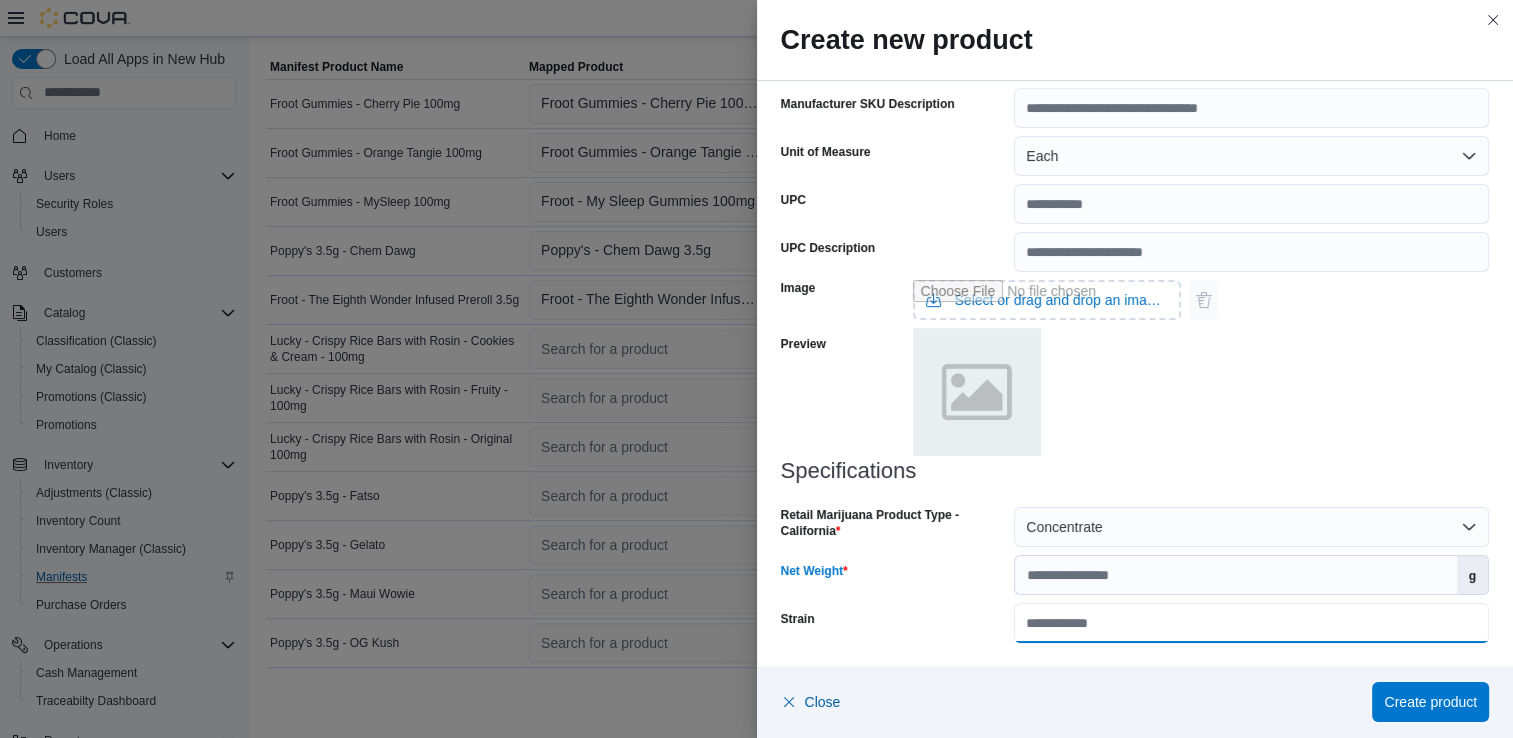 click on "Strain" at bounding box center [1251, 623] 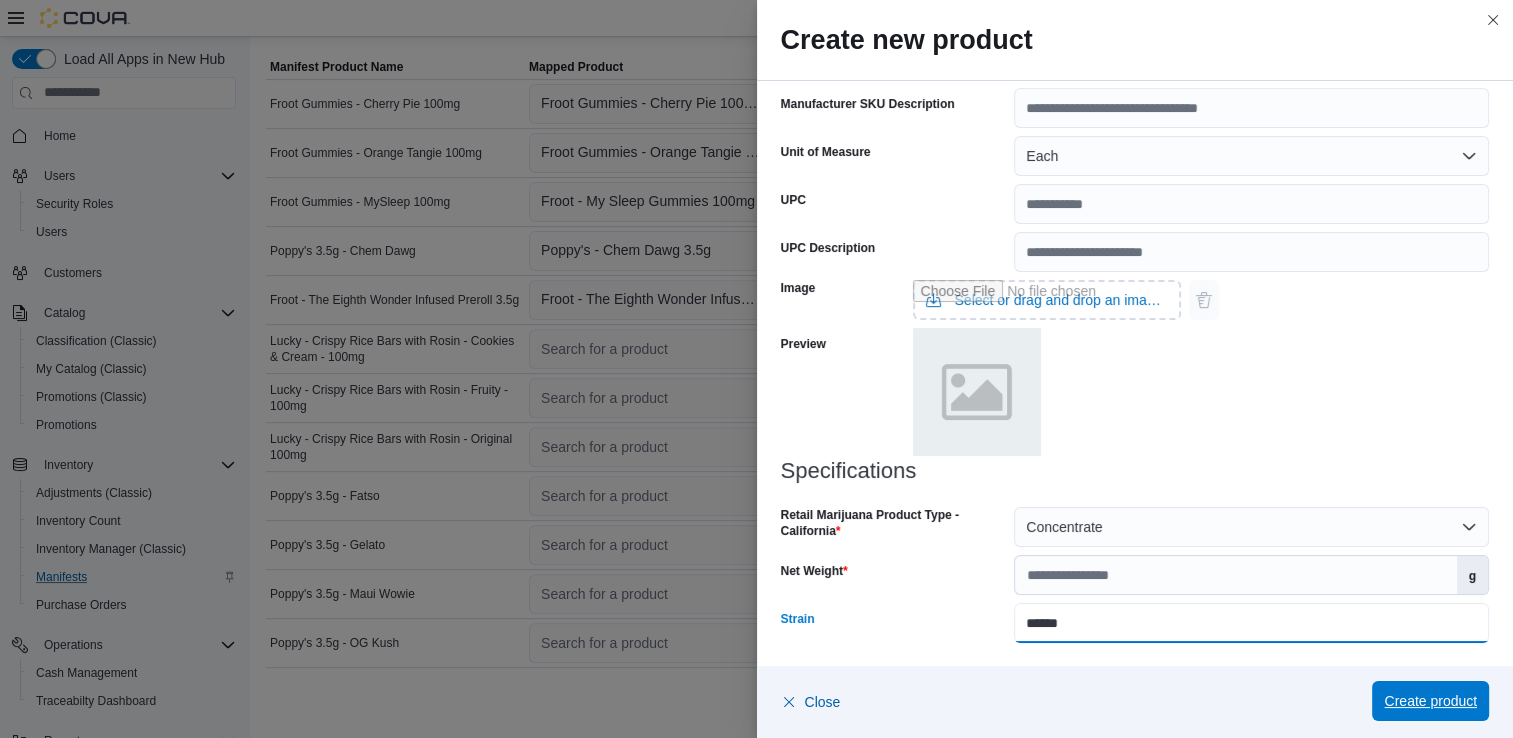 type on "******" 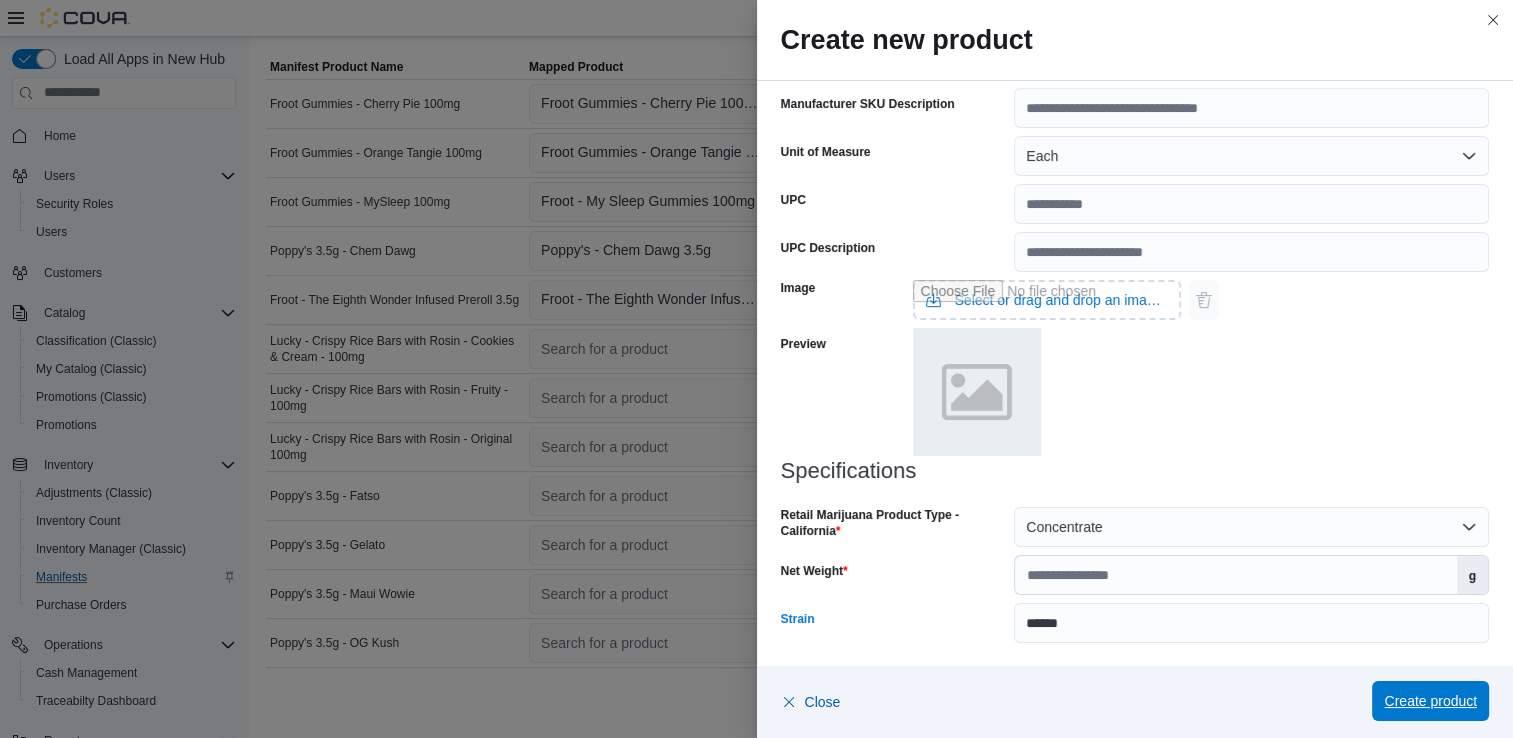 click on "Create product" at bounding box center [1430, 701] 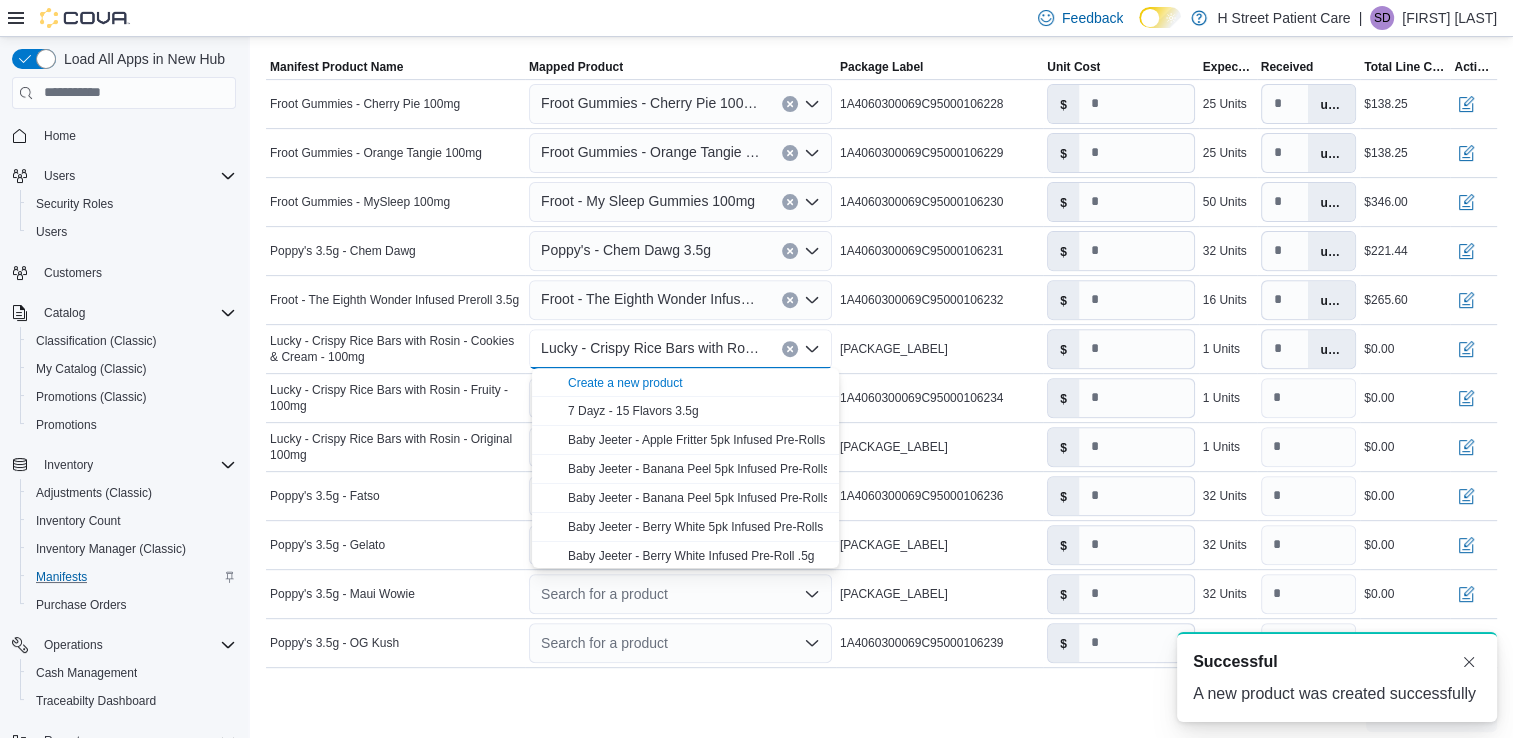 scroll, scrollTop: 0, scrollLeft: 0, axis: both 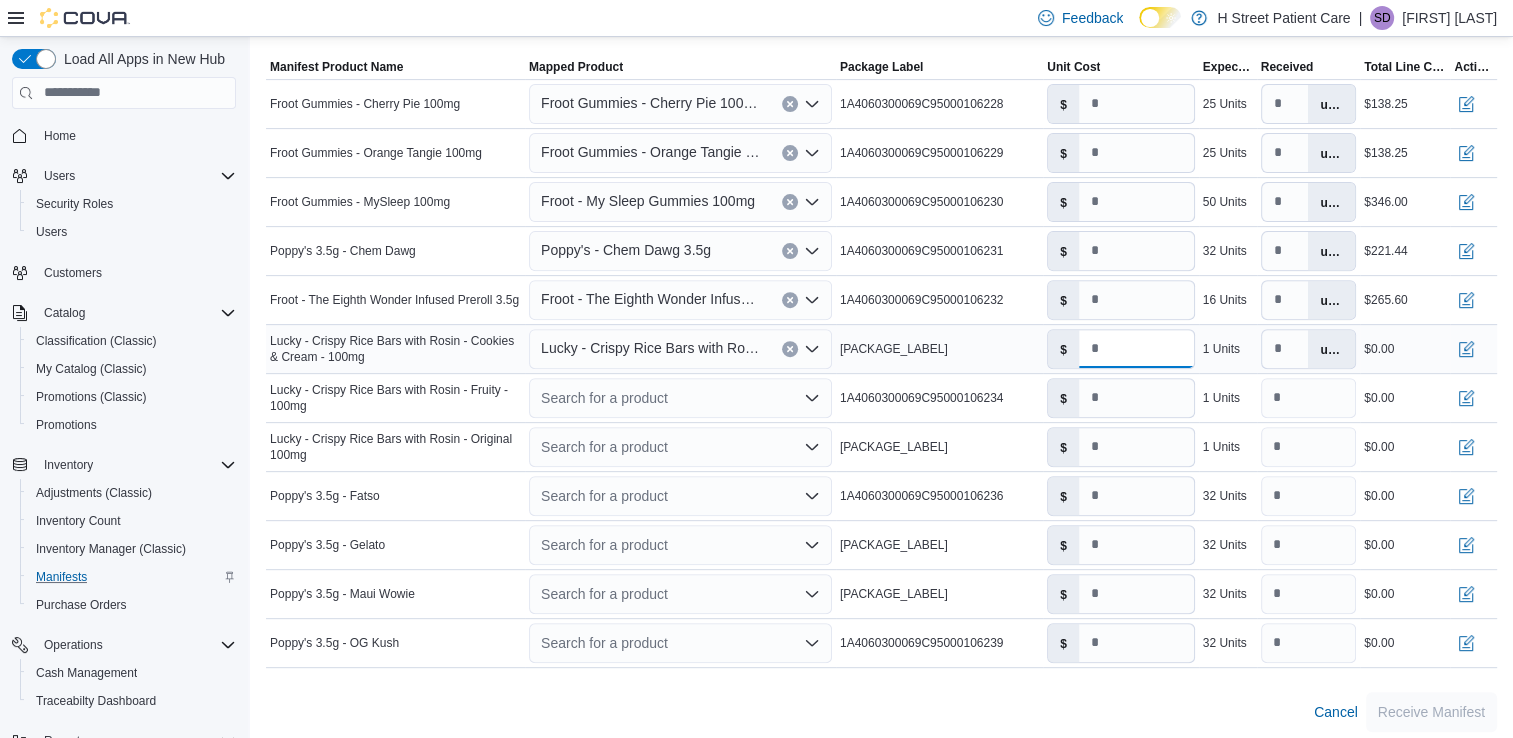 click on "*" at bounding box center [1136, 349] 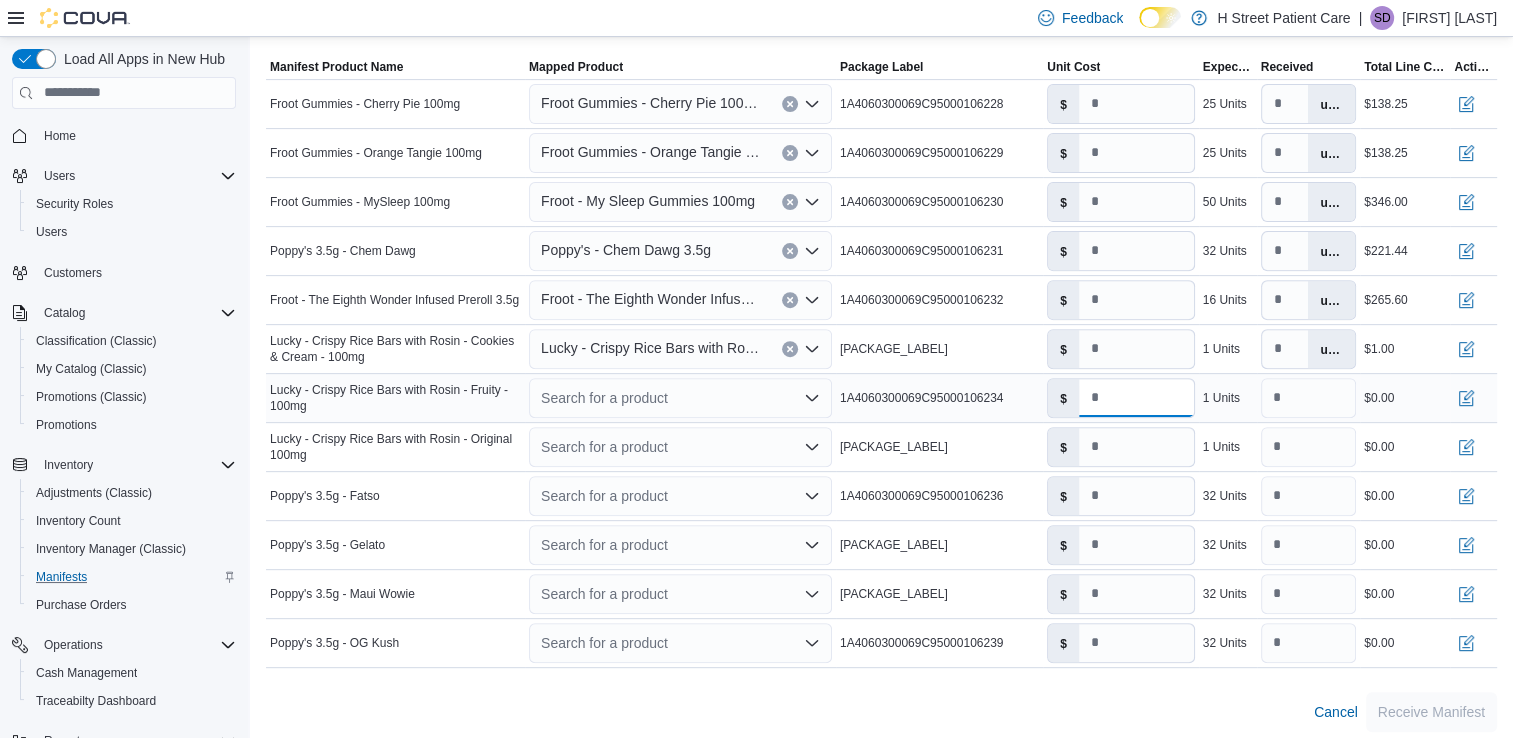 click on "*" at bounding box center [1136, 398] 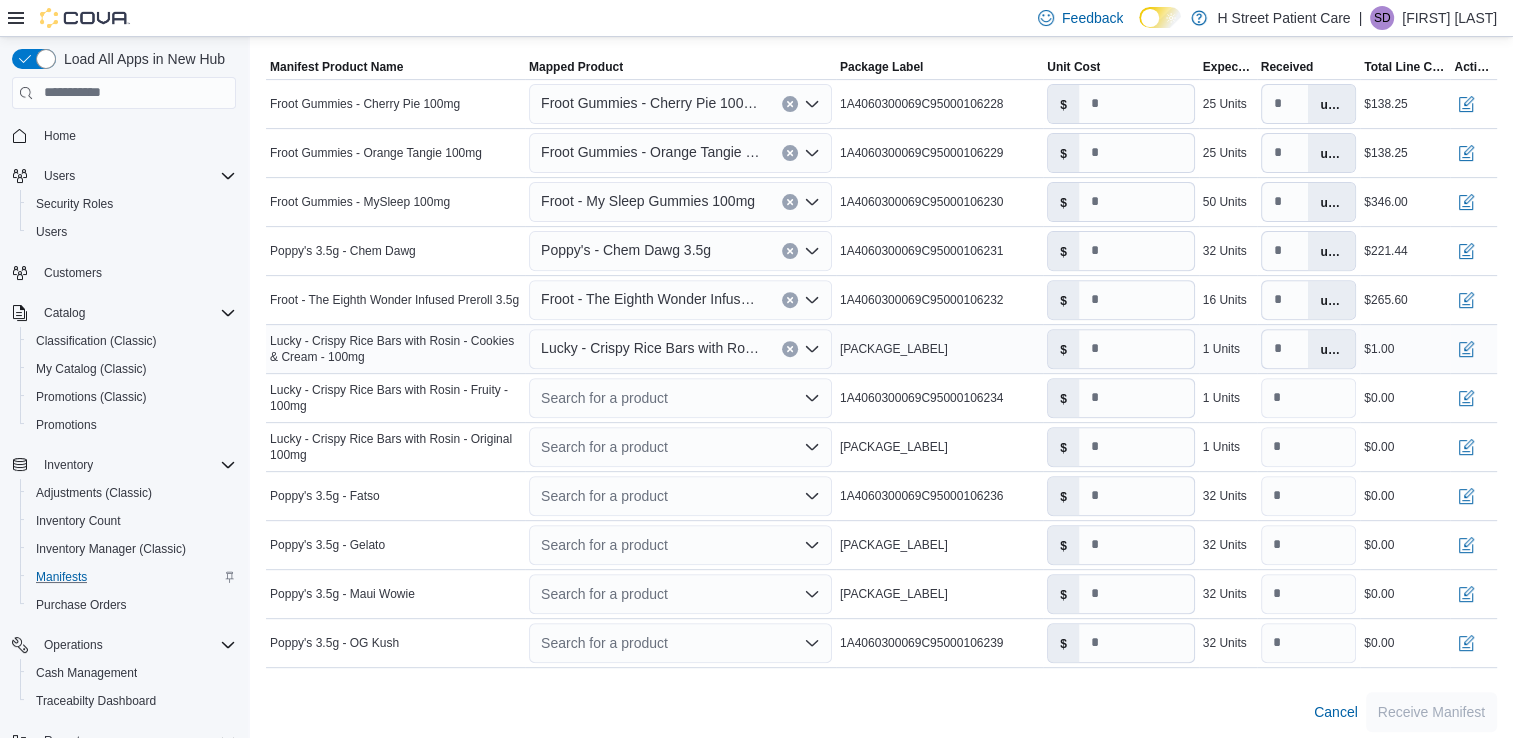 click on "Unit Cost $ *" at bounding box center [1120, 348] 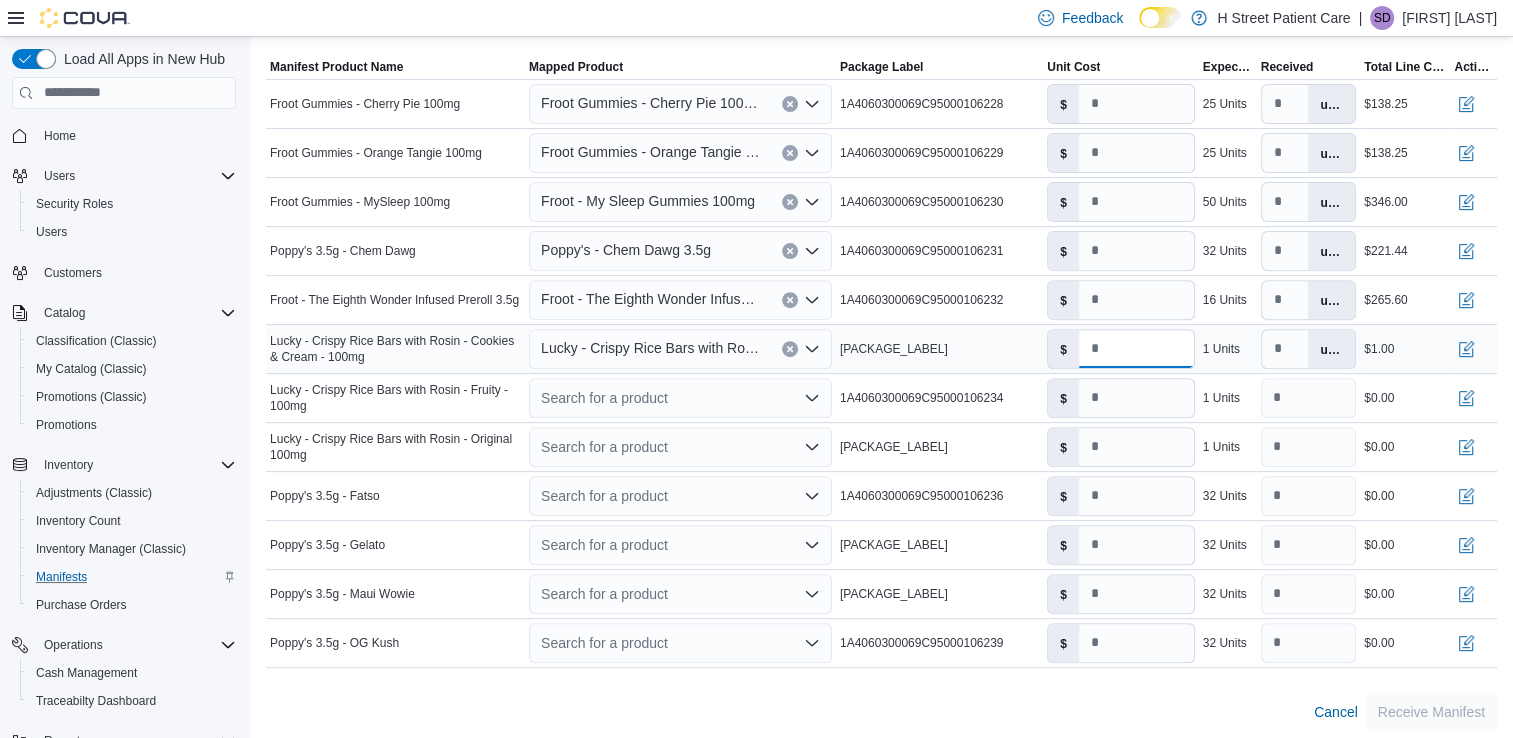 click on "*" at bounding box center (1136, 349) 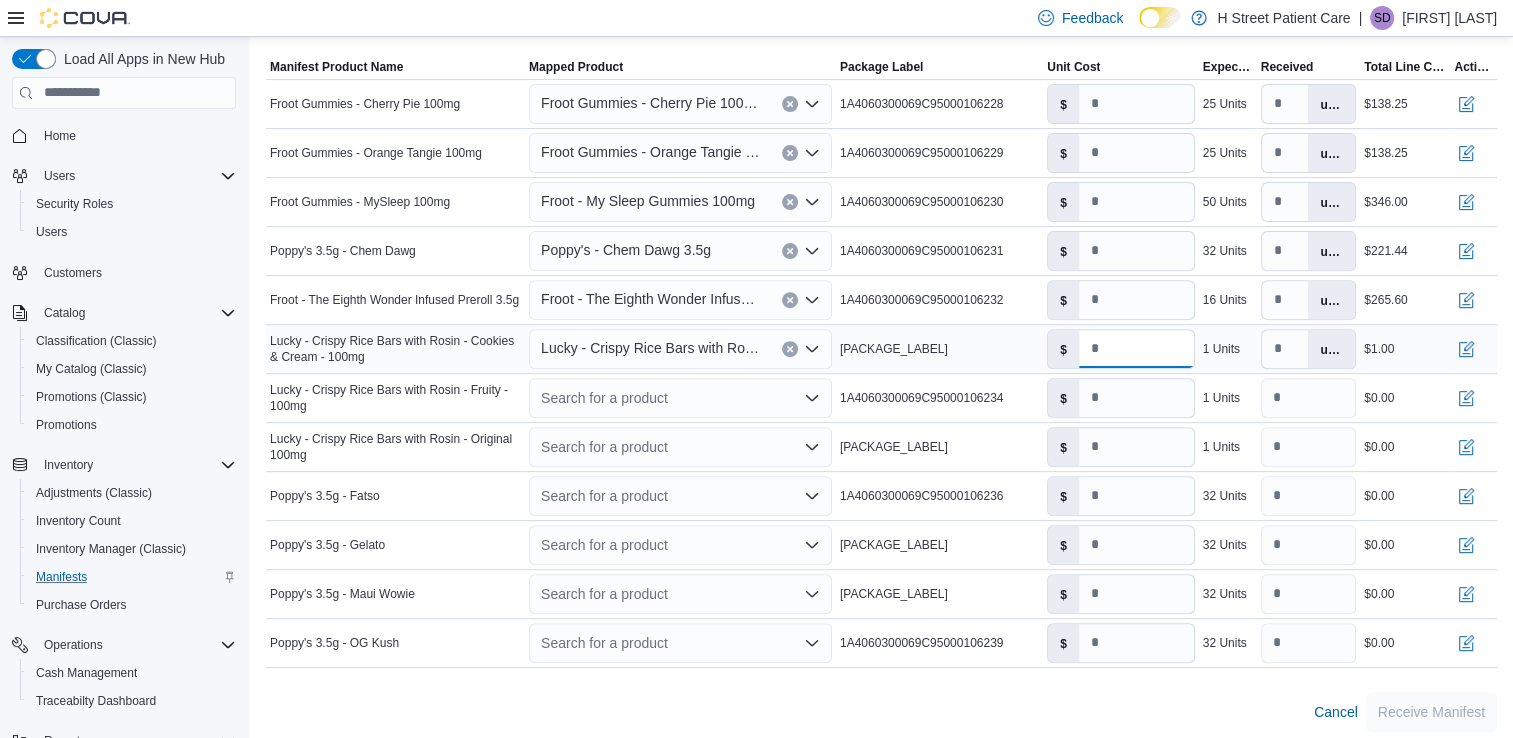 type on "*" 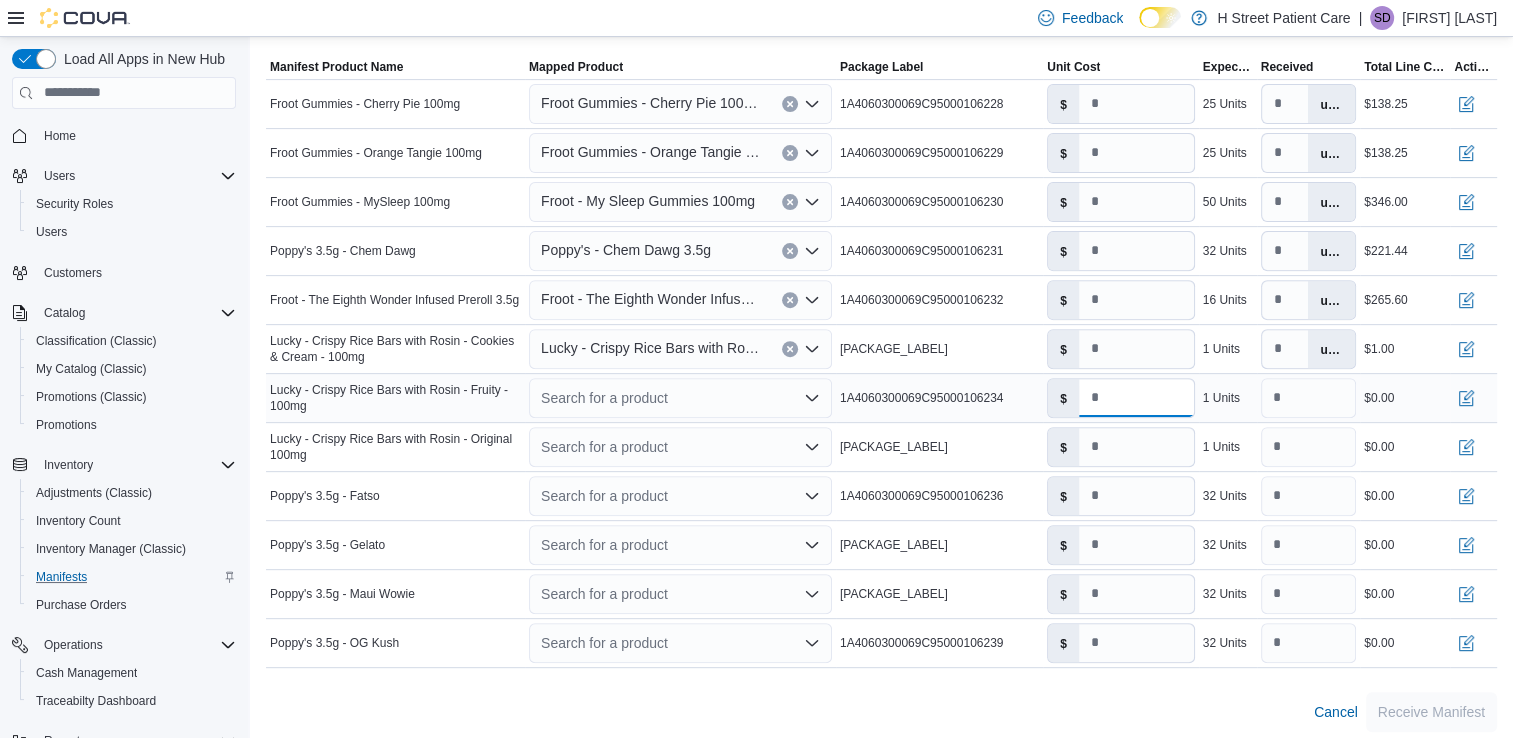 click on "*" at bounding box center [1136, 398] 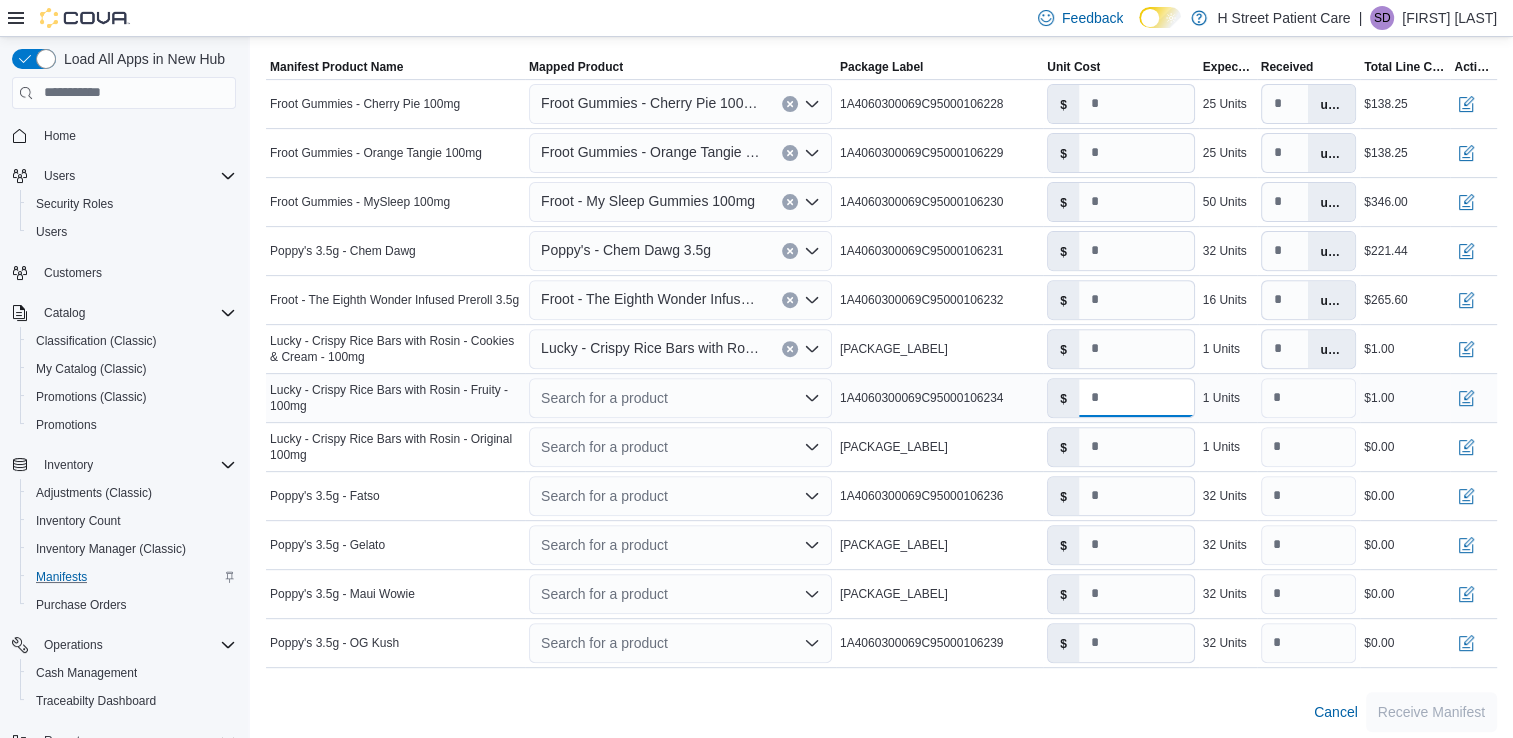 type on "*" 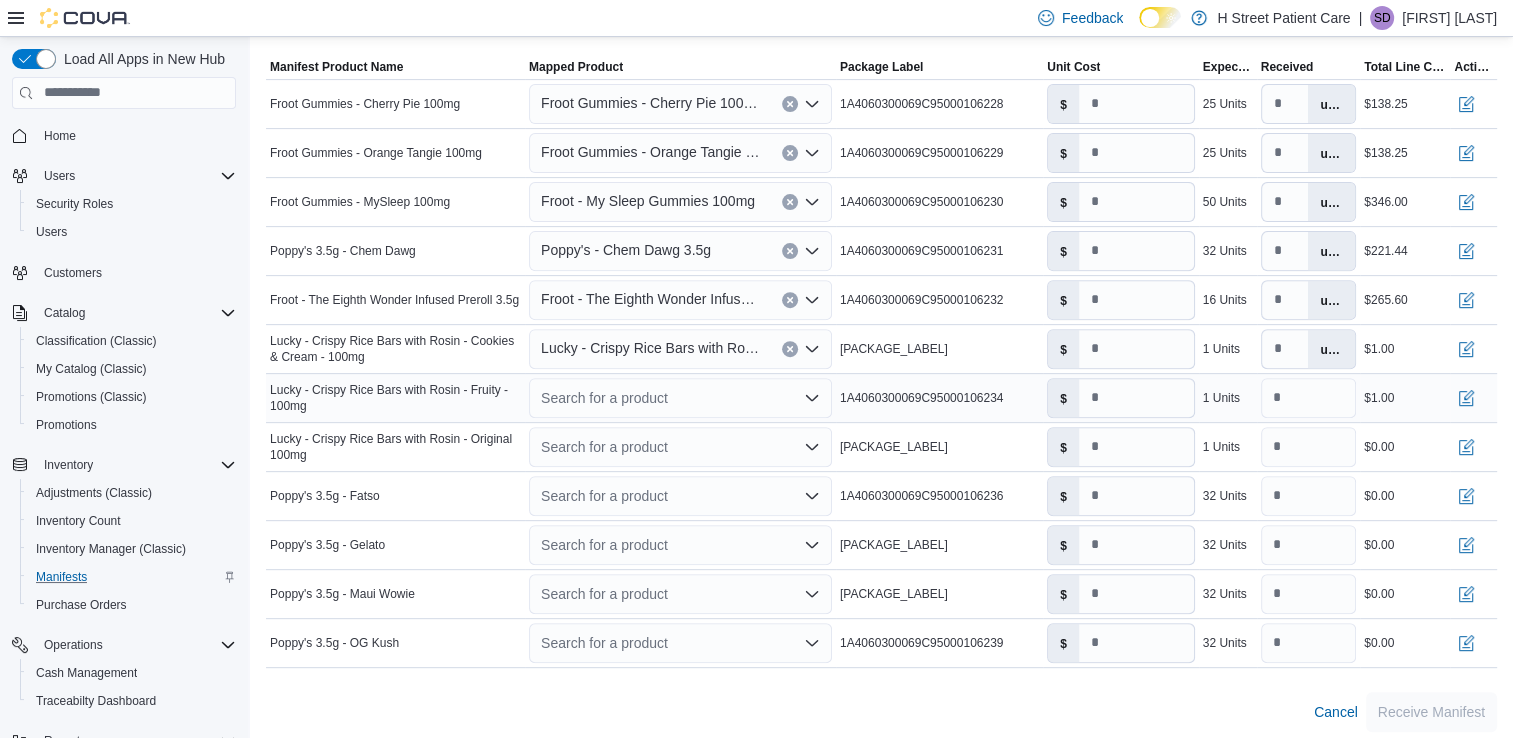 click on "Search for a product" at bounding box center [680, 398] 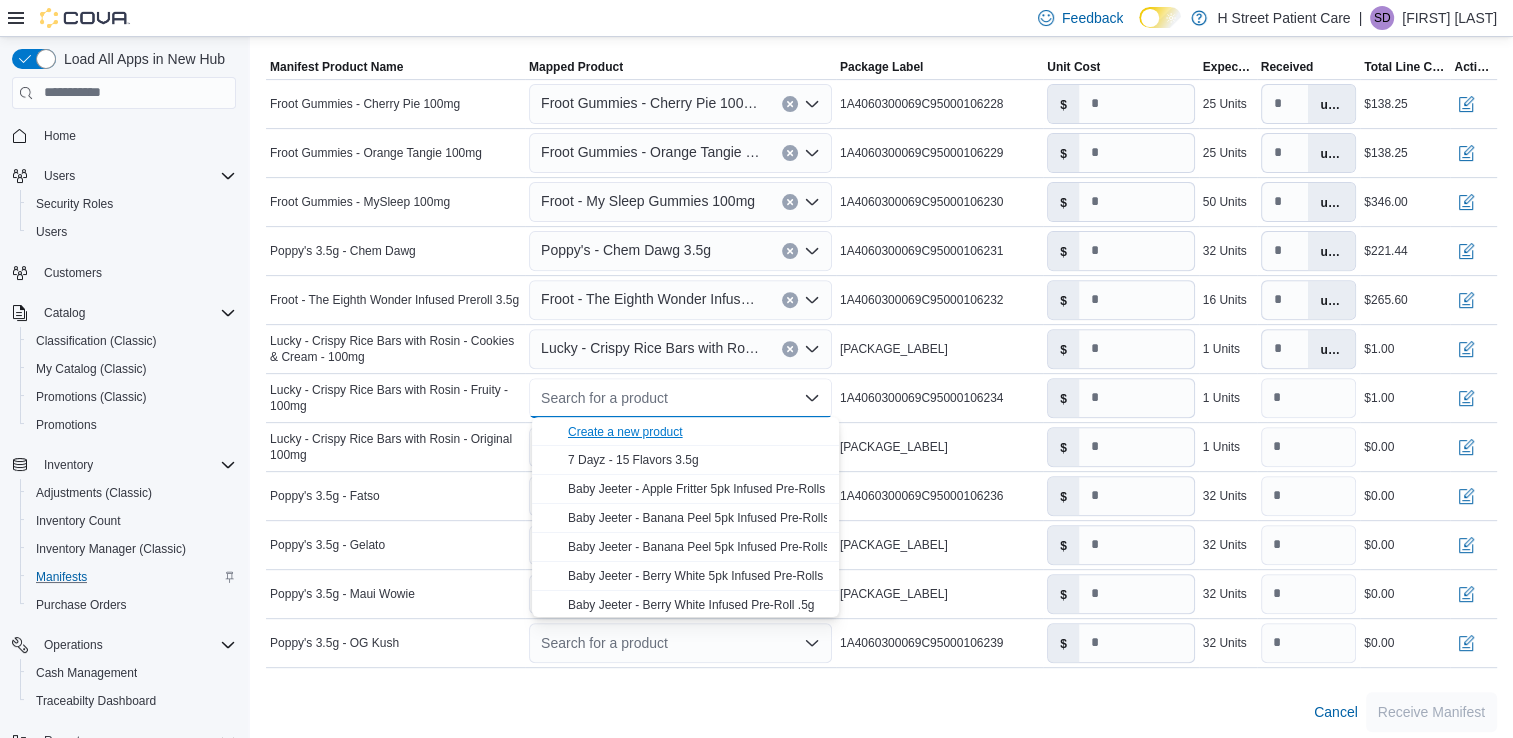 click on "Create a new product" at bounding box center [625, 432] 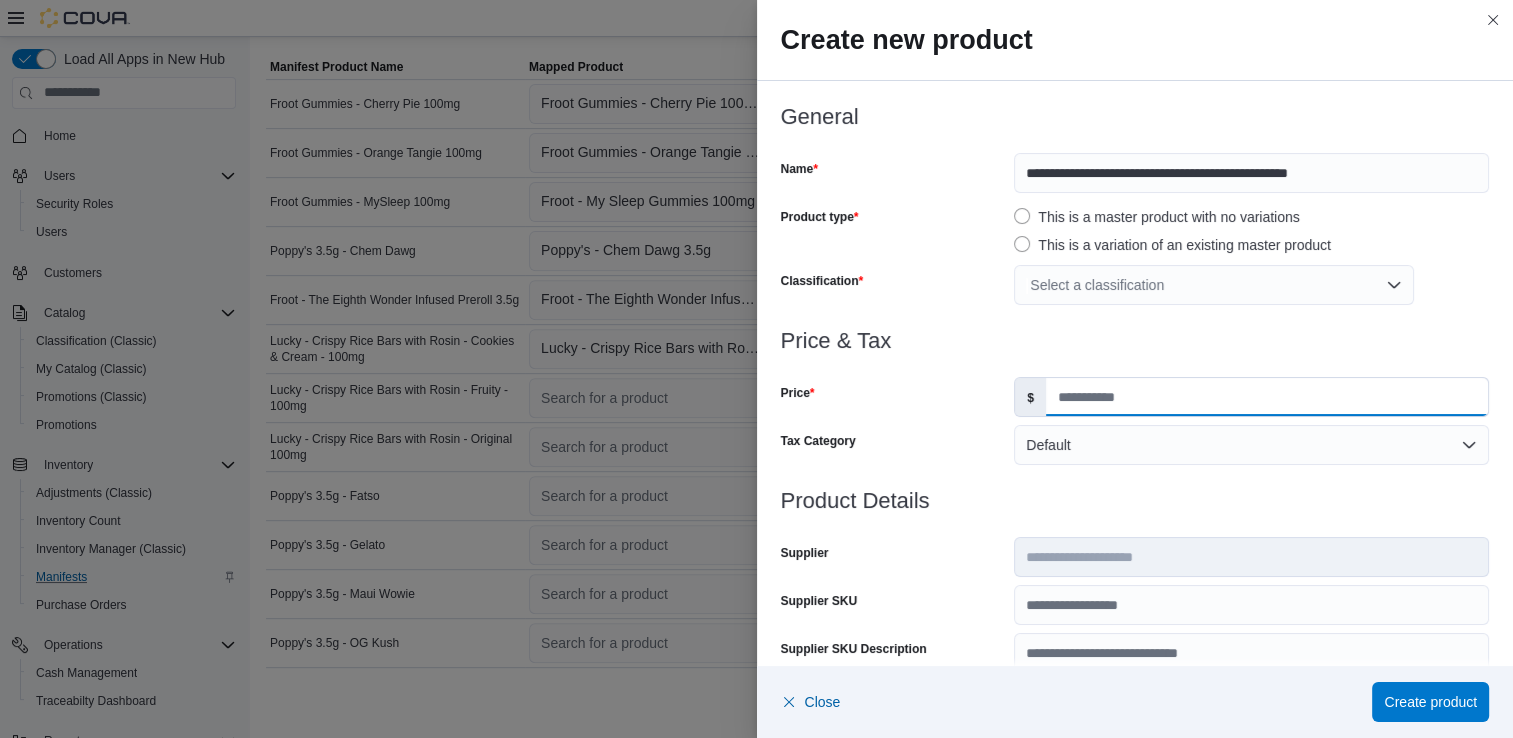 click on "Price" at bounding box center [1267, 397] 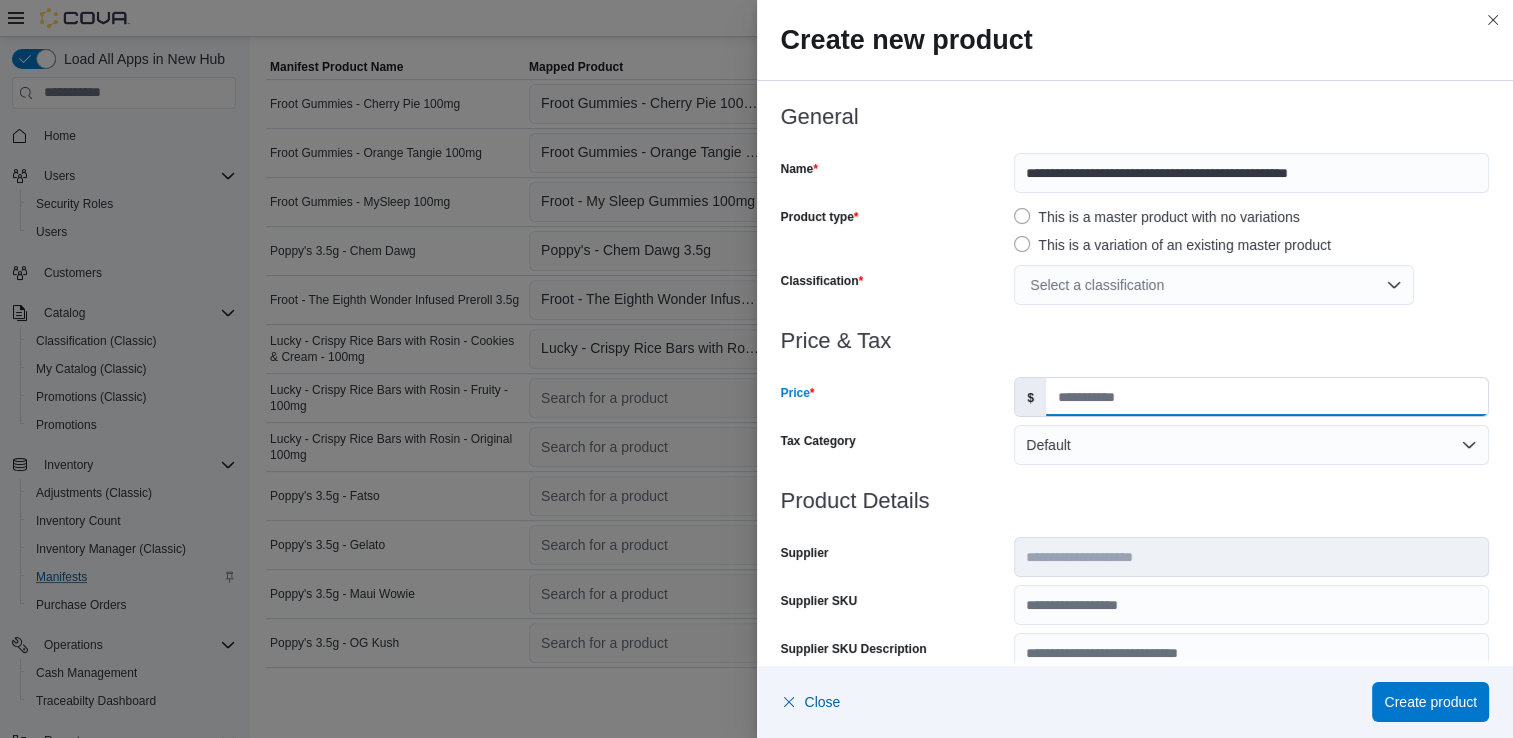 type on "***" 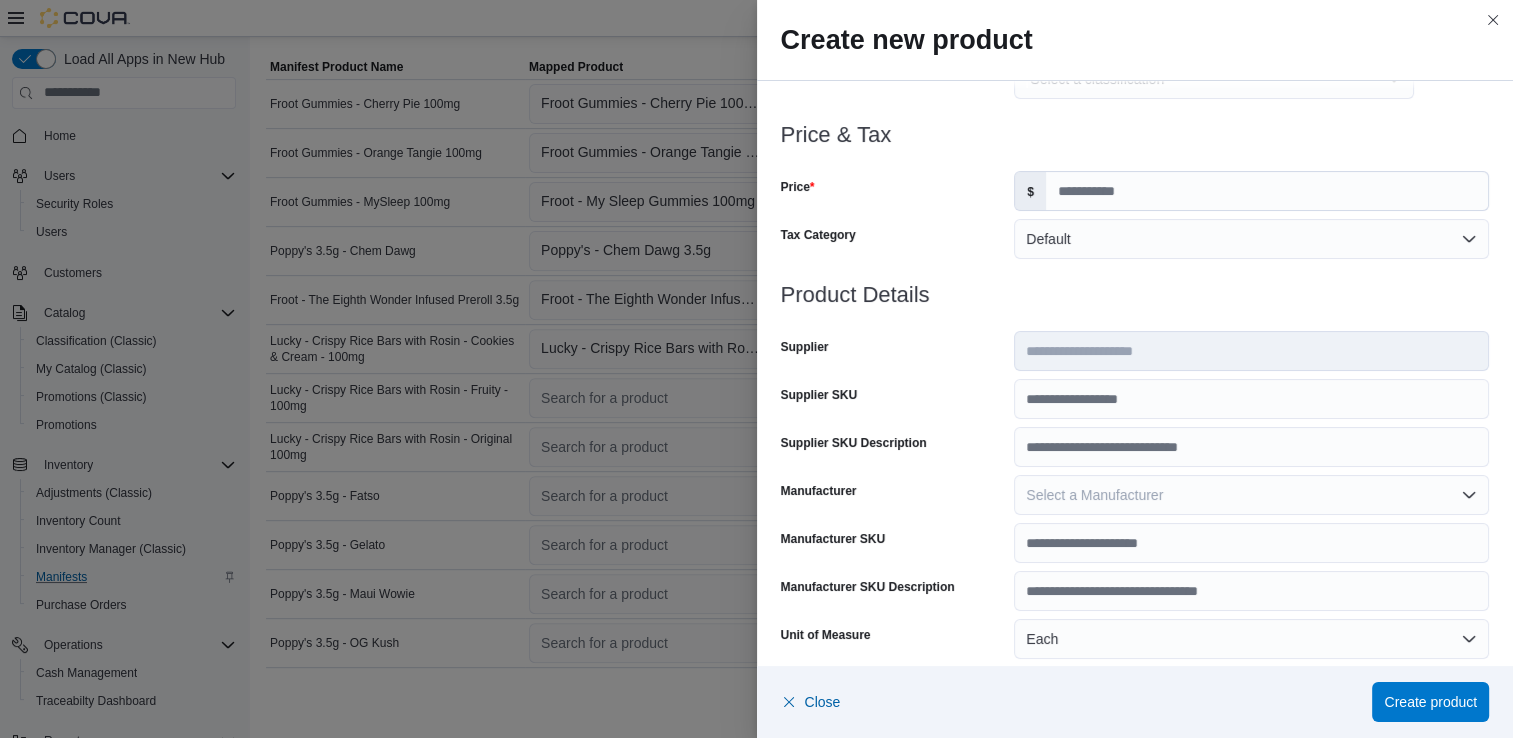 scroll, scrollTop: 227, scrollLeft: 0, axis: vertical 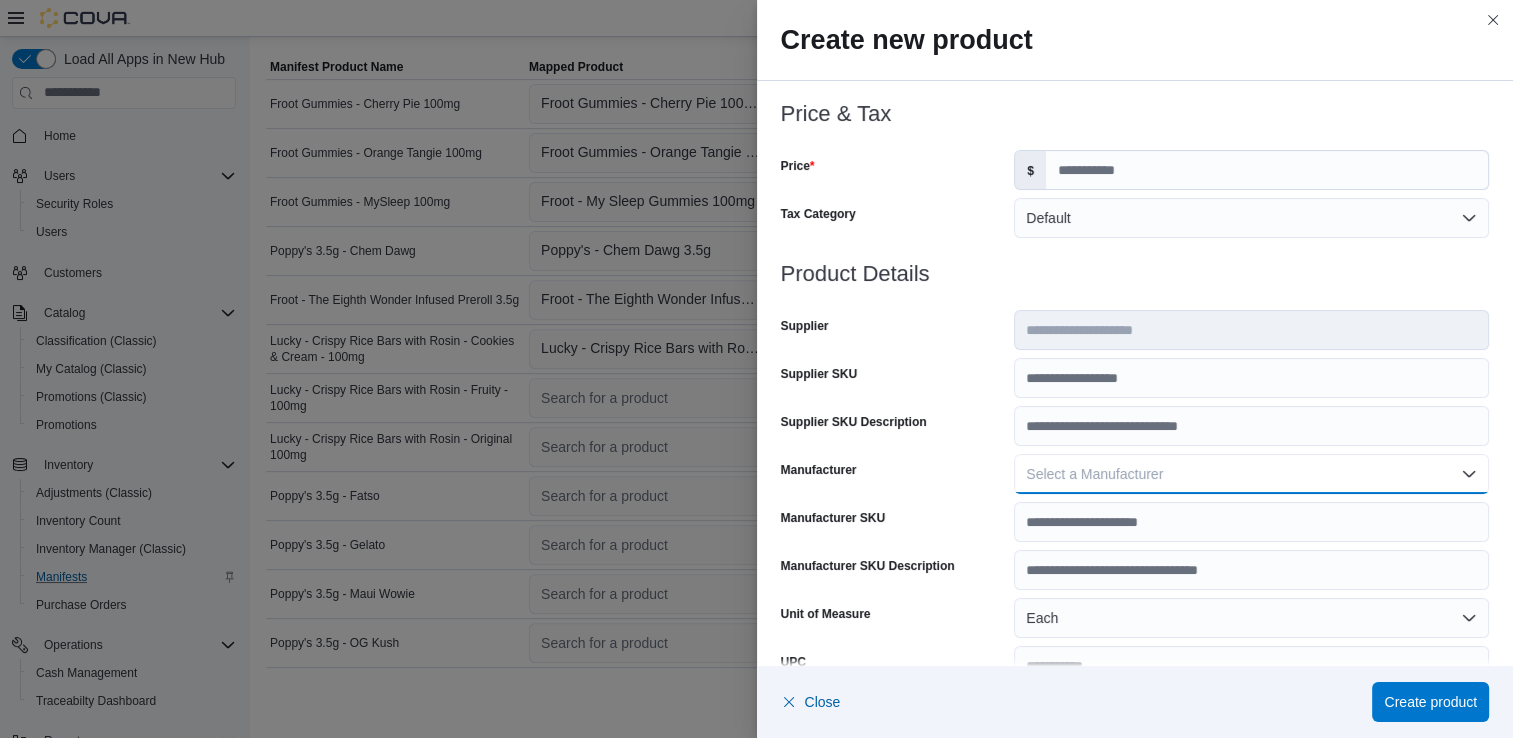click on "Select a Manufacturer" at bounding box center [1094, 474] 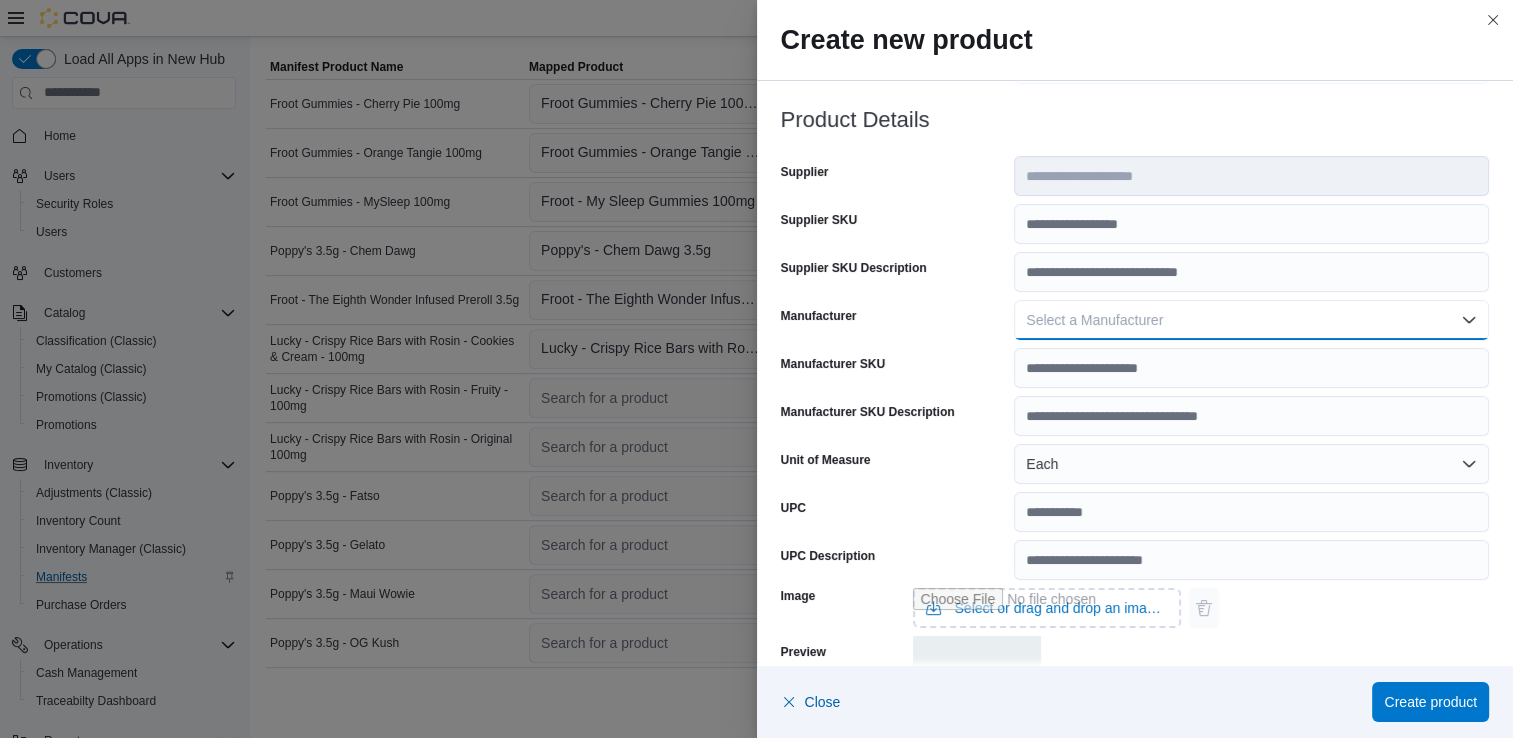 scroll, scrollTop: 401, scrollLeft: 0, axis: vertical 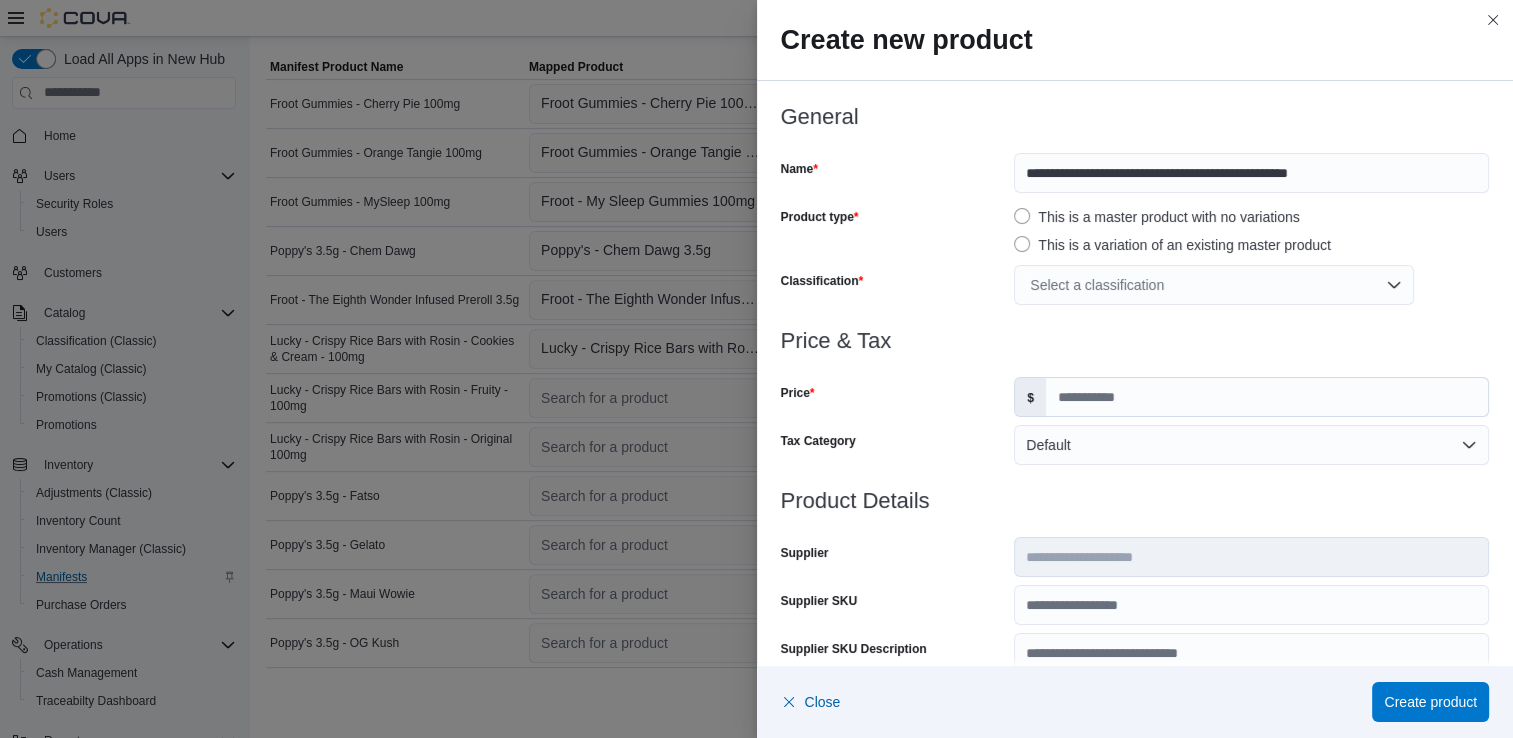 click on "Select a classification" at bounding box center [1214, 285] 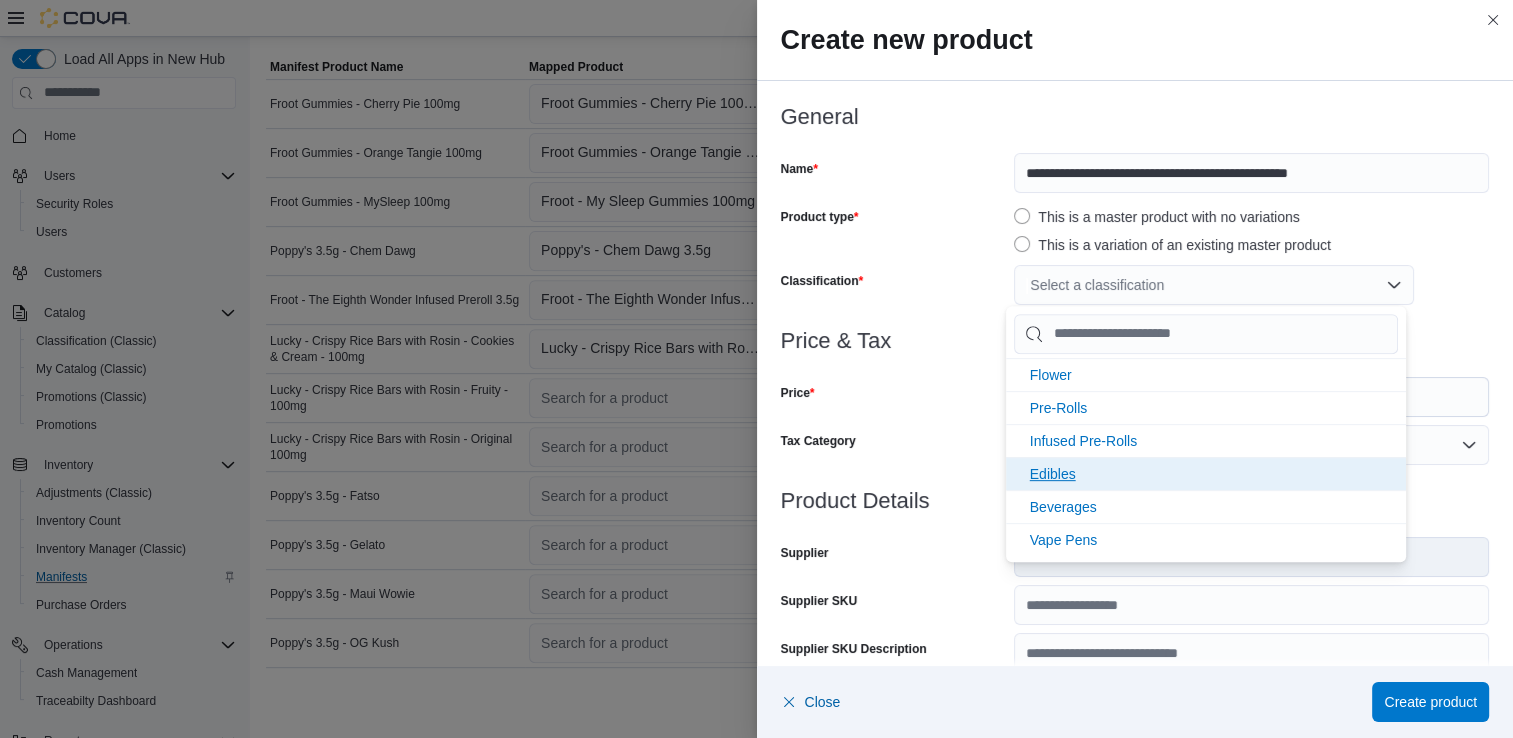 click on "Edibles" at bounding box center [1053, 474] 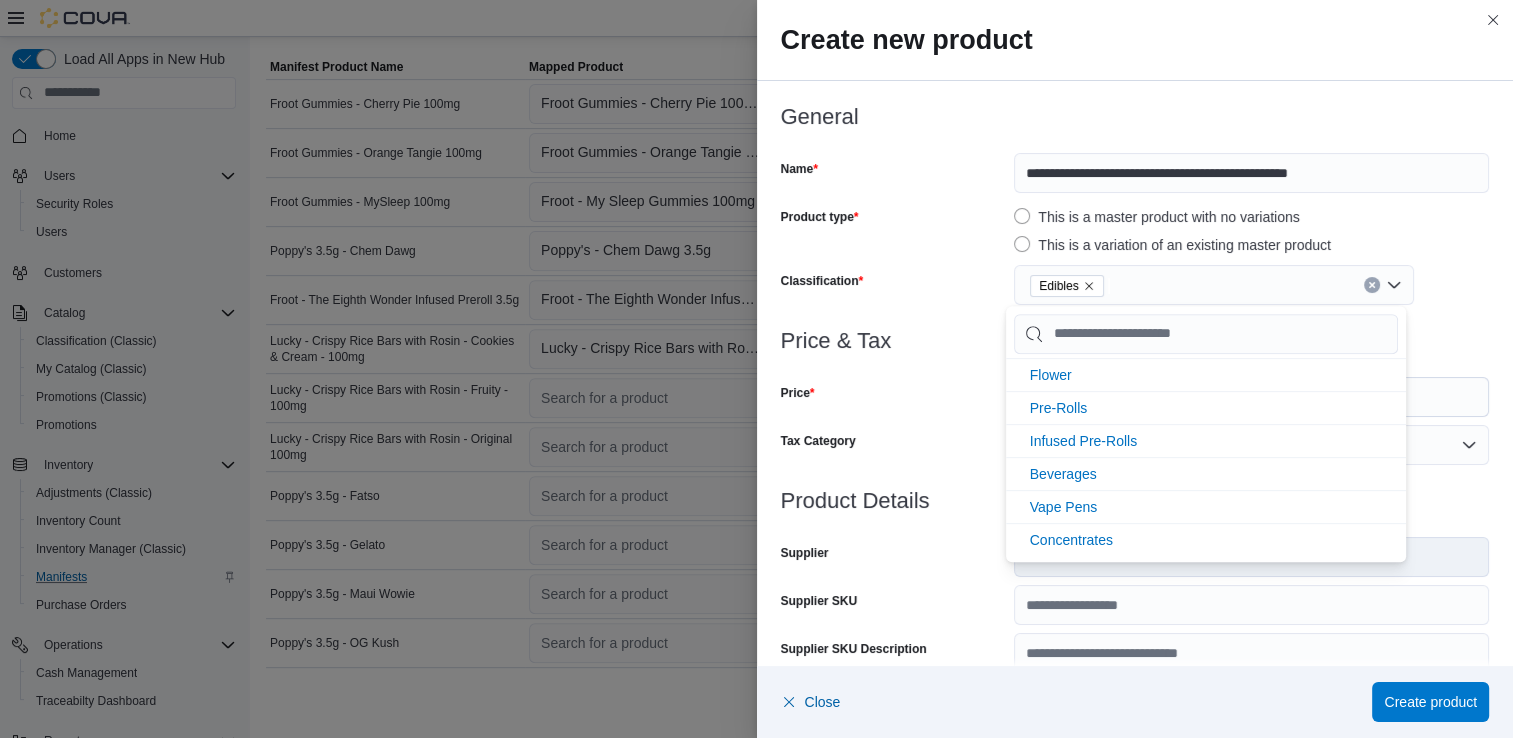 scroll, scrollTop: 0, scrollLeft: 0, axis: both 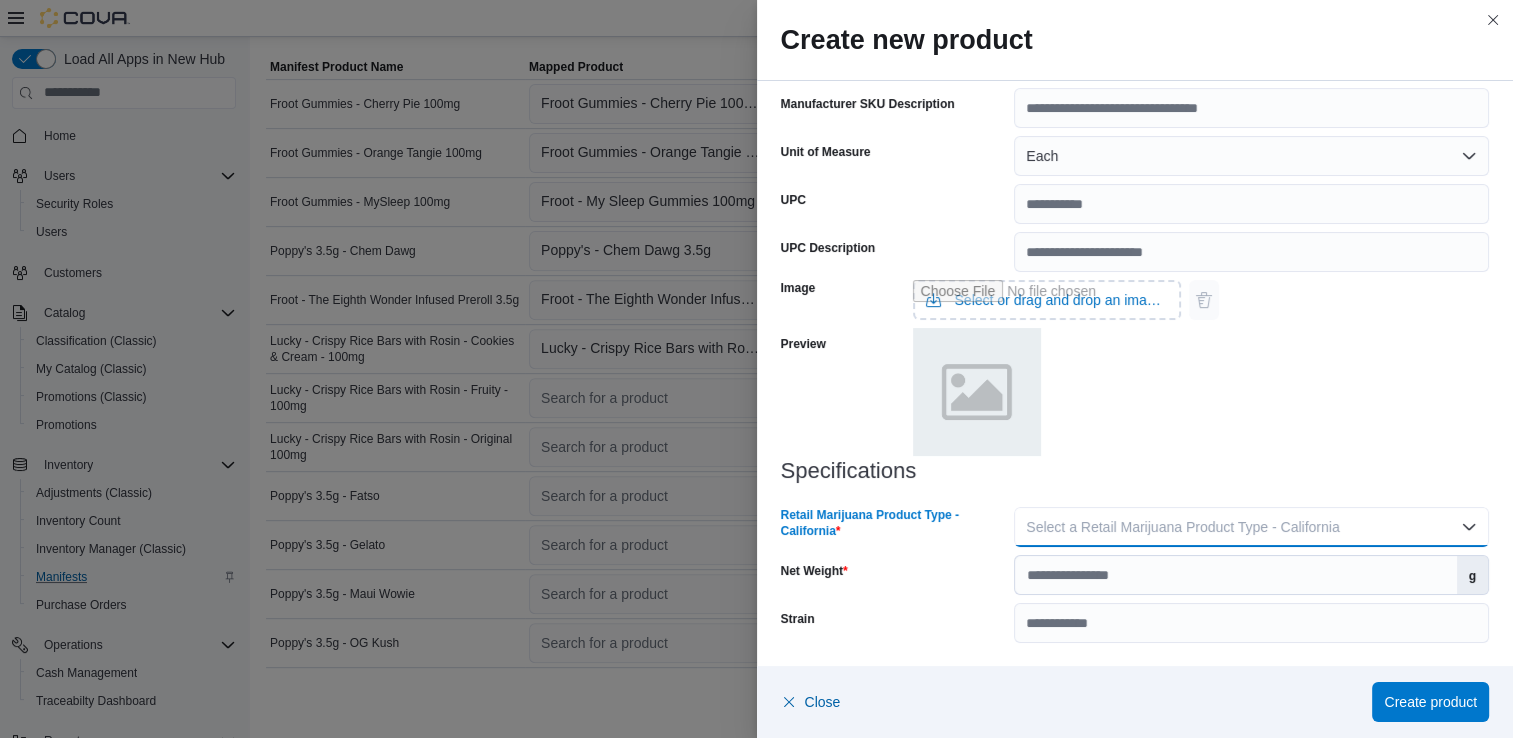 click on "Select a Retail Marijuana Product Type - California" at bounding box center [1251, 527] 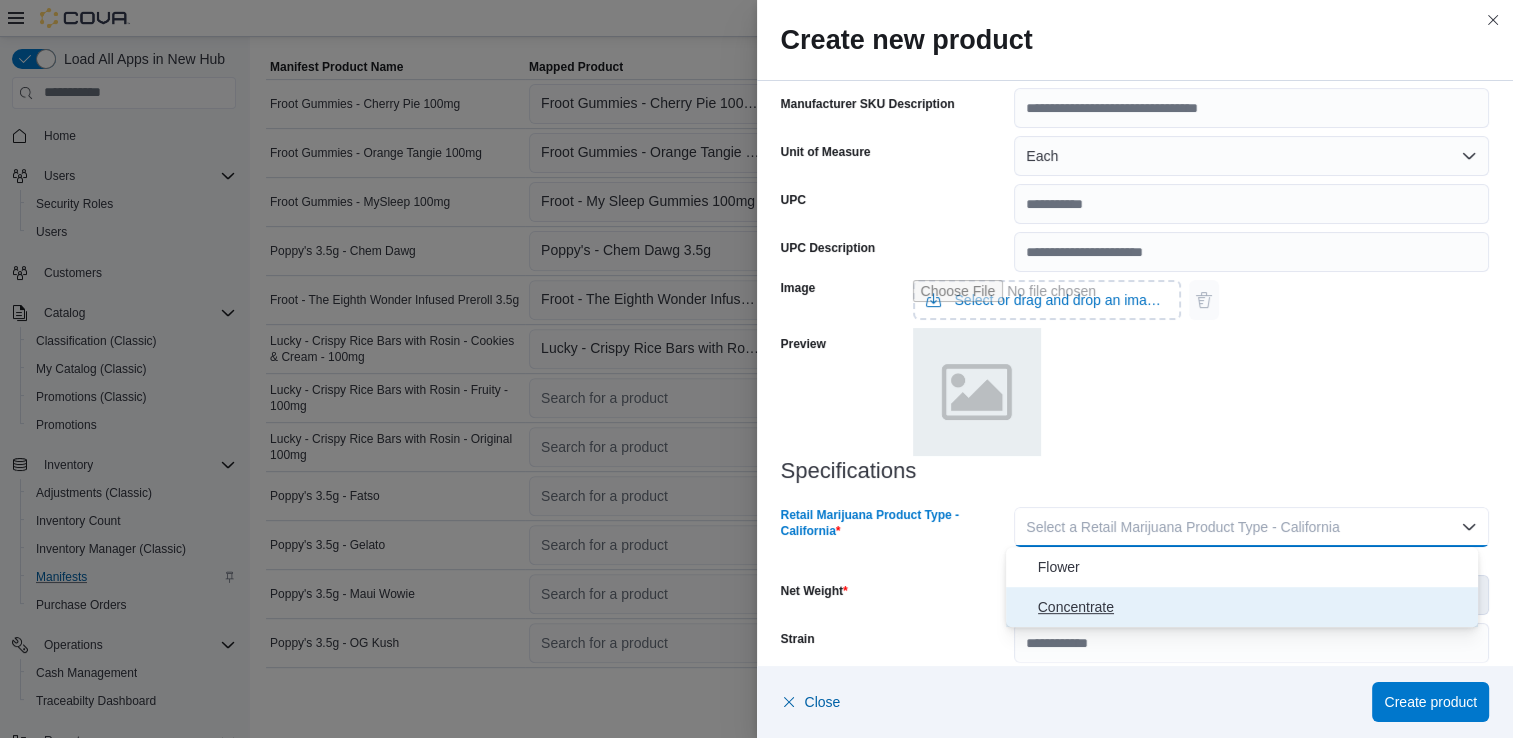 click on "Concentrate" at bounding box center [1254, 607] 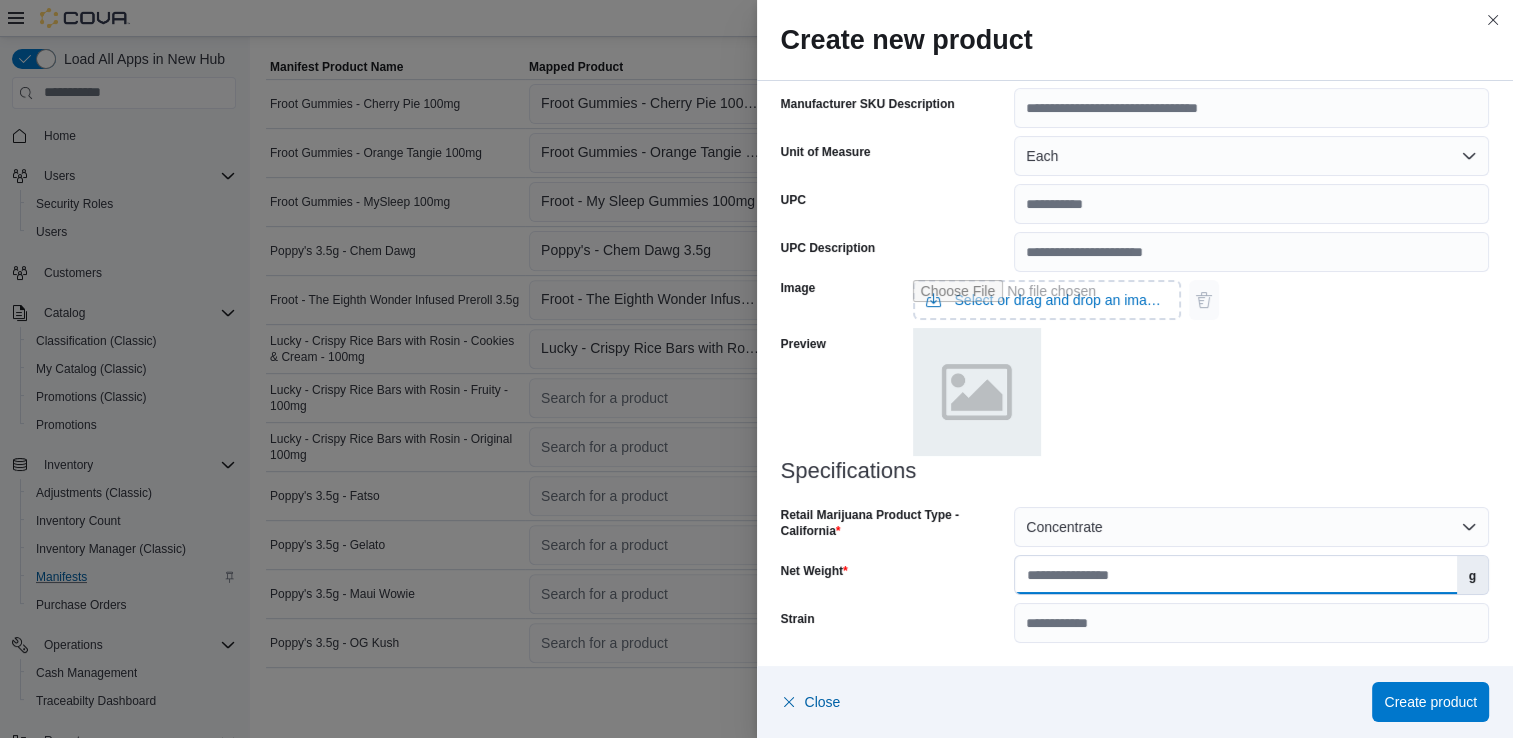 click on "Net Weight" at bounding box center (1235, 575) 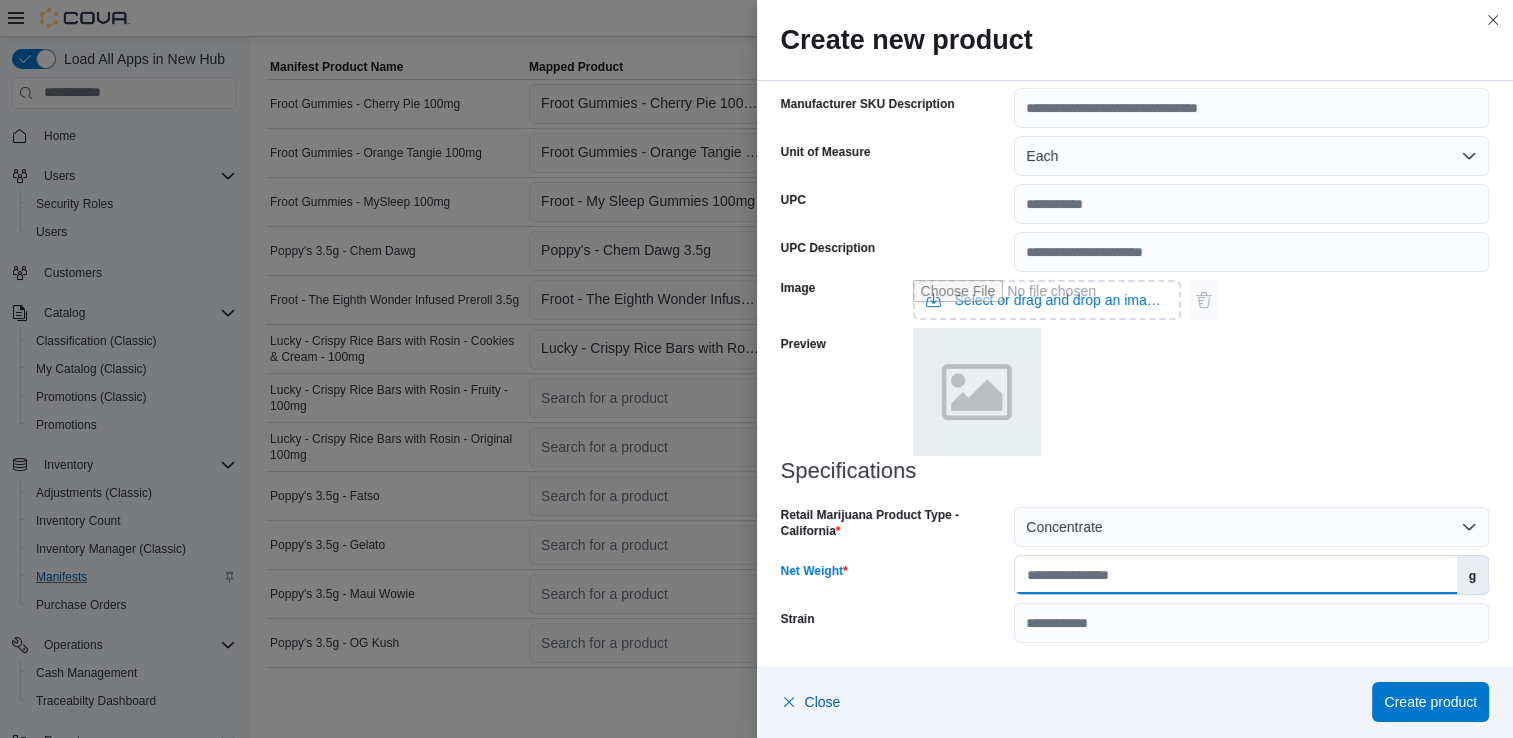 type on "**" 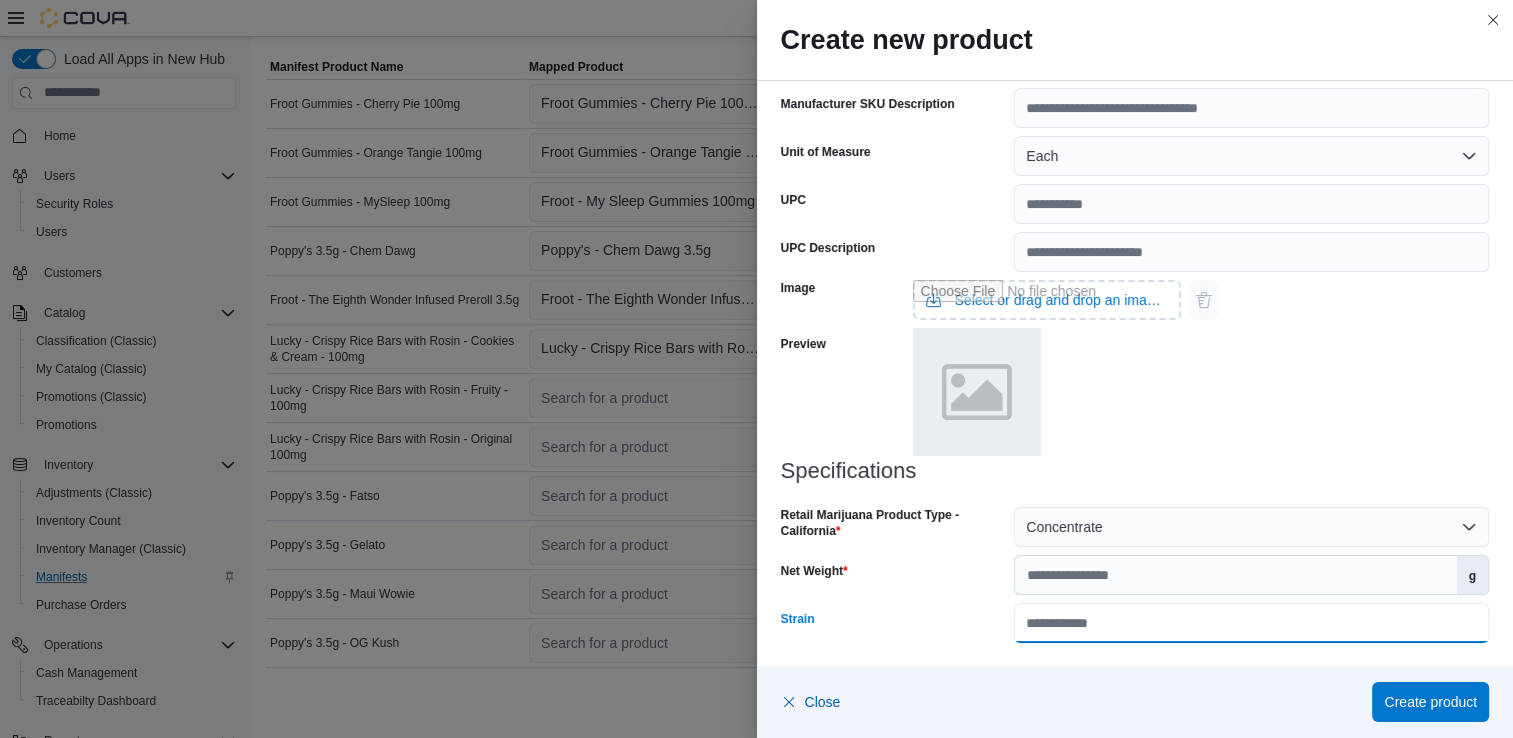 click on "Strain" at bounding box center (1251, 623) 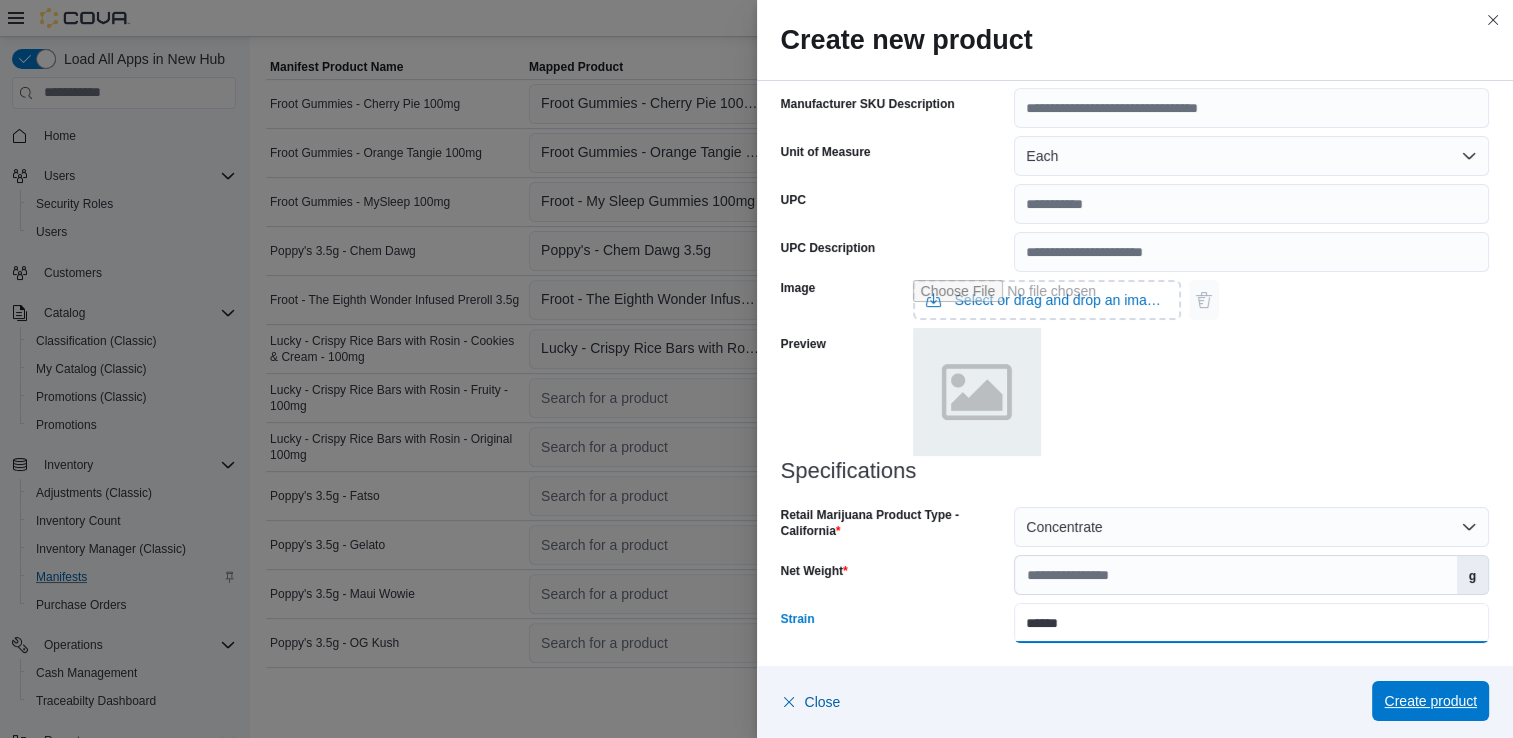 type on "******" 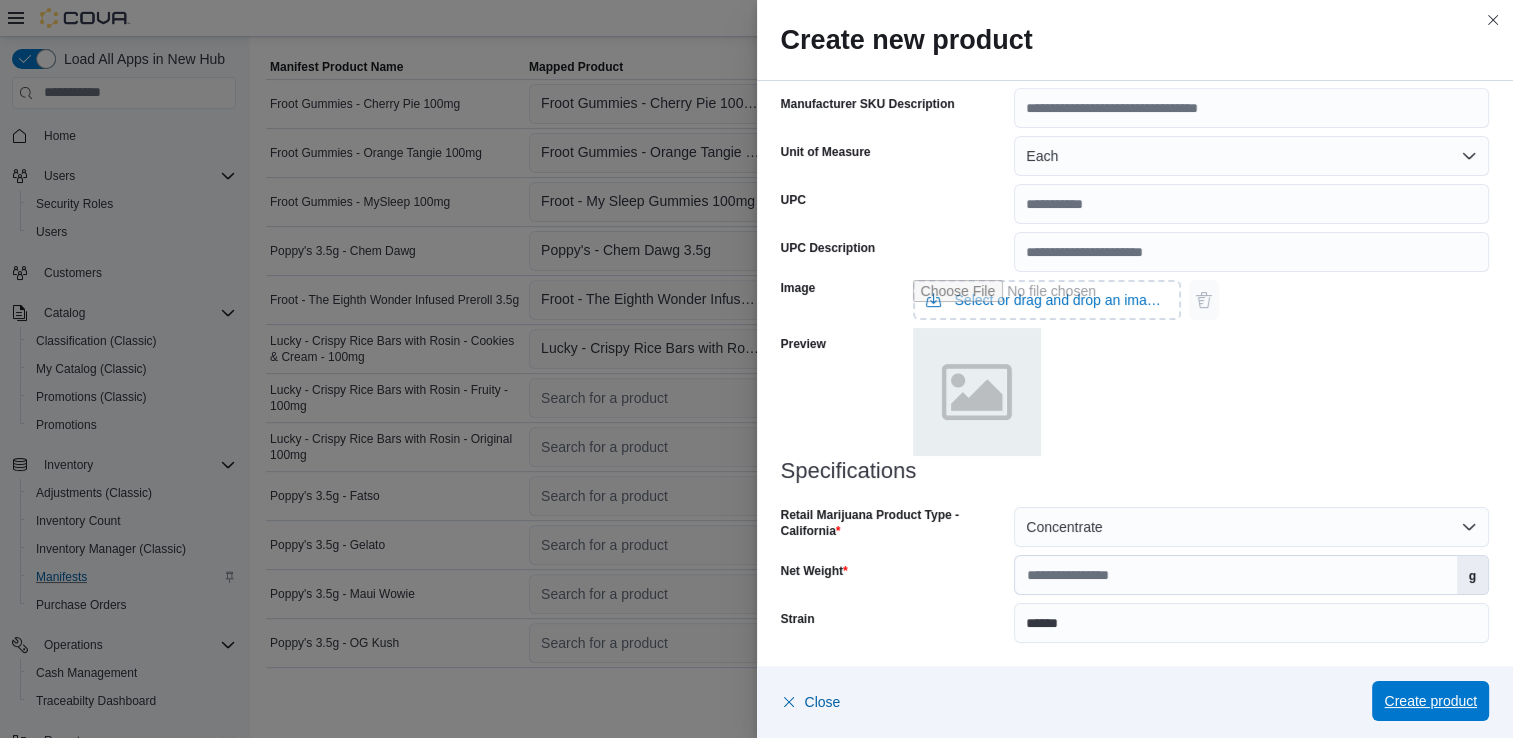 click on "Create product" at bounding box center [1430, 701] 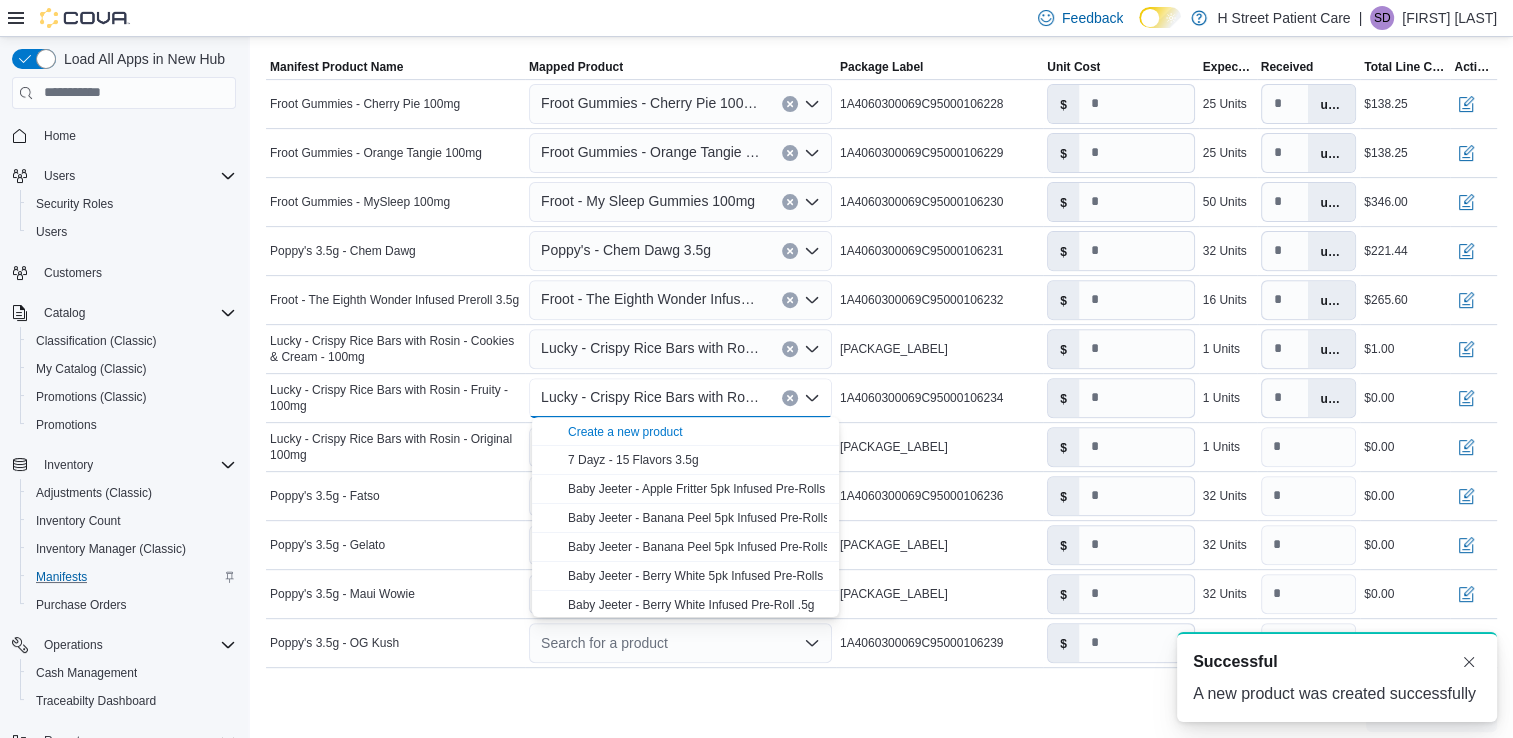 scroll, scrollTop: 0, scrollLeft: 0, axis: both 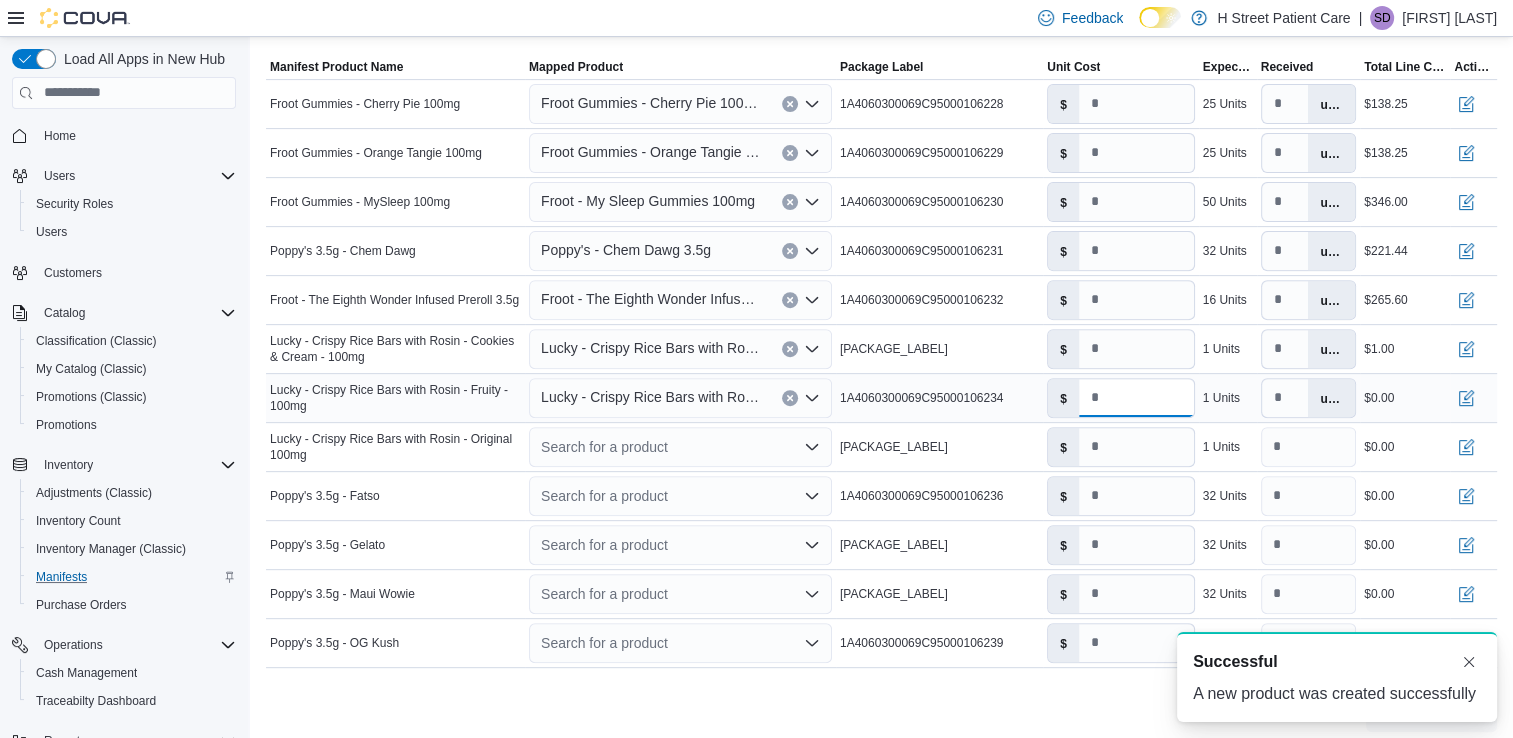 click on "*" at bounding box center [1136, 398] 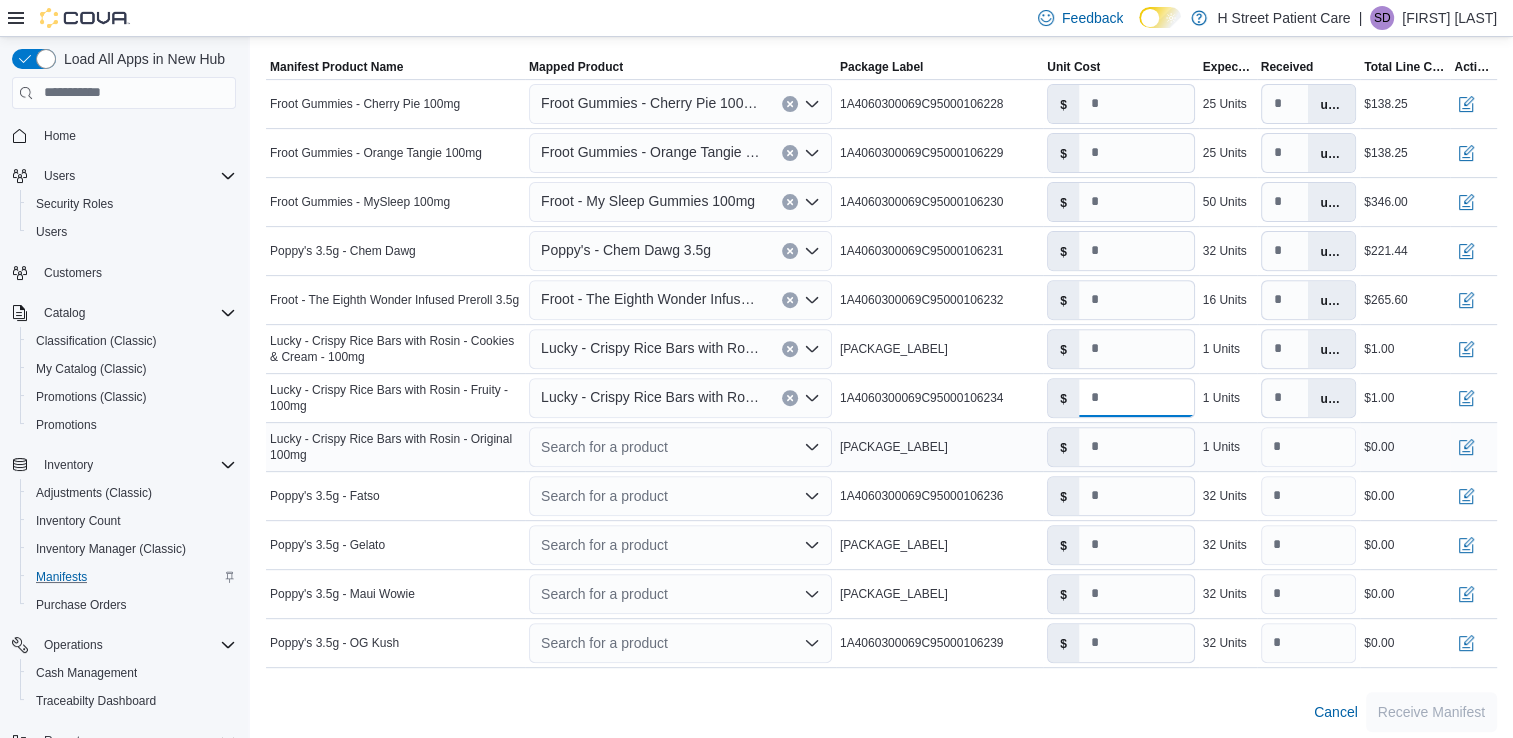 type on "*" 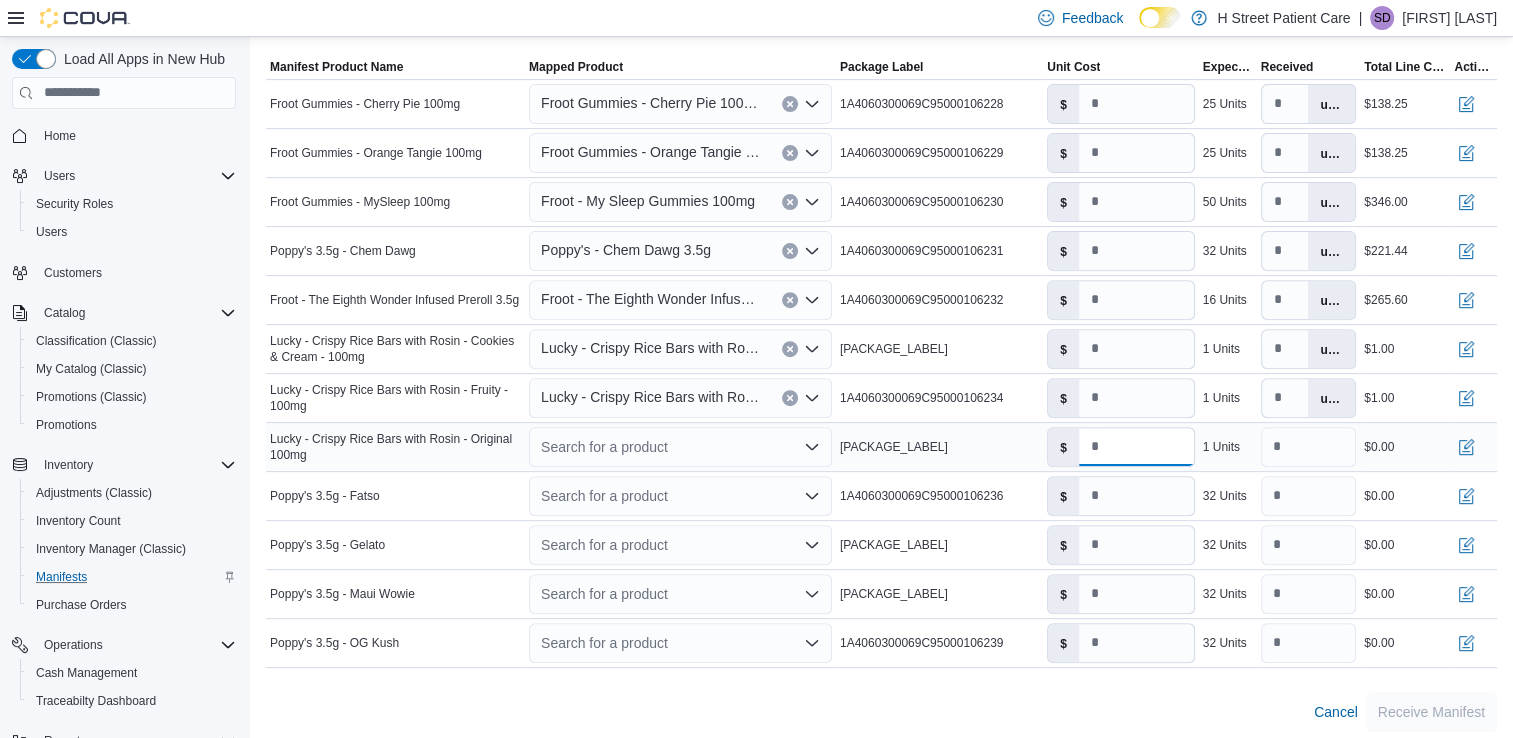 click on "*" at bounding box center [1136, 447] 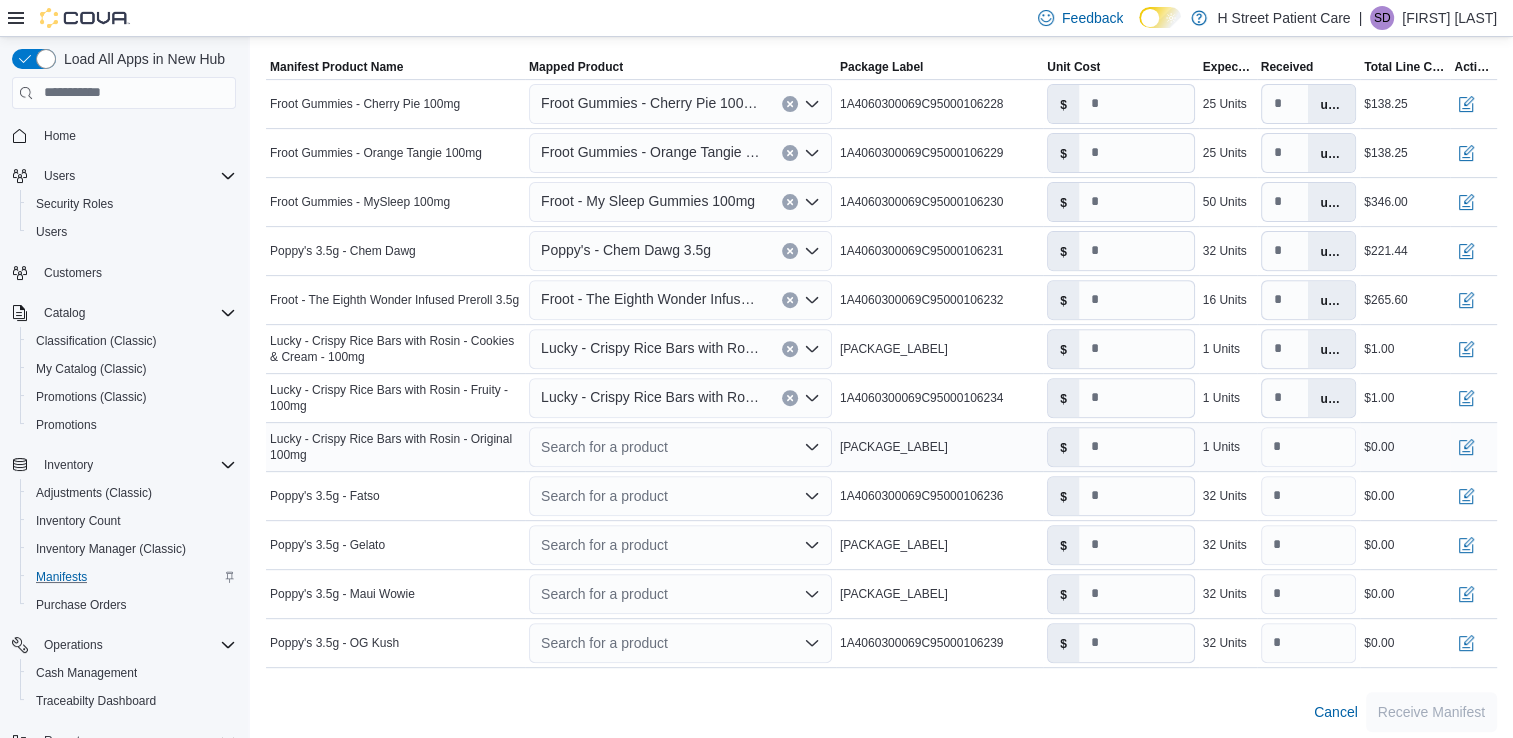 click on "Search for a product" at bounding box center (680, 447) 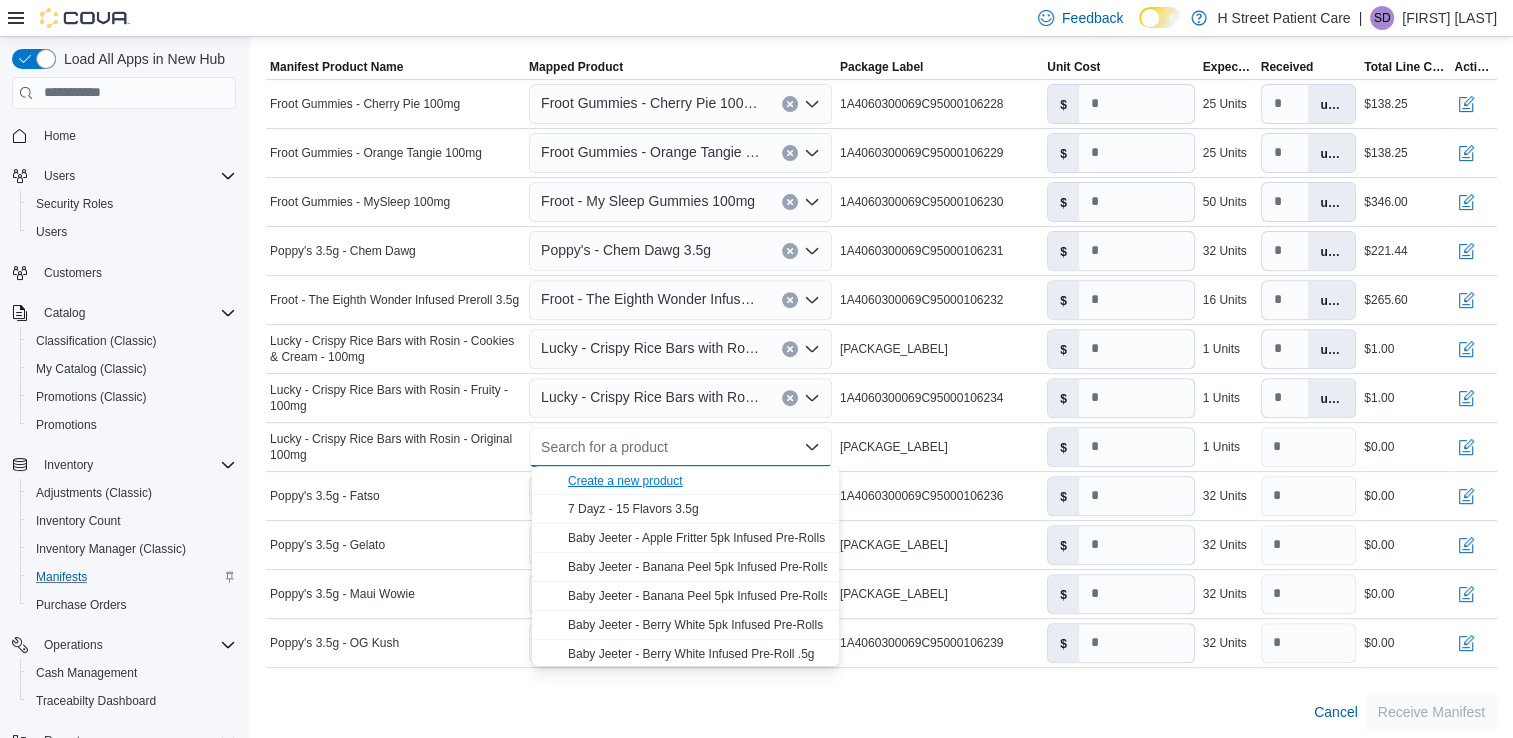 click on "Create a new product" at bounding box center [625, 481] 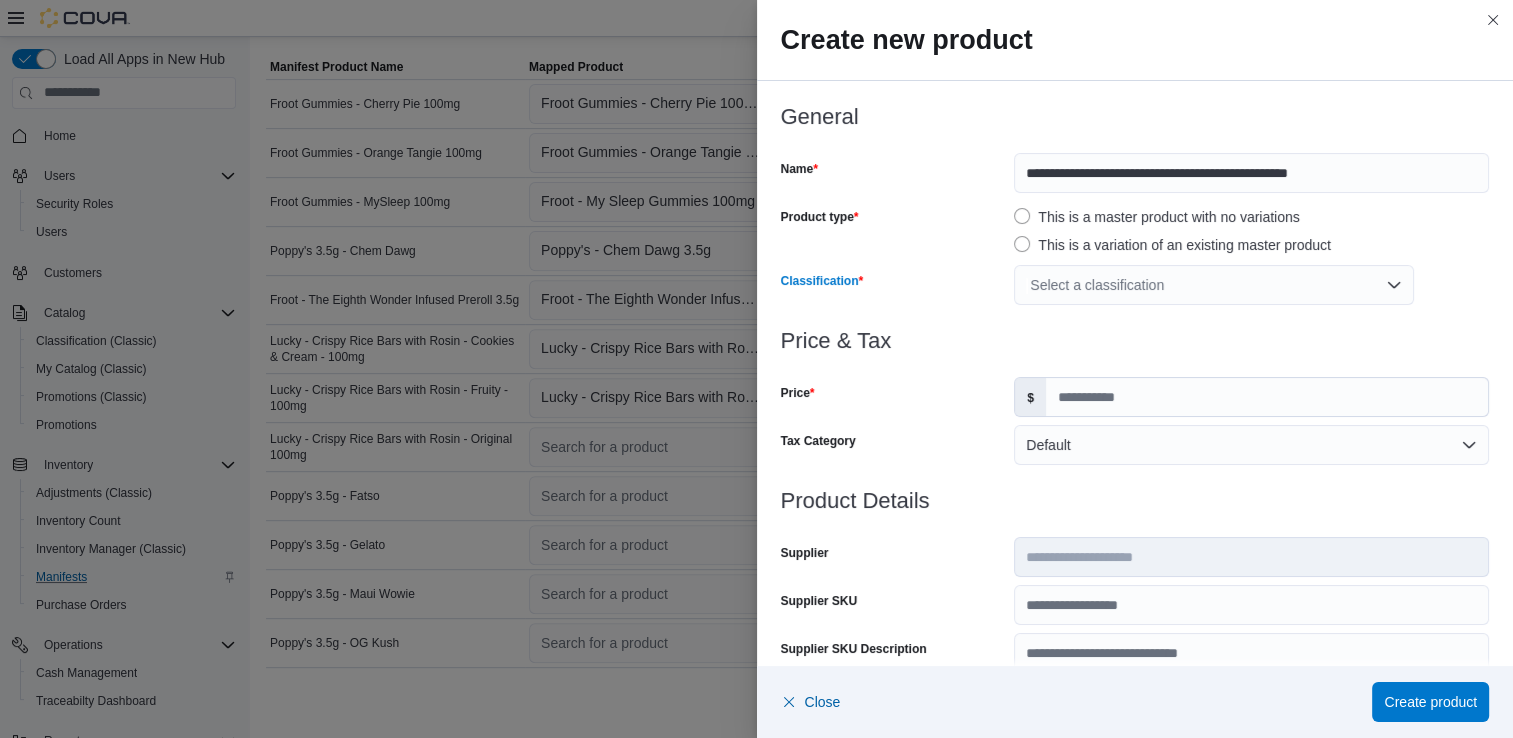 click on "Select a classification" at bounding box center [1214, 285] 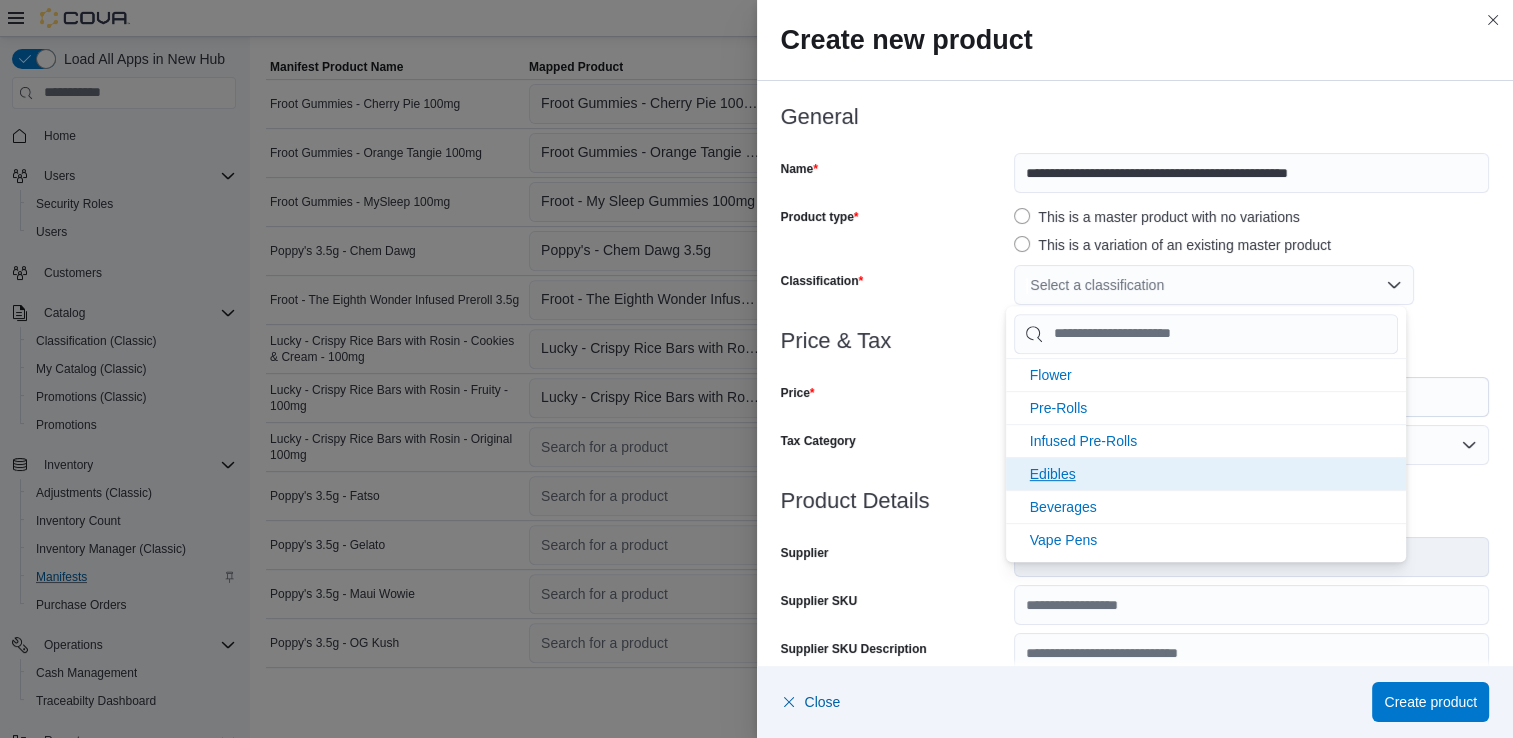 click on "Edibles" at bounding box center (1053, 474) 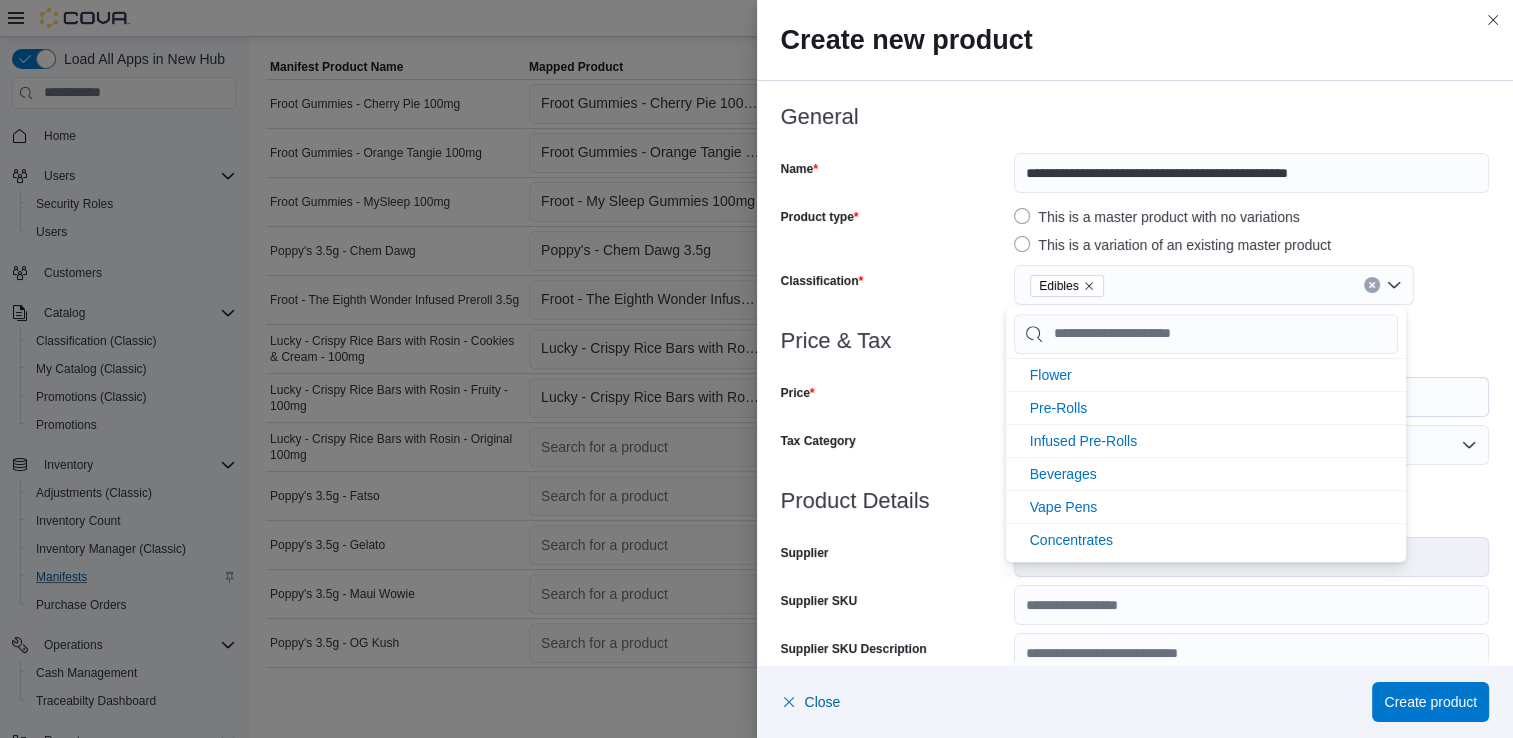 scroll, scrollTop: 0, scrollLeft: 0, axis: both 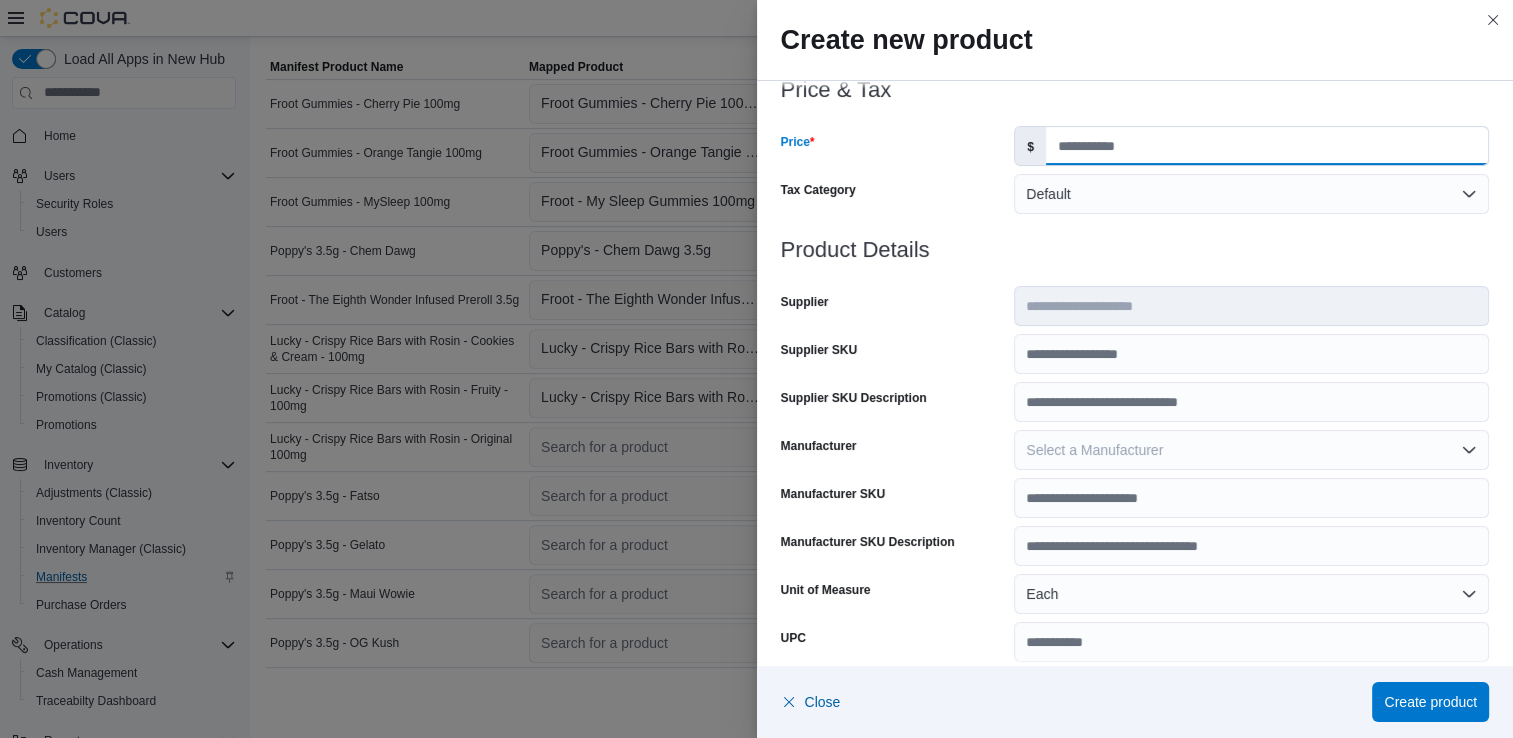click on "Price" at bounding box center [1267, 146] 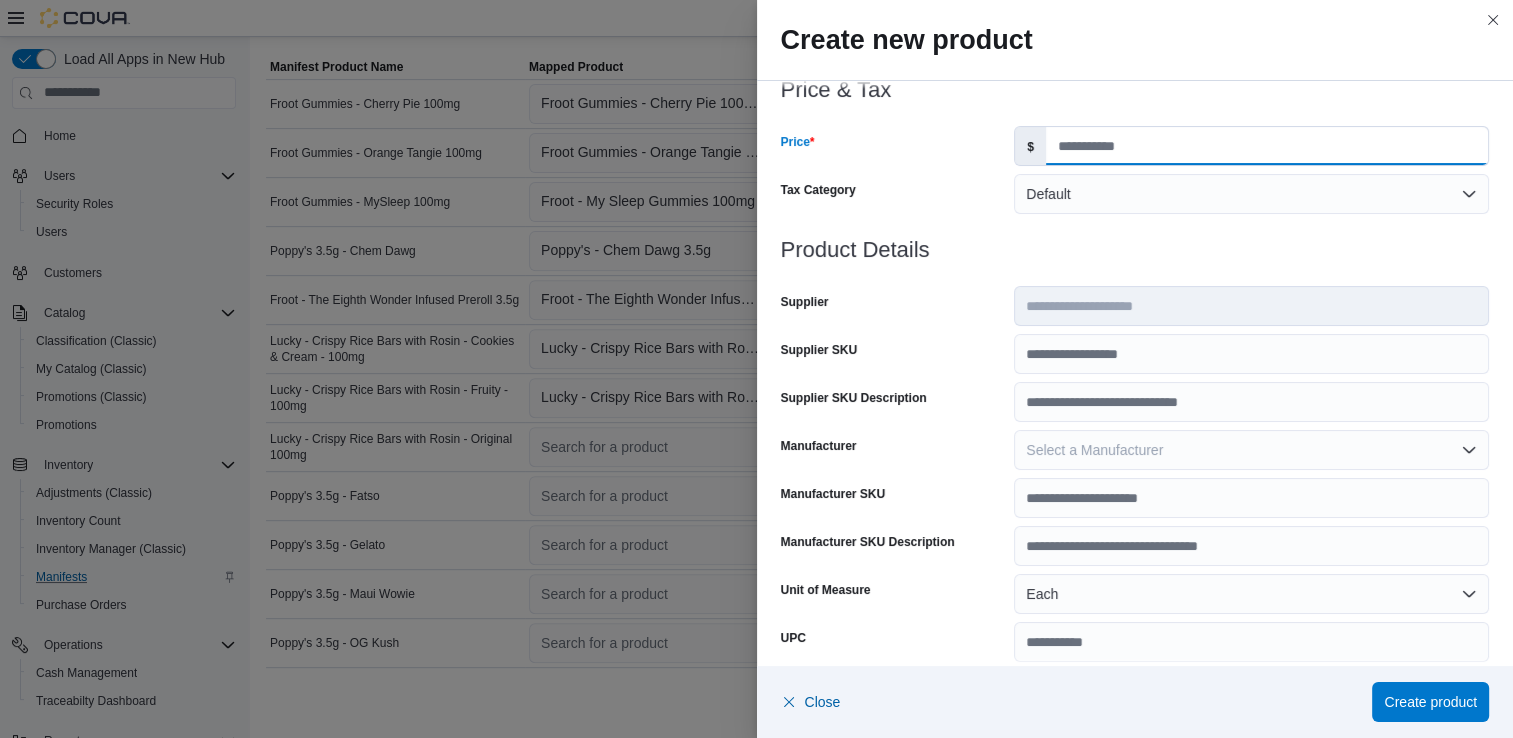 type on "***" 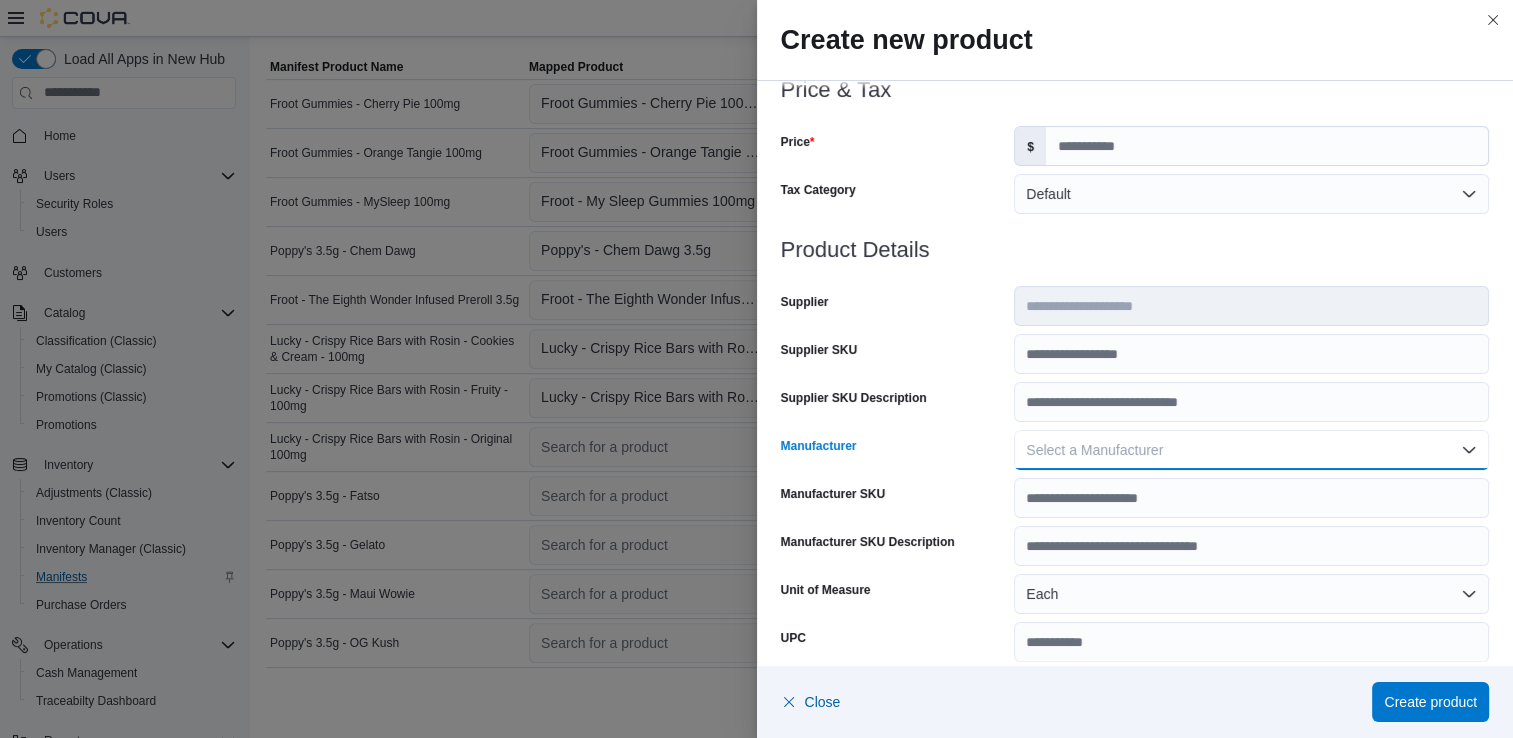 click on "Select a Manufacturer" at bounding box center [1094, 450] 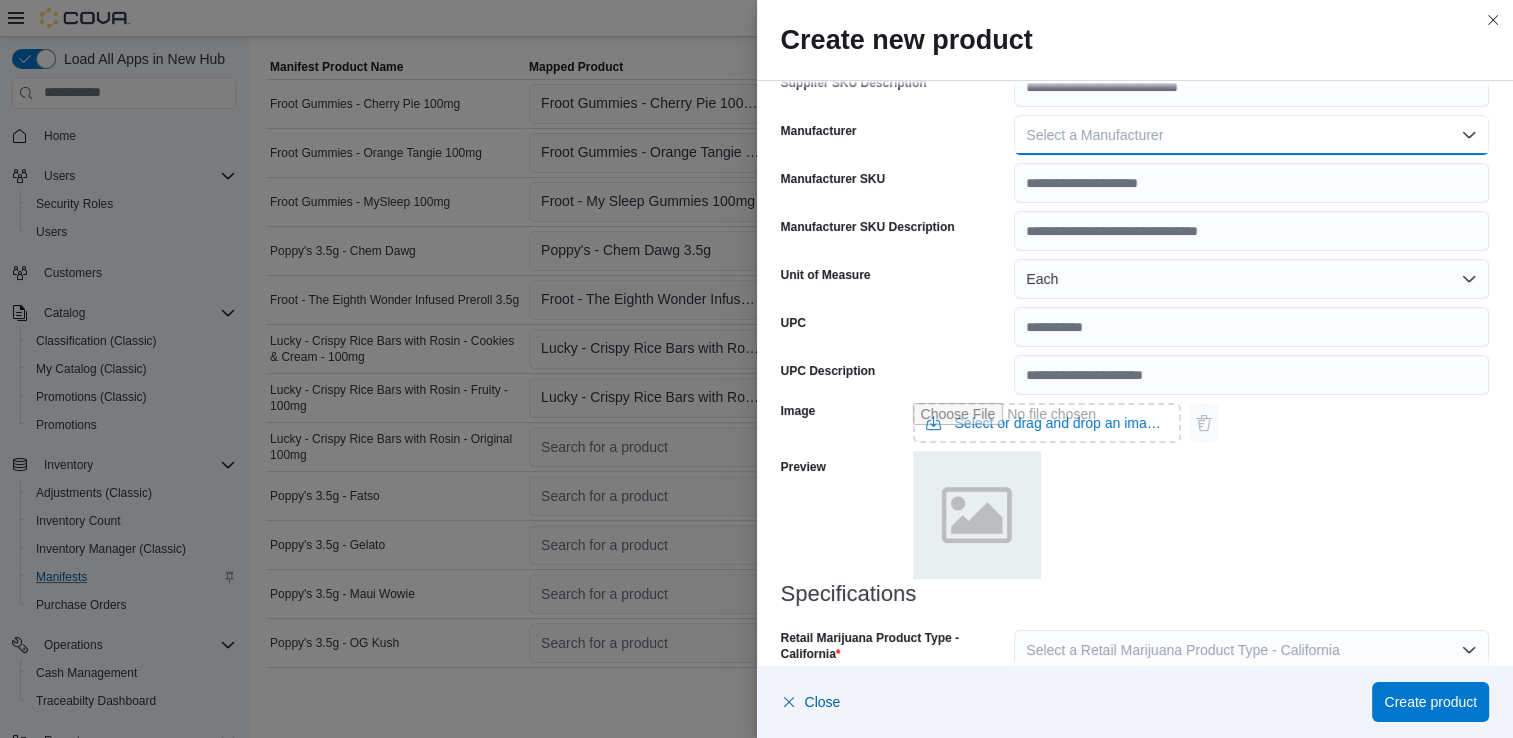 scroll, scrollTop: 689, scrollLeft: 0, axis: vertical 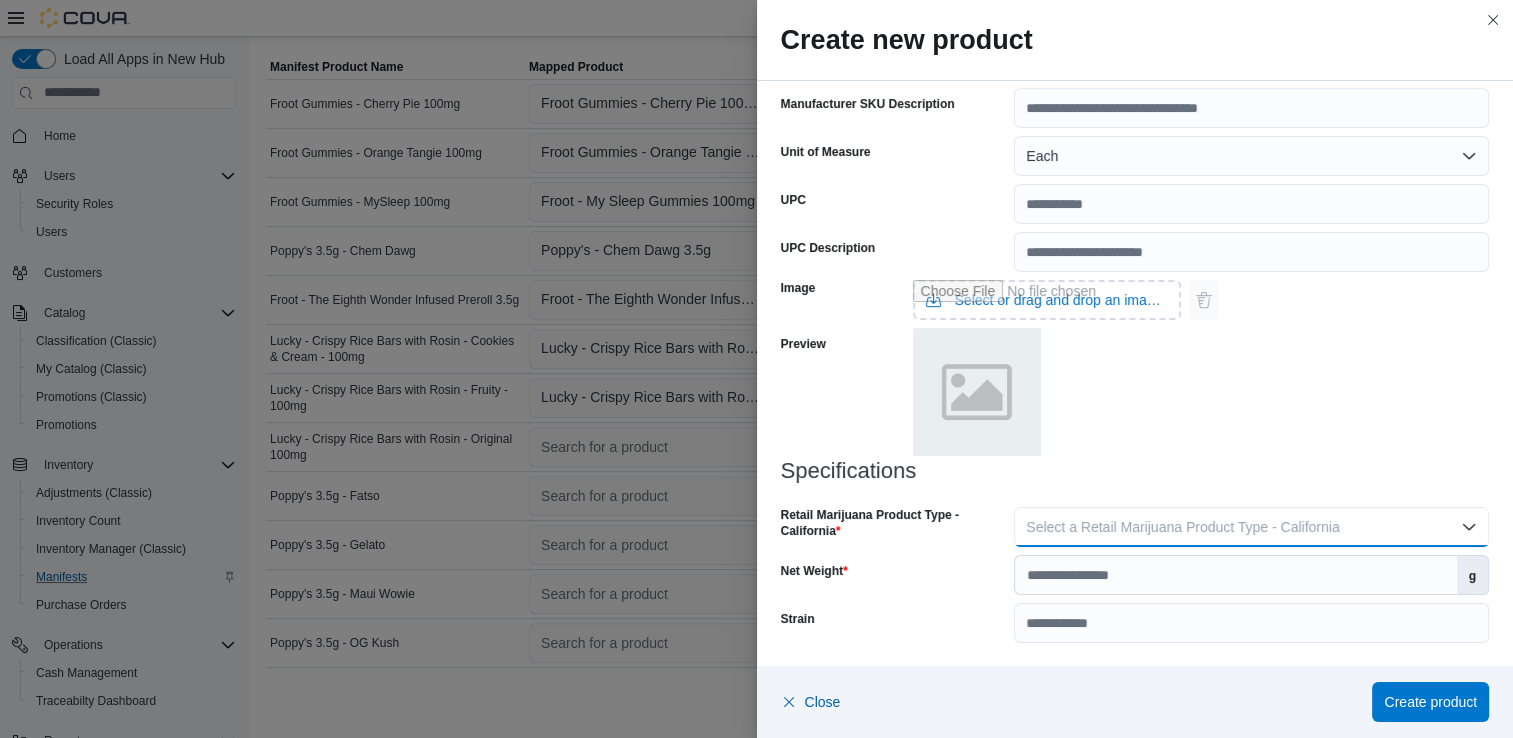 click on "Select a Retail Marijuana Product Type - California" at bounding box center [1182, 527] 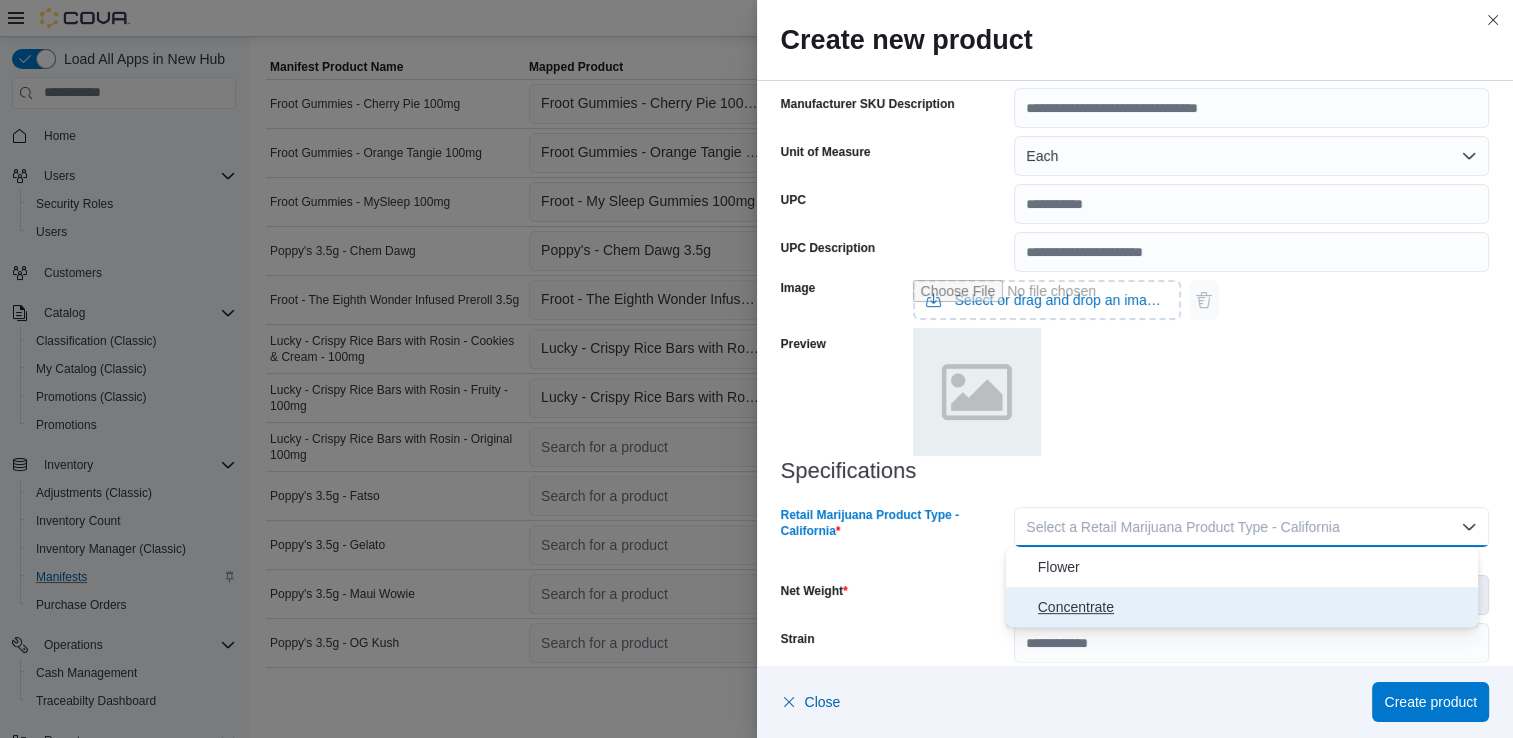 click on "Concentrate" at bounding box center (1254, 607) 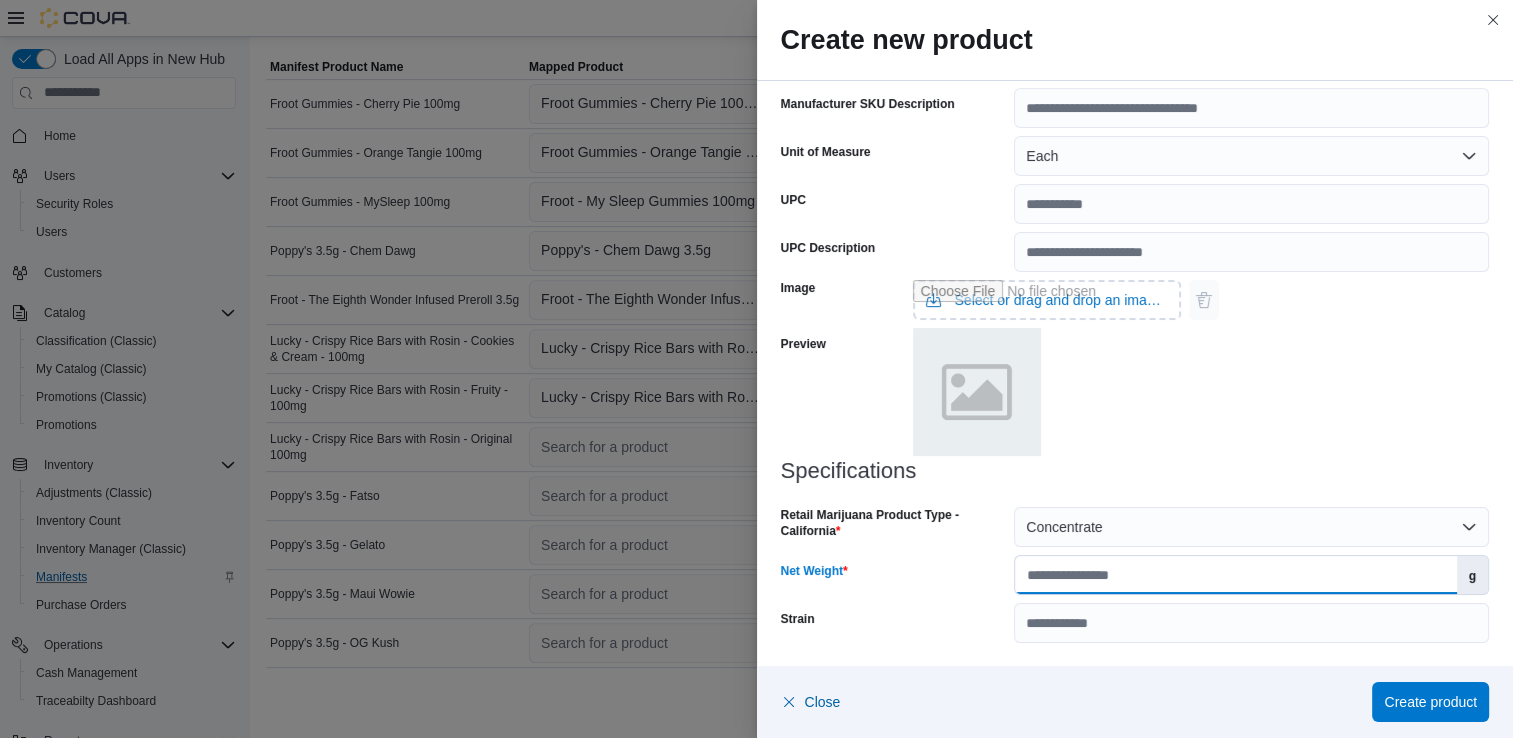 click on "Net Weight" at bounding box center [1235, 575] 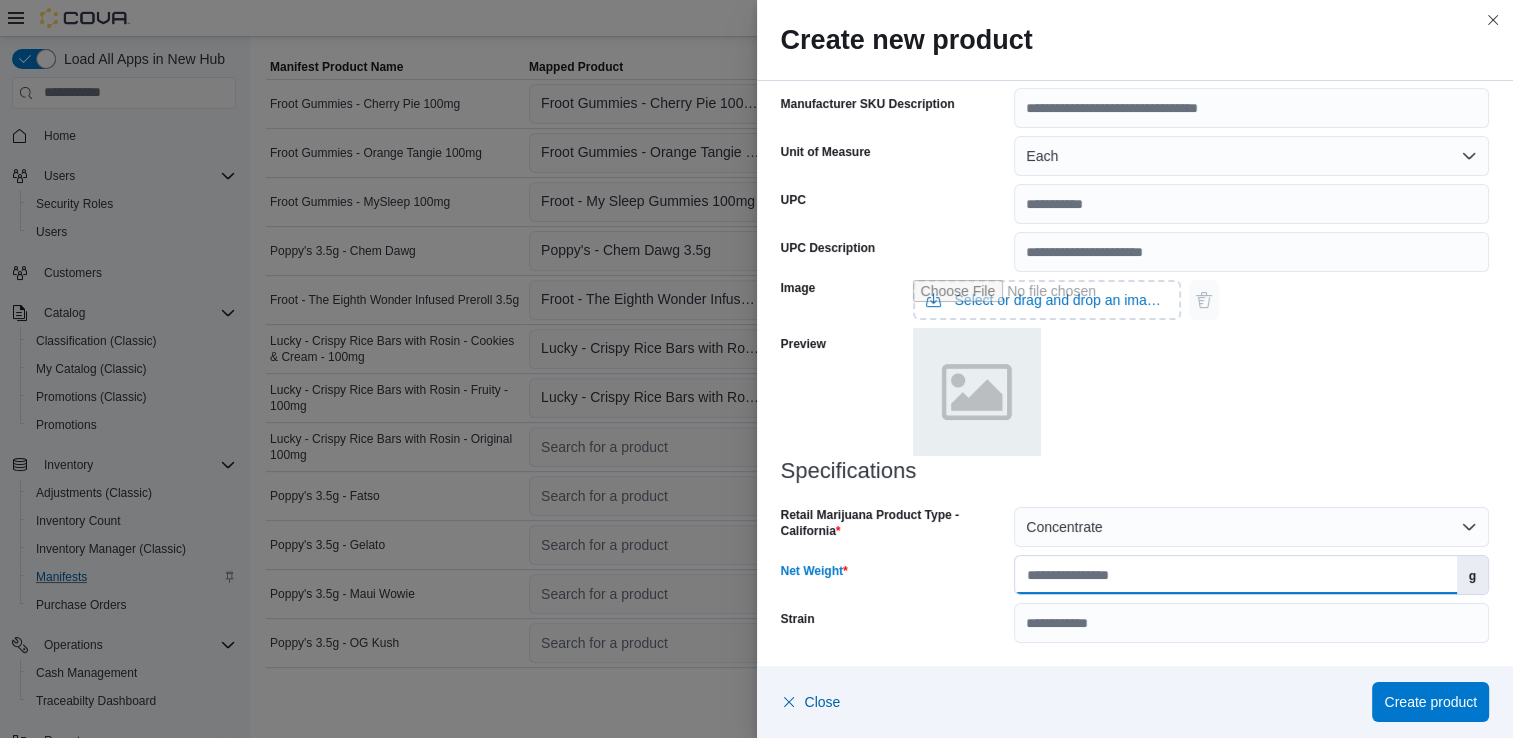 type on "**" 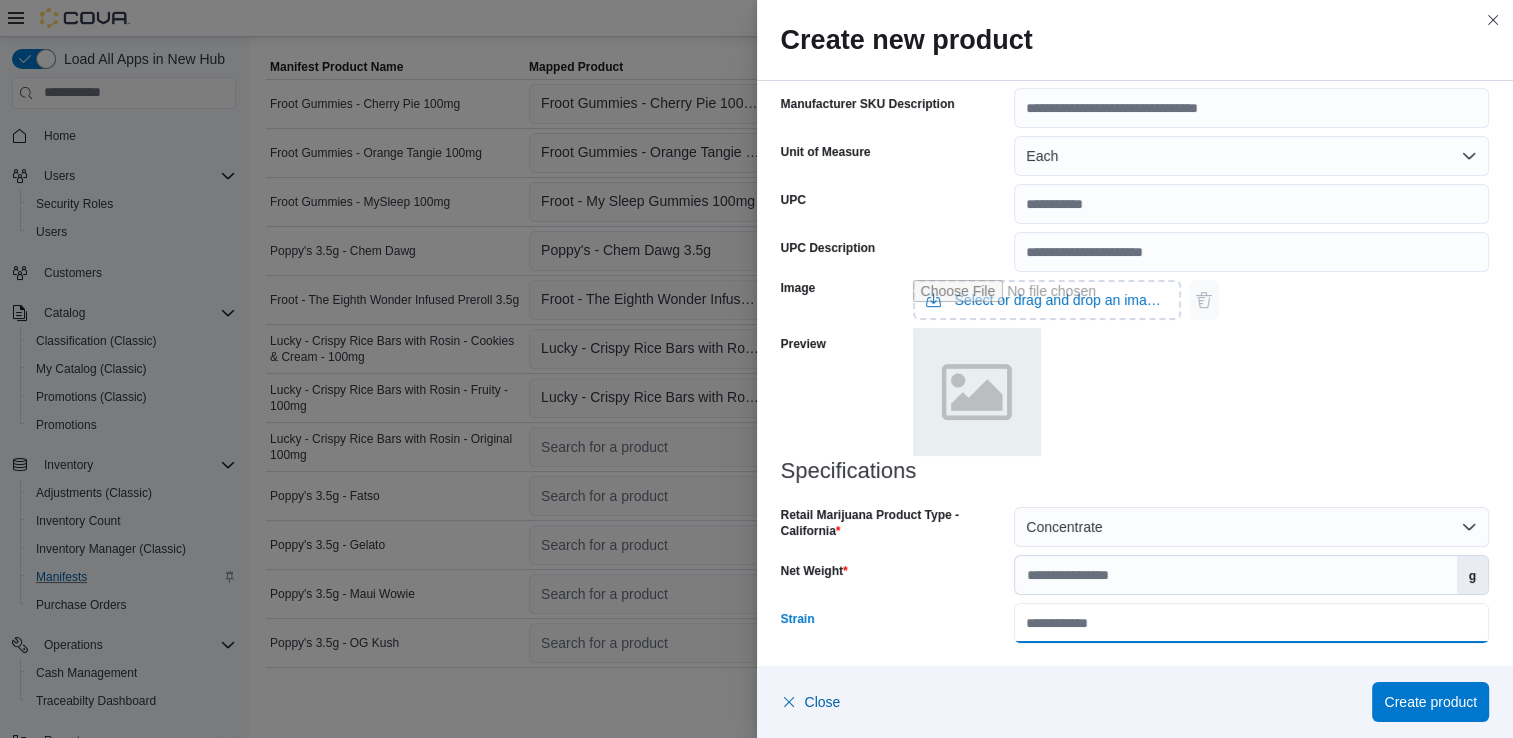 click on "Strain" at bounding box center (1251, 623) 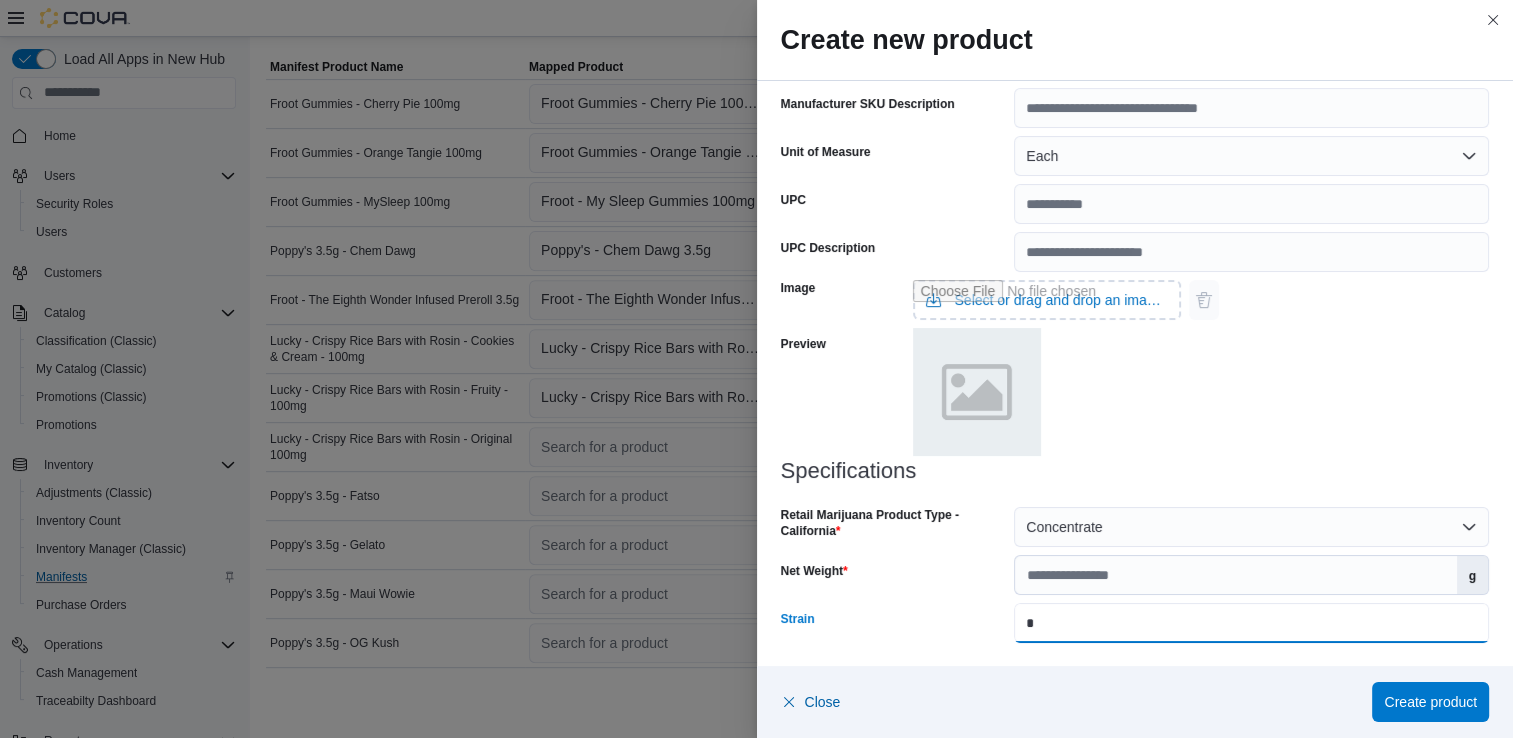 type on "******" 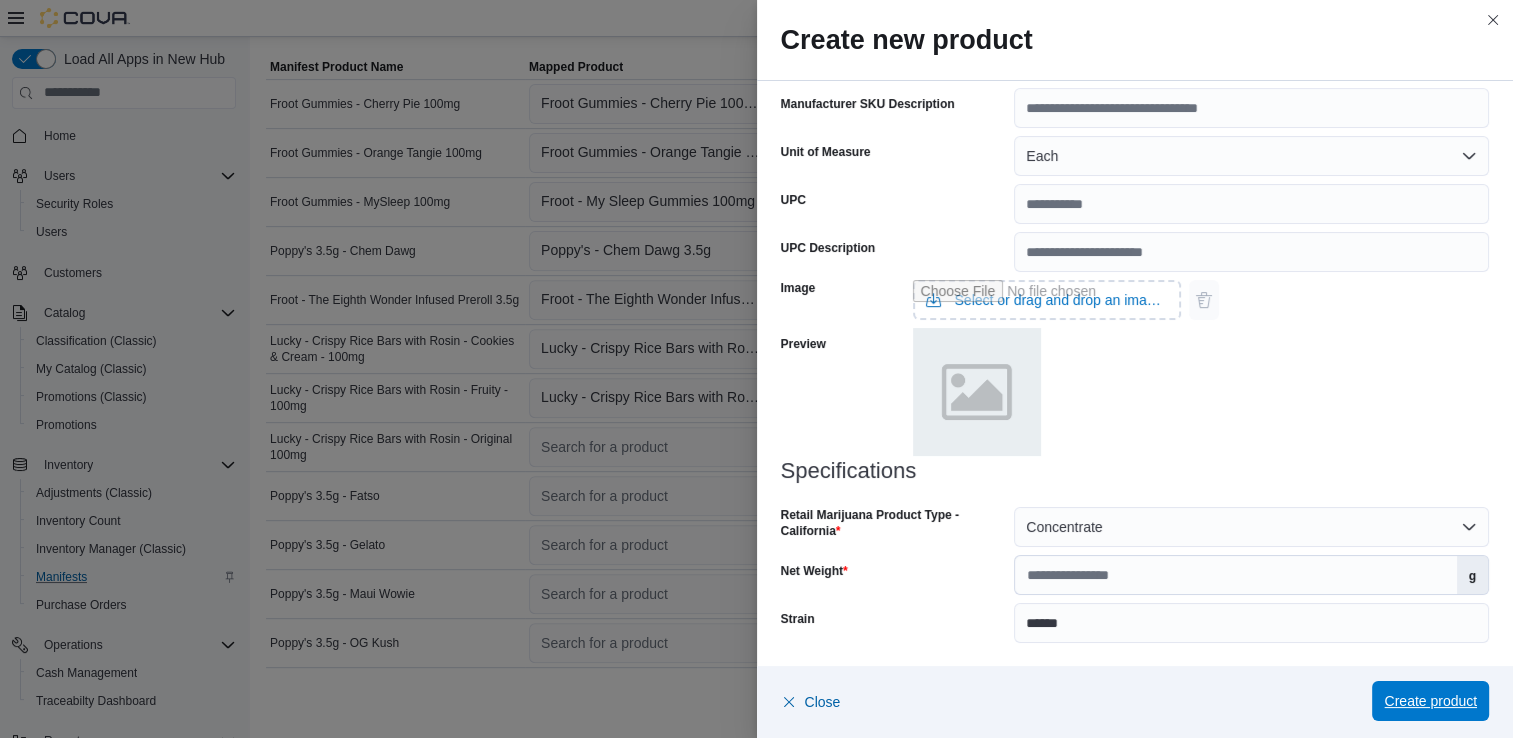 click on "Create product" at bounding box center [1430, 701] 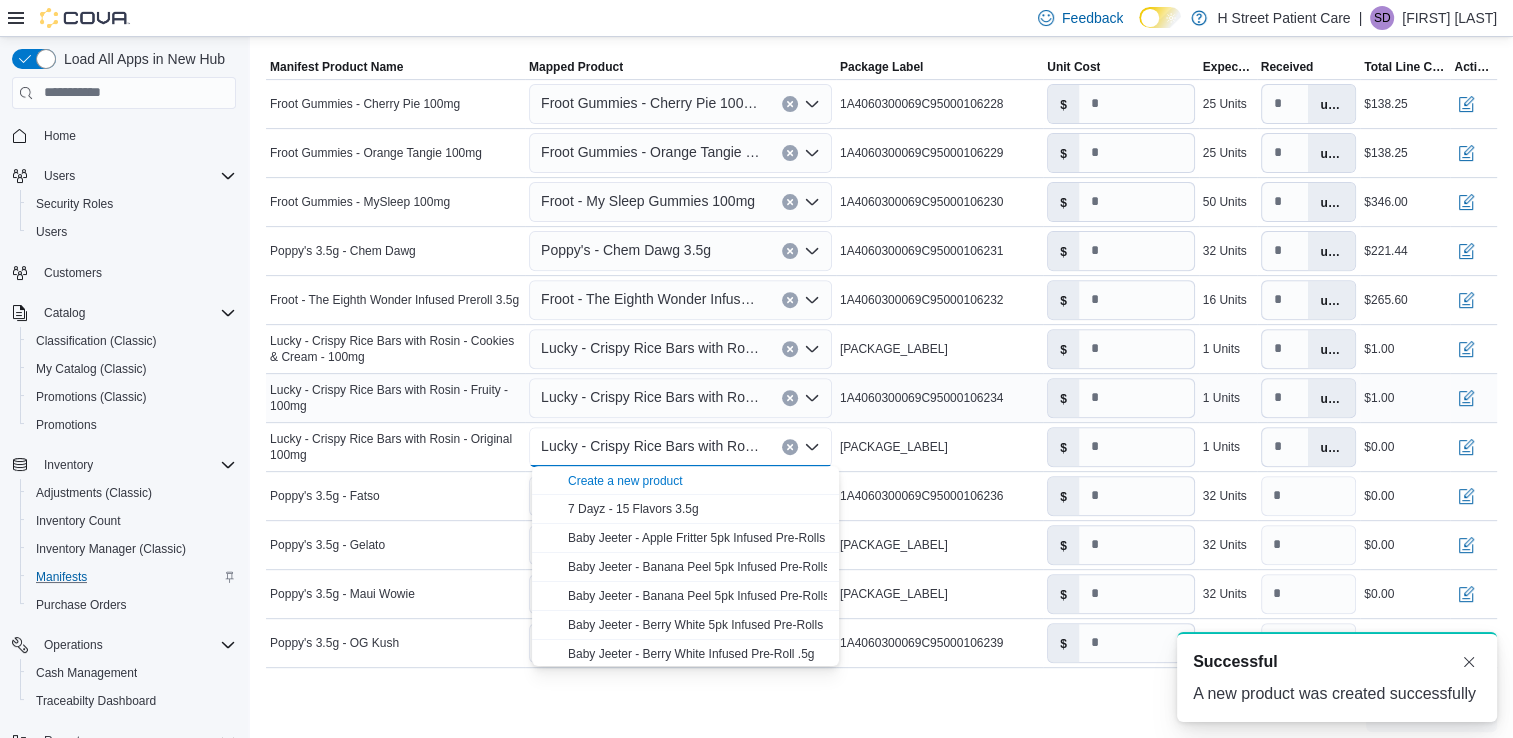 scroll, scrollTop: 0, scrollLeft: 0, axis: both 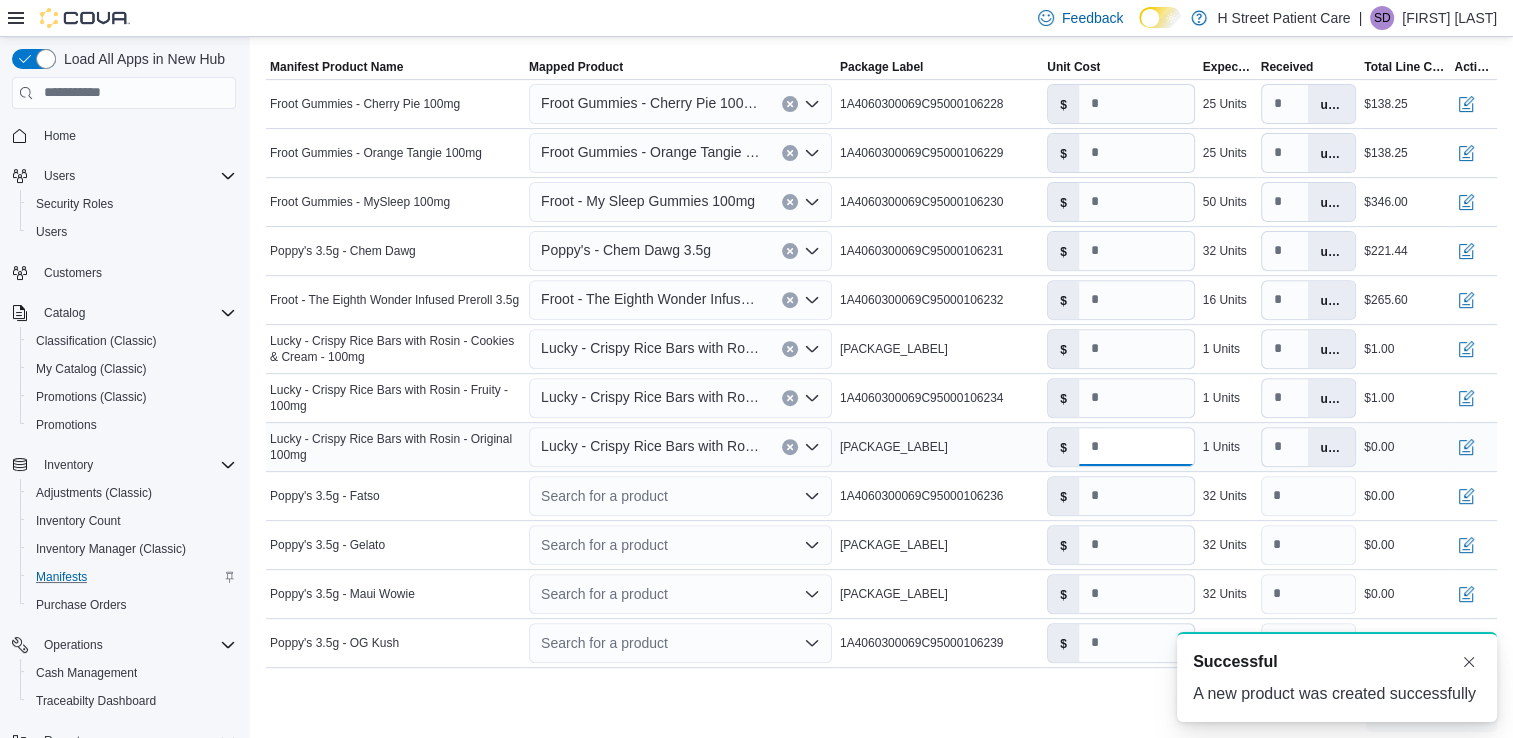 click on "*" at bounding box center [1136, 447] 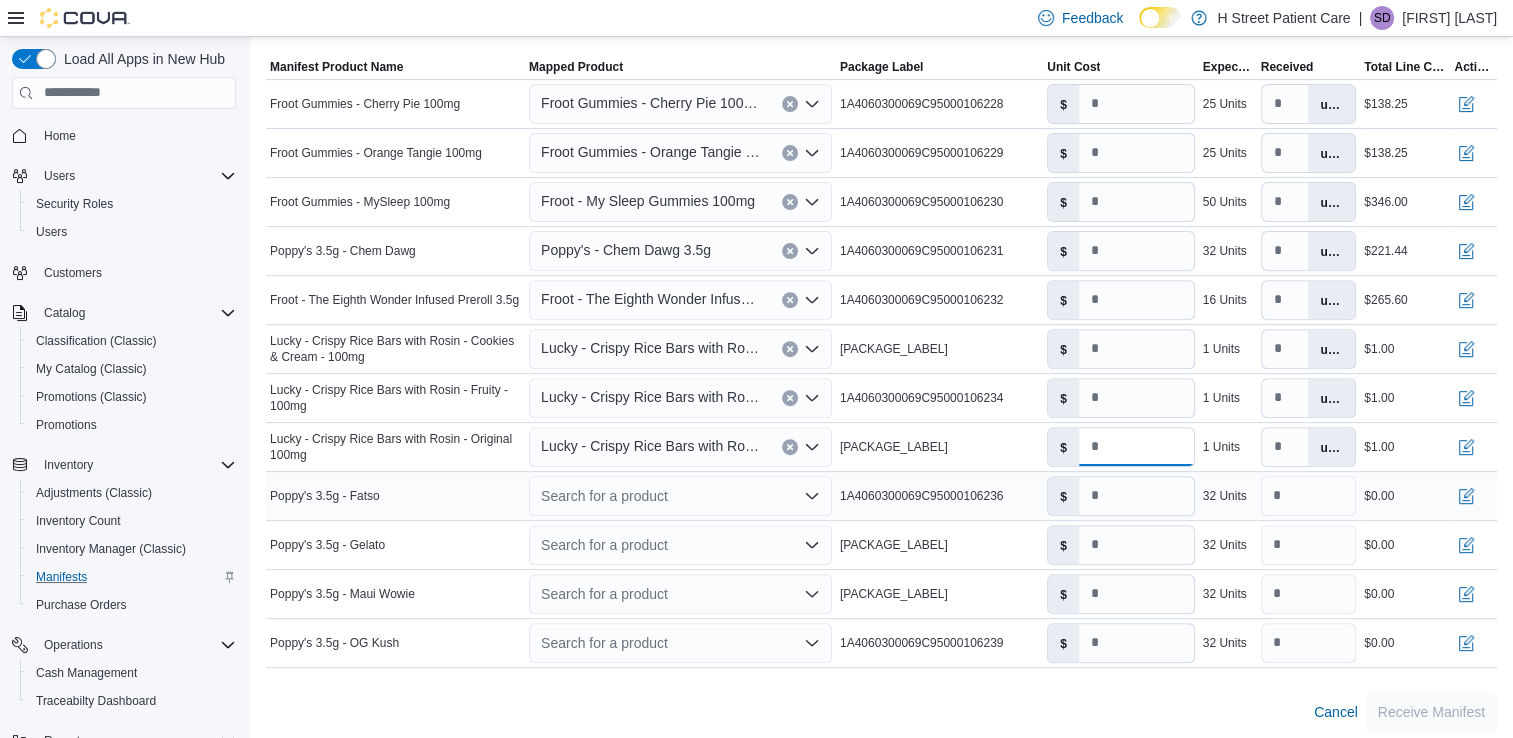 type on "*" 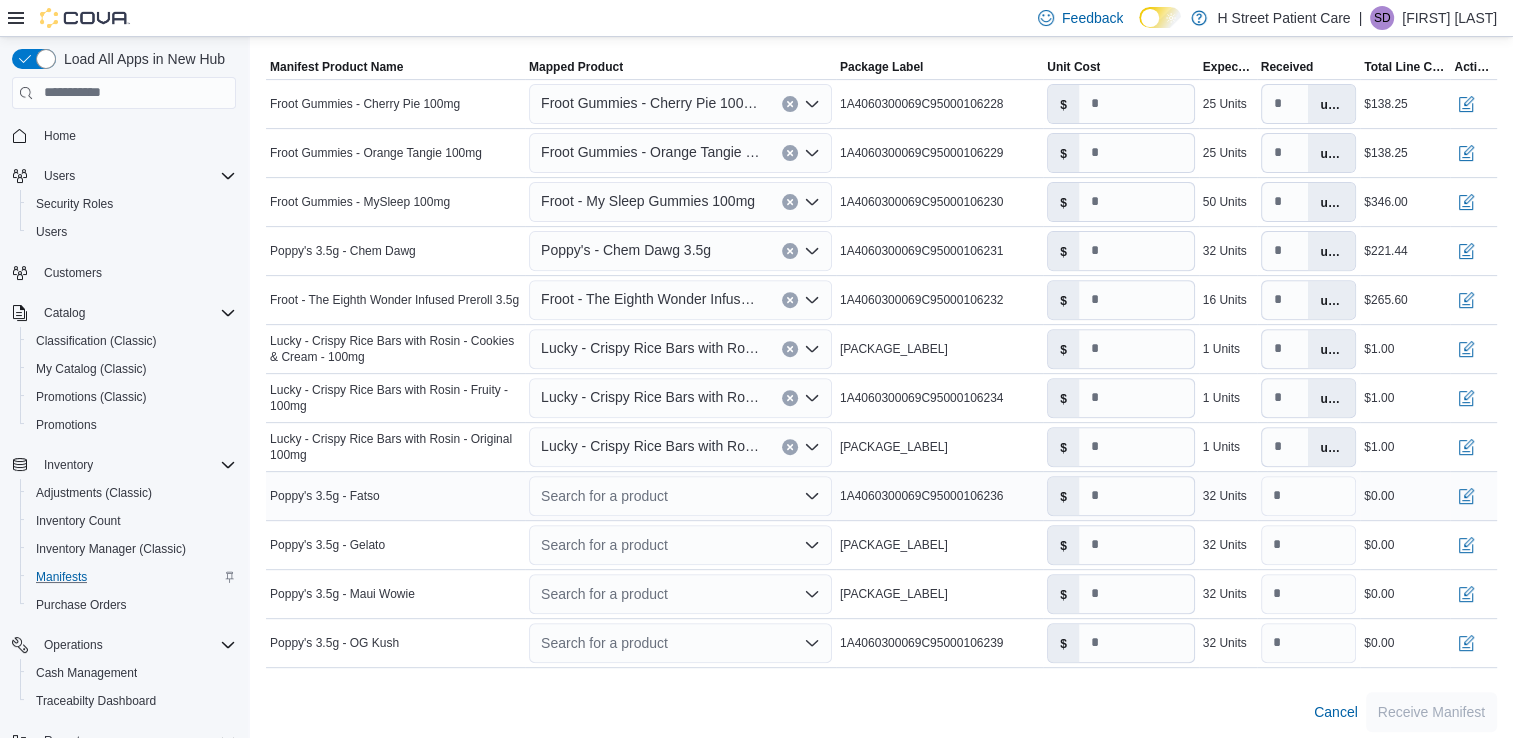 click on "Search for a product" at bounding box center [680, 496] 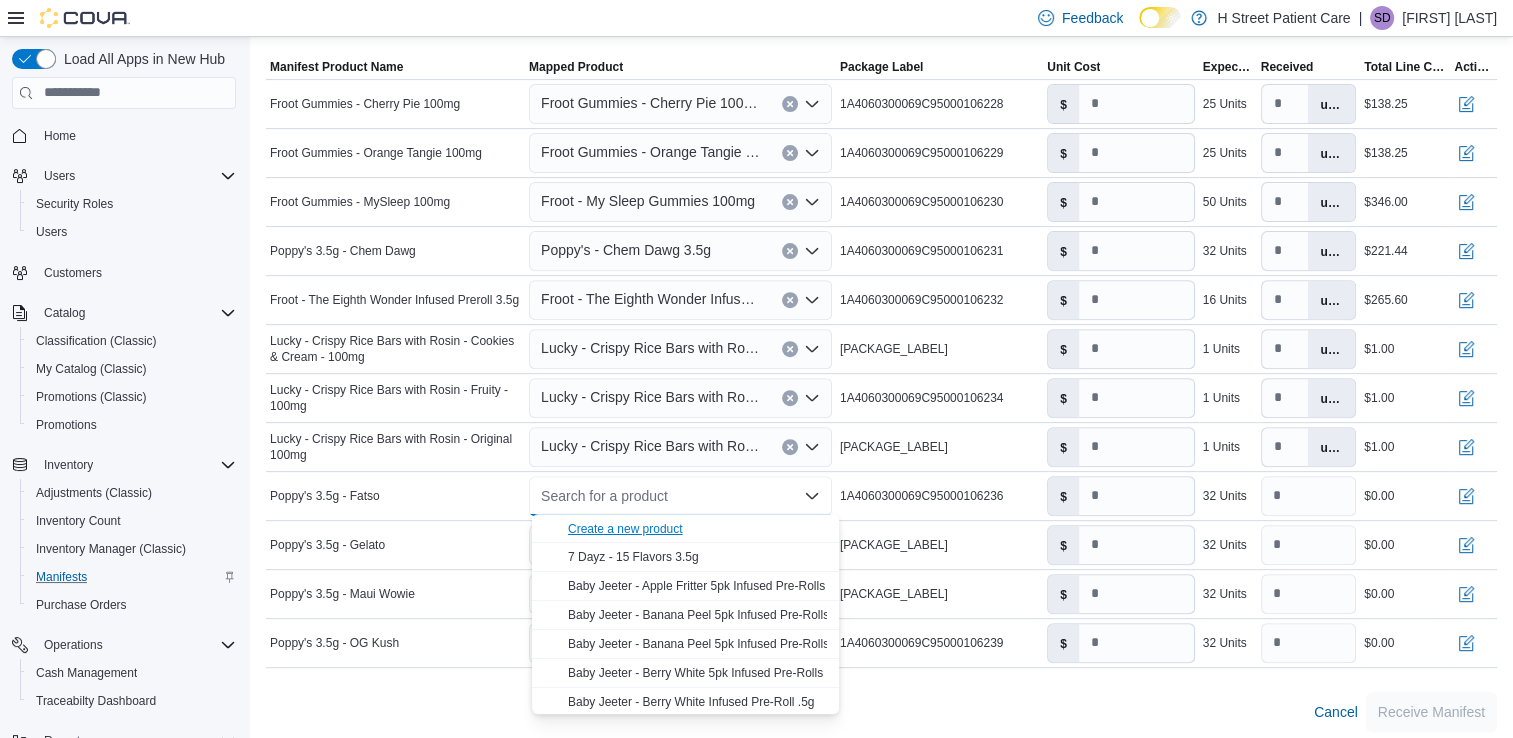 click on "Create a new product" at bounding box center (625, 529) 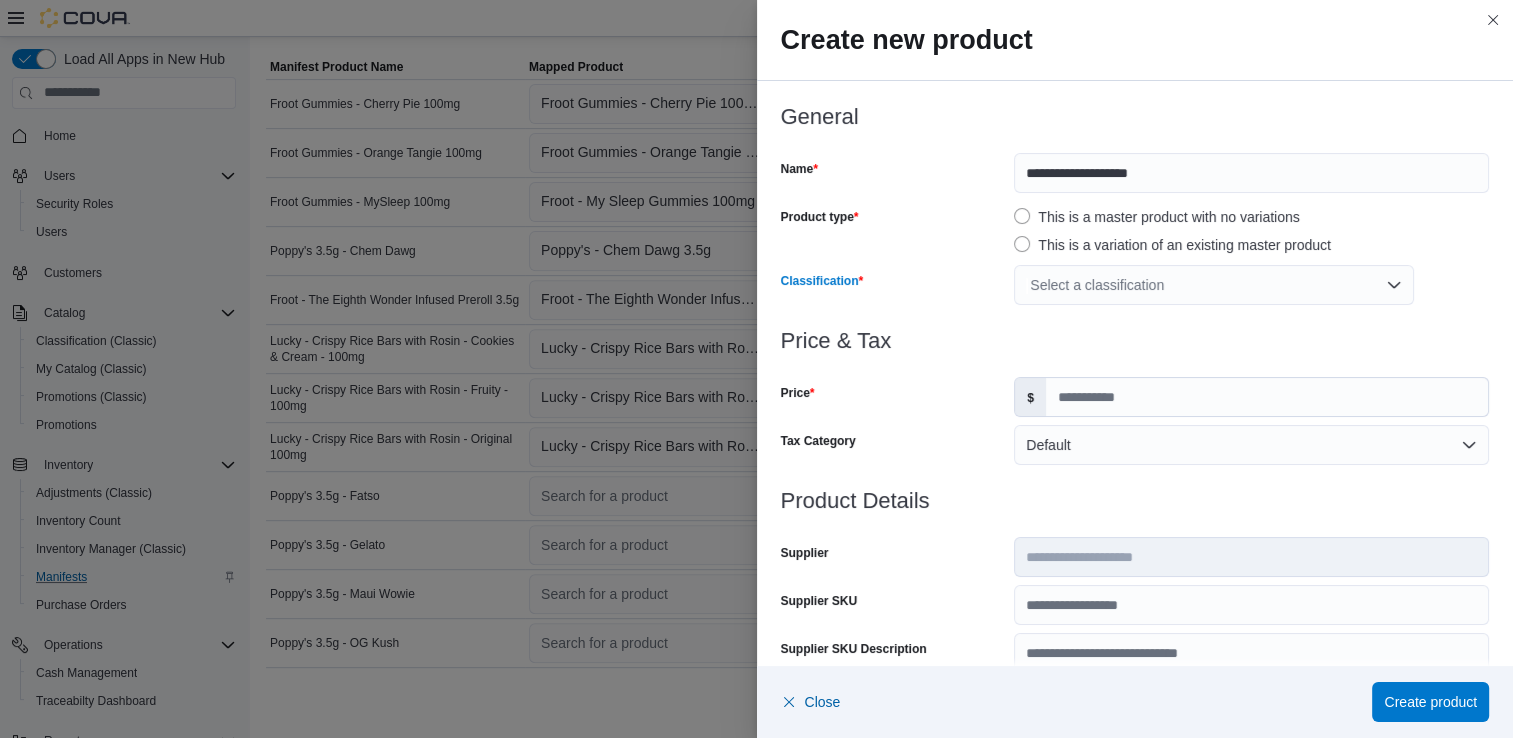 click on "Select a classification" at bounding box center [1214, 285] 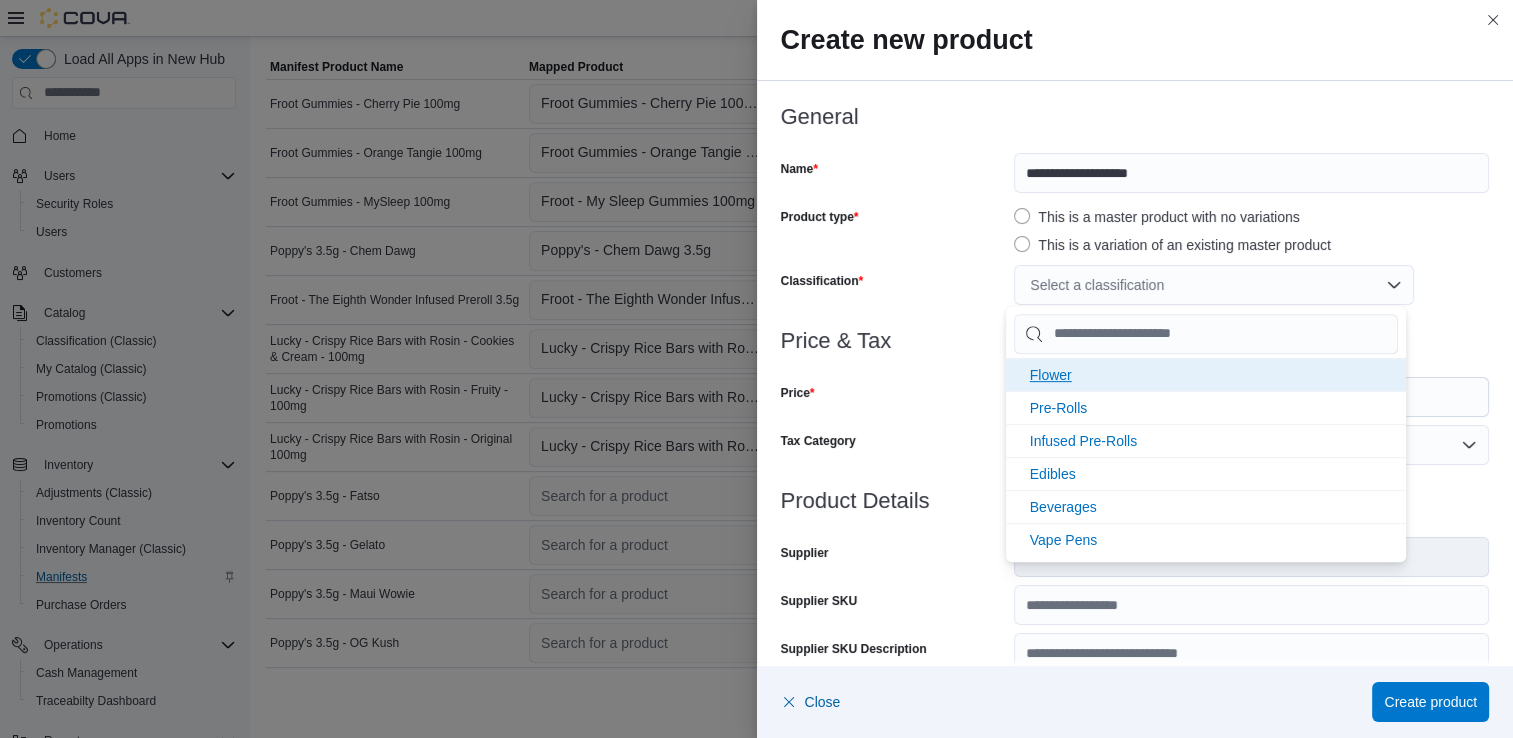 click on "Flower" at bounding box center (1051, 375) 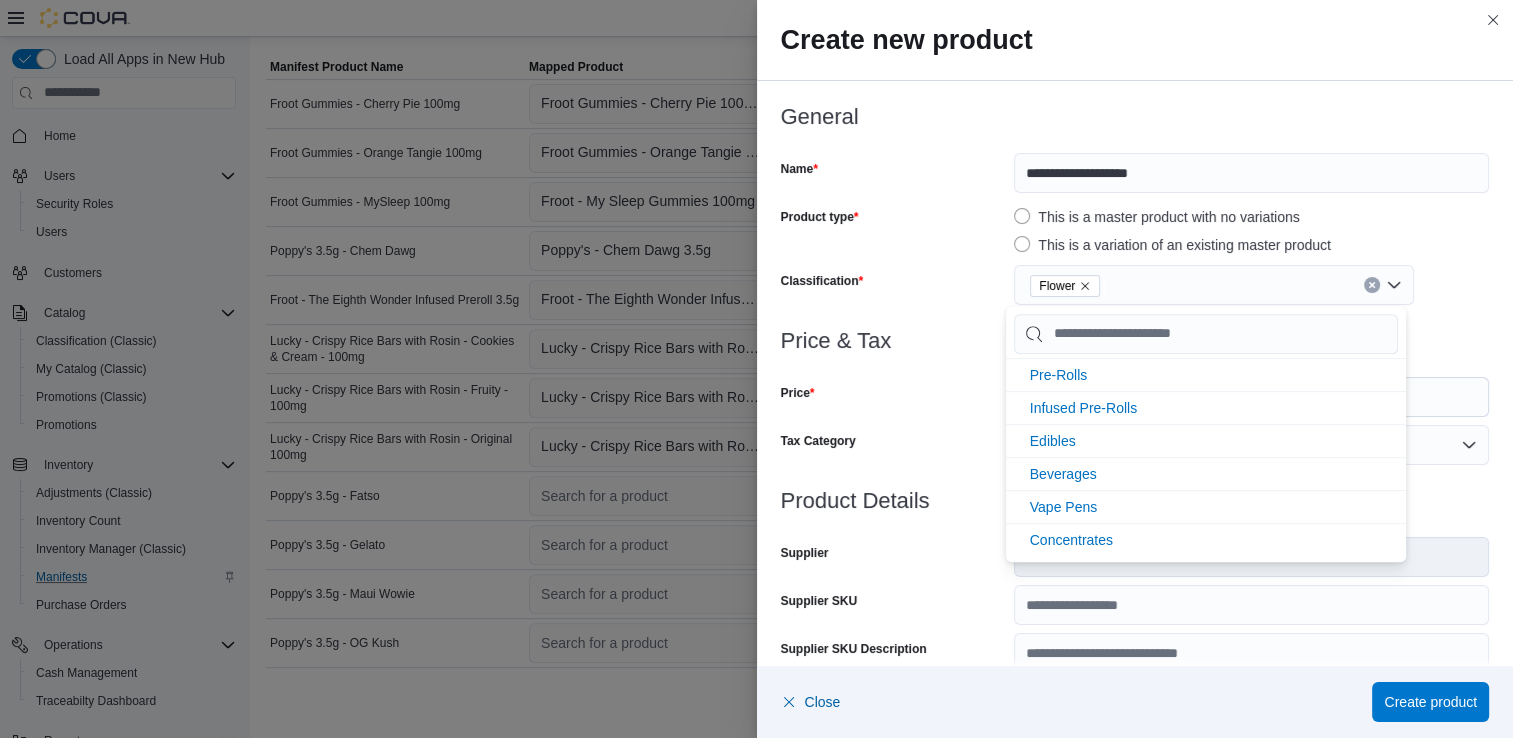 scroll, scrollTop: 0, scrollLeft: 0, axis: both 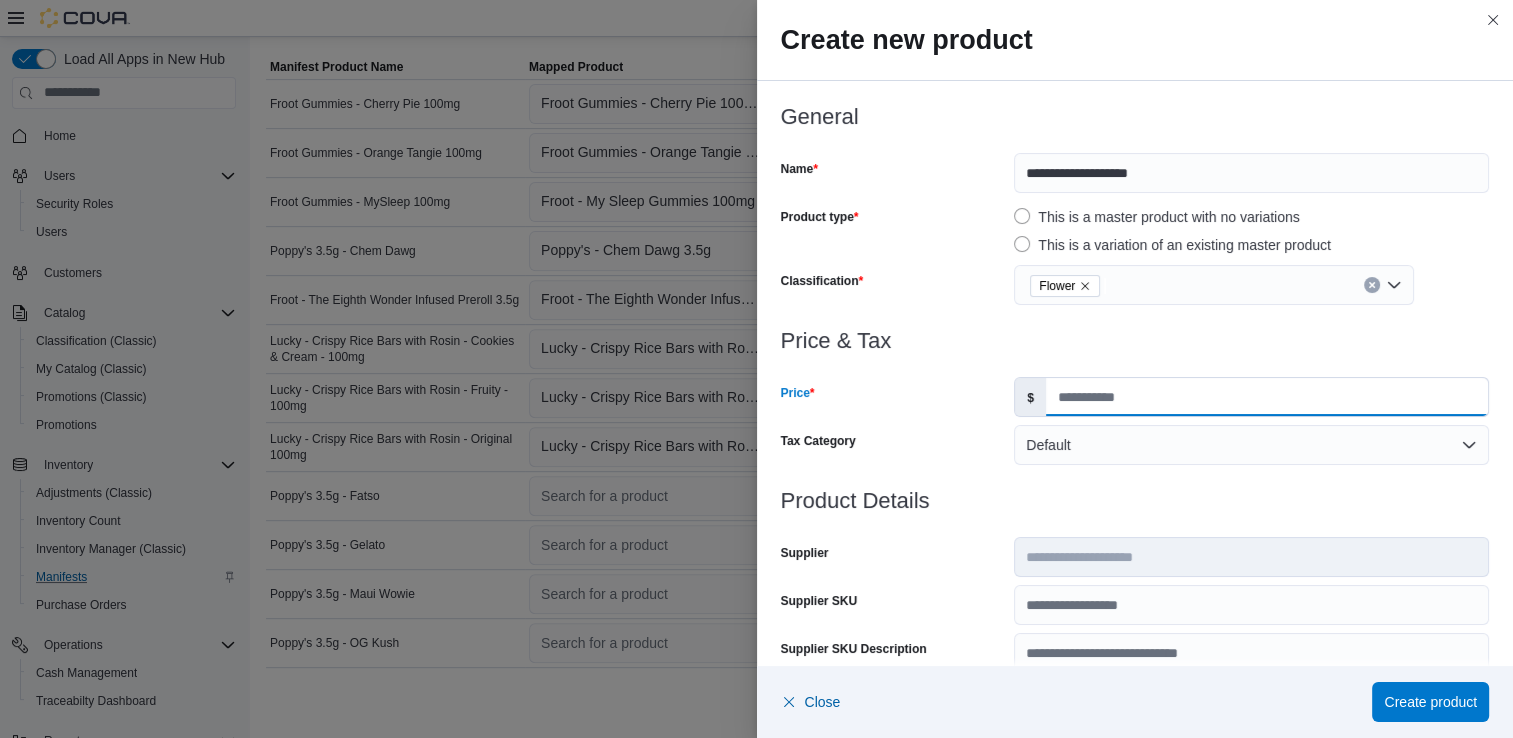 click on "Price" at bounding box center [1267, 397] 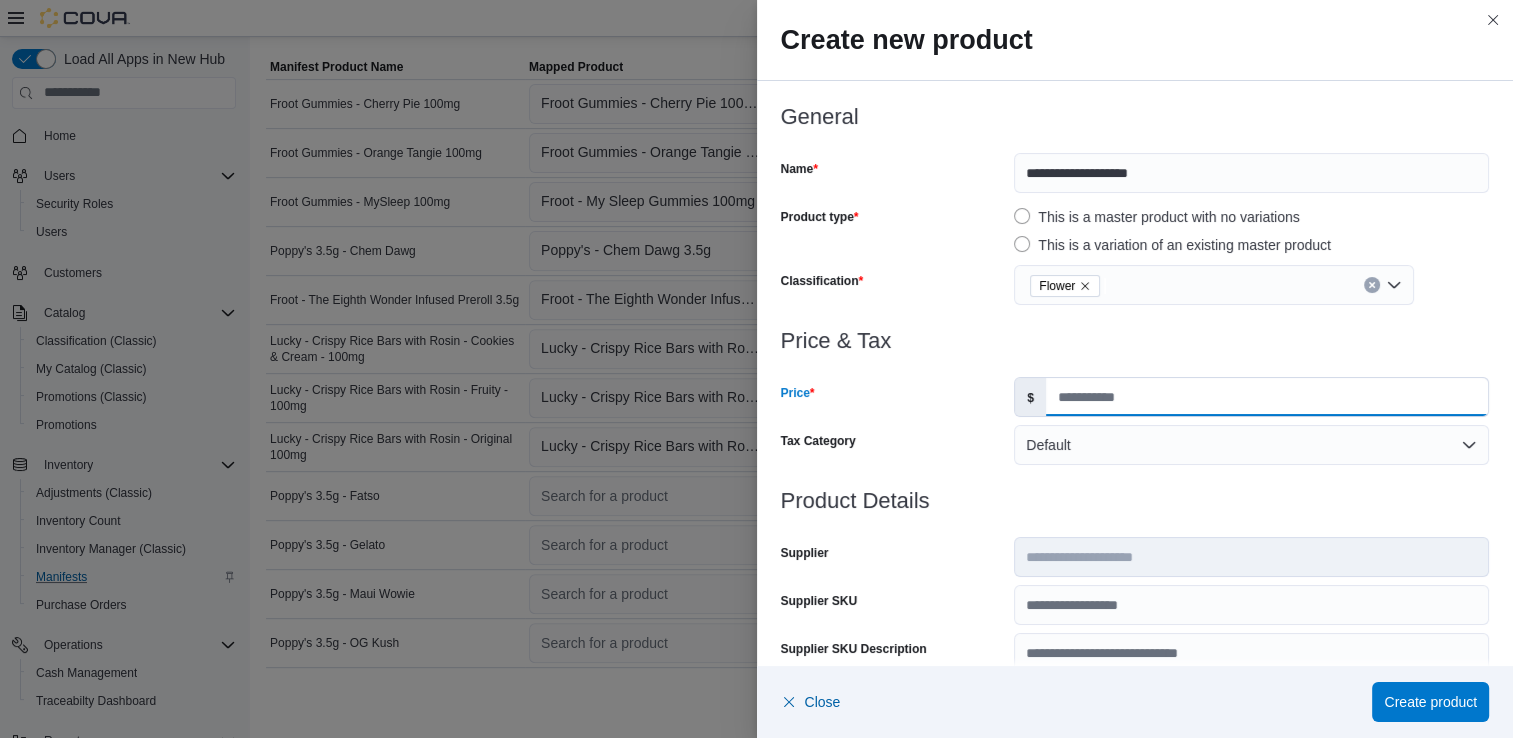 type on "*****" 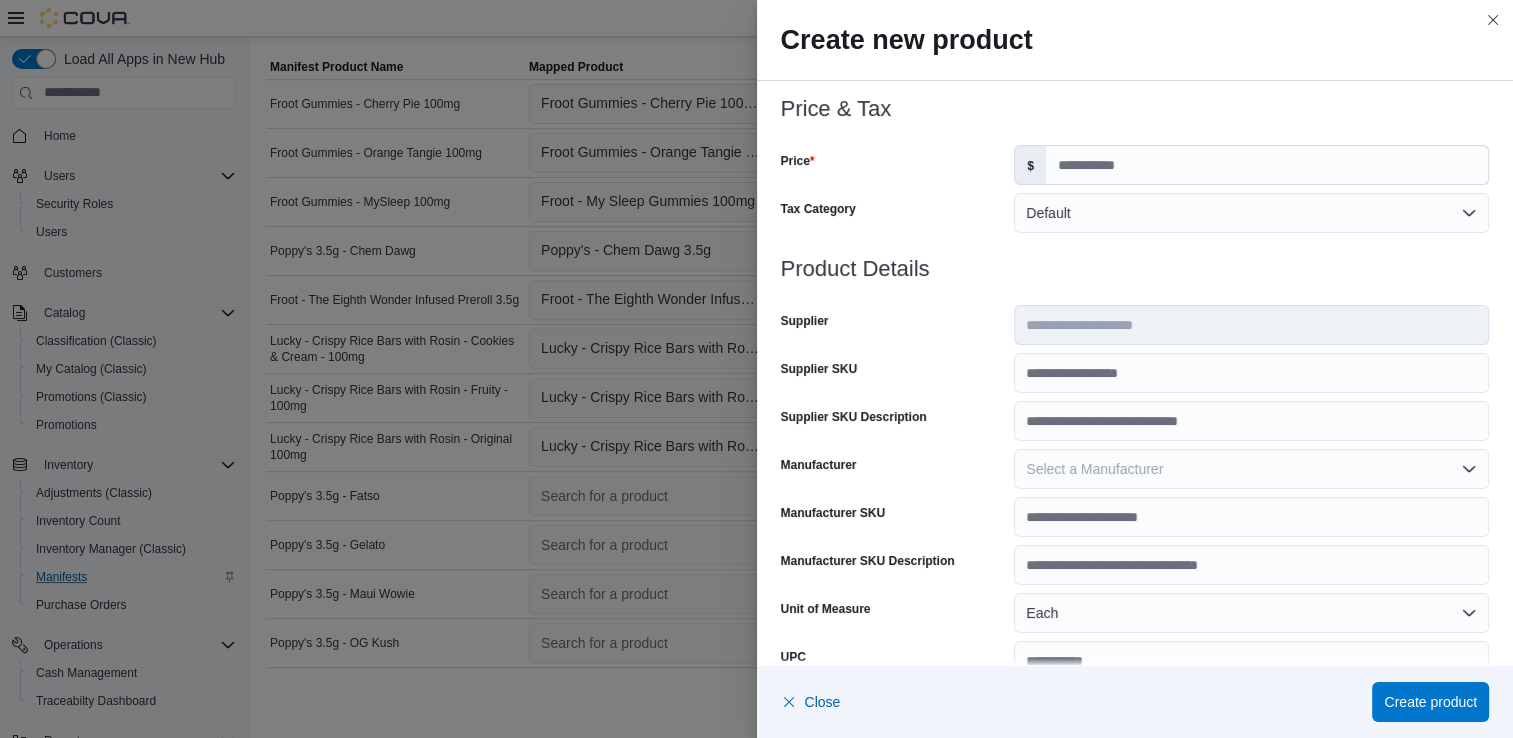 scroll, scrollTop: 289, scrollLeft: 0, axis: vertical 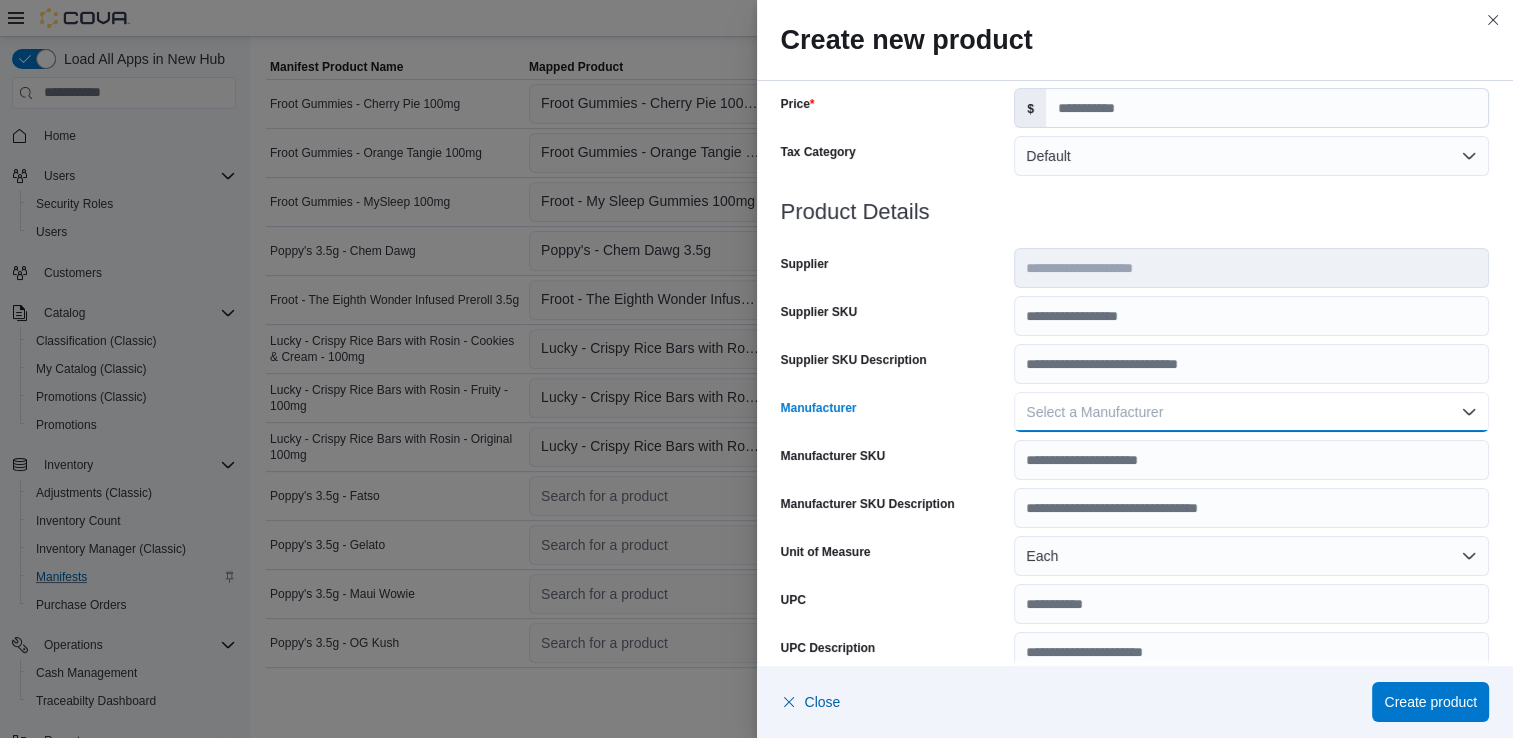 click on "Select a Manufacturer" at bounding box center (1251, 412) 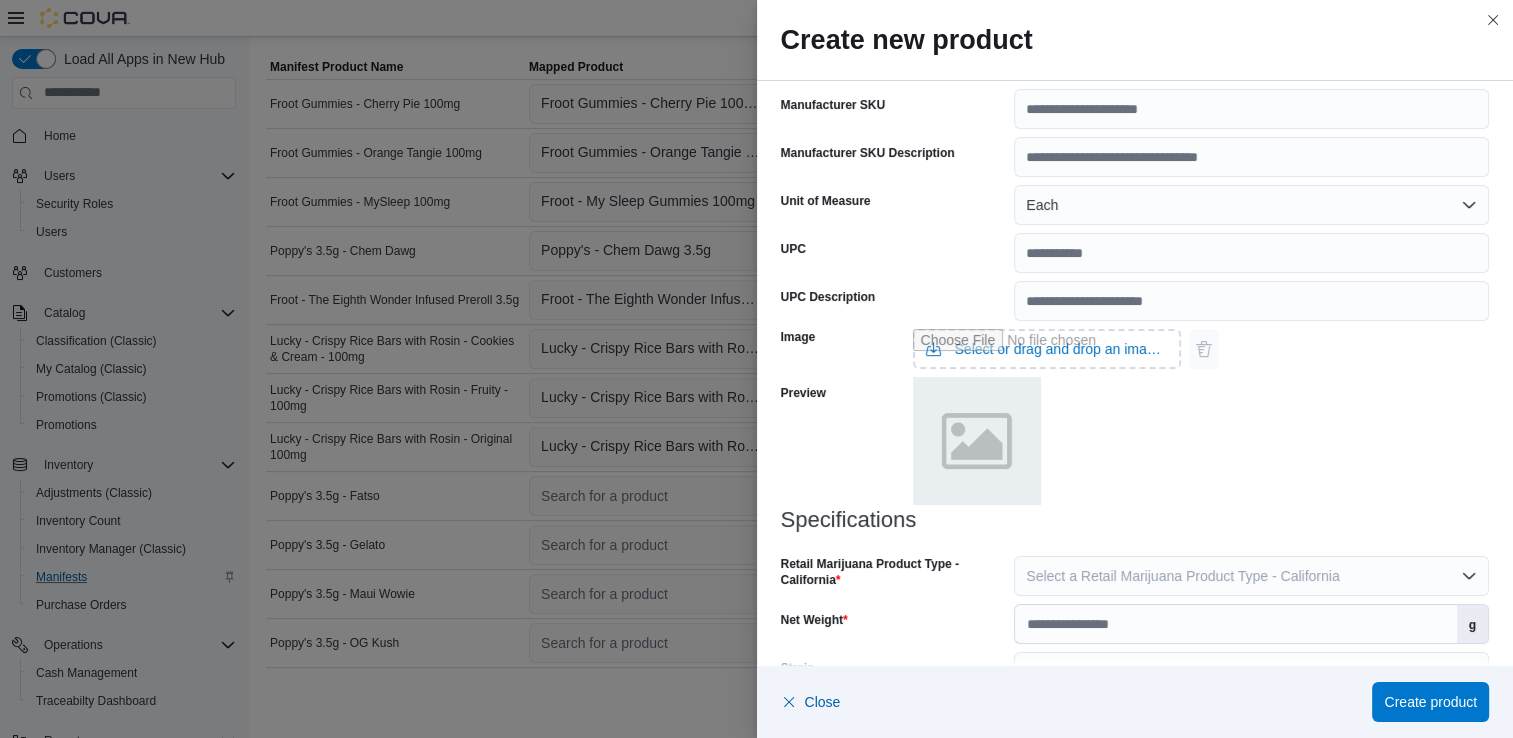 scroll, scrollTop: 651, scrollLeft: 0, axis: vertical 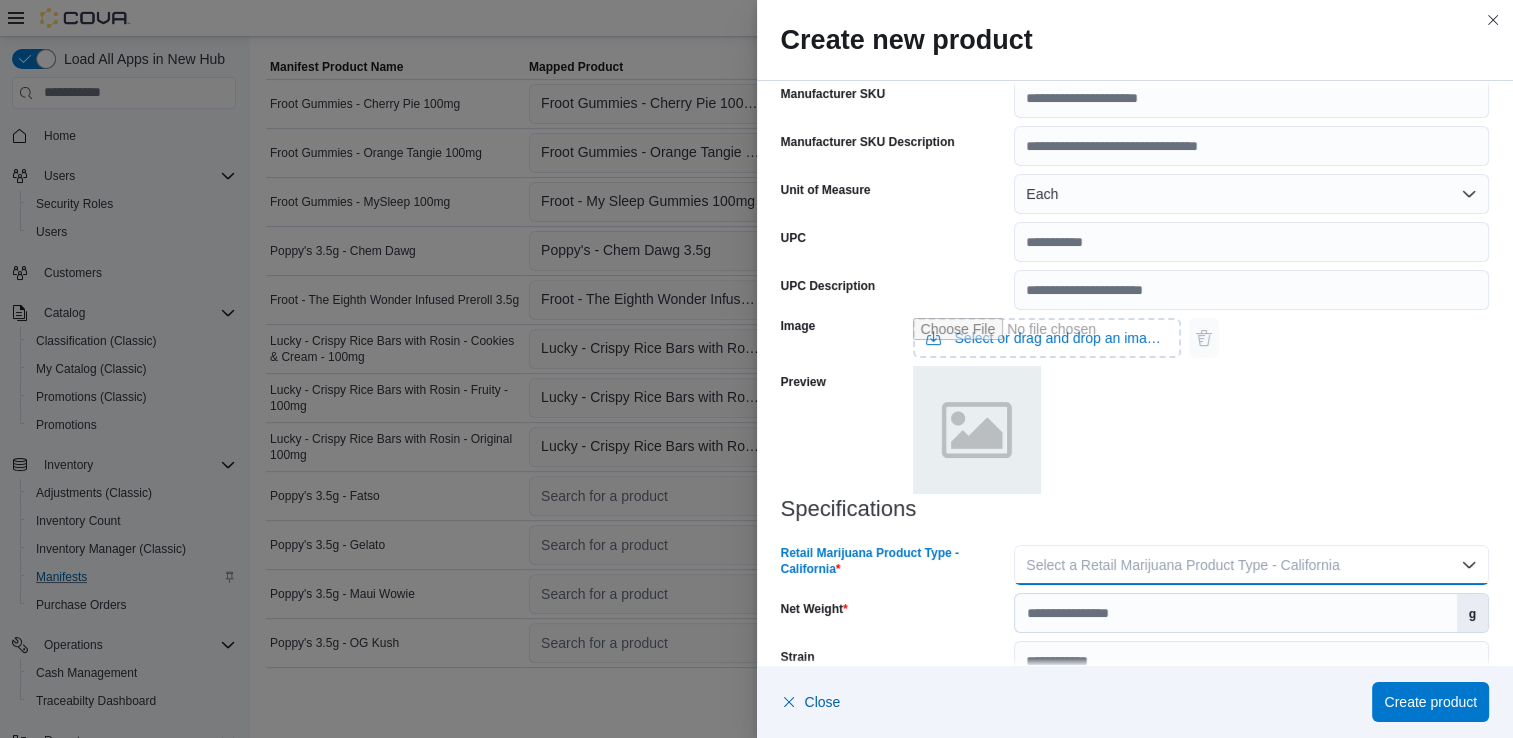 click on "Select a Retail Marijuana Product Type - California" at bounding box center (1182, 565) 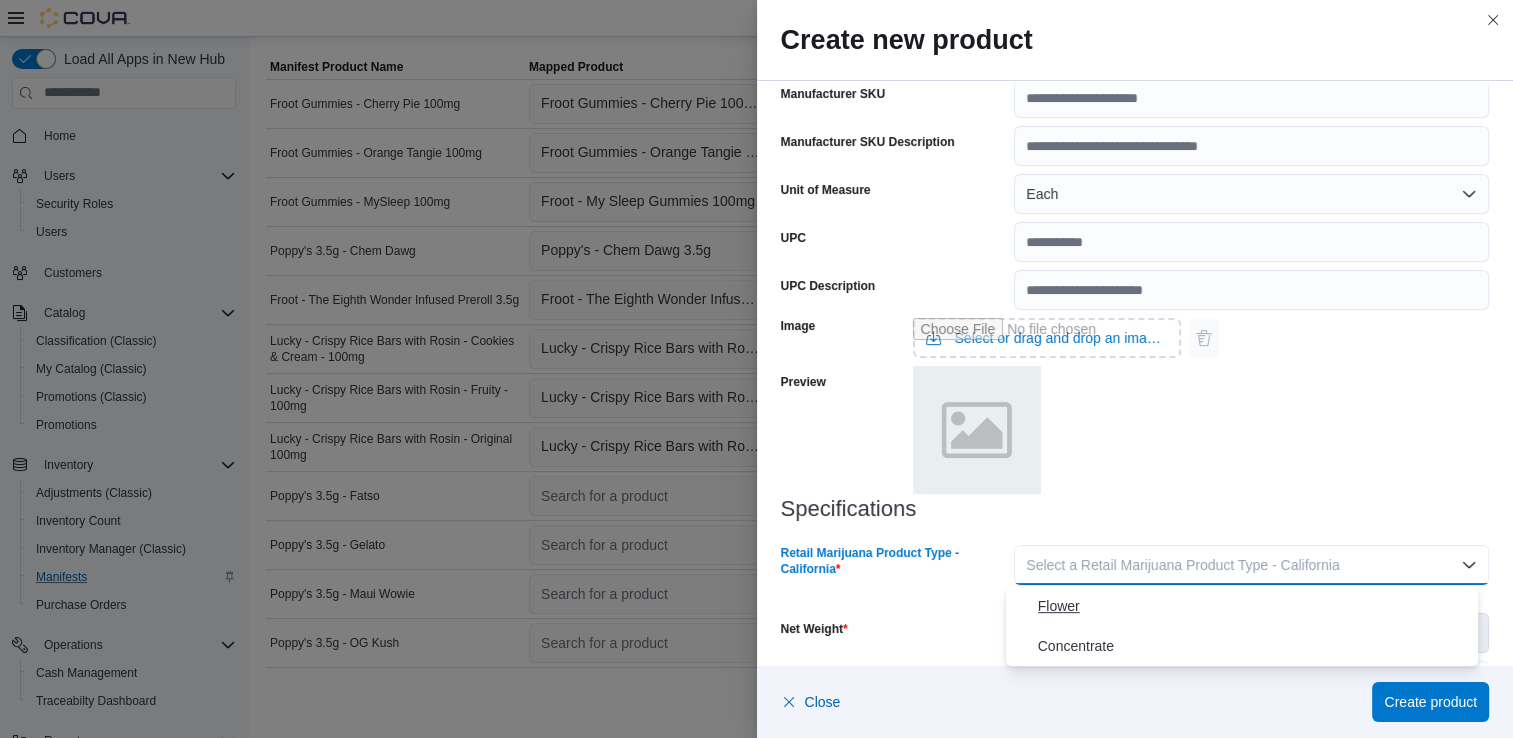 click on "Flower" at bounding box center (1254, 606) 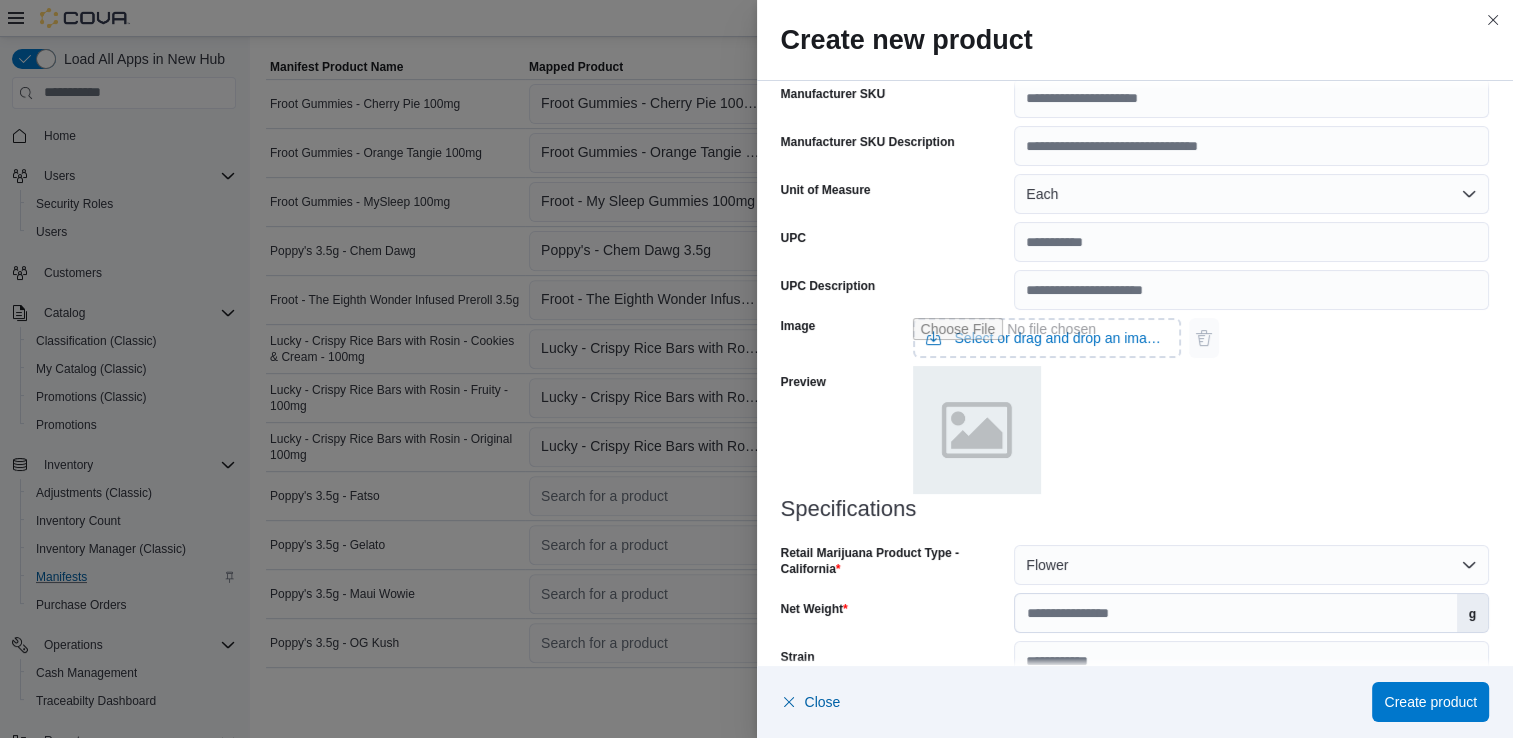 scroll, scrollTop: 689, scrollLeft: 0, axis: vertical 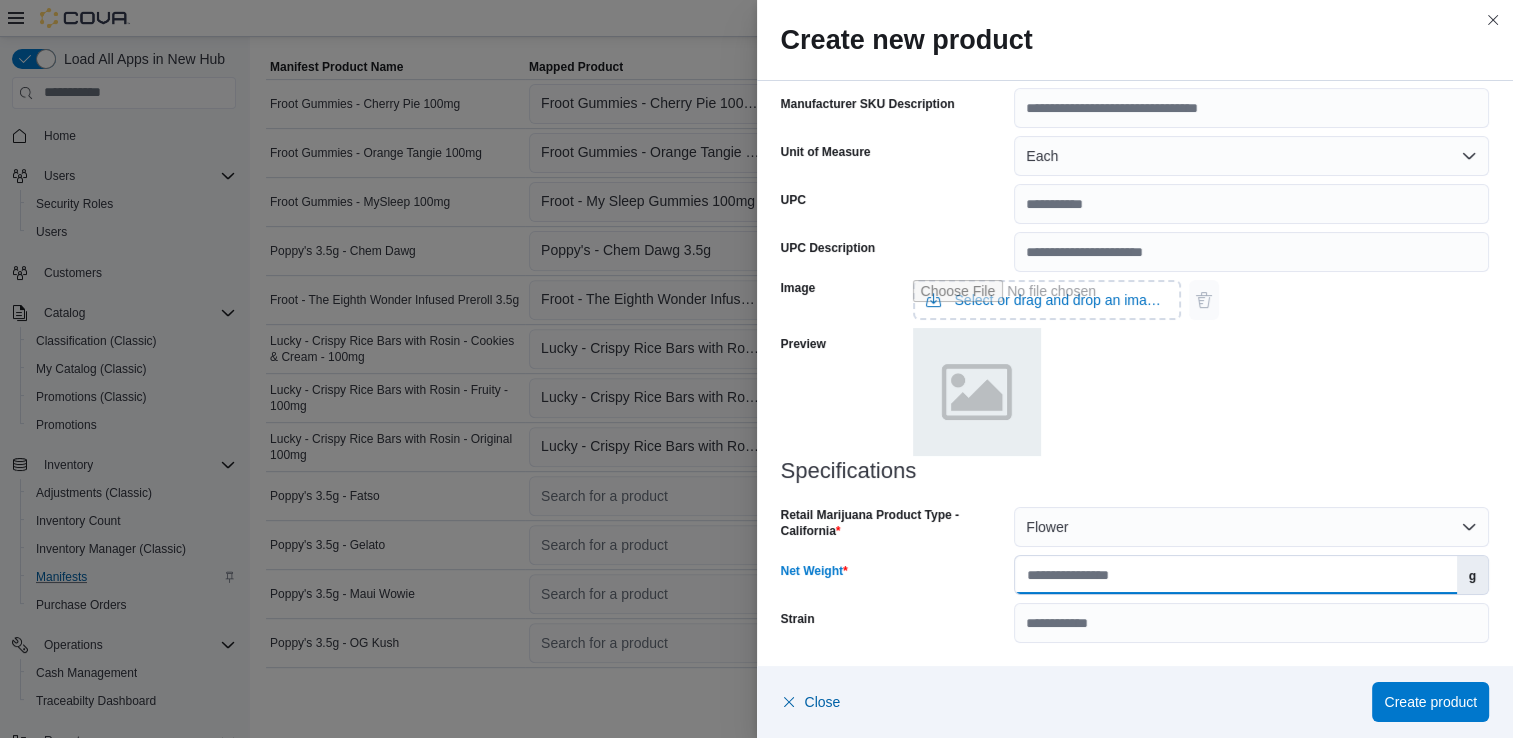 click on "Net Weight" at bounding box center (1235, 575) 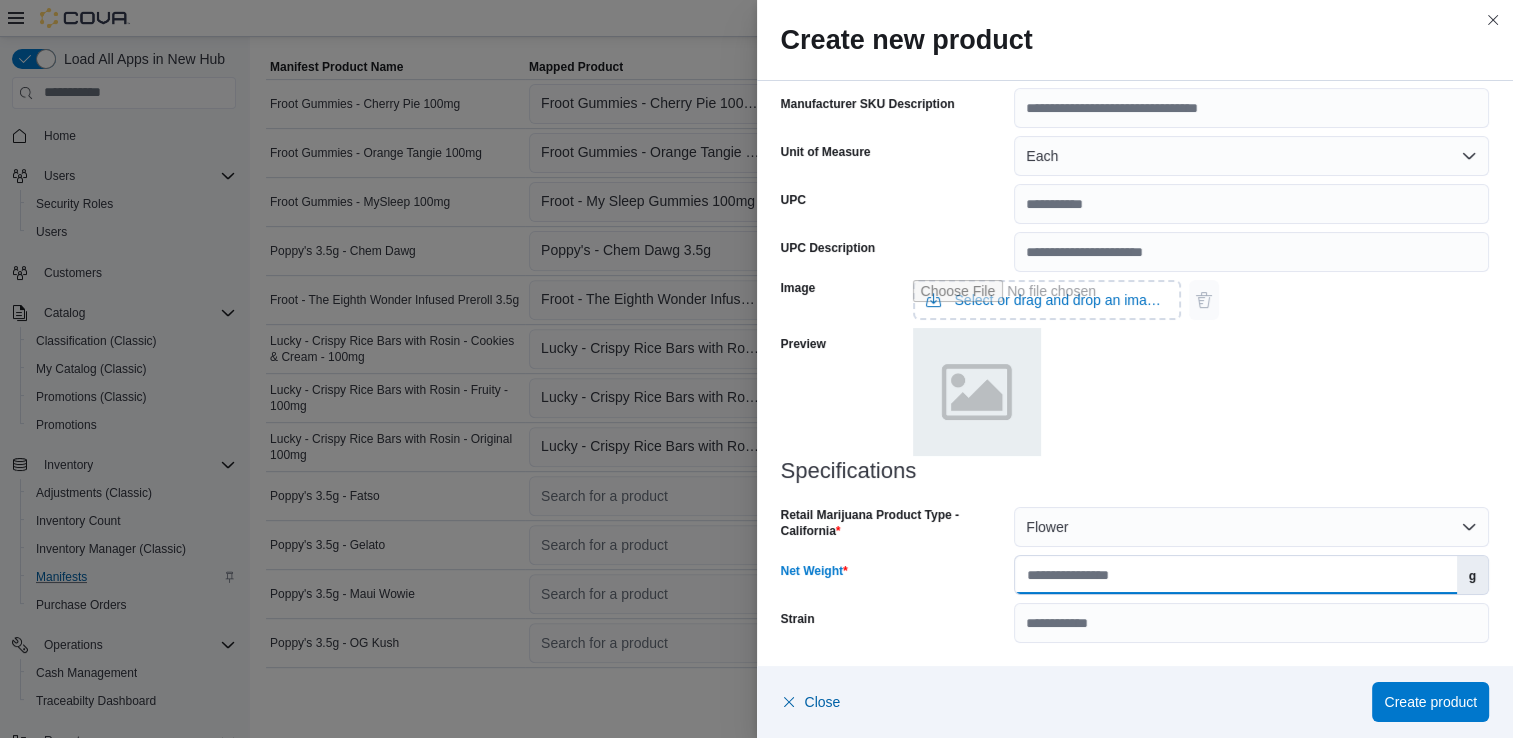 type on "***" 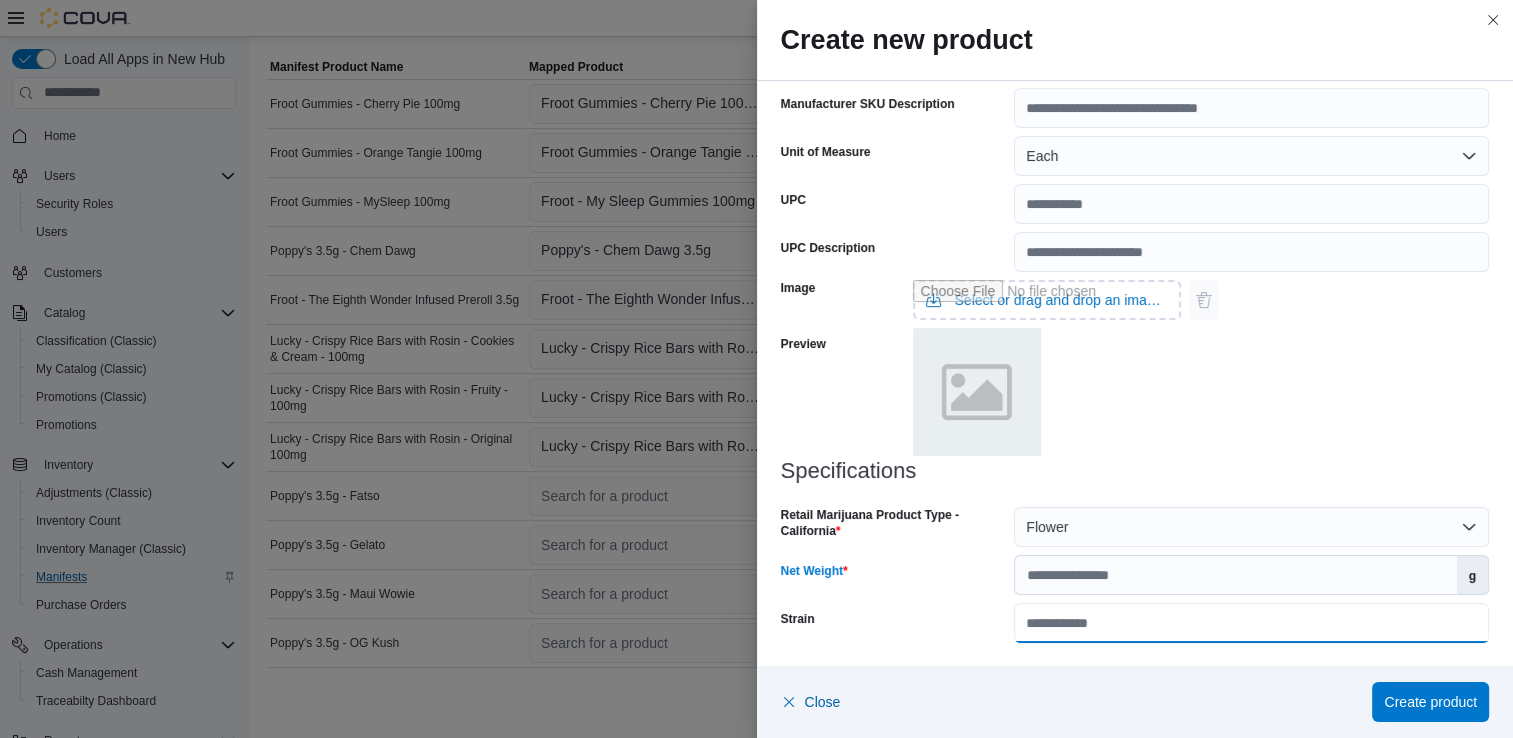 click on "Strain" at bounding box center [1251, 623] 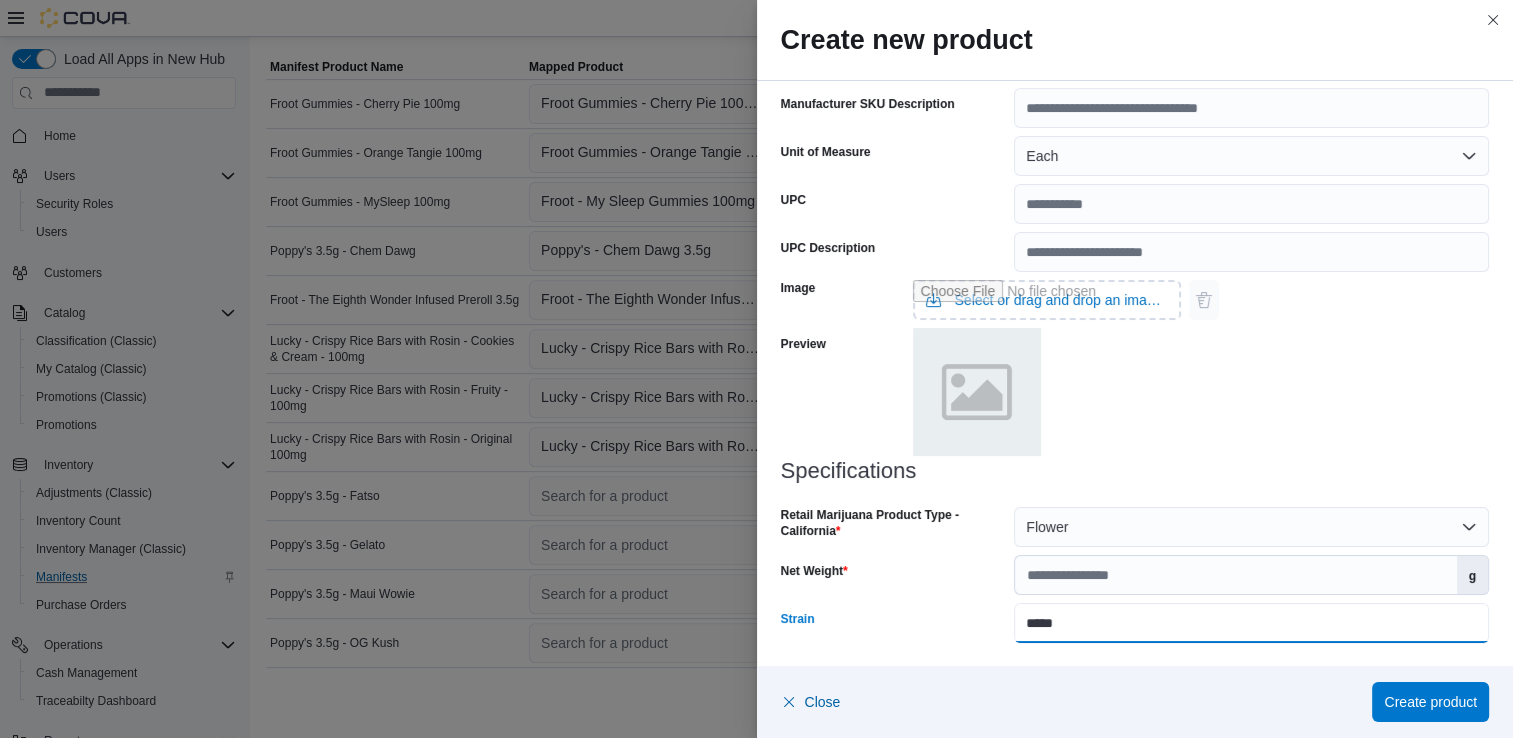 type on "*****" 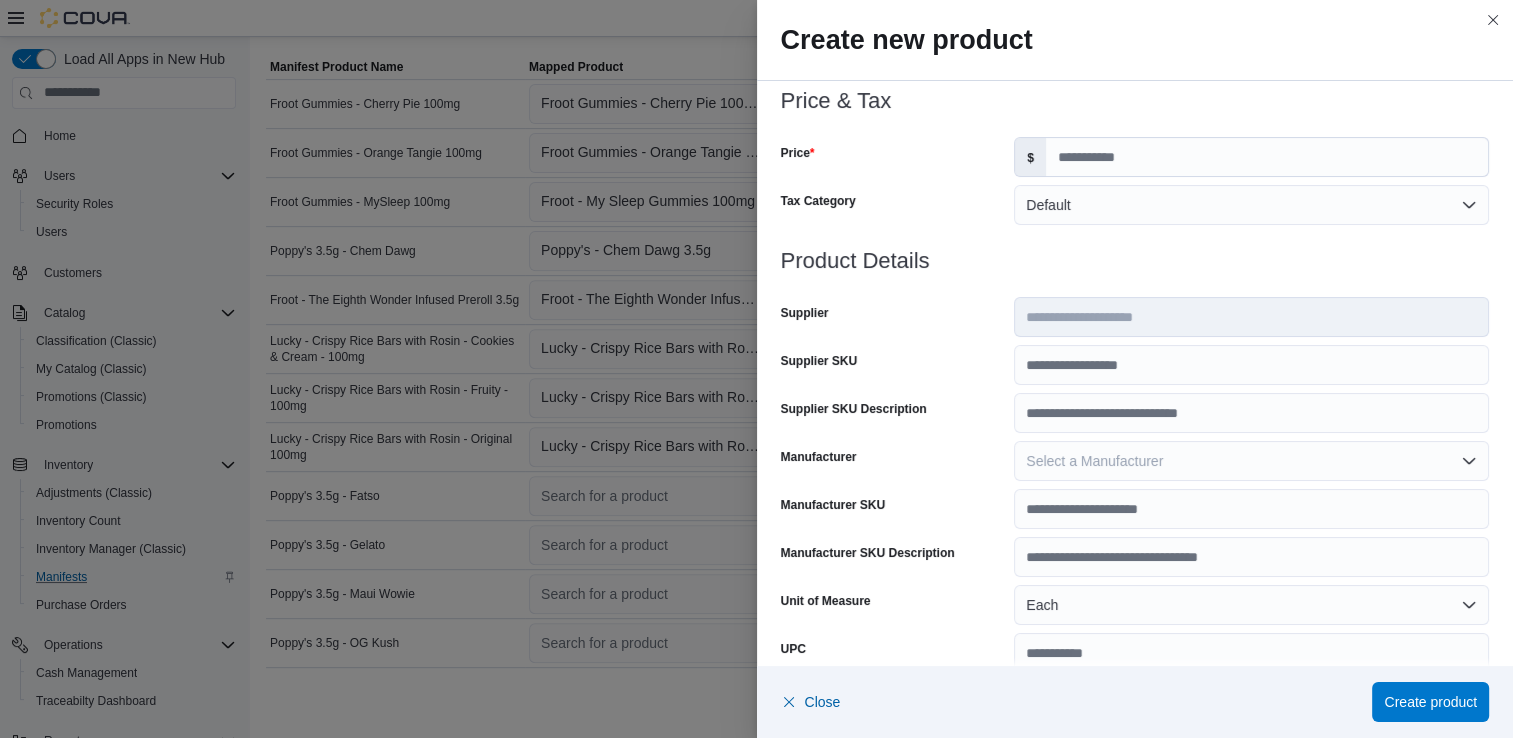 scroll, scrollTop: 0, scrollLeft: 0, axis: both 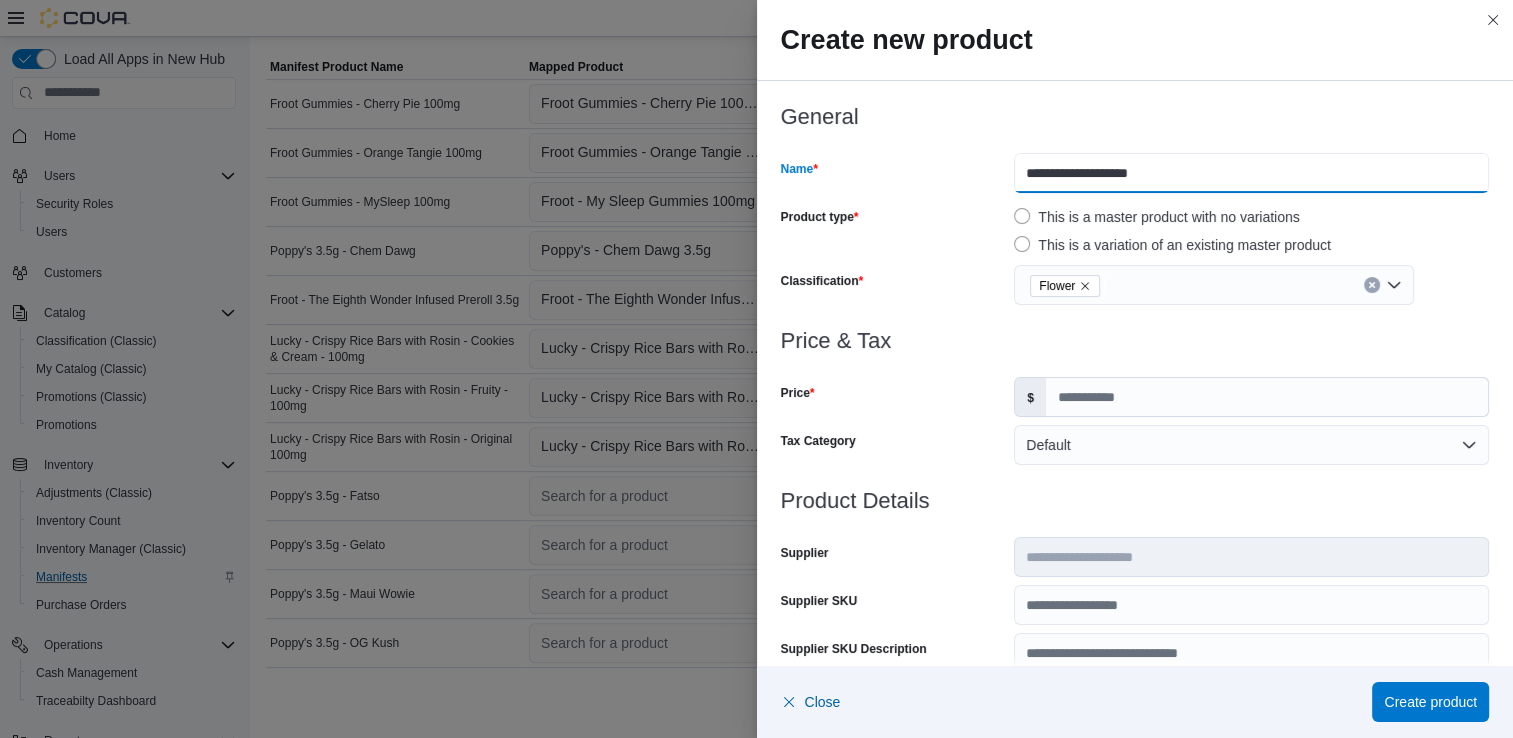 click on "**********" at bounding box center (1251, 173) 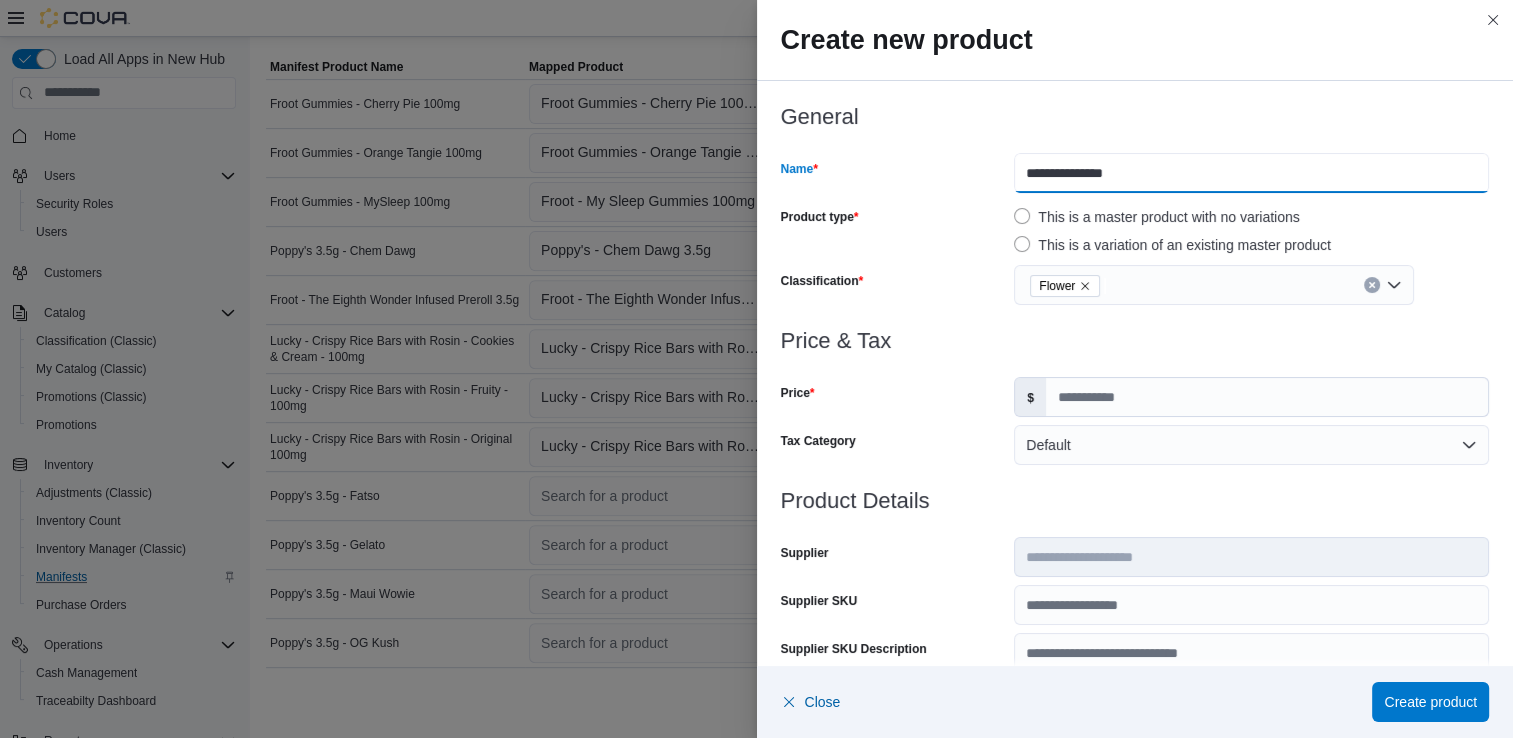 click on "**********" at bounding box center [1251, 173] 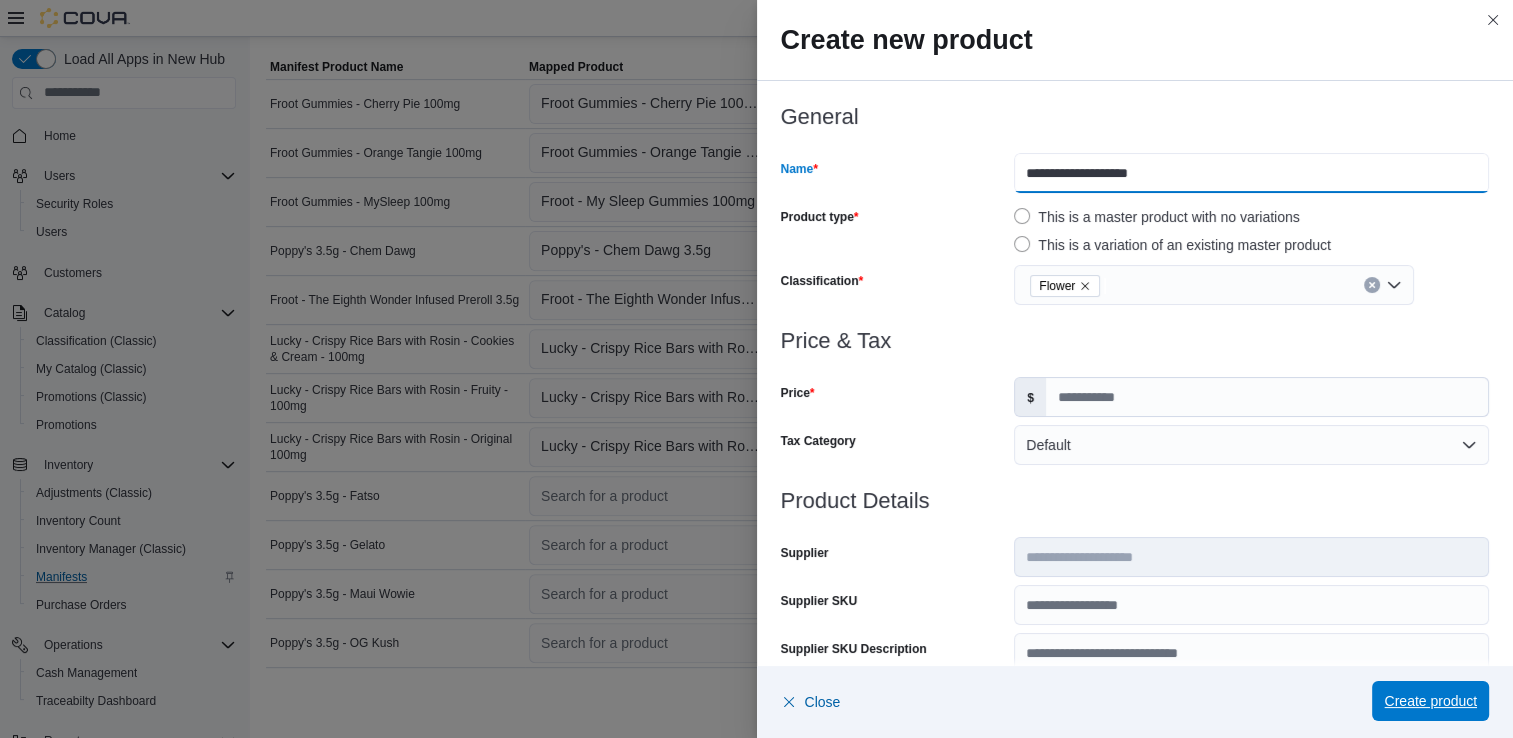 type on "**********" 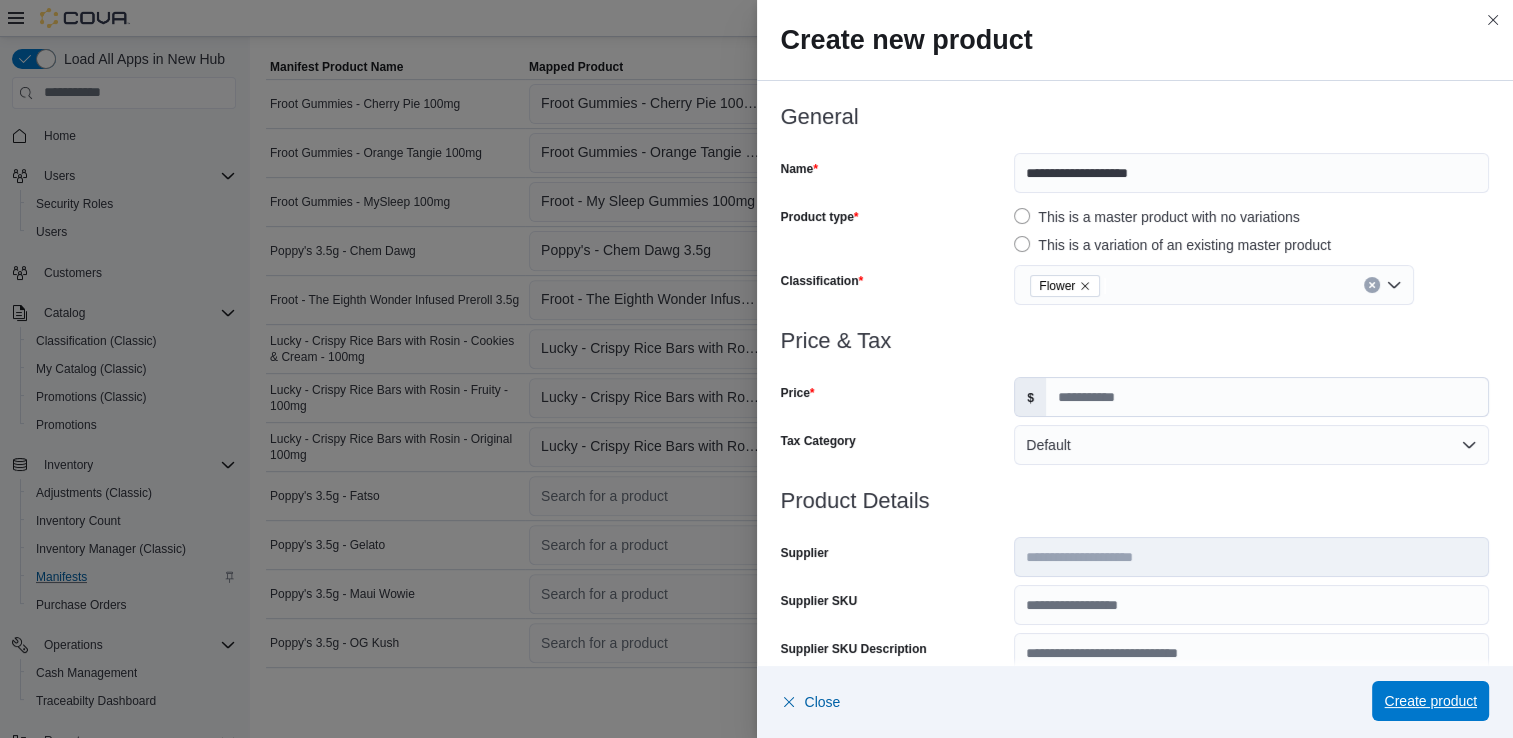 click on "Create product" at bounding box center [1430, 701] 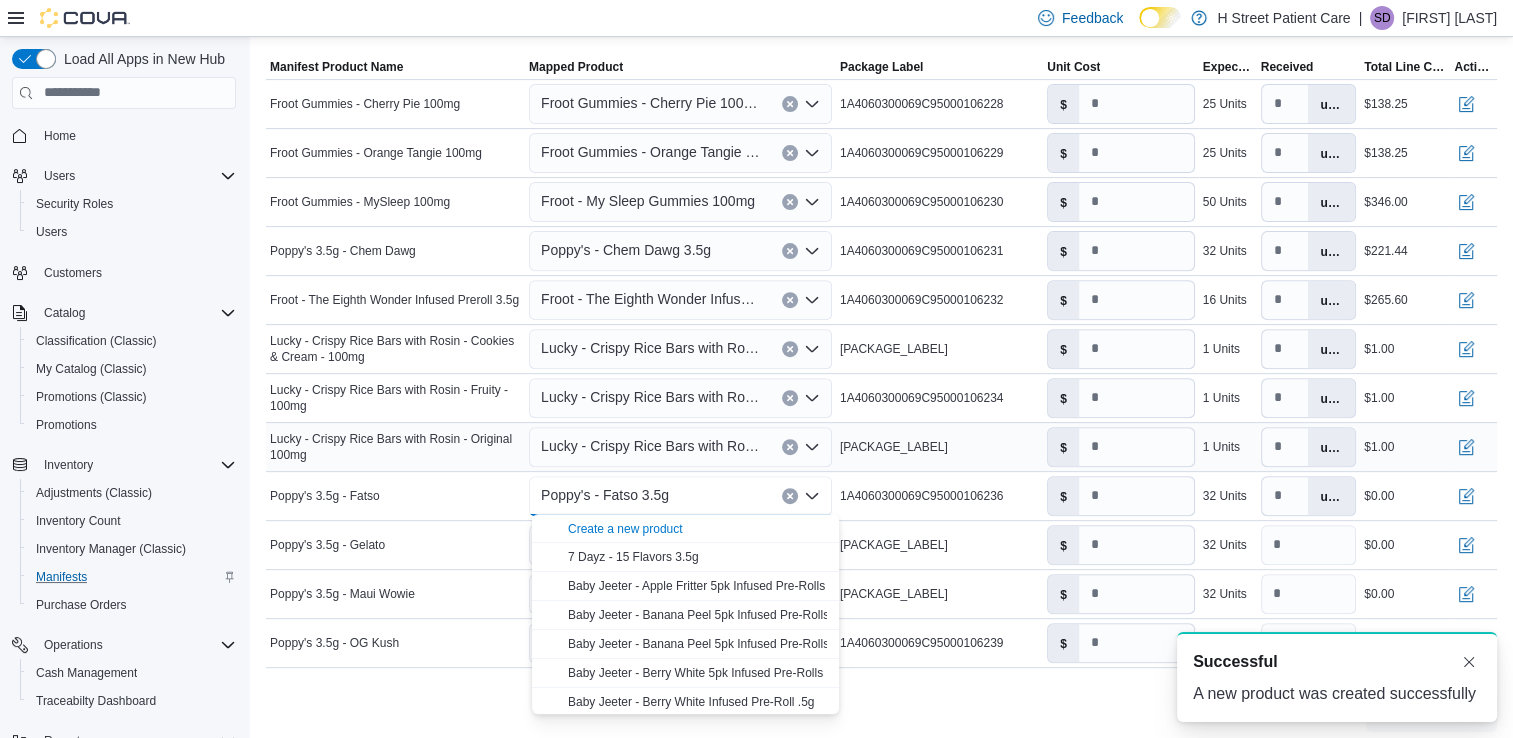 scroll, scrollTop: 0, scrollLeft: 0, axis: both 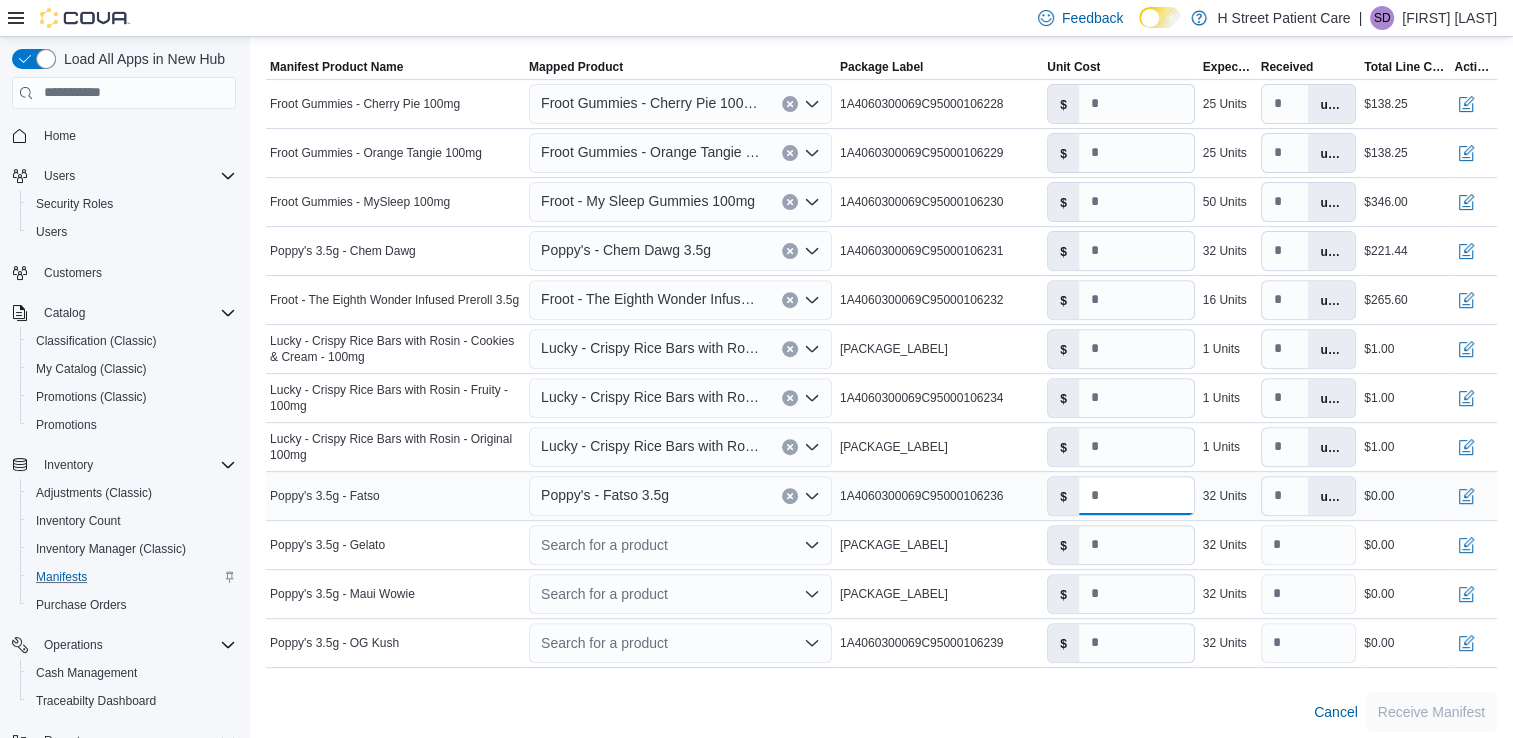 click on "*" at bounding box center (1136, 496) 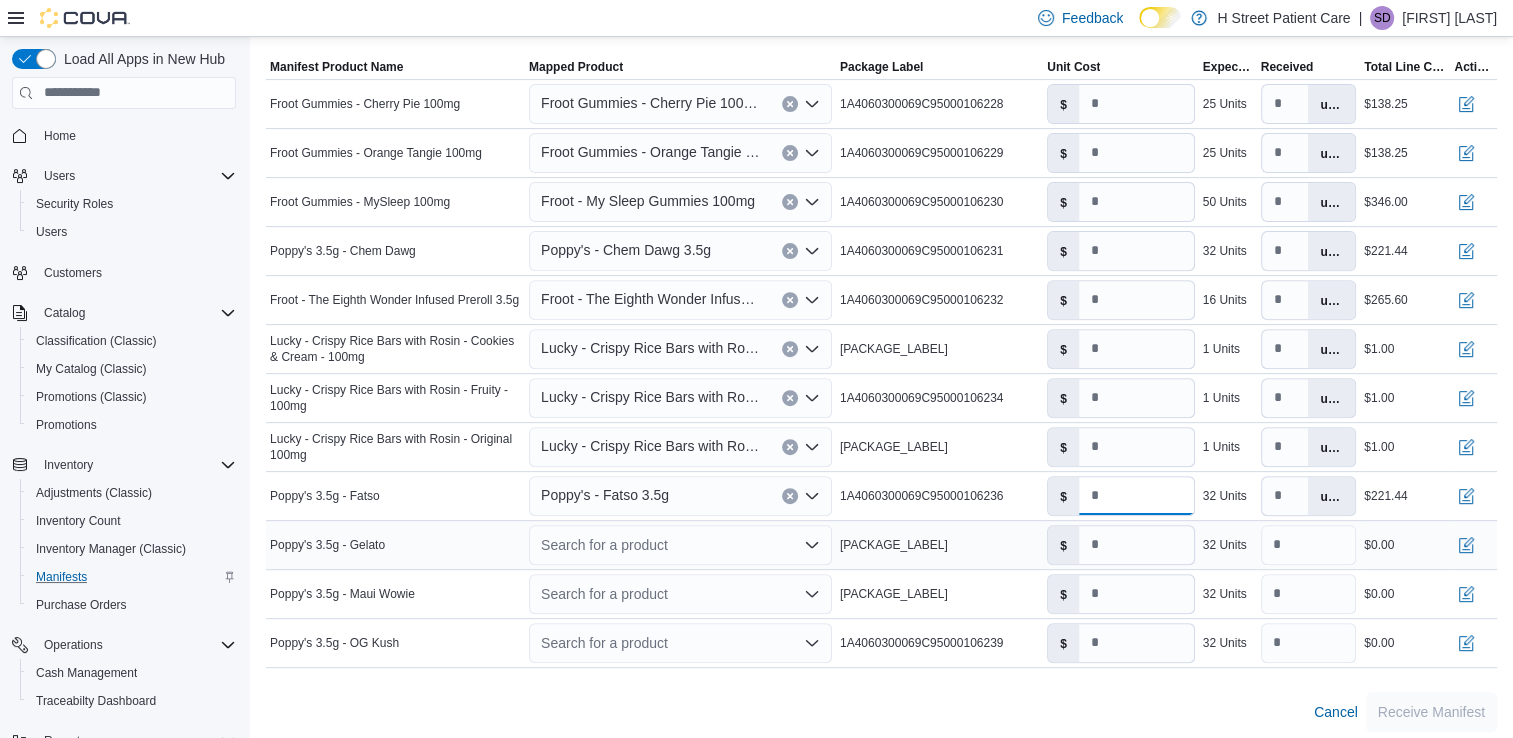 type on "****" 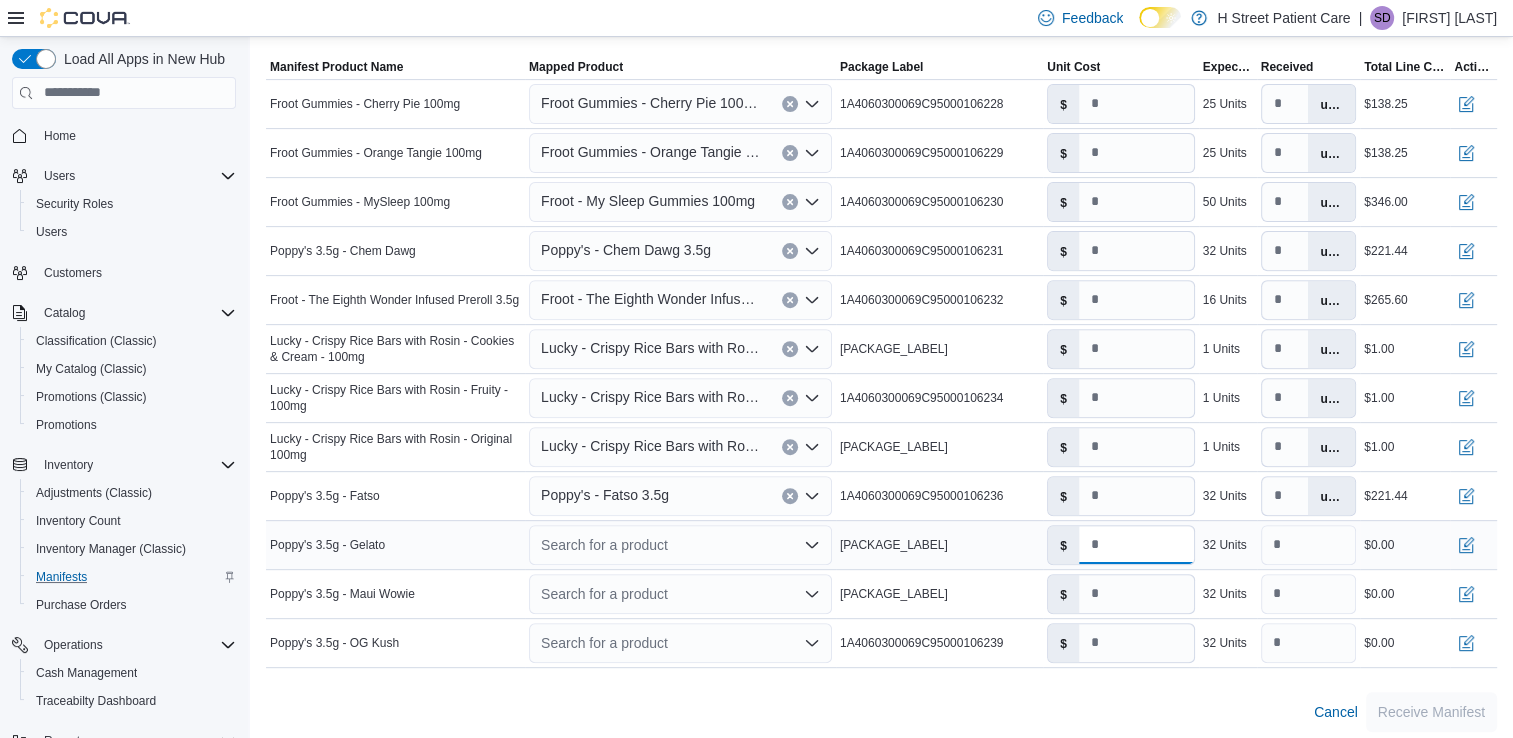click on "*" at bounding box center (1136, 545) 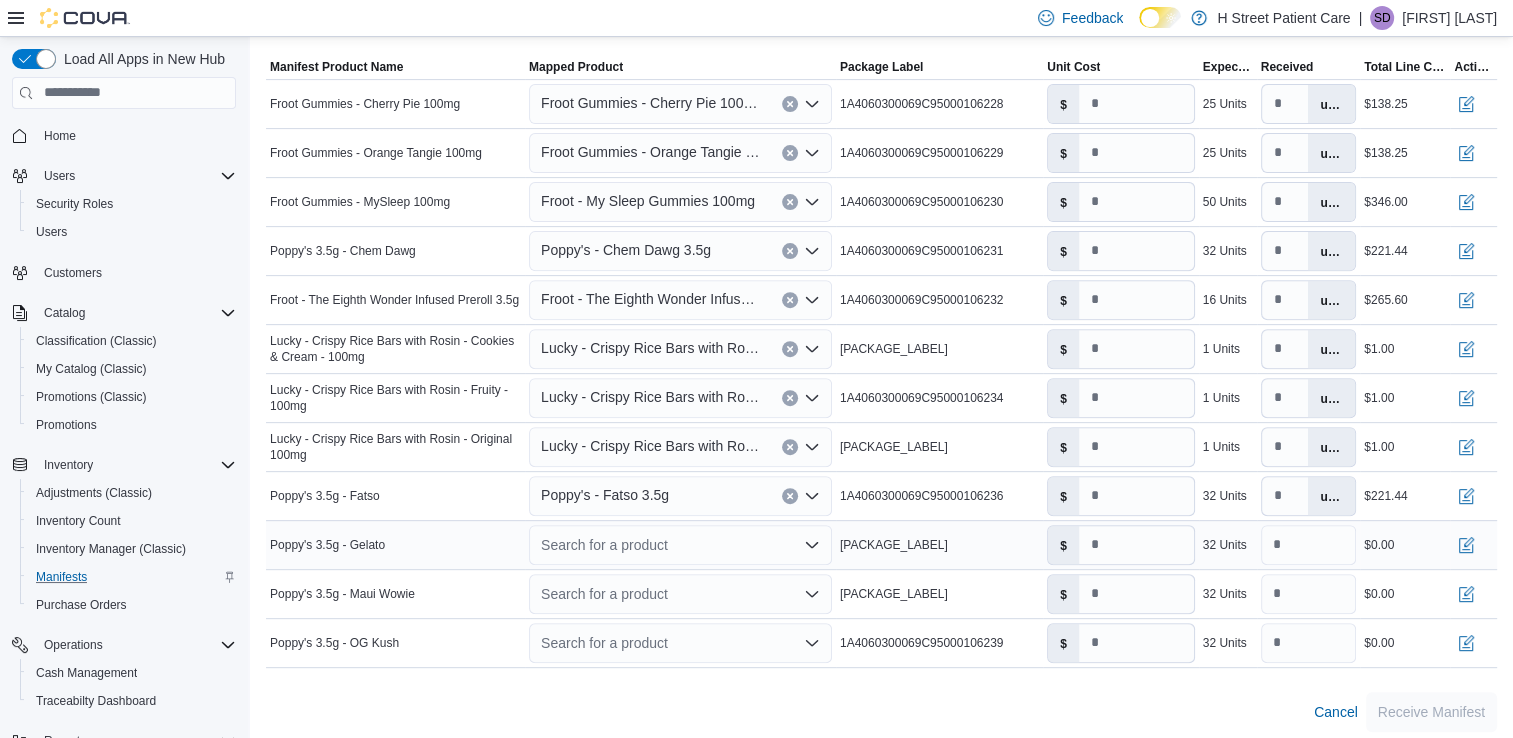 click on "Search for a product" at bounding box center [680, 545] 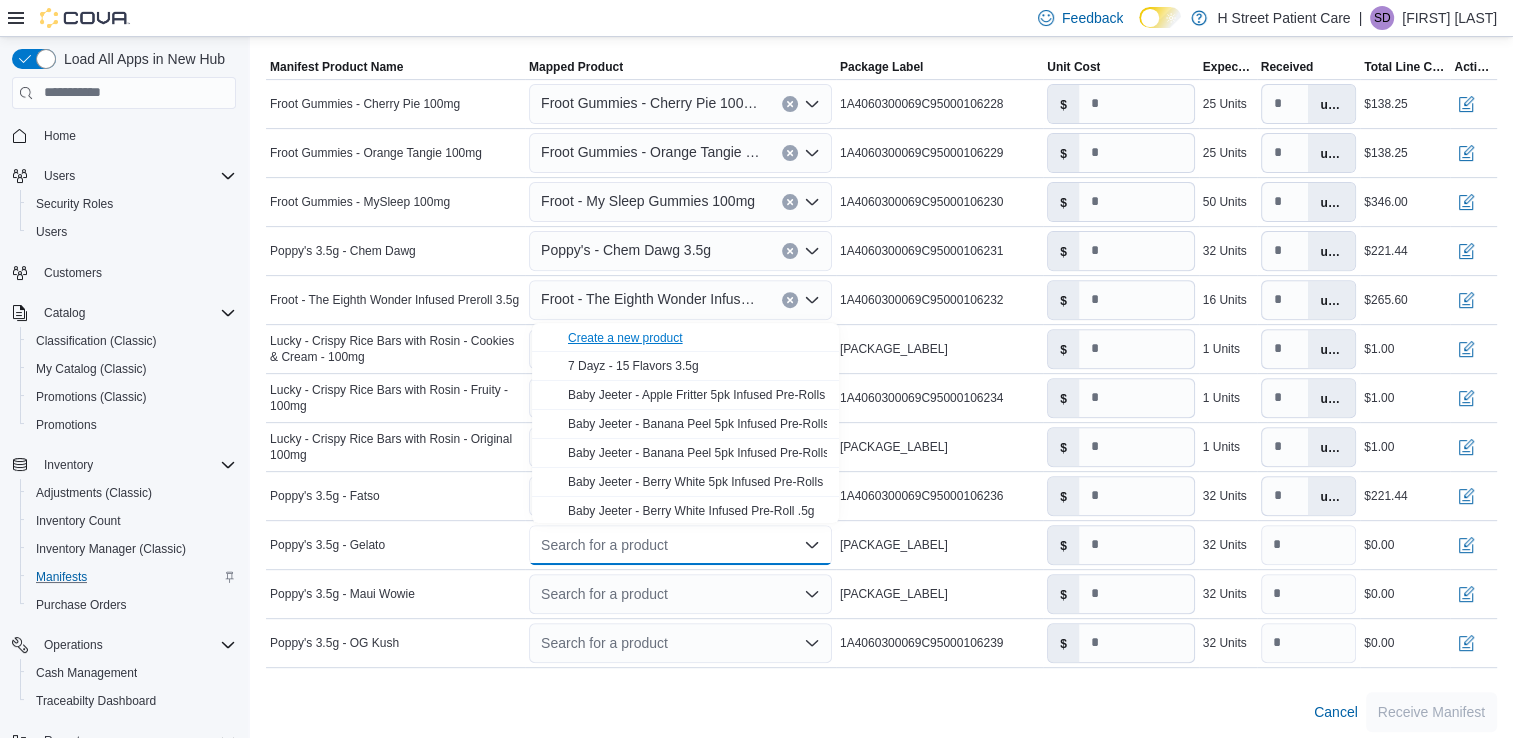 click on "Create a new product" at bounding box center [625, 338] 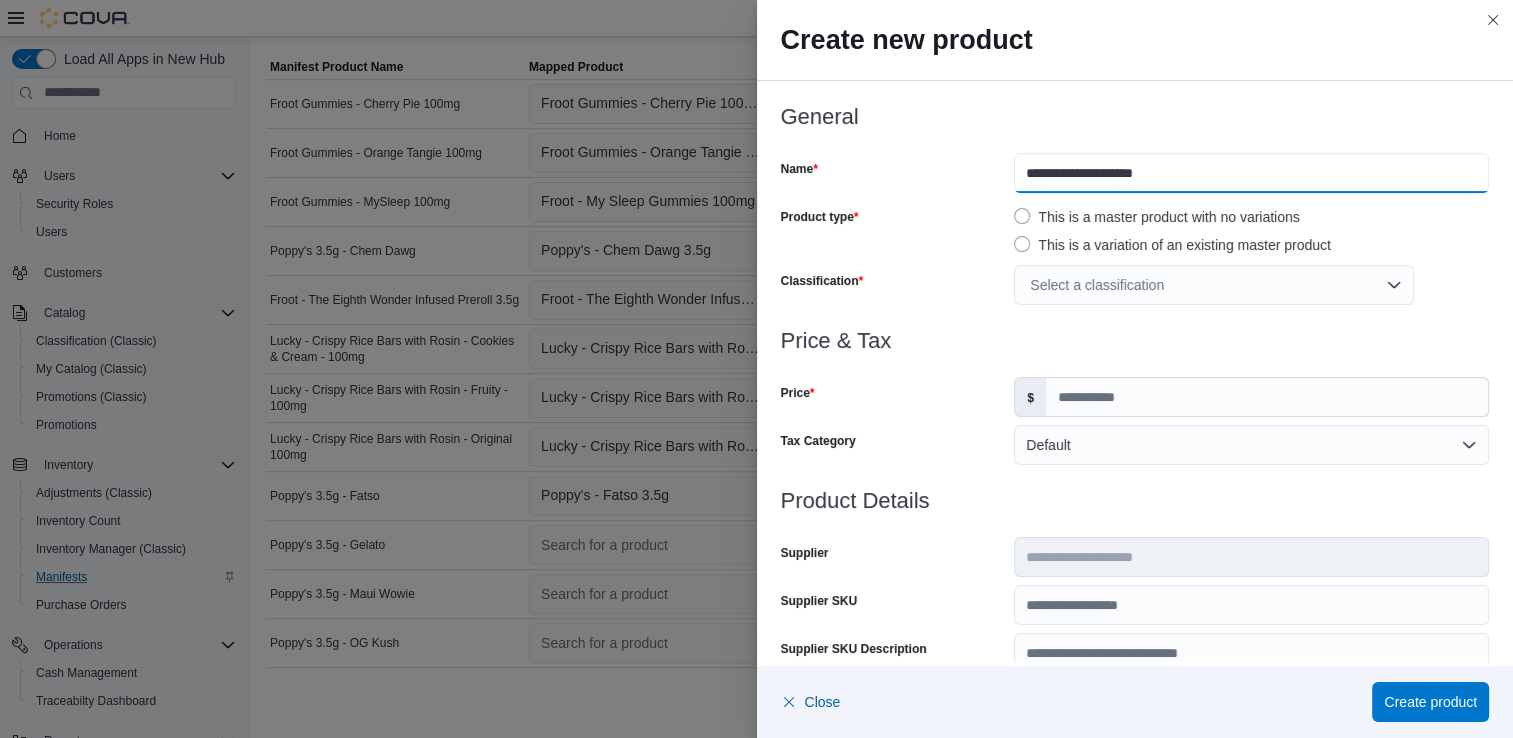 click on "**********" at bounding box center (1251, 173) 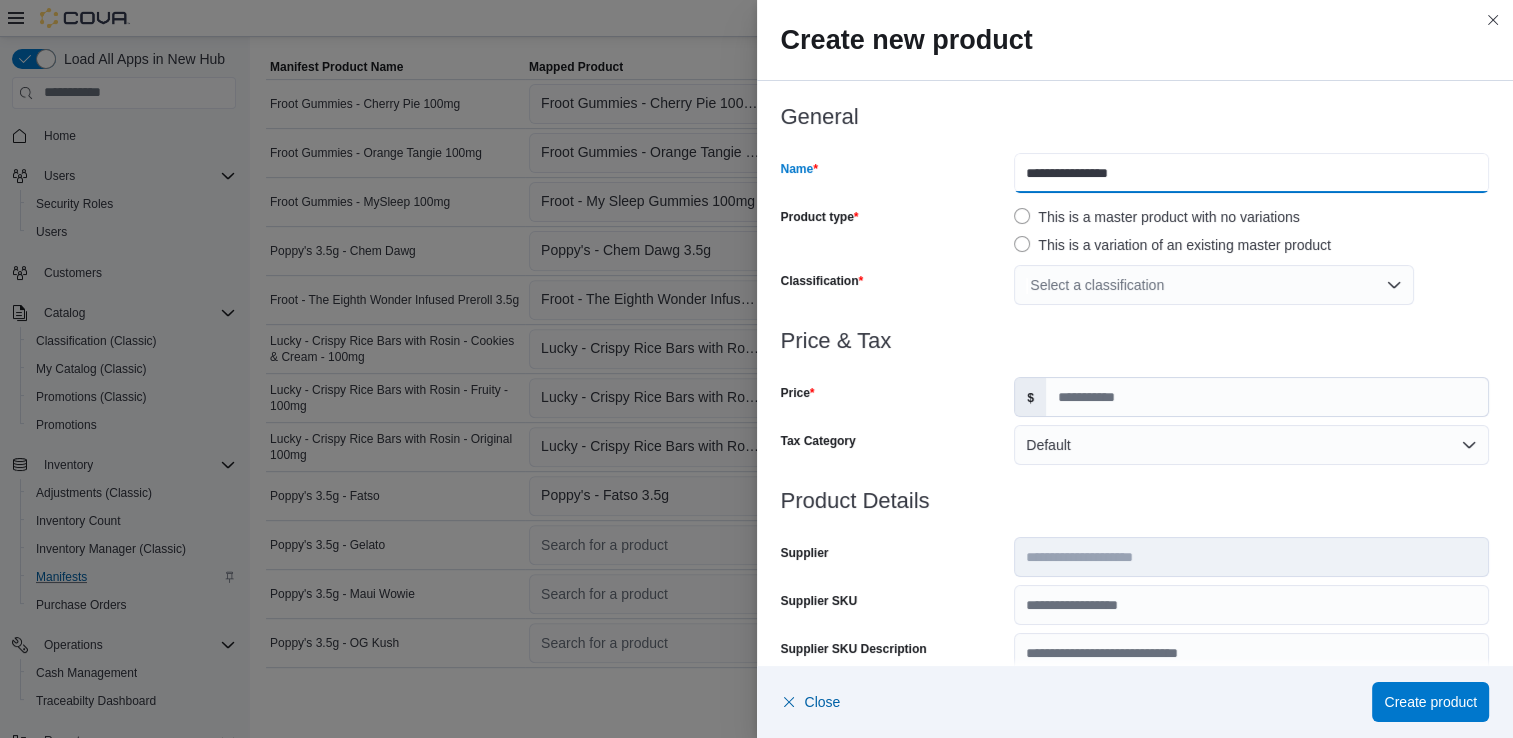 click on "**********" at bounding box center [1251, 173] 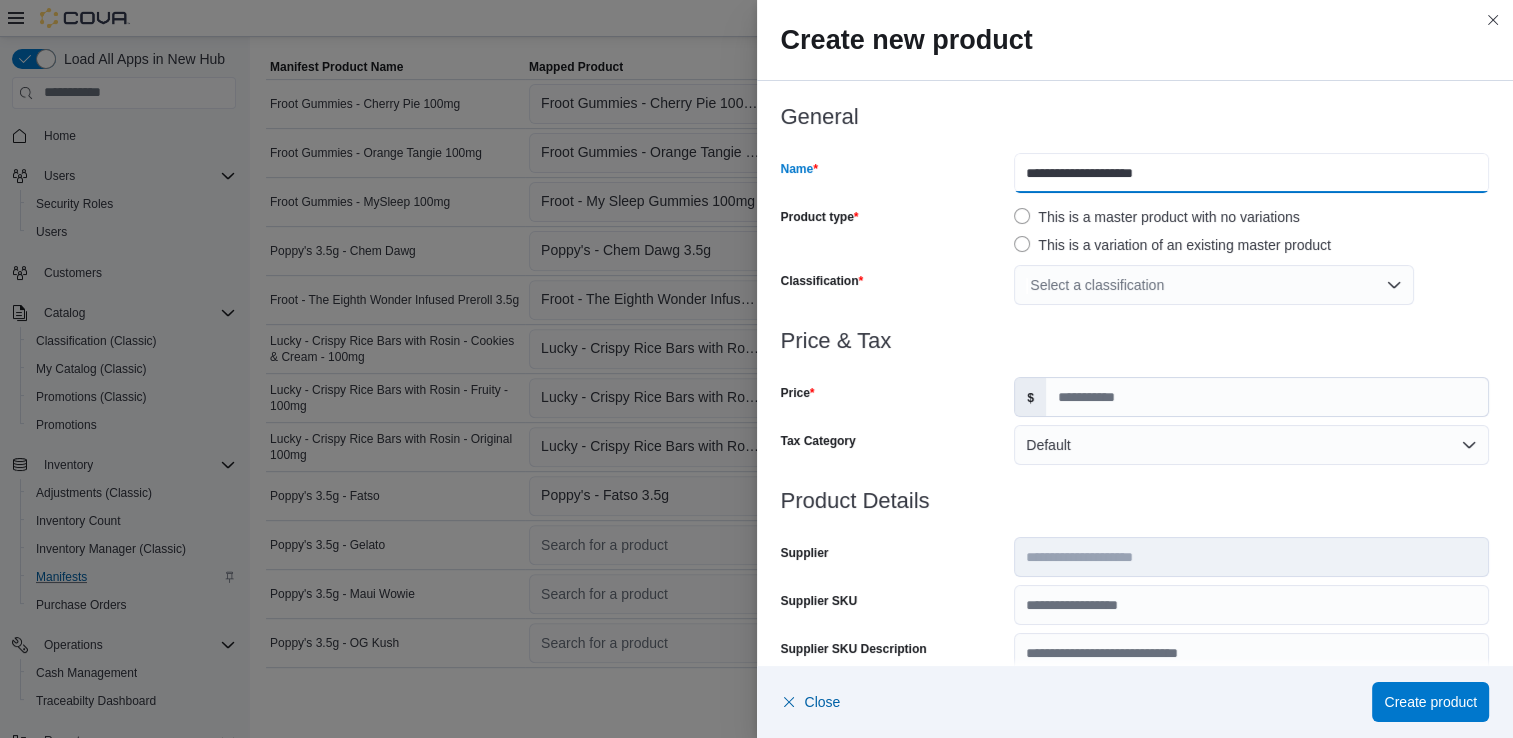 type on "**********" 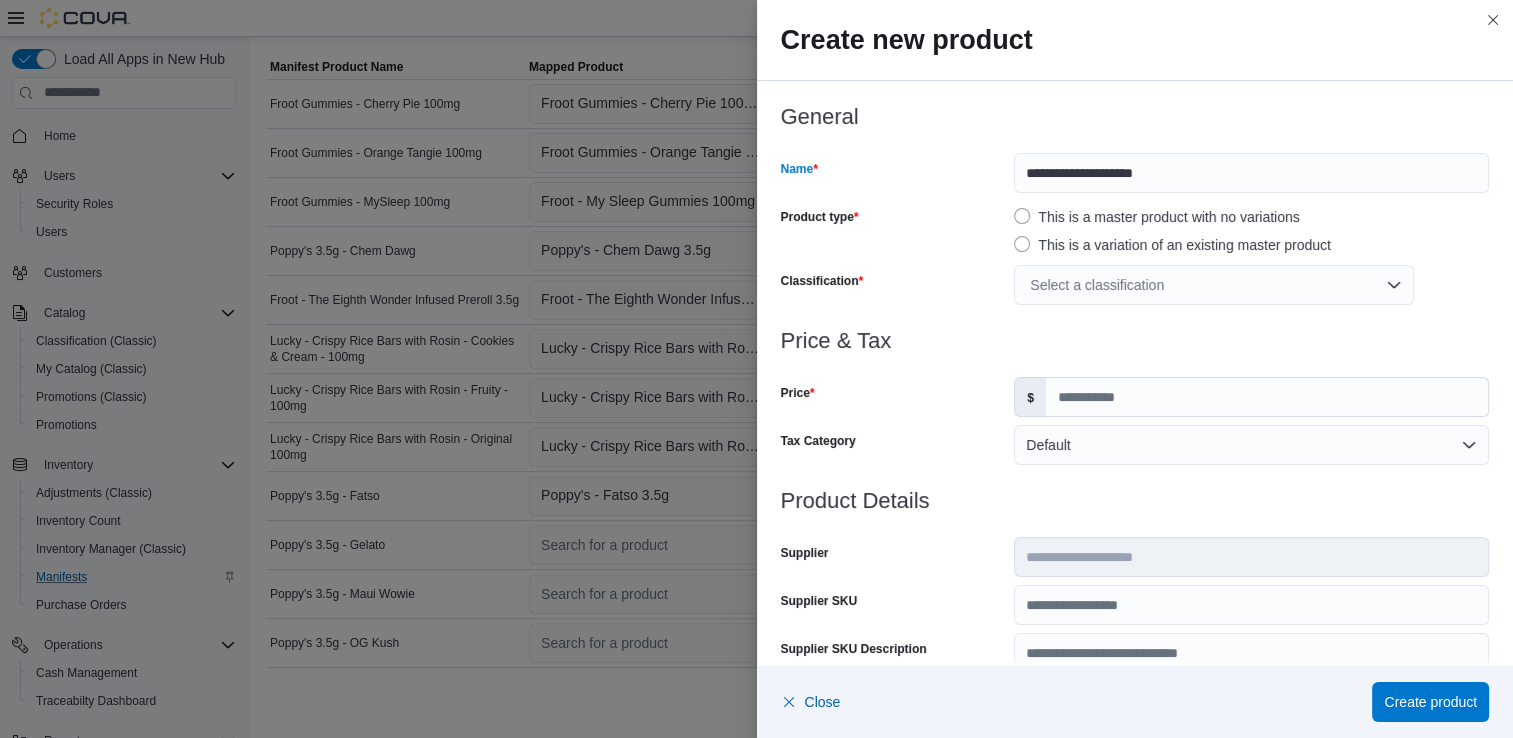click on "Select a classification" at bounding box center [1214, 285] 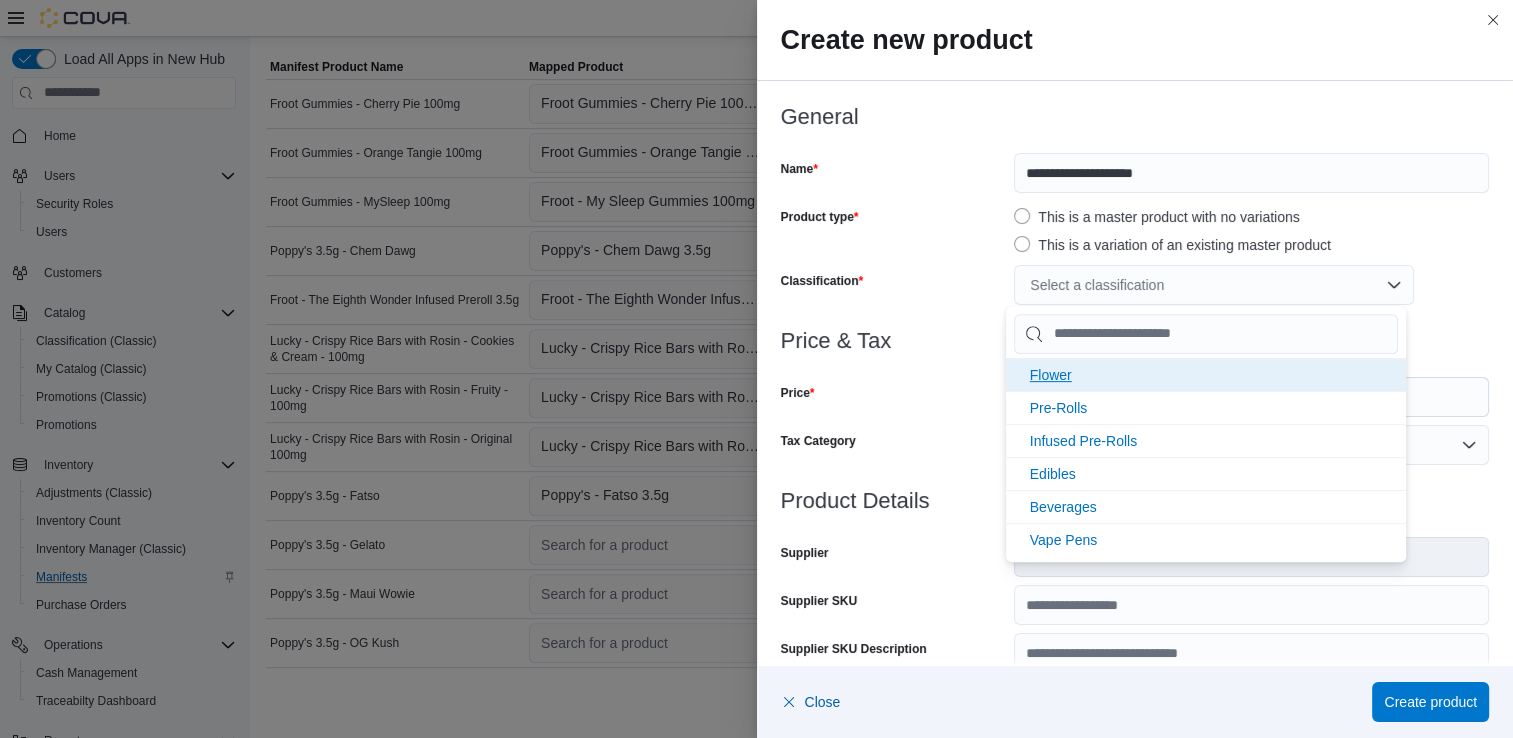click on "Flower" at bounding box center (1051, 375) 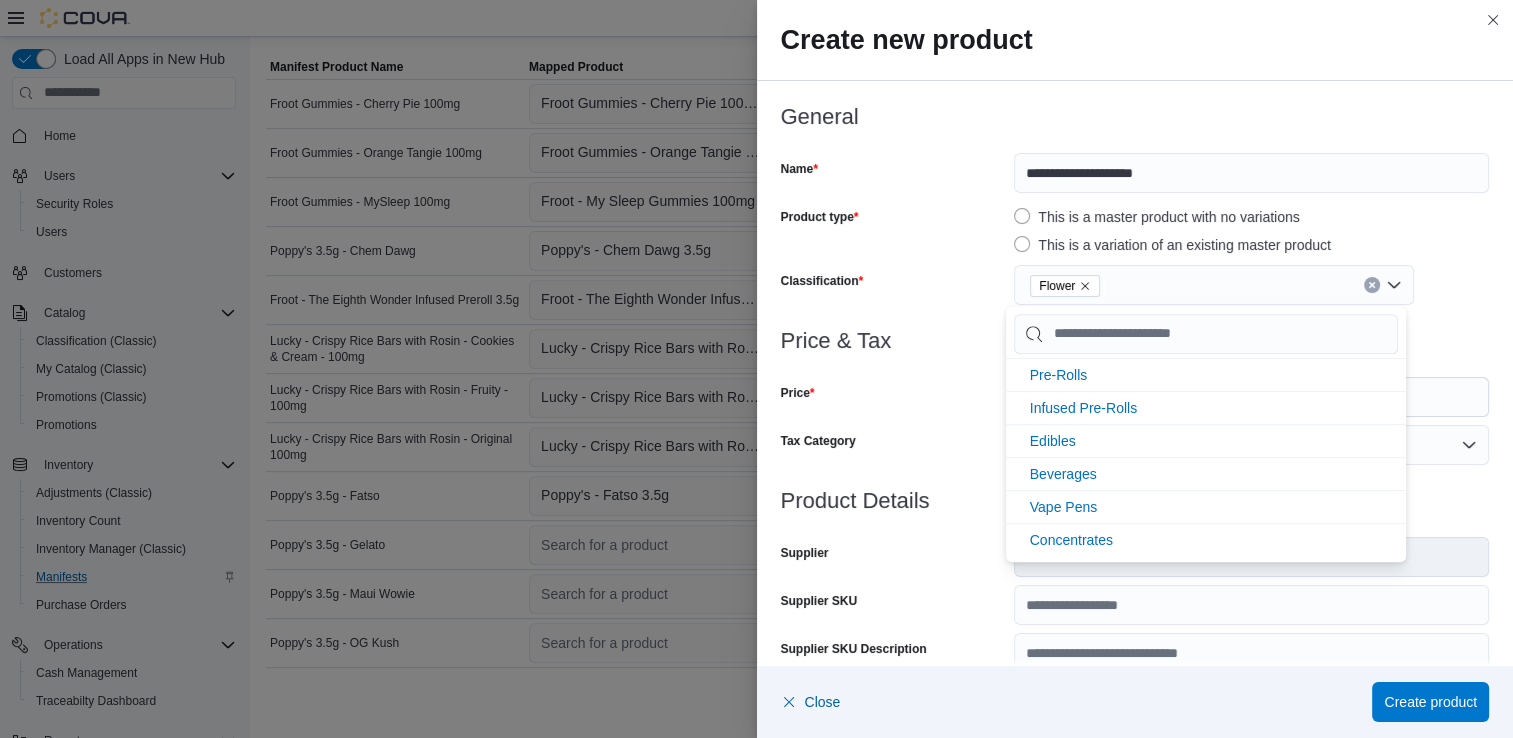 scroll, scrollTop: 0, scrollLeft: 0, axis: both 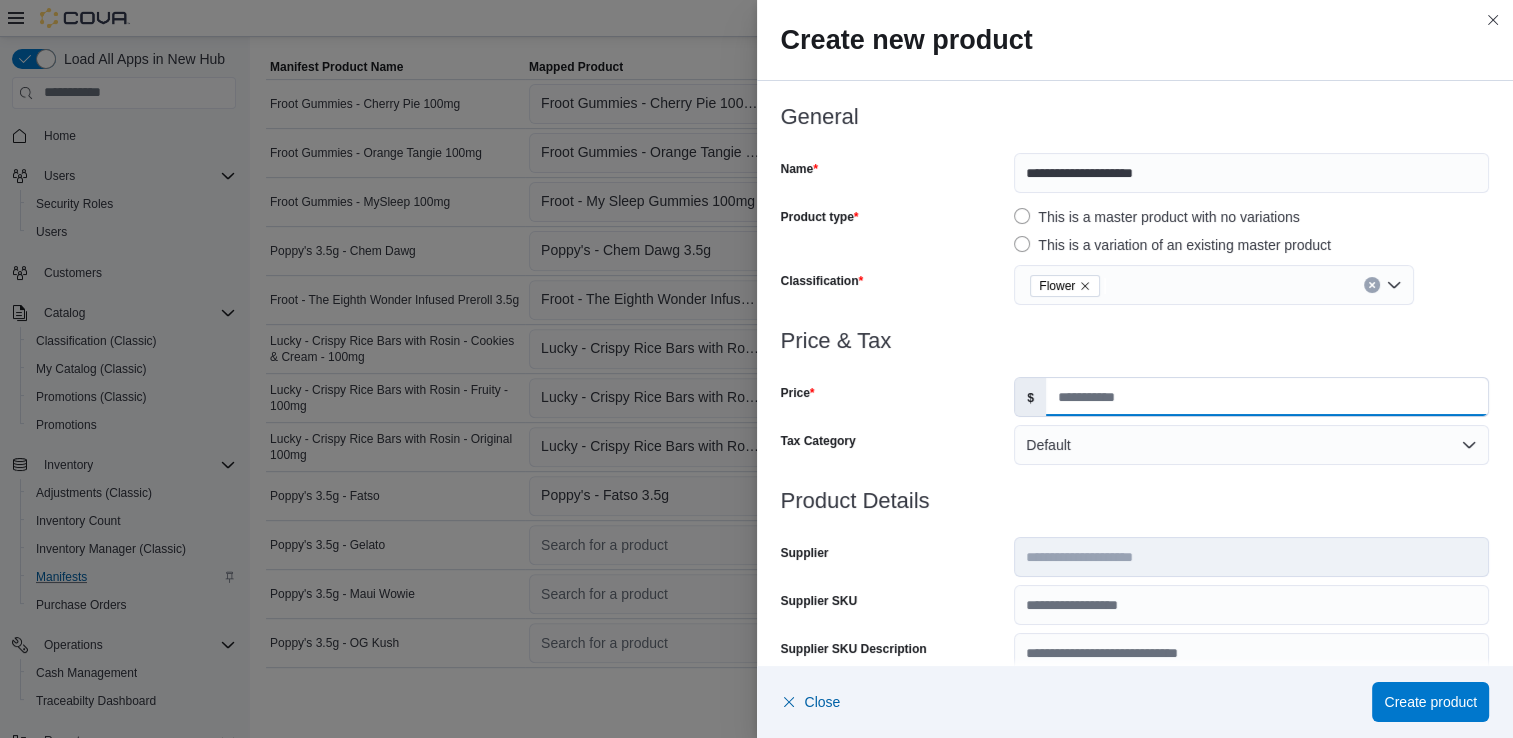 click on "Price" at bounding box center [1267, 397] 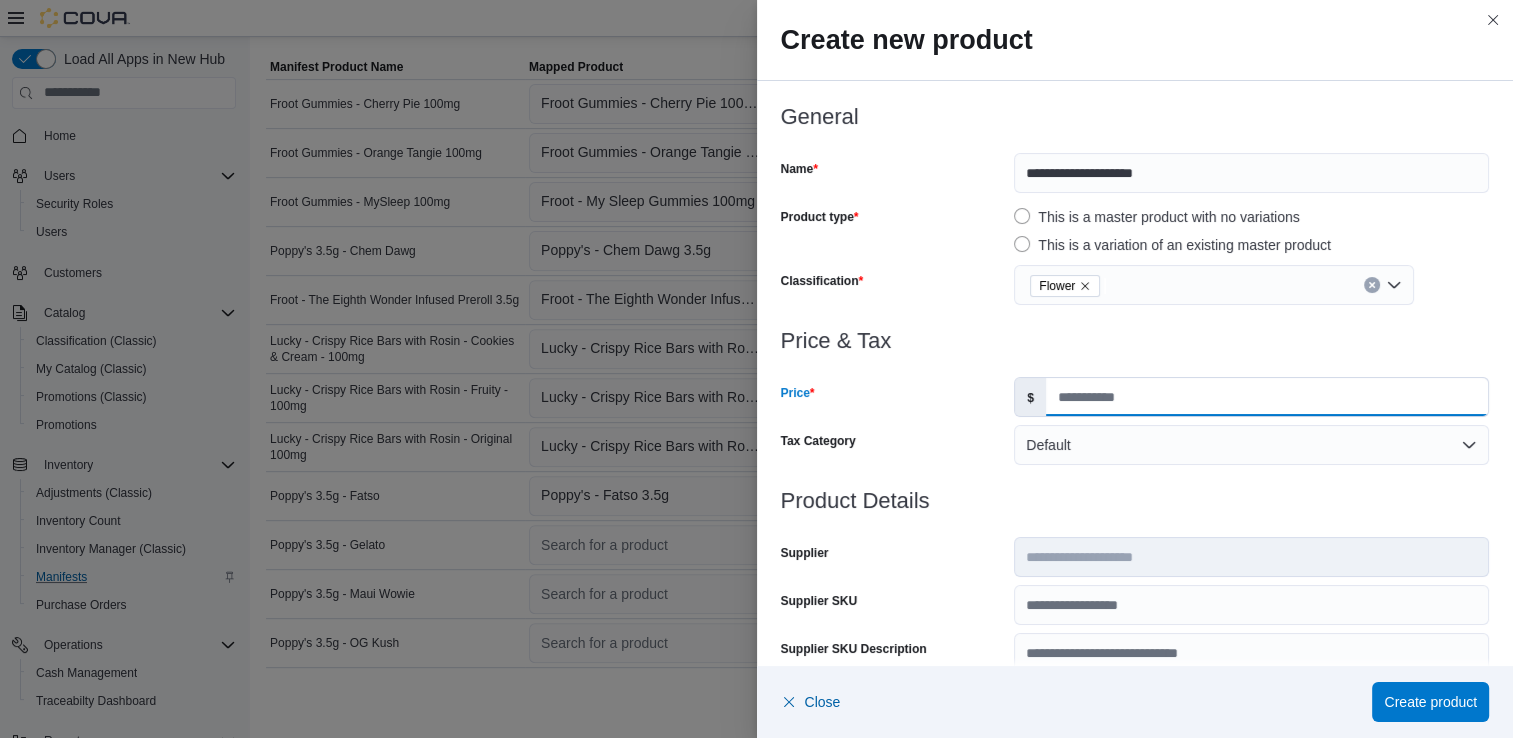 type on "*****" 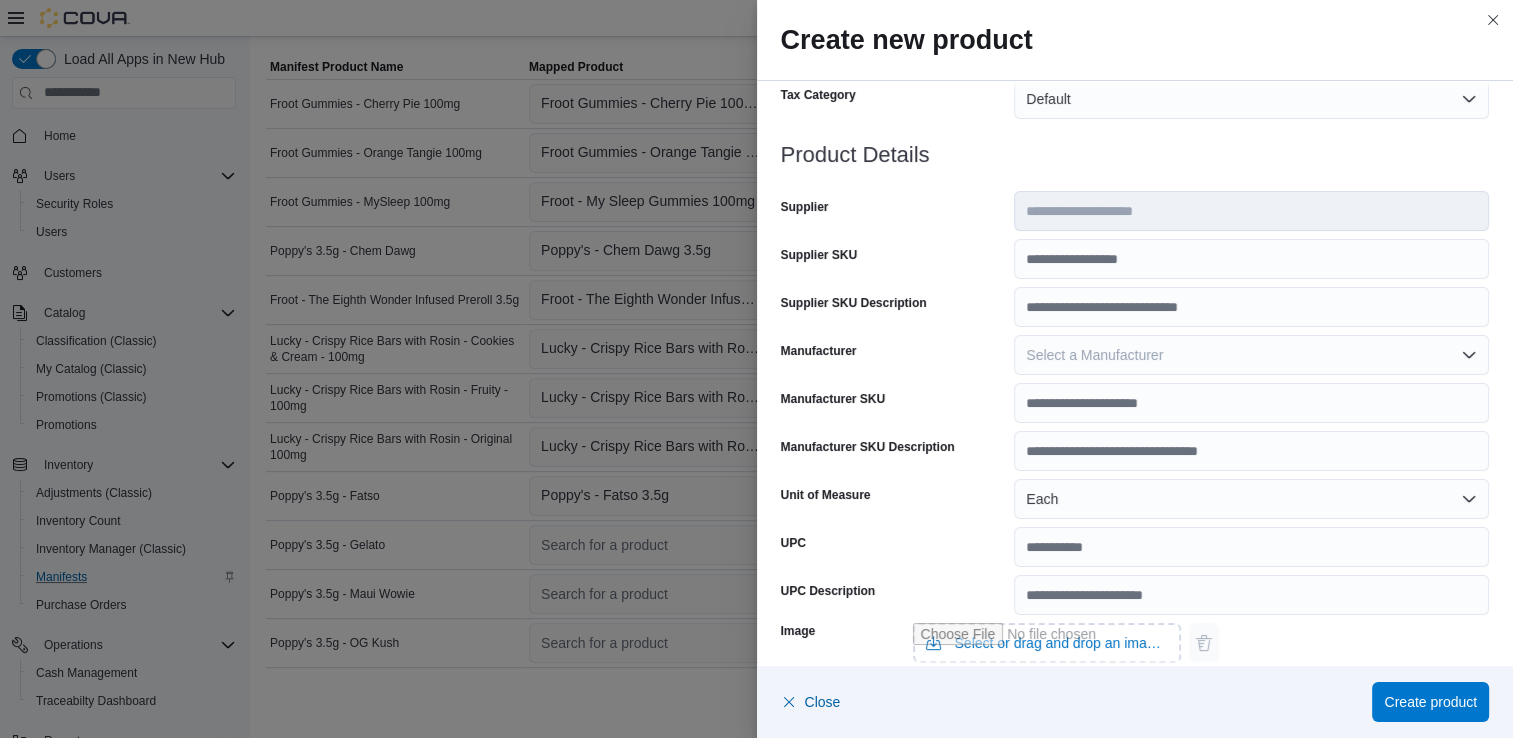 scroll, scrollTop: 348, scrollLeft: 0, axis: vertical 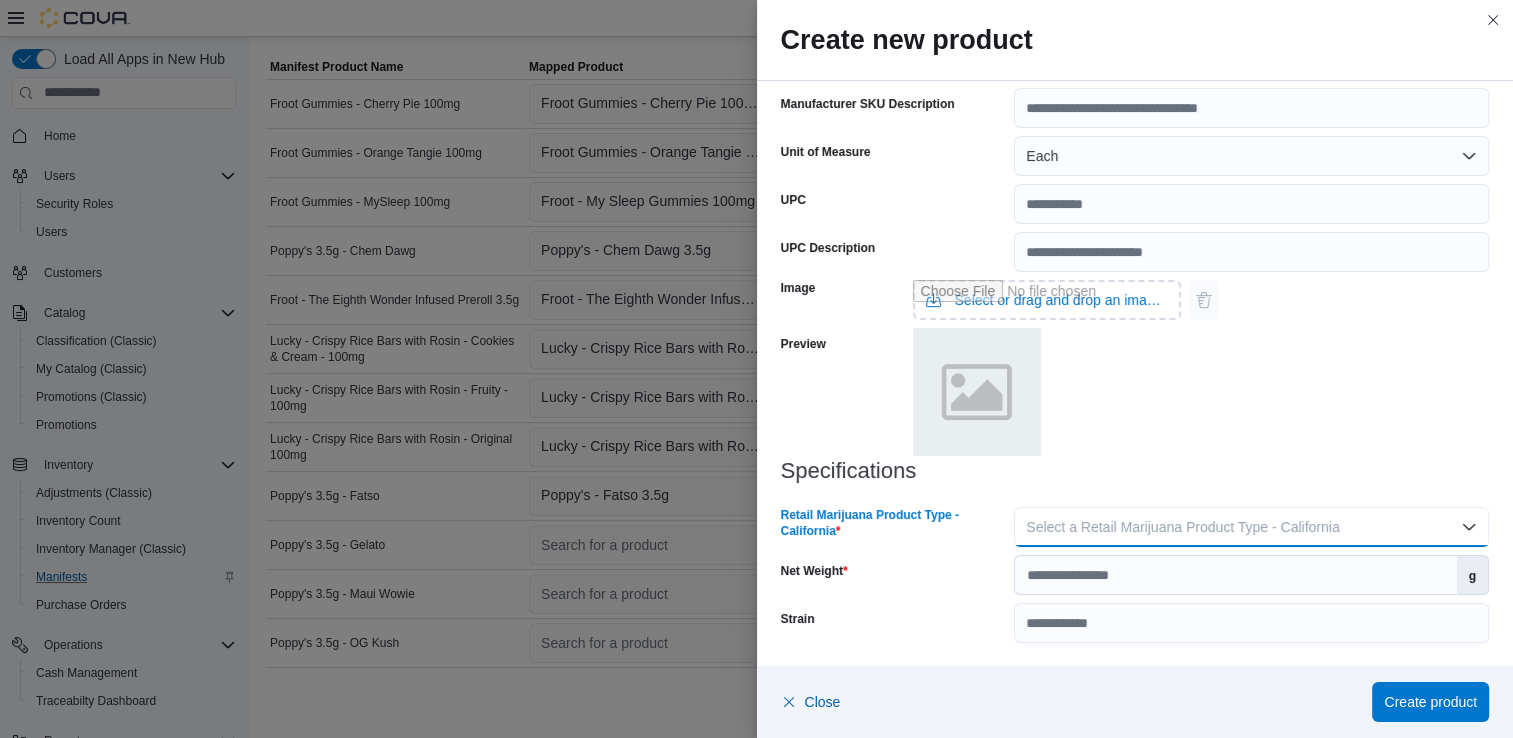 click on "Select a Retail Marijuana Product Type - California" at bounding box center (1251, 527) 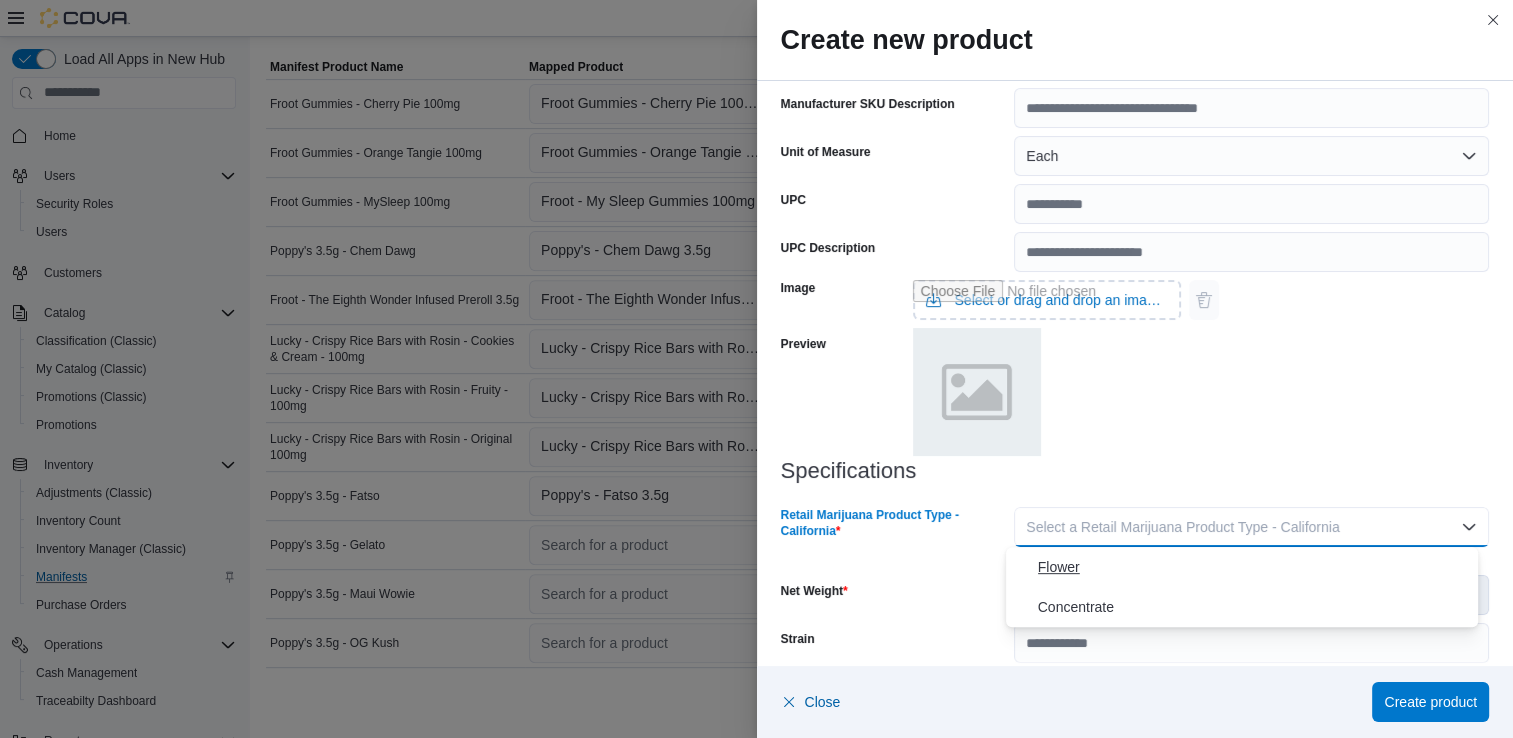 click on "Flower" at bounding box center [1254, 567] 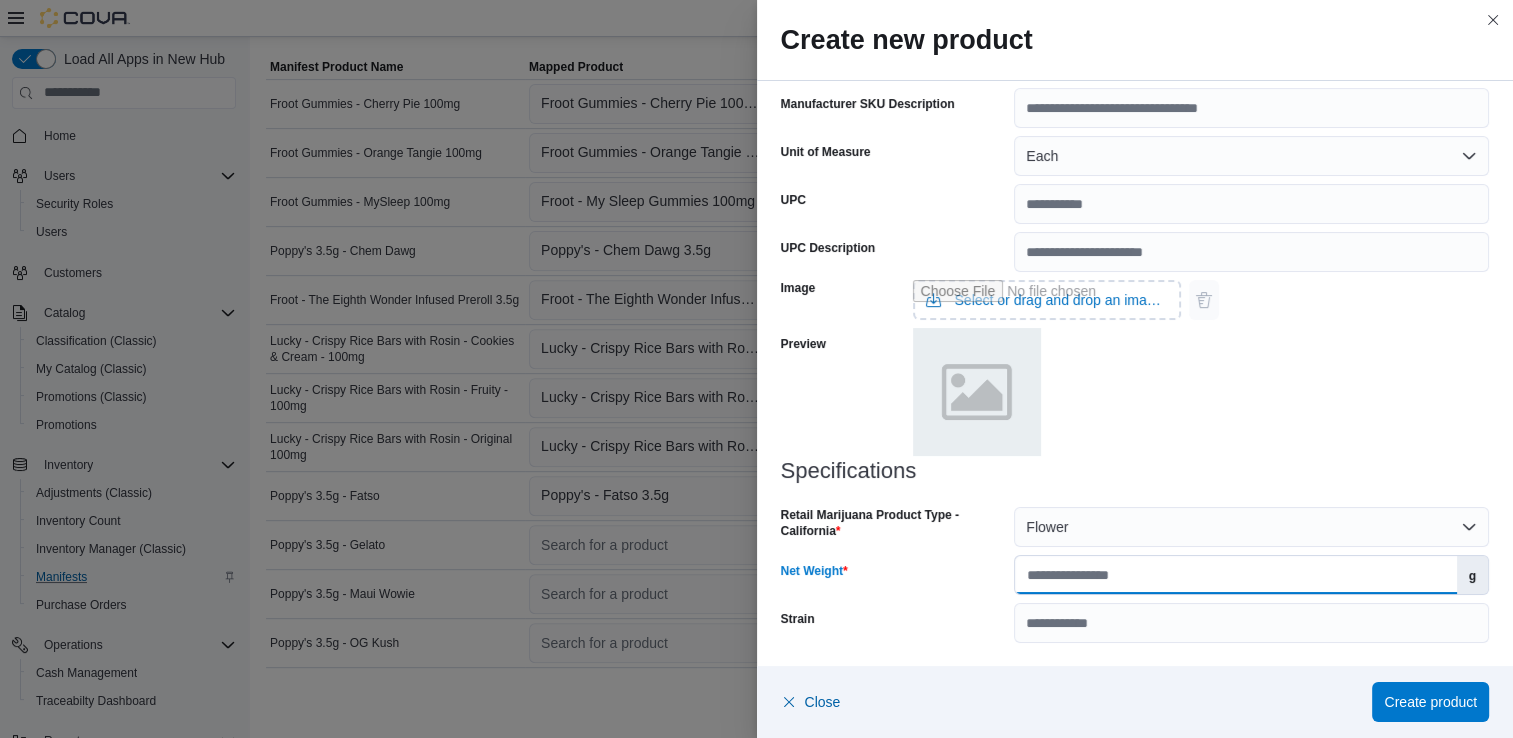 click on "Net Weight" at bounding box center [1235, 575] 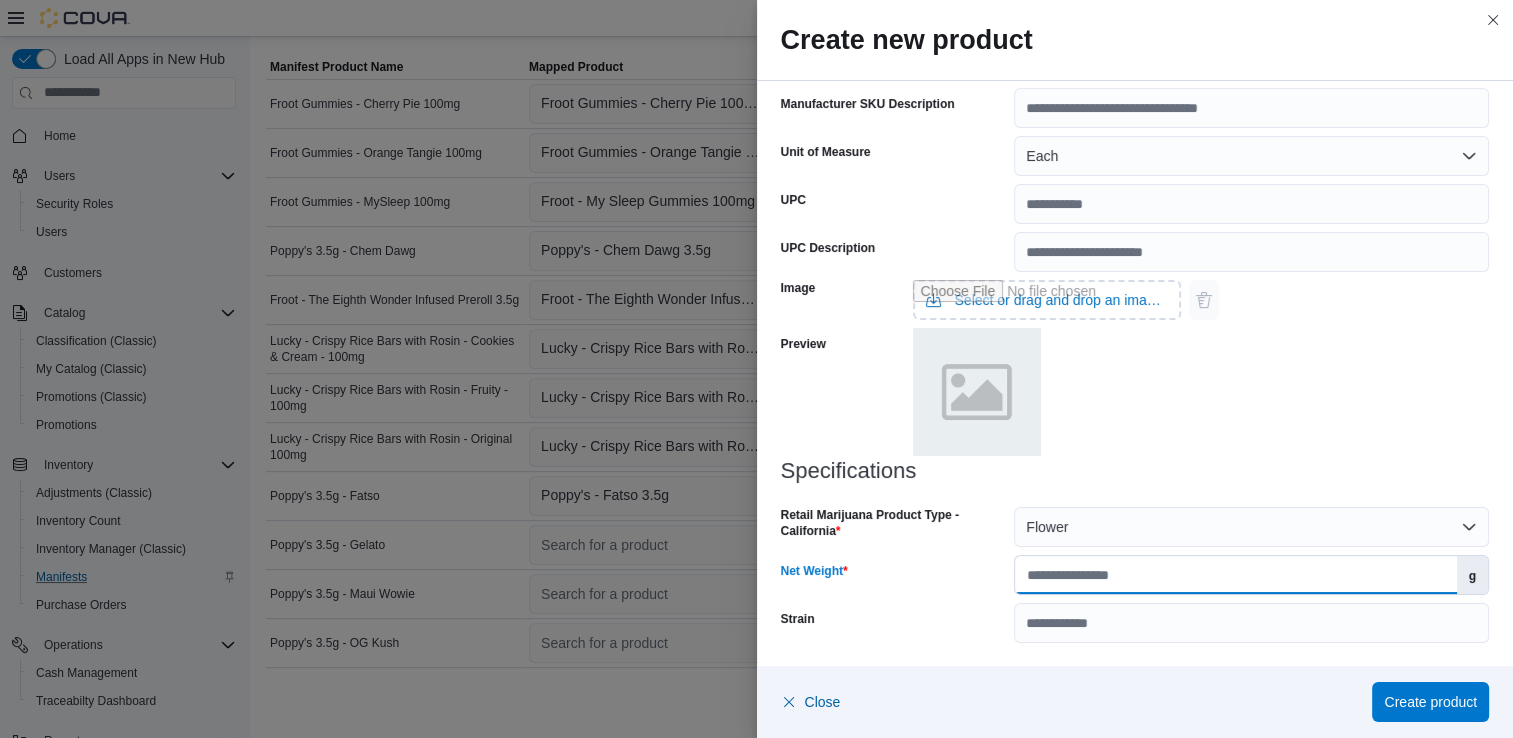 type on "***" 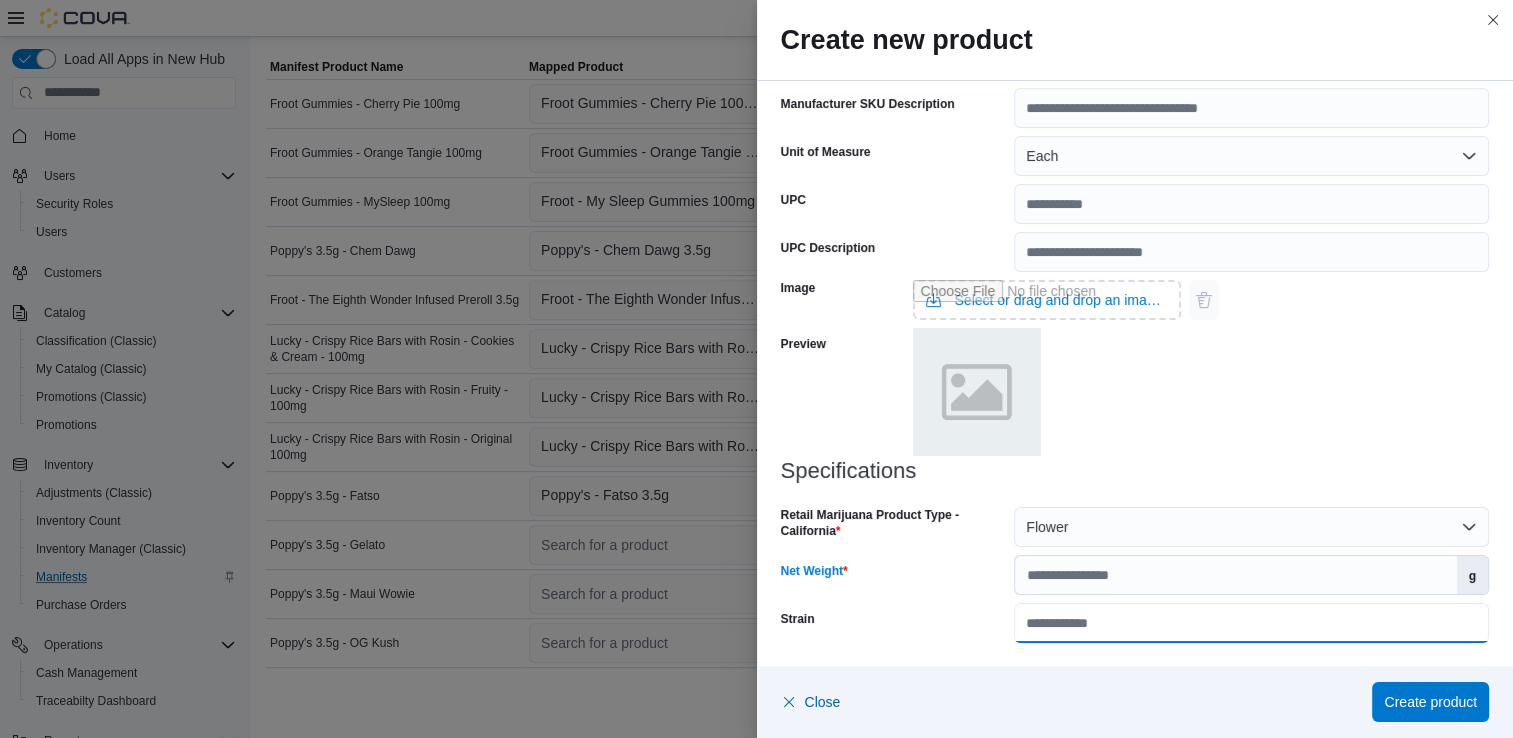click on "Strain" at bounding box center (1251, 623) 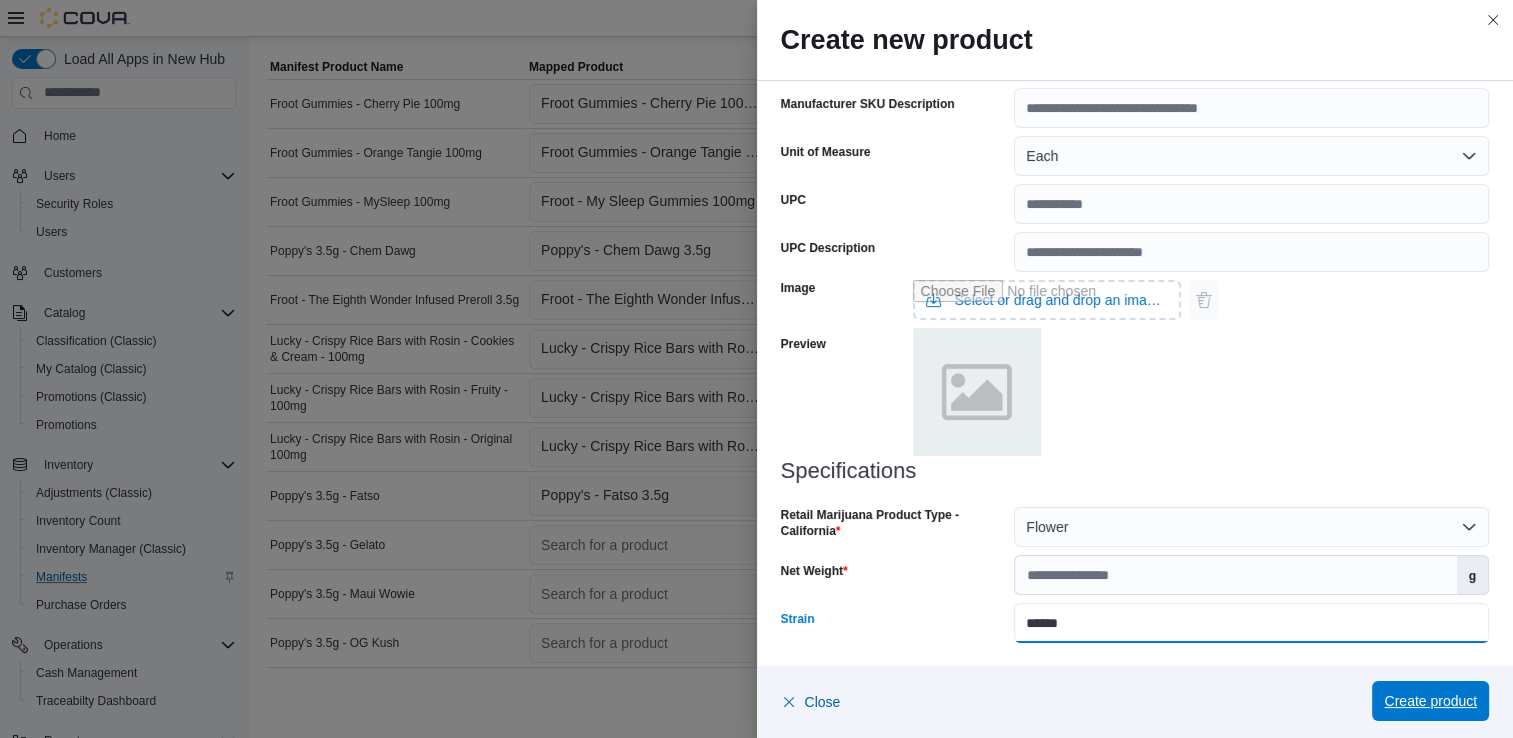 type on "******" 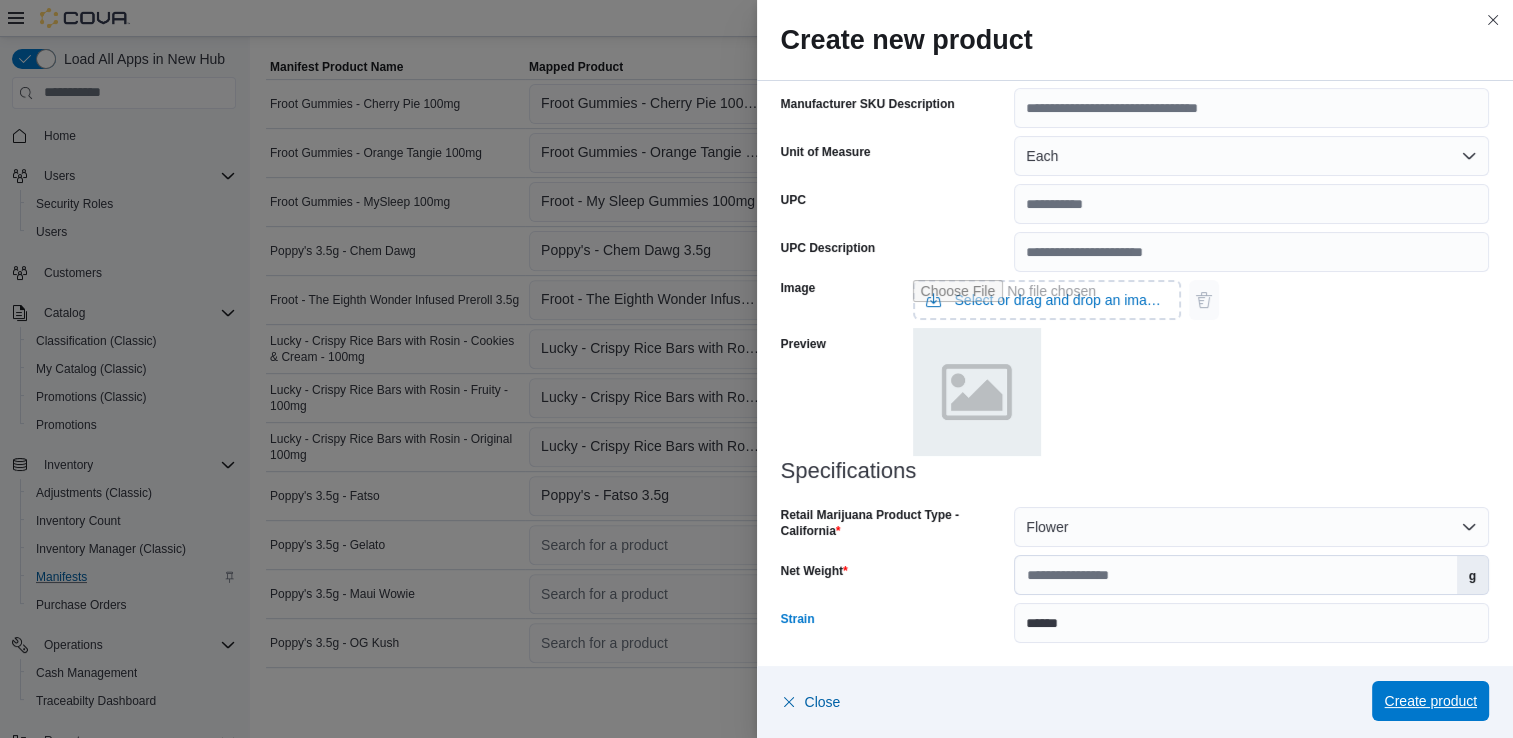 click on "Create product" at bounding box center (1430, 701) 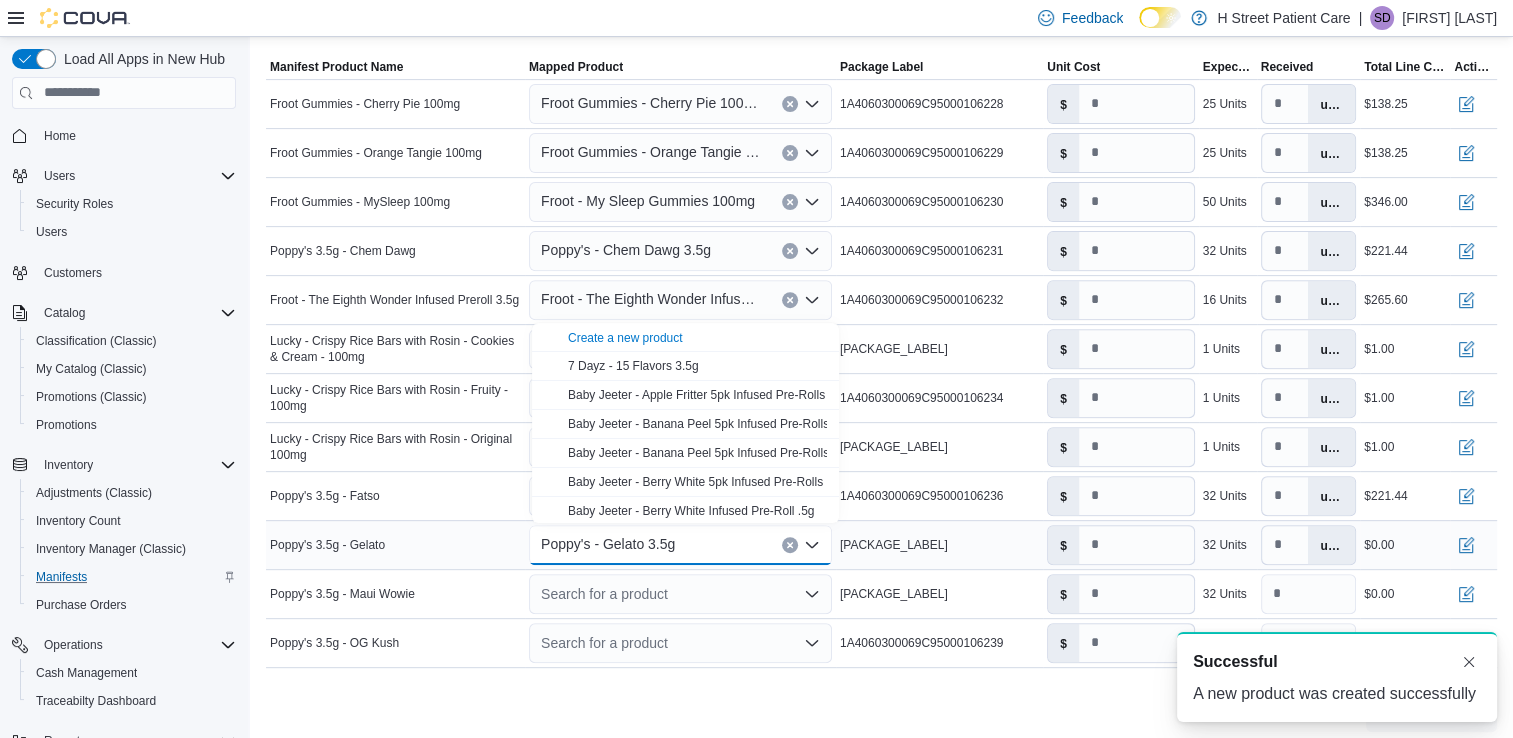 scroll, scrollTop: 0, scrollLeft: 0, axis: both 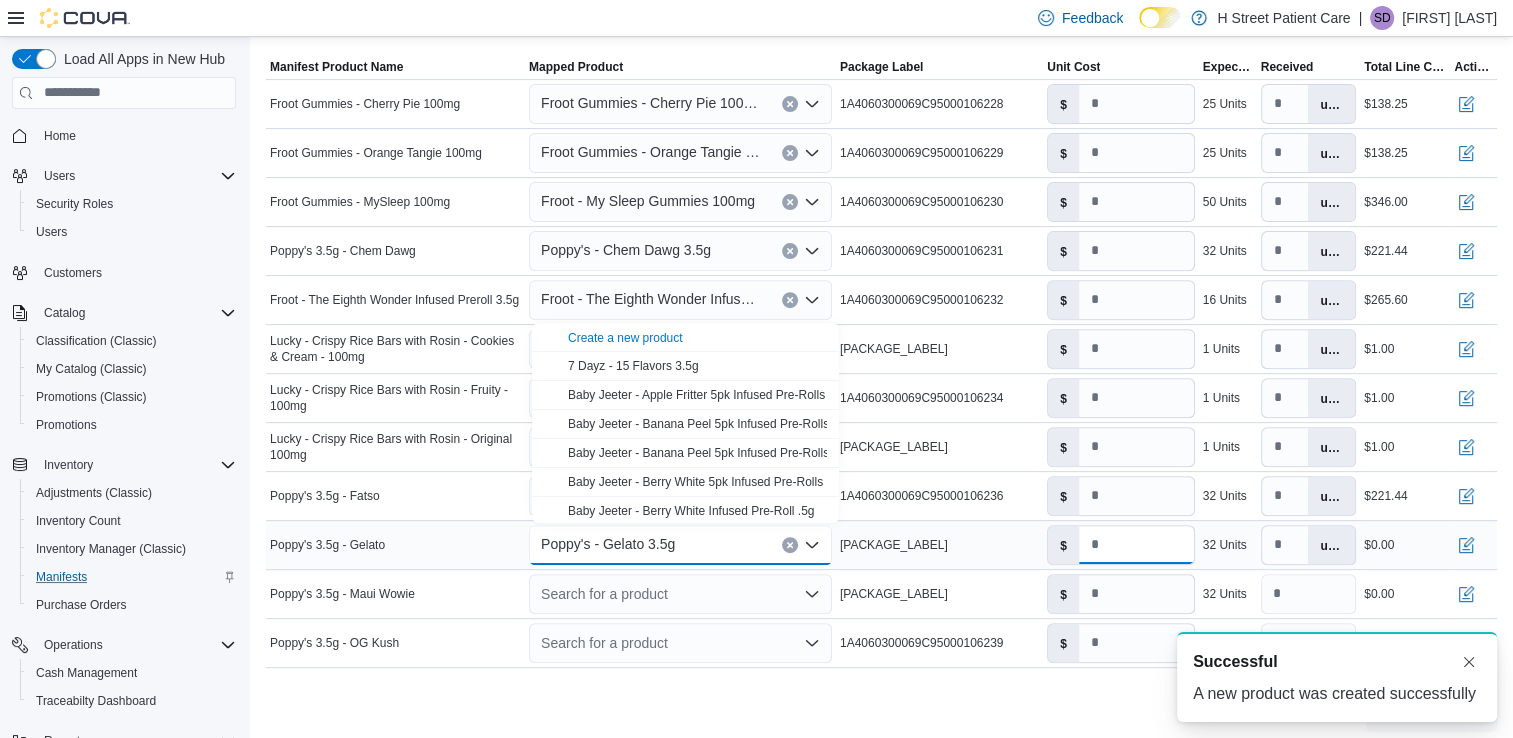 click on "*" at bounding box center [1136, 545] 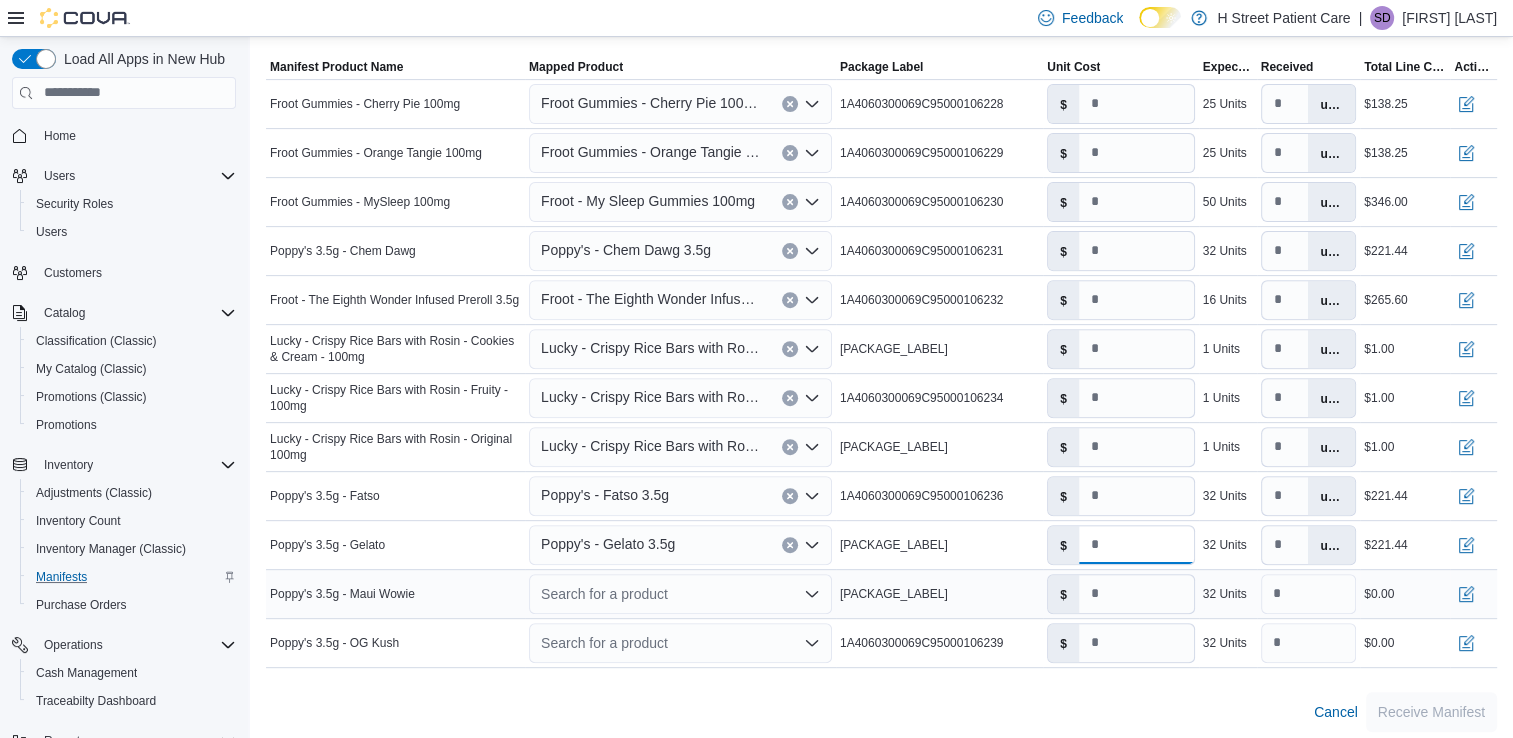 type on "****" 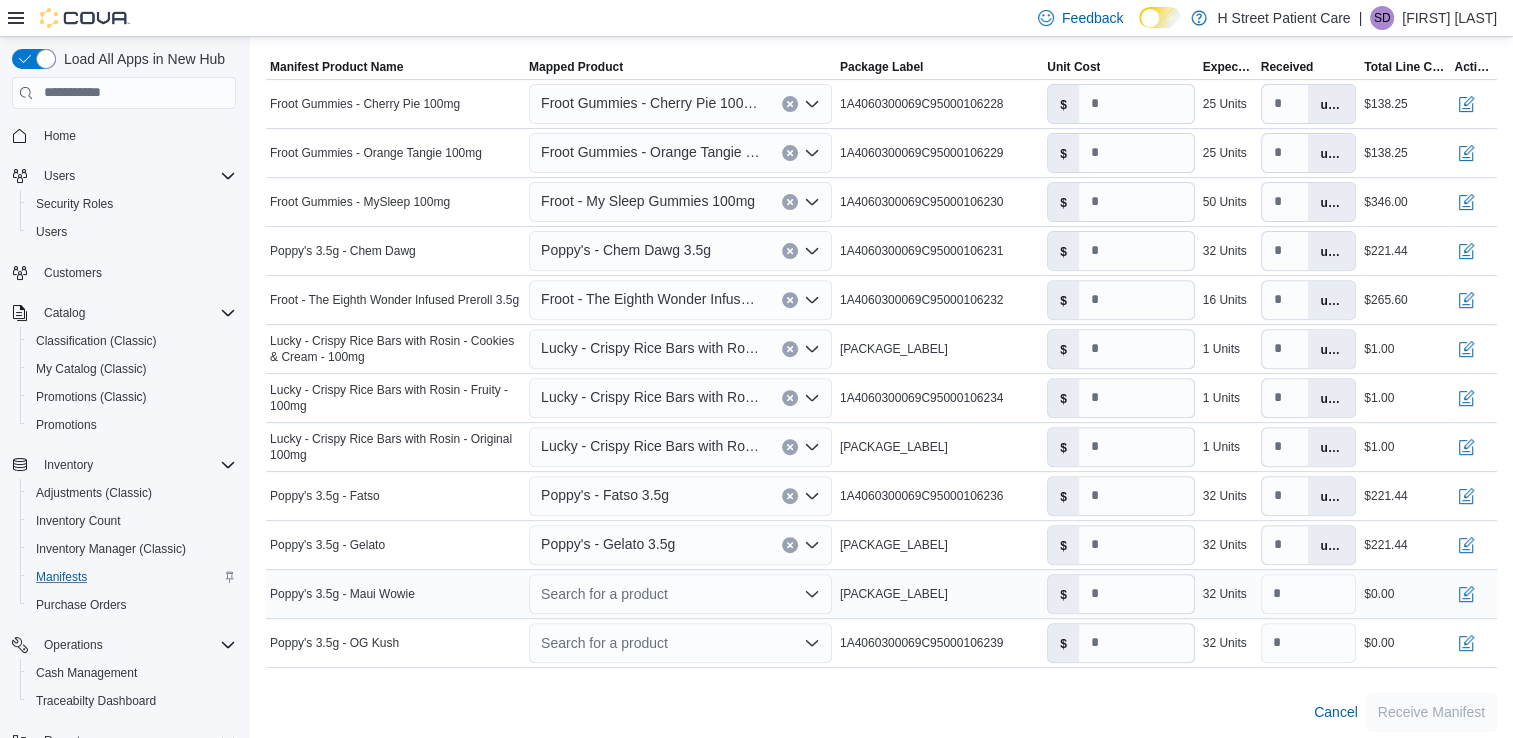 click on "Search for a product" at bounding box center [680, 594] 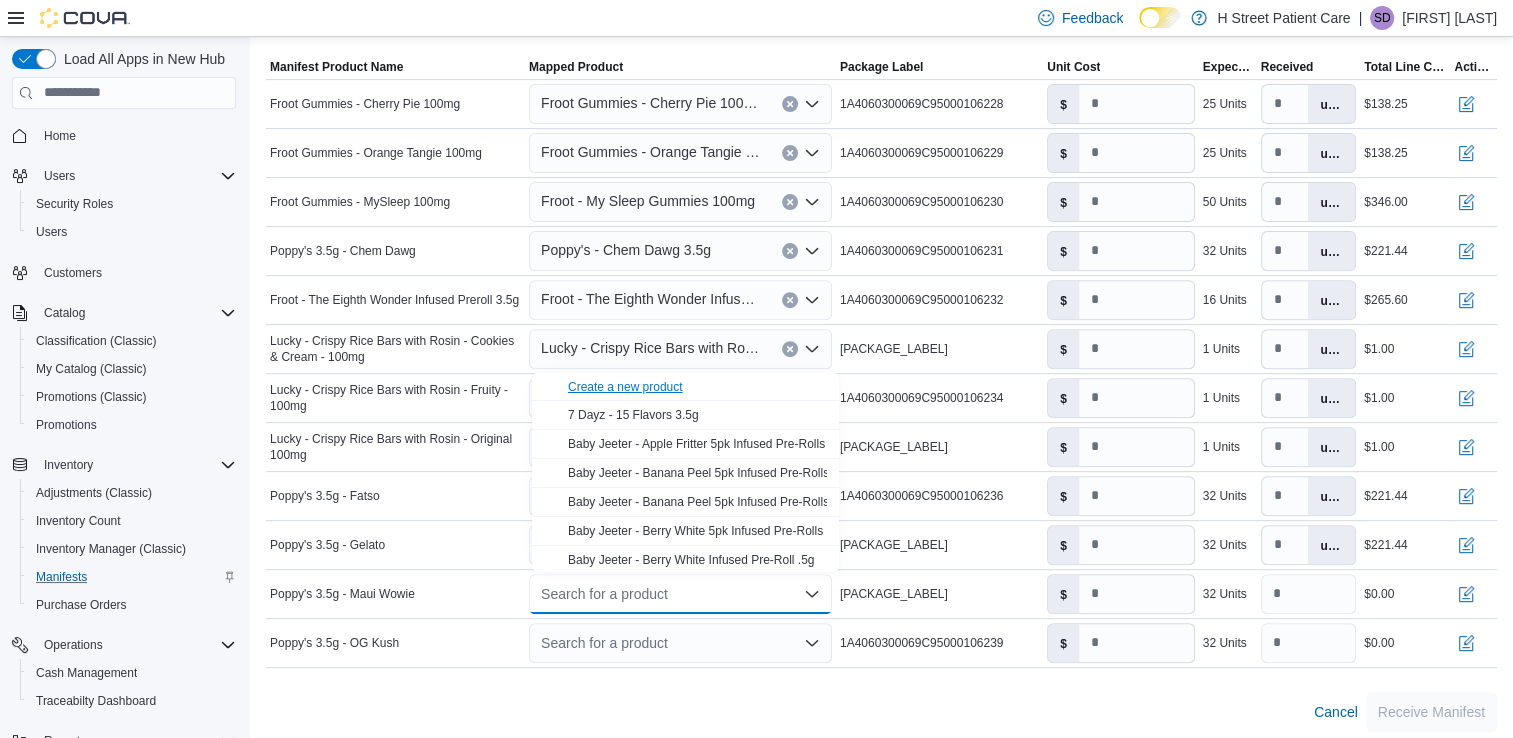 click on "Create a new product" at bounding box center [625, 387] 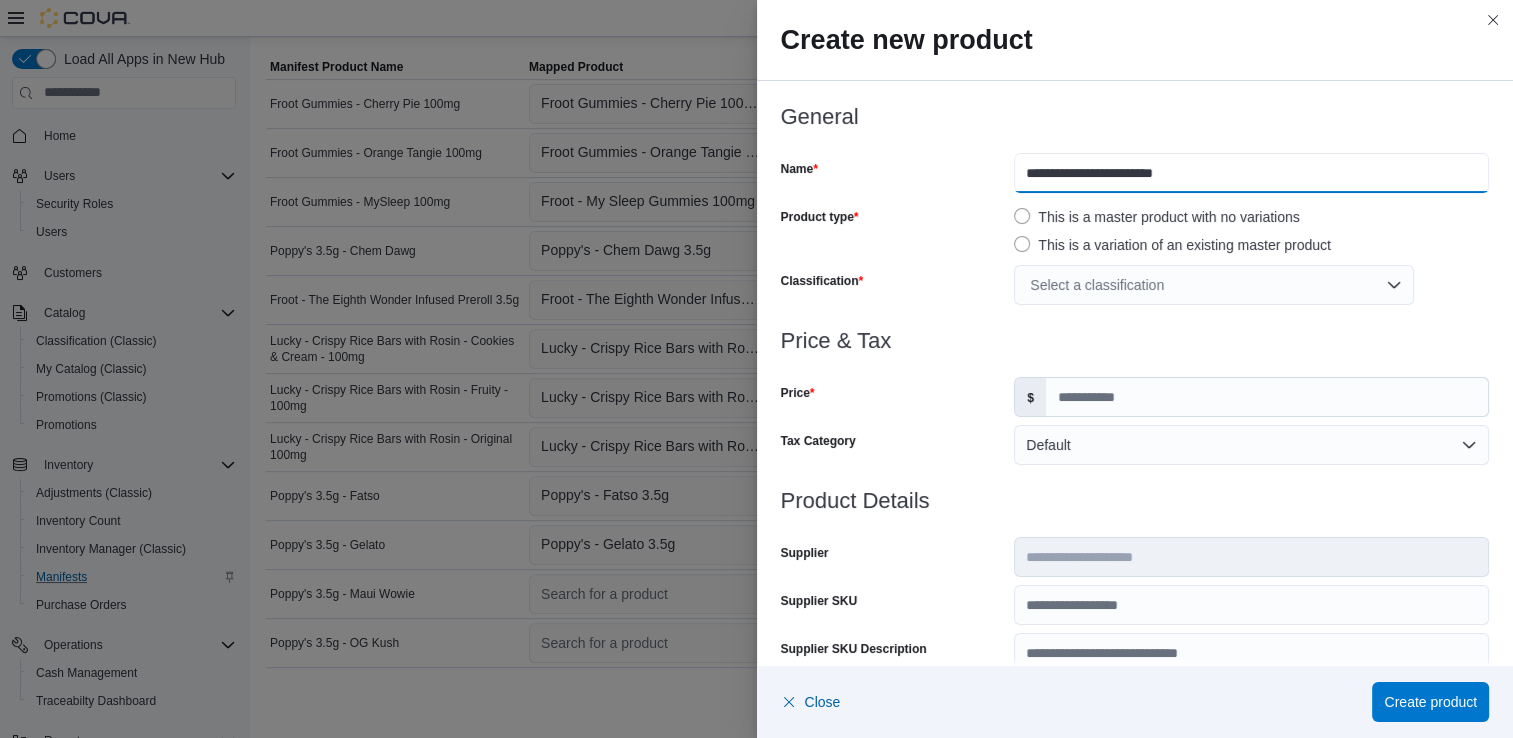 click on "**********" at bounding box center [1251, 173] 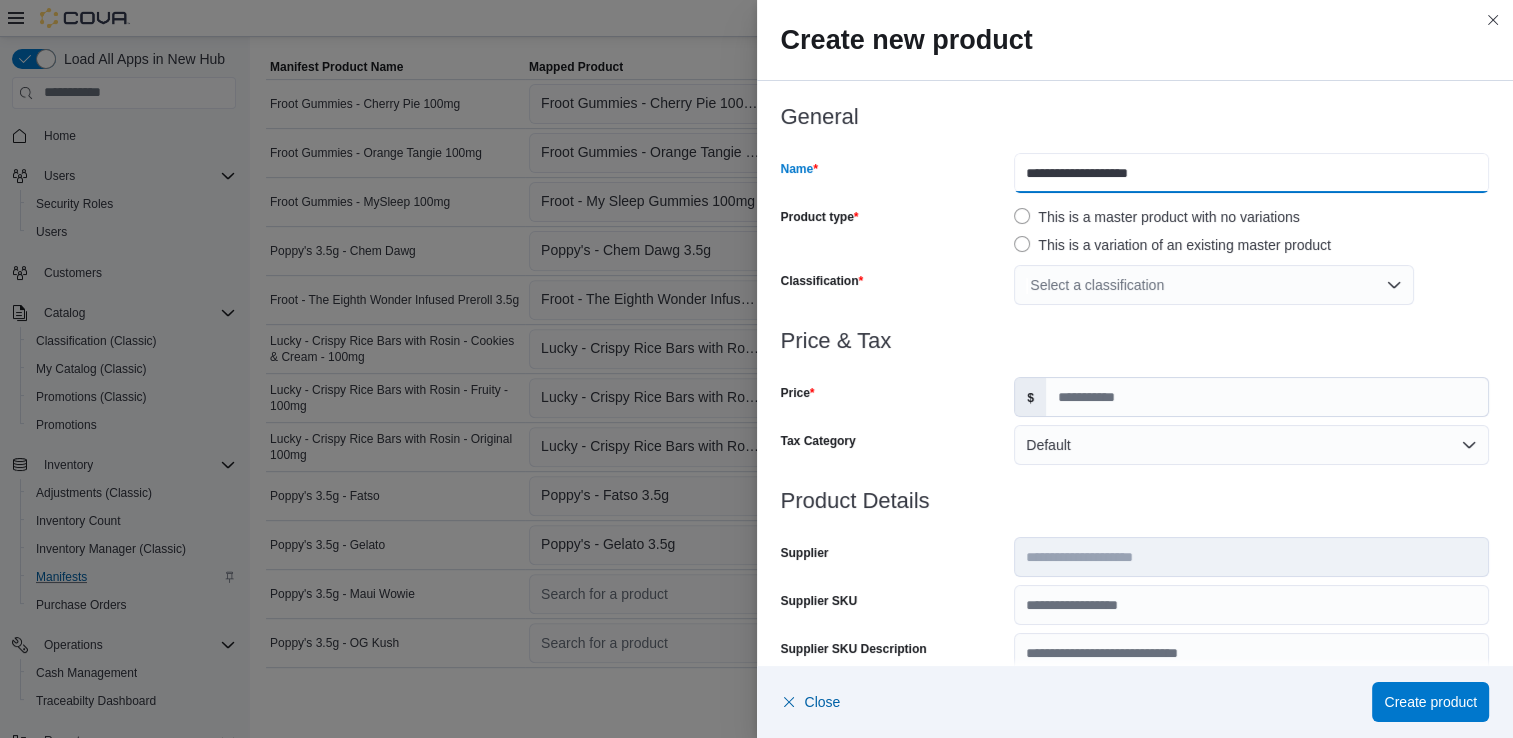 click on "**********" at bounding box center [1251, 173] 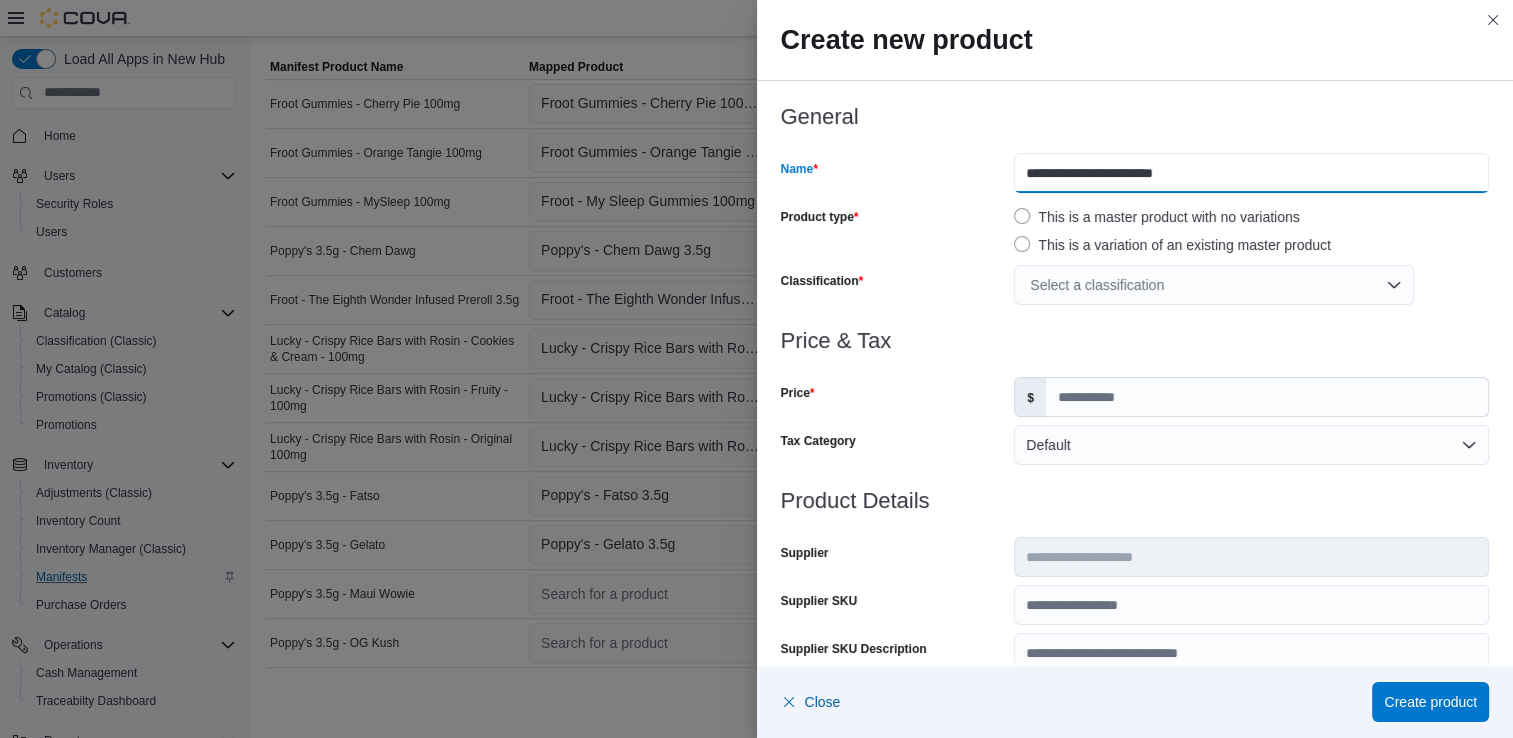 type on "**********" 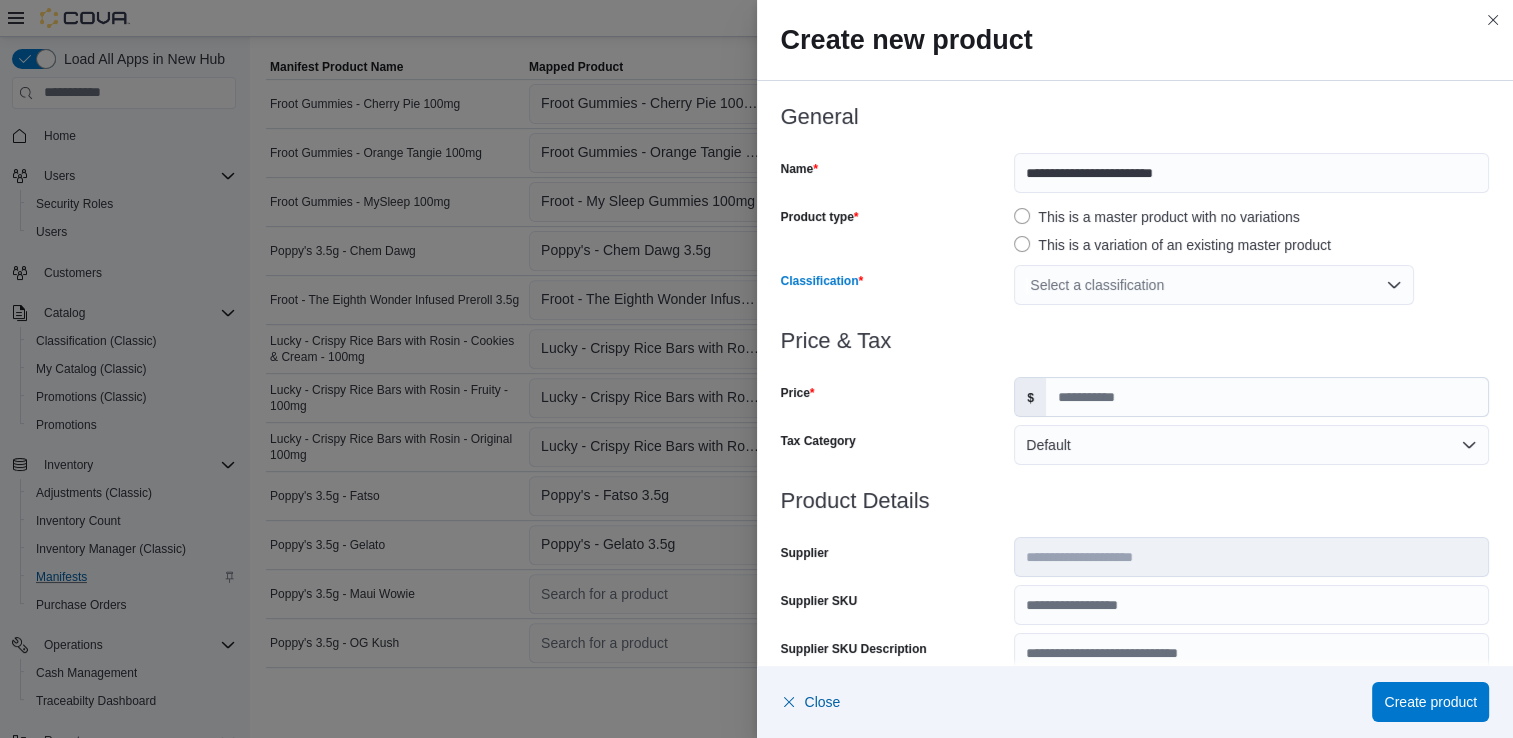 click on "Select a classification" at bounding box center [1214, 285] 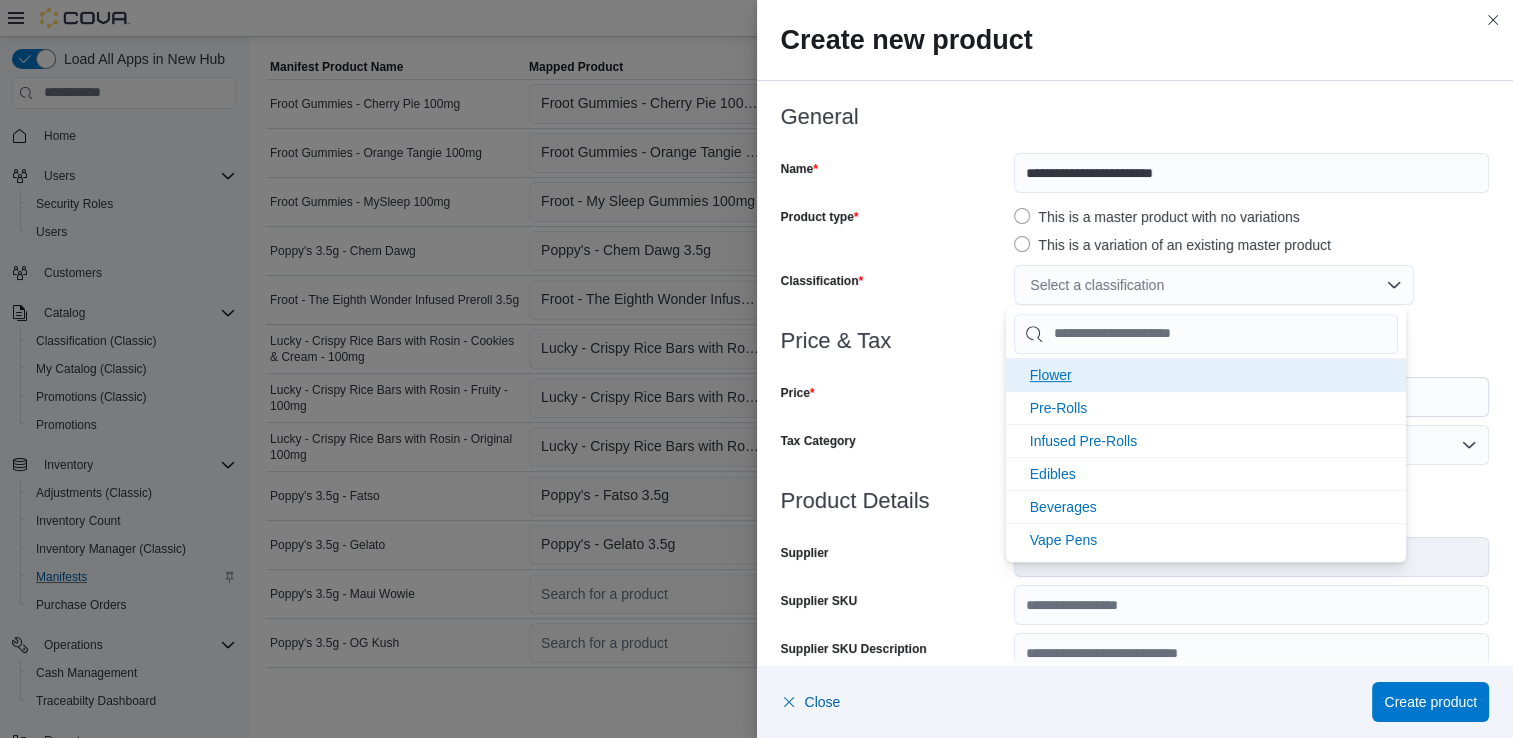 click on "Flower" at bounding box center (1051, 375) 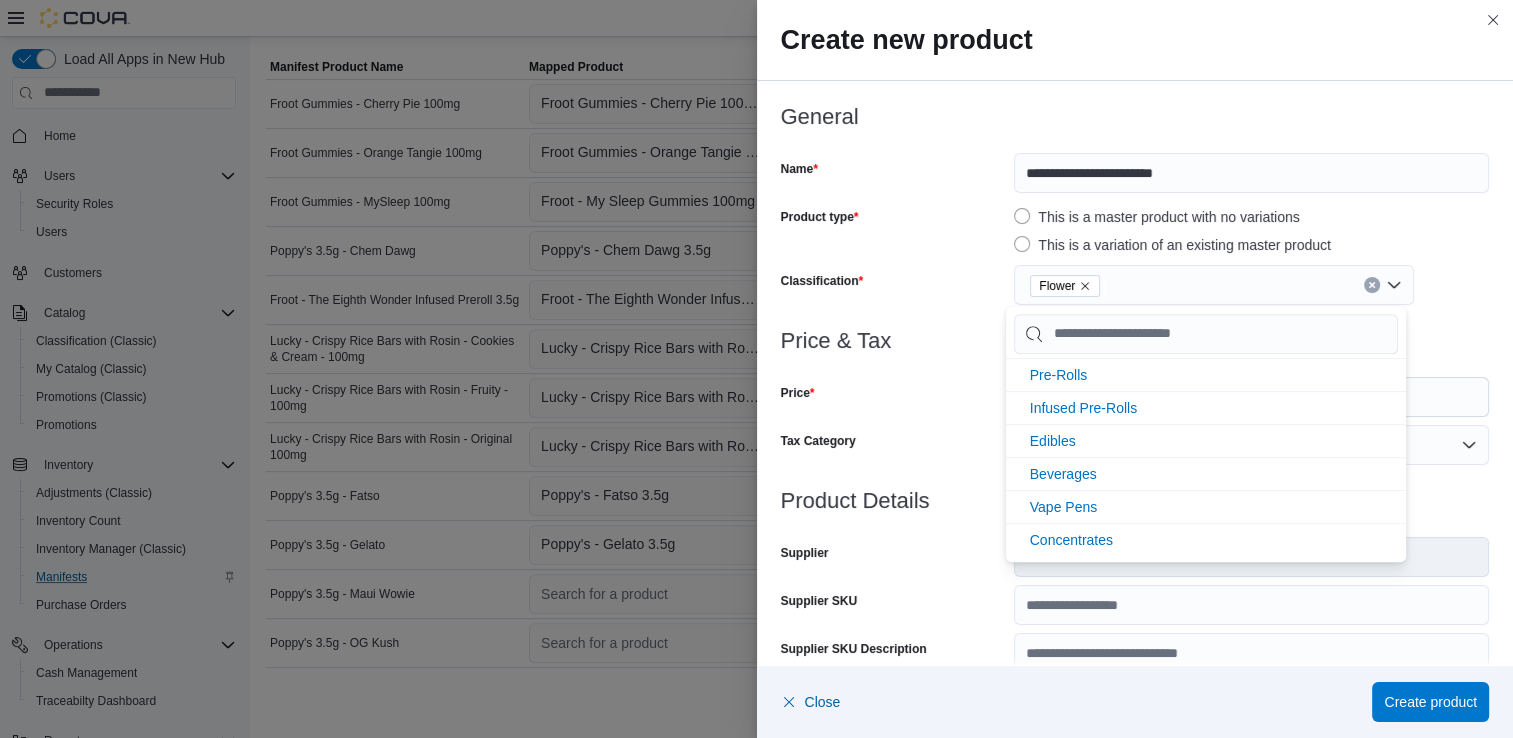 click on "Price & Tax" at bounding box center [1135, 341] 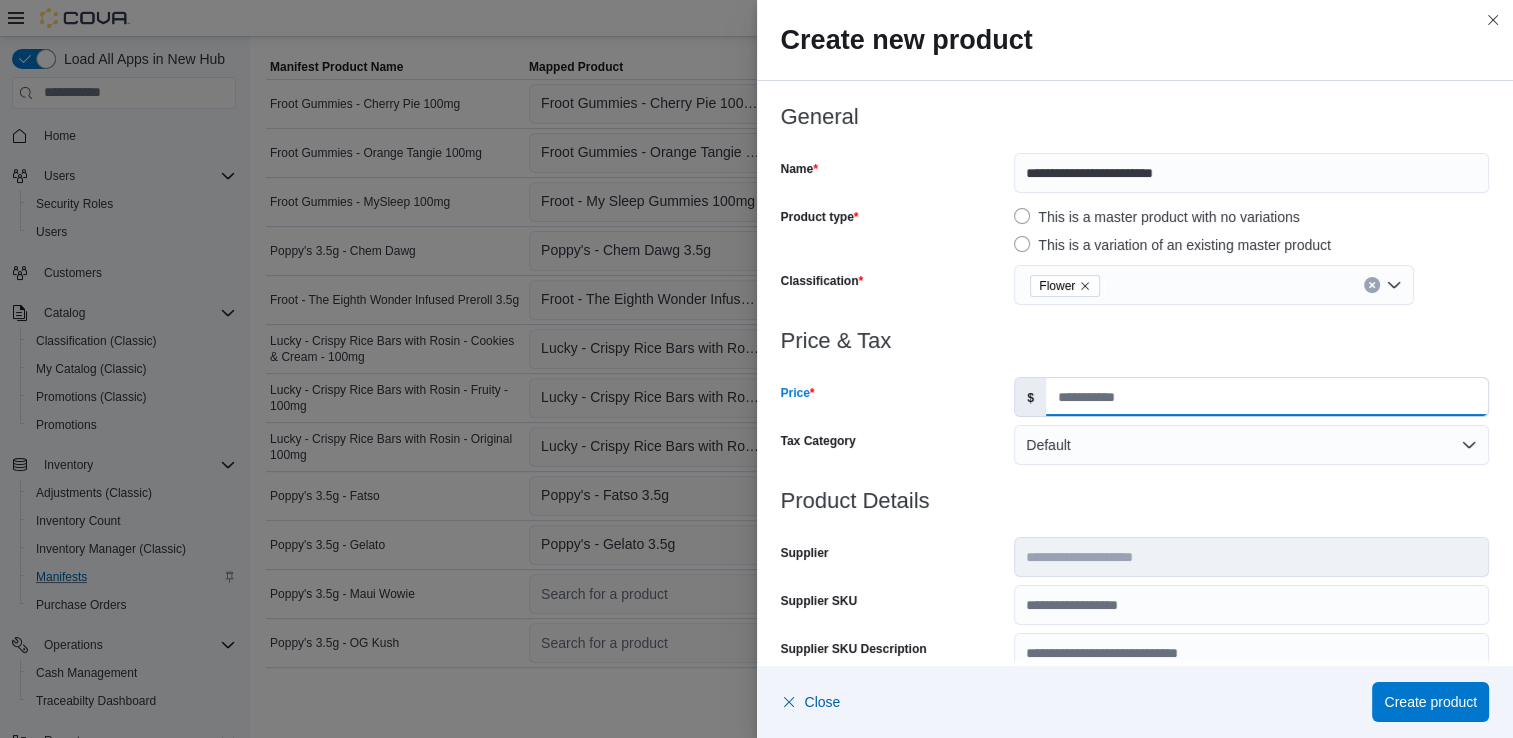 click on "Price" at bounding box center [1267, 397] 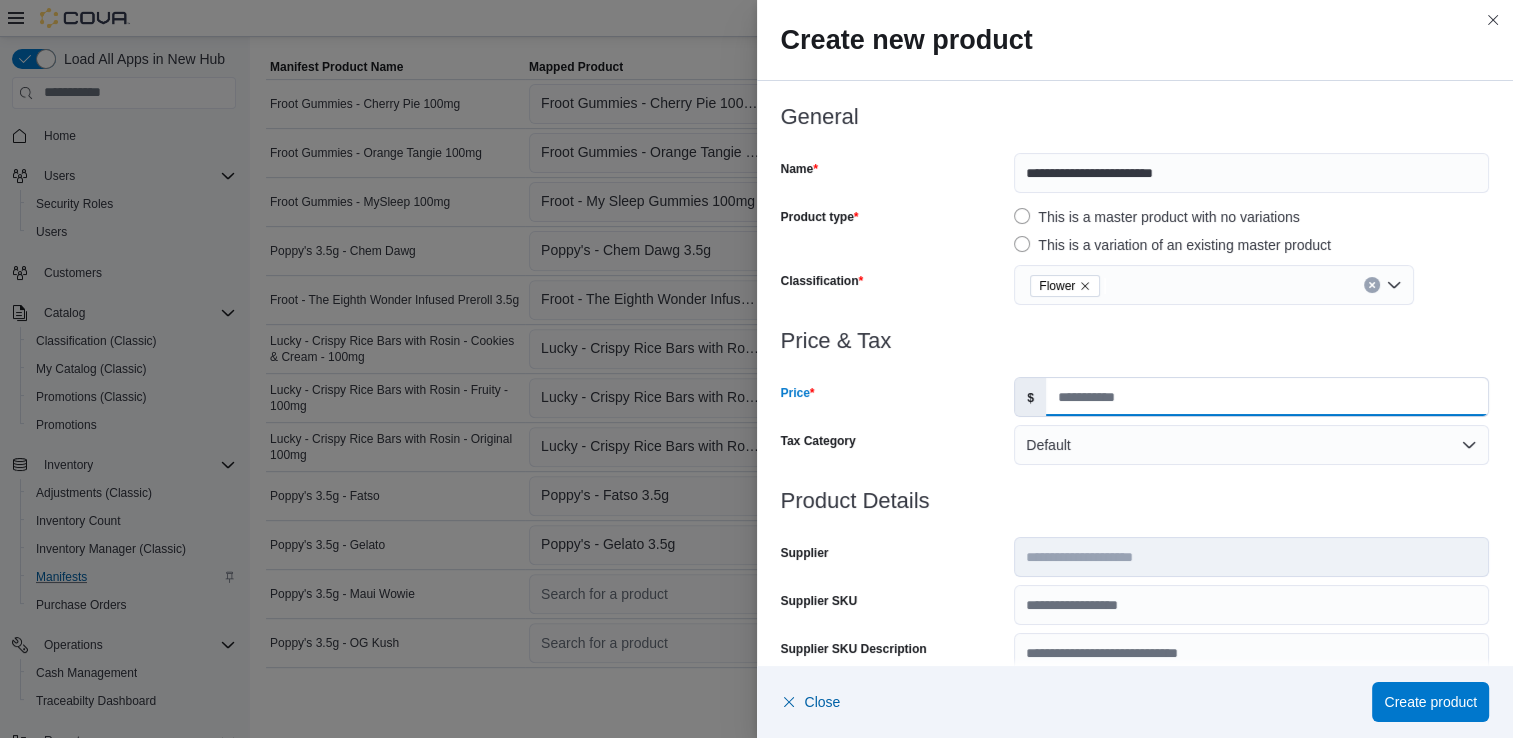 type on "*****" 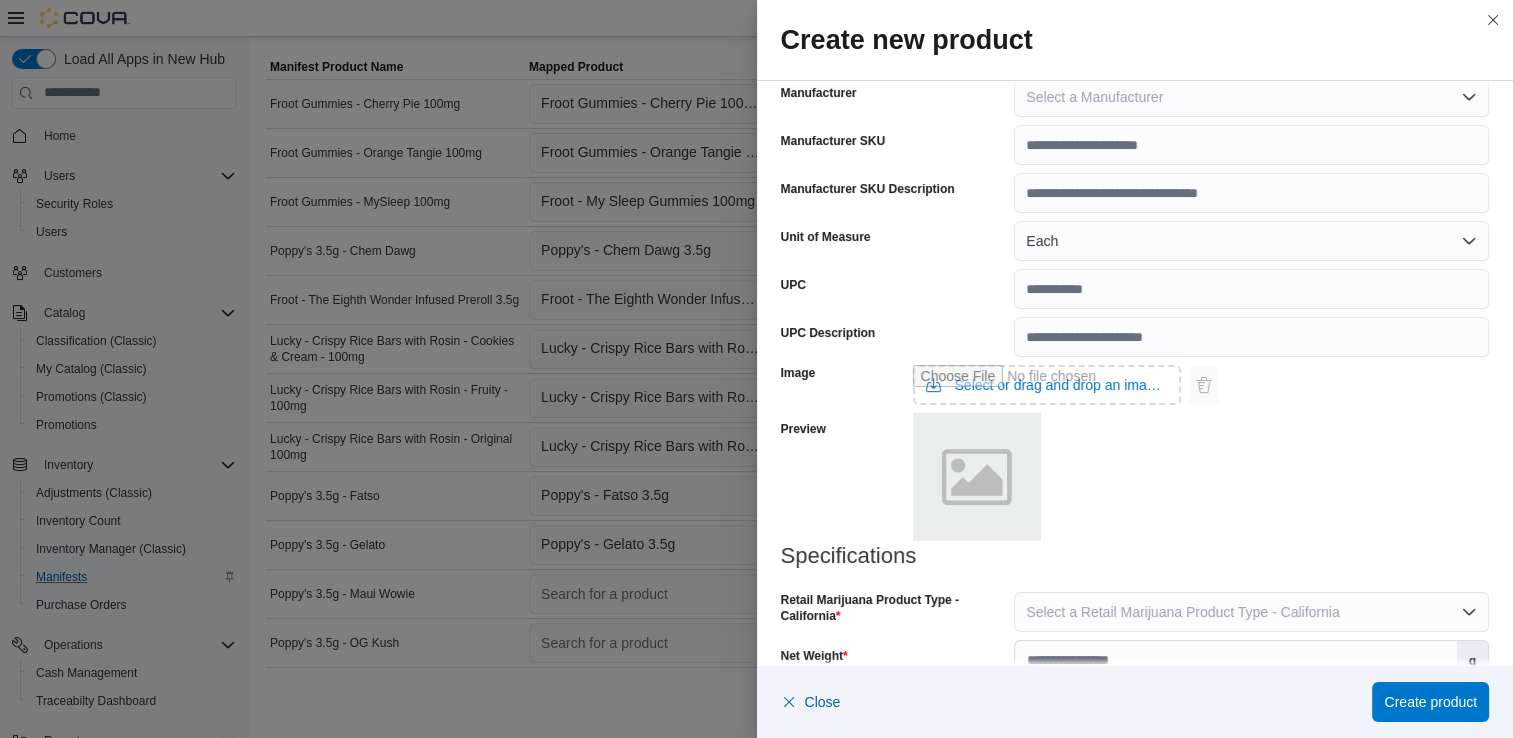 scroll, scrollTop: 689, scrollLeft: 0, axis: vertical 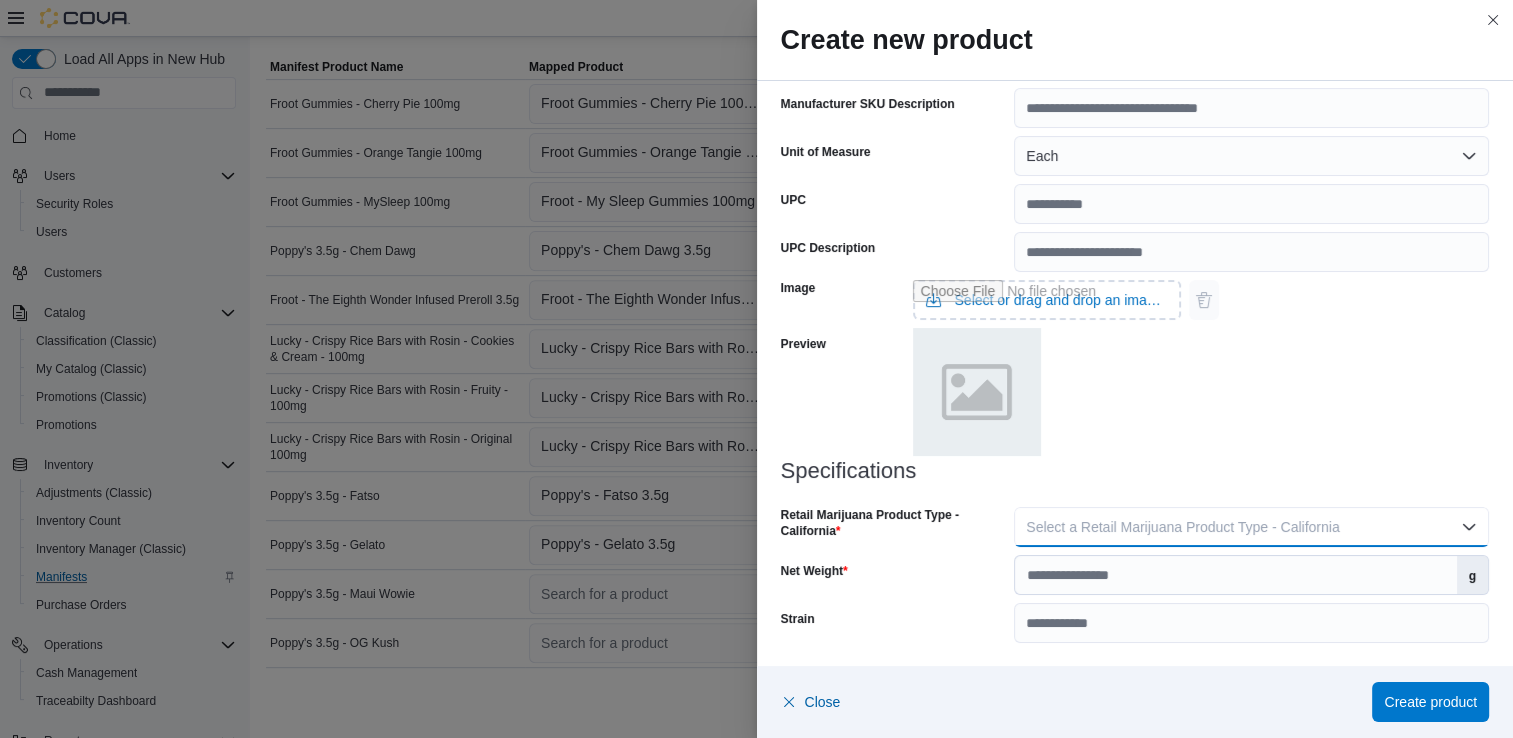 click on "Select a Retail Marijuana Product Type - California" at bounding box center (1251, 527) 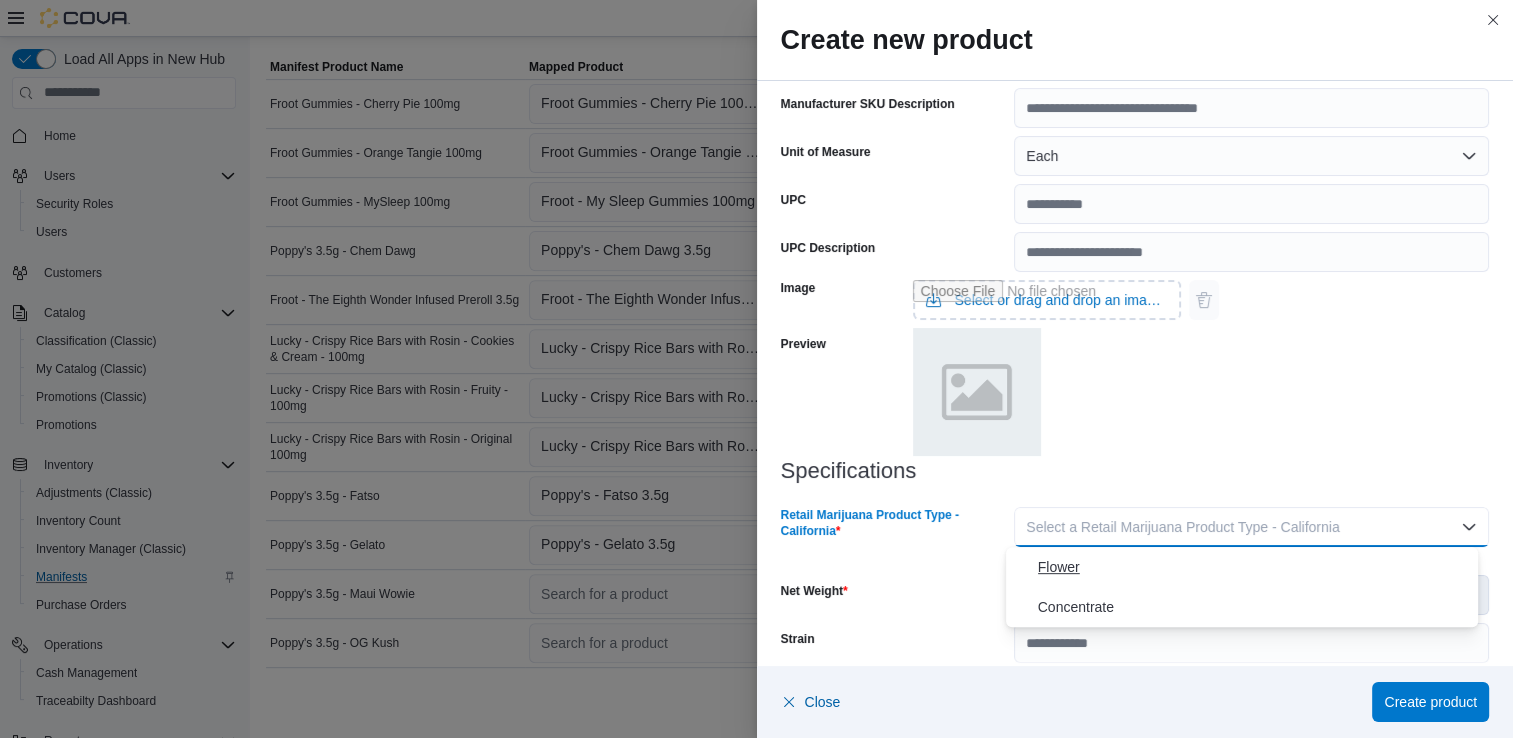 click on "Flower" at bounding box center (1254, 567) 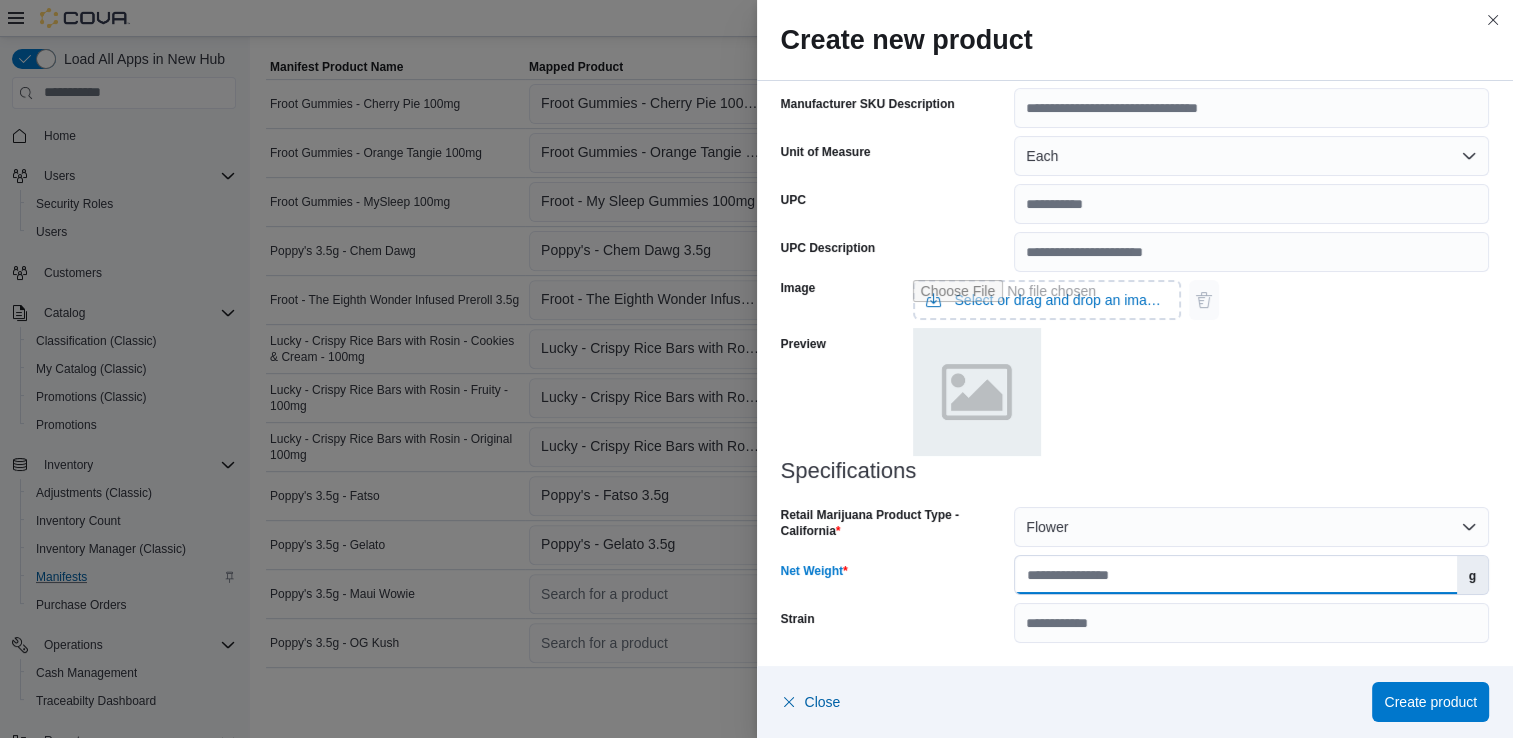 click on "Net Weight" at bounding box center (1235, 575) 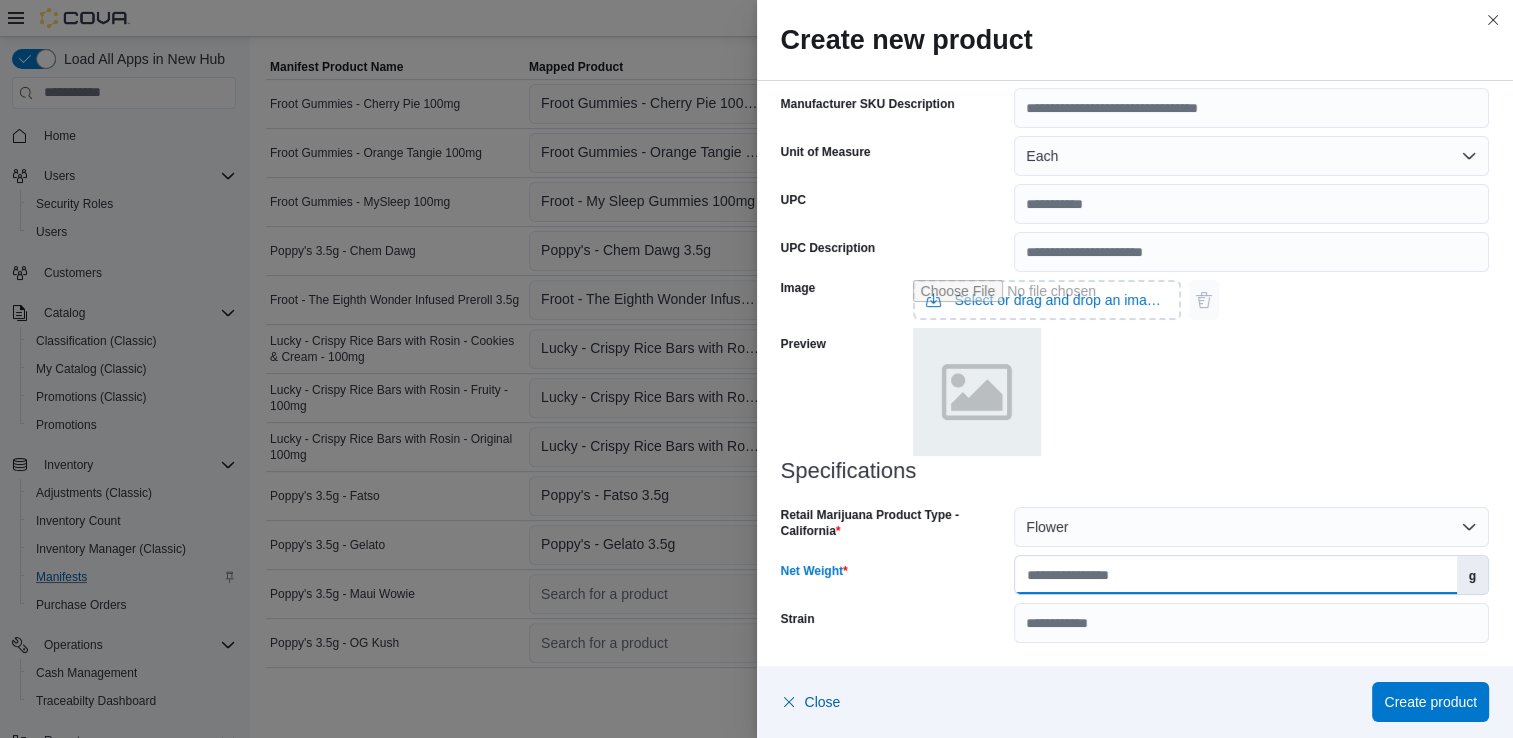 type on "***" 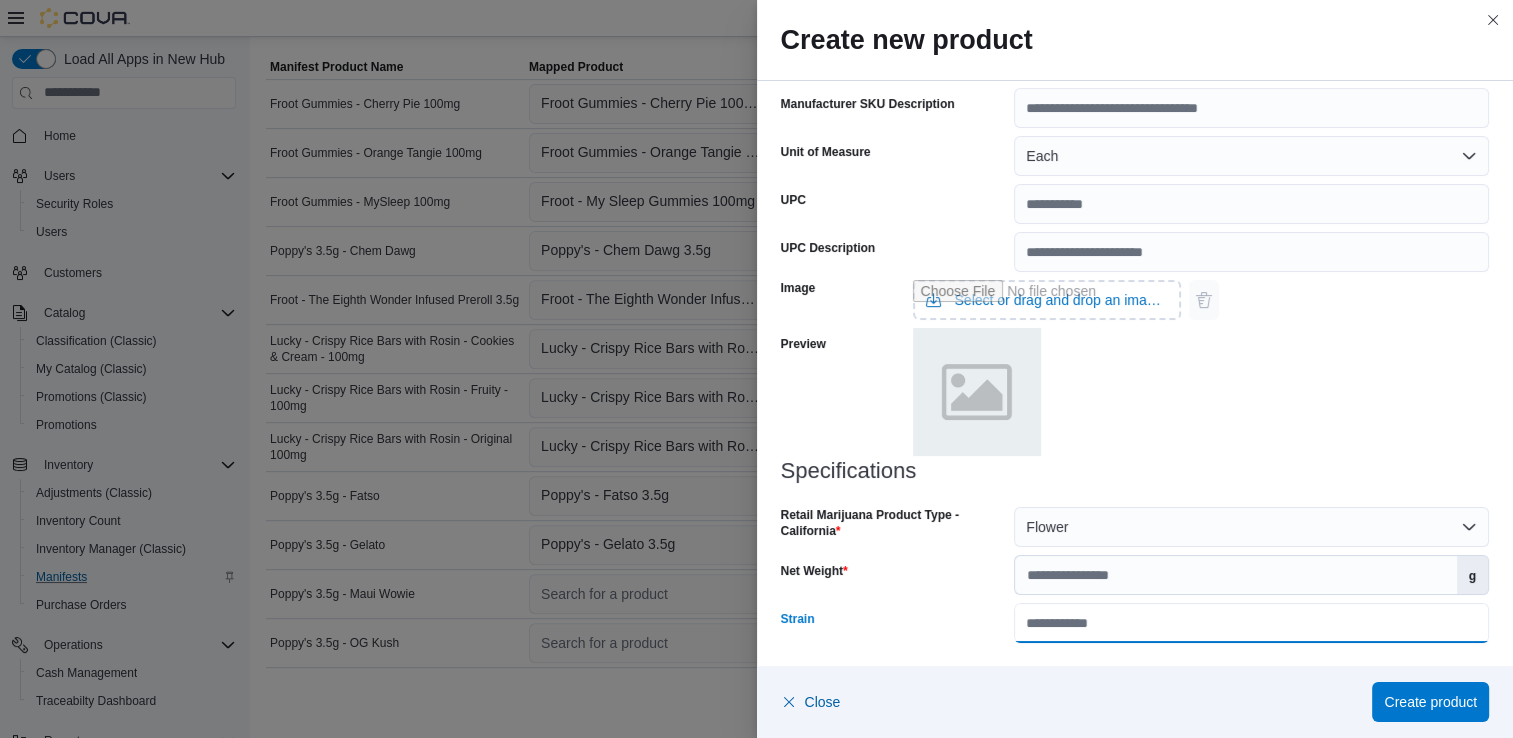 click on "Strain" at bounding box center [1251, 623] 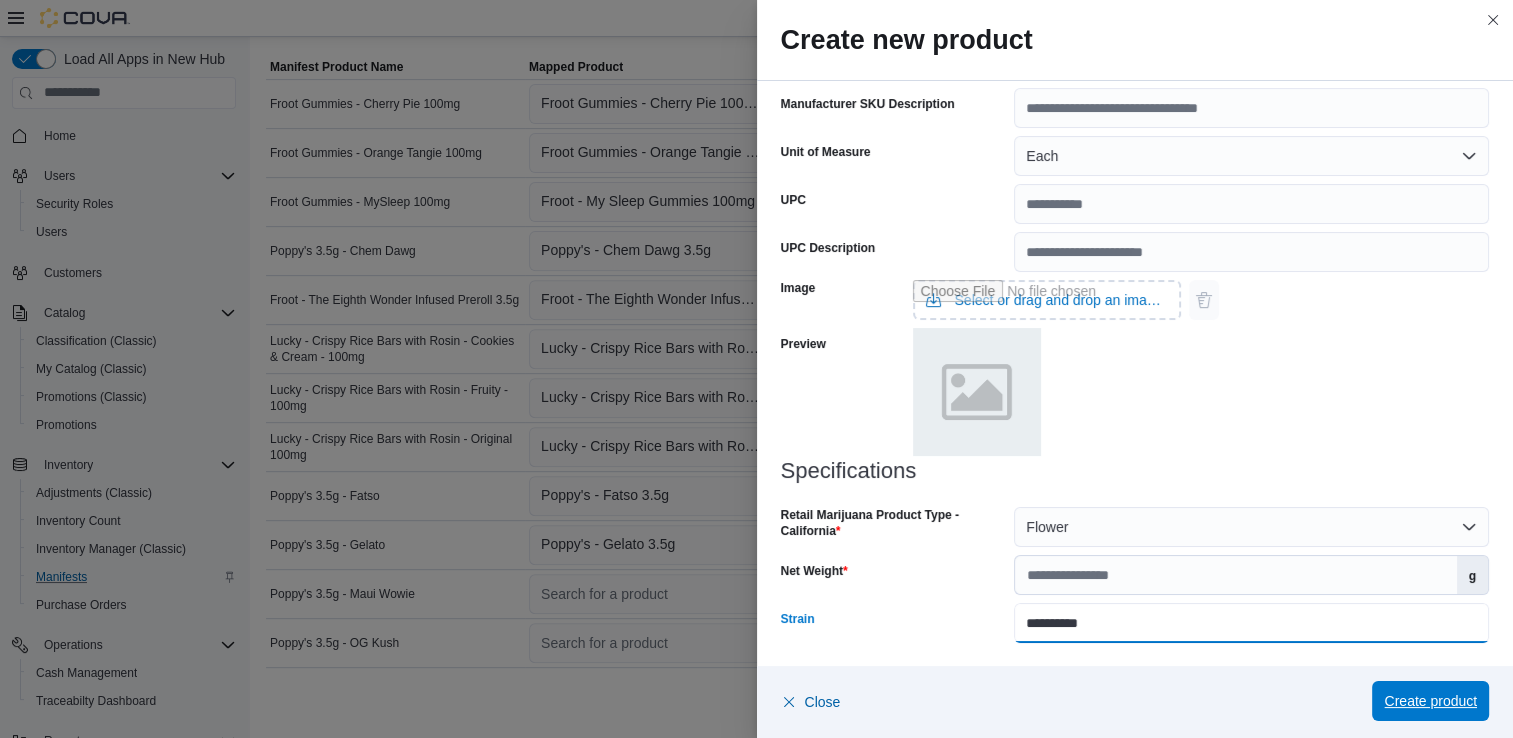 type on "**********" 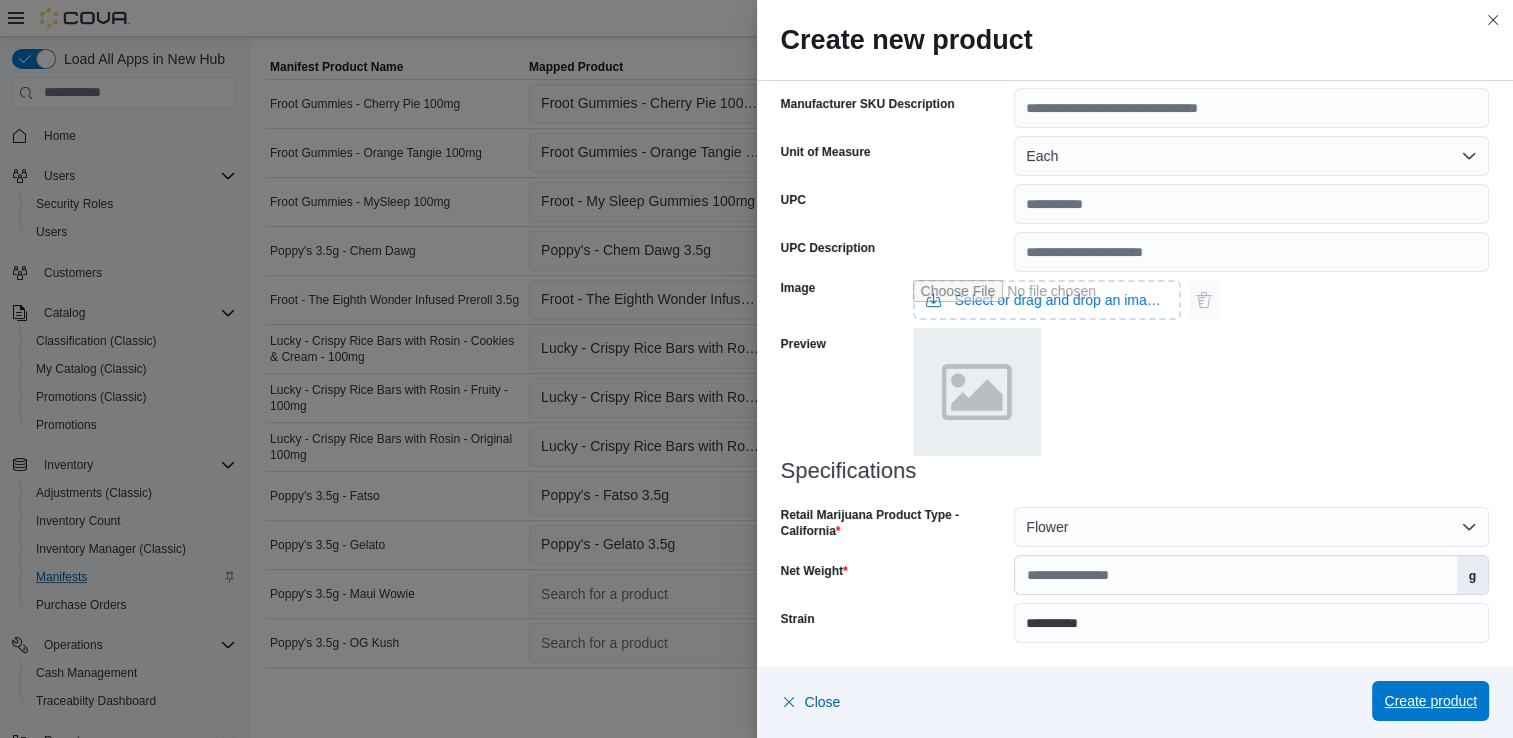 click on "Create product" at bounding box center [1430, 701] 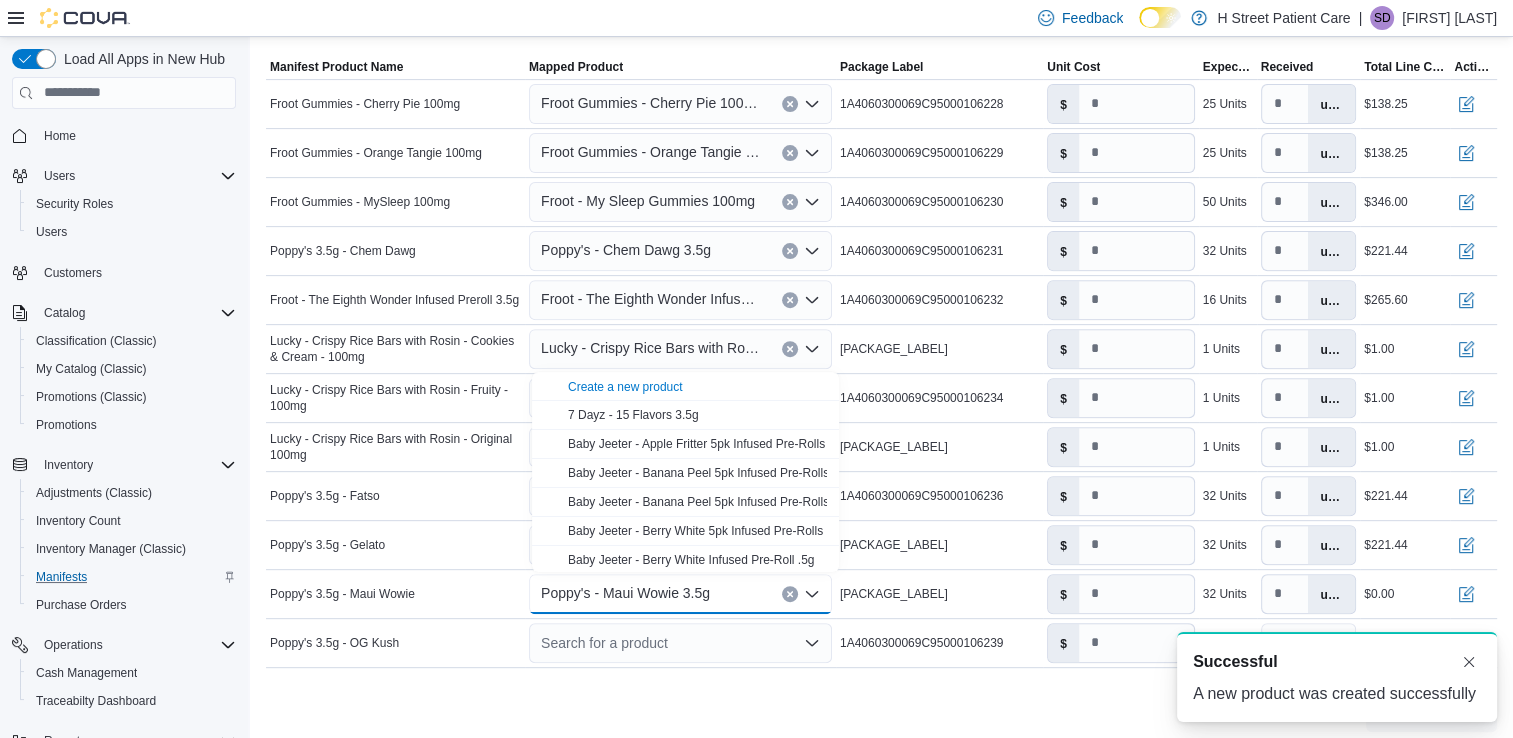 scroll, scrollTop: 0, scrollLeft: 0, axis: both 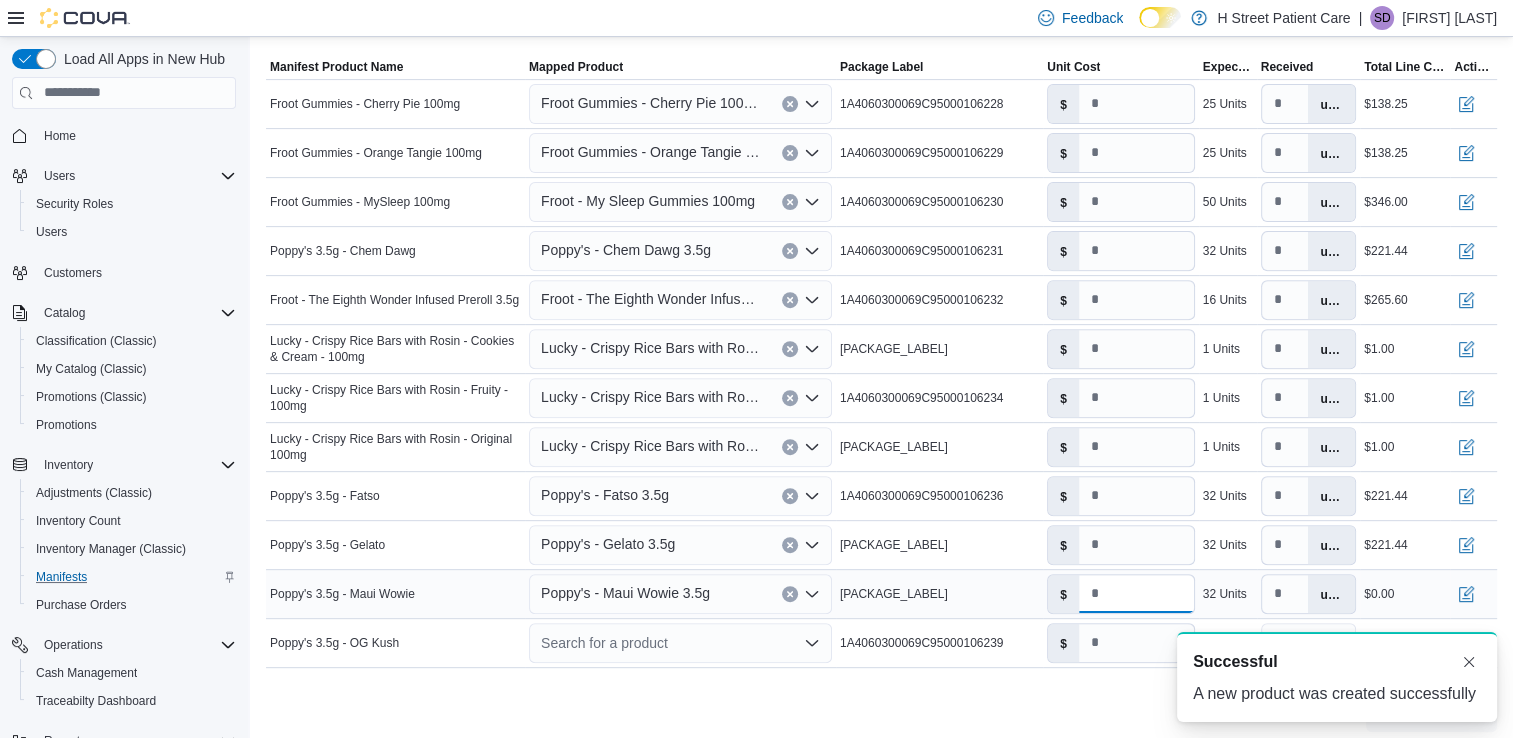 click on "*" at bounding box center [1136, 594] 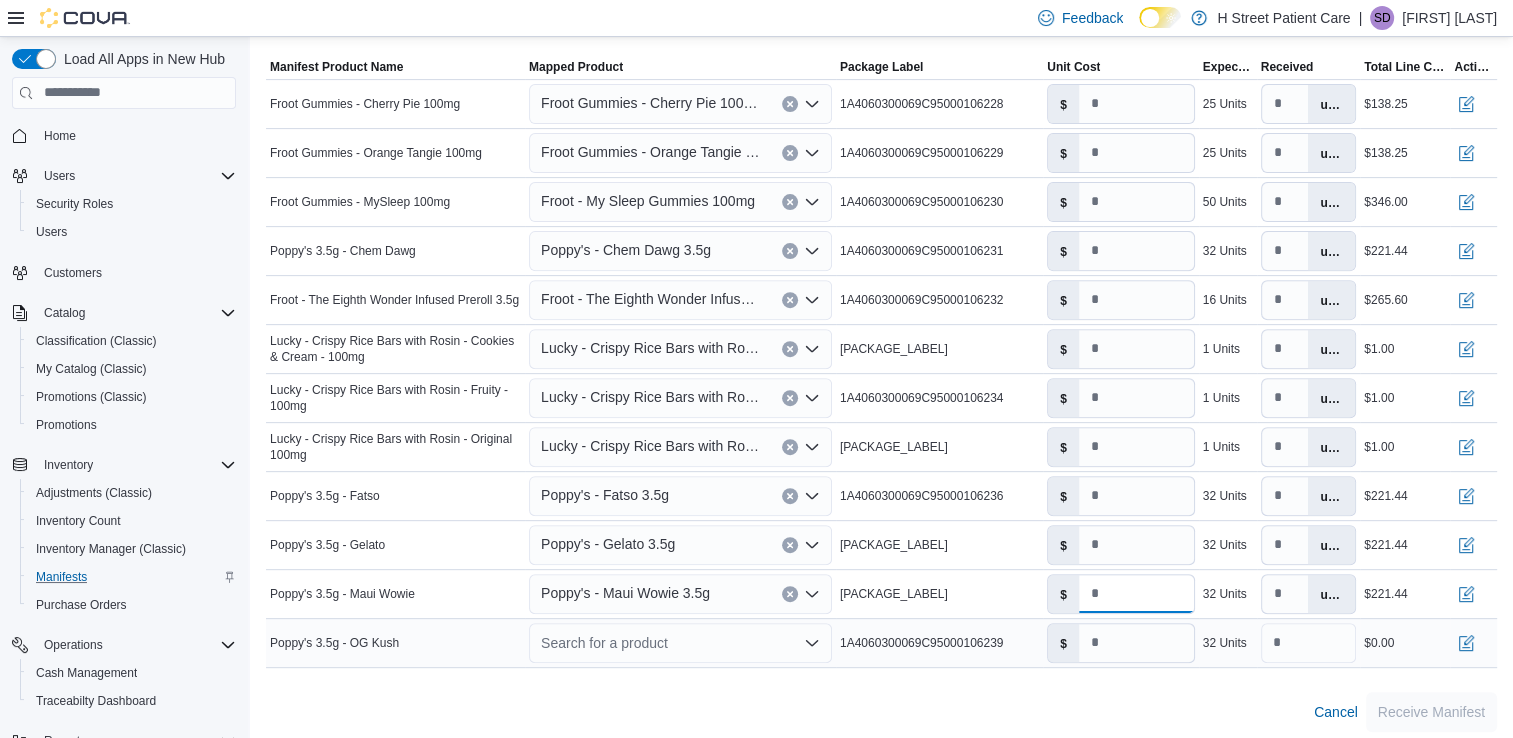 type on "****" 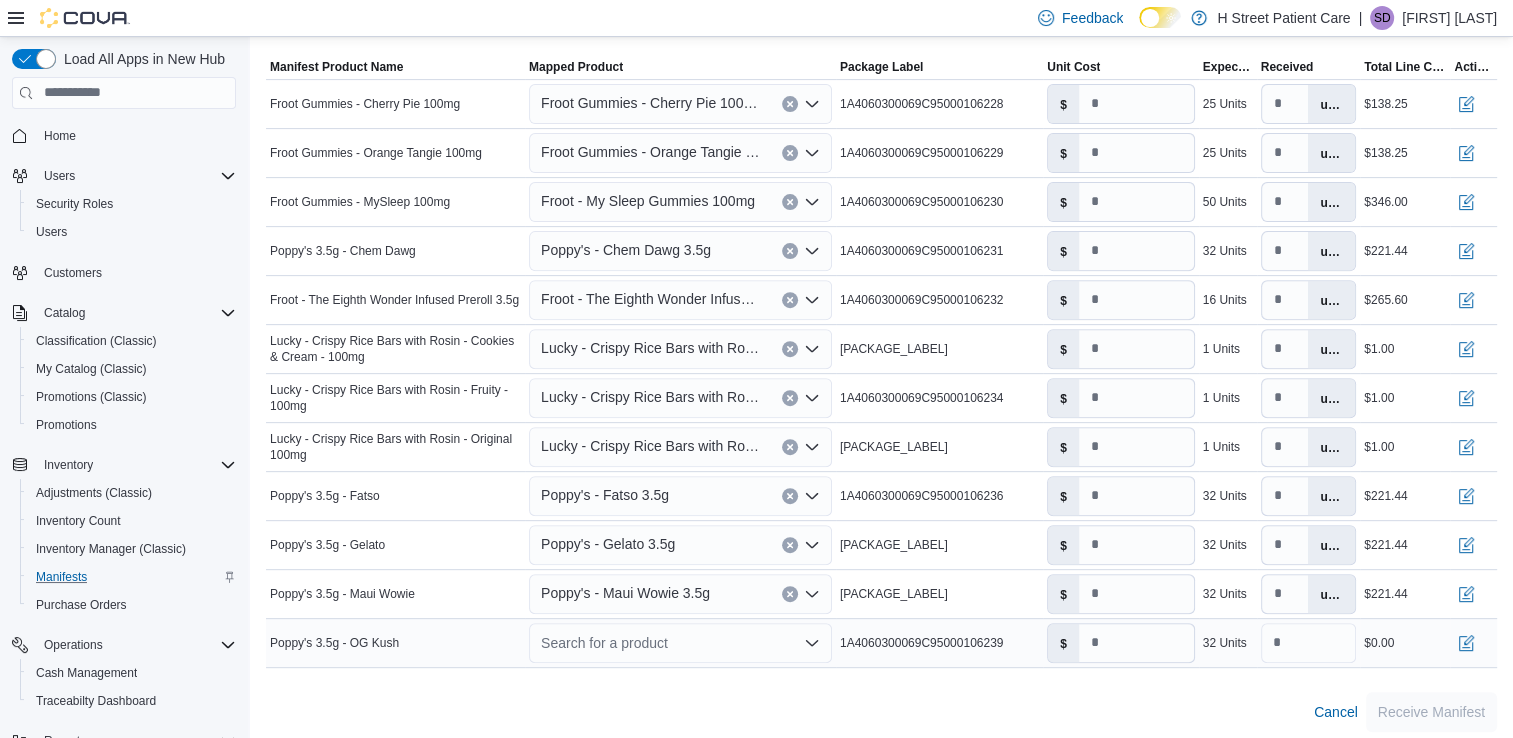click on "Search for a product" at bounding box center (680, 643) 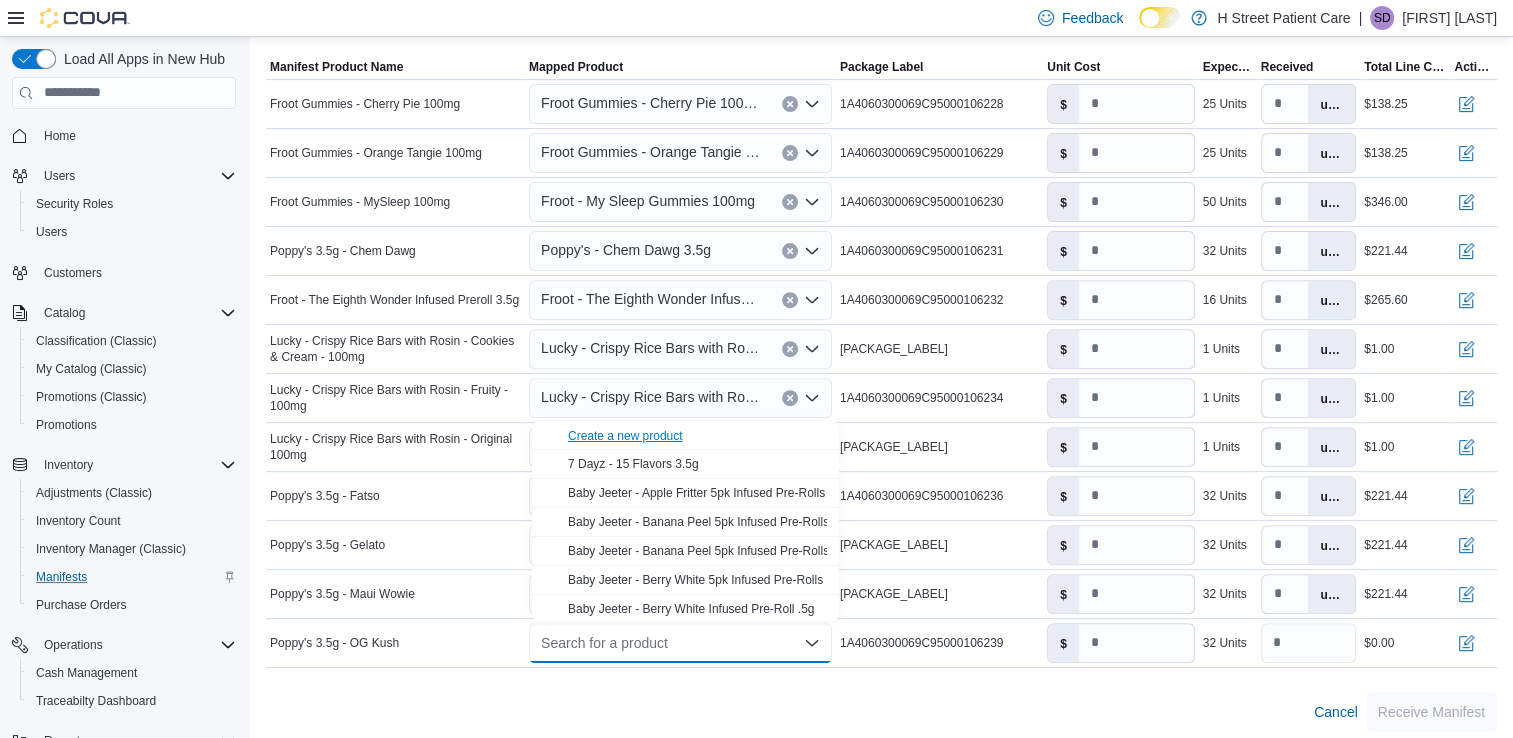 click on "Create a new product" at bounding box center (625, 436) 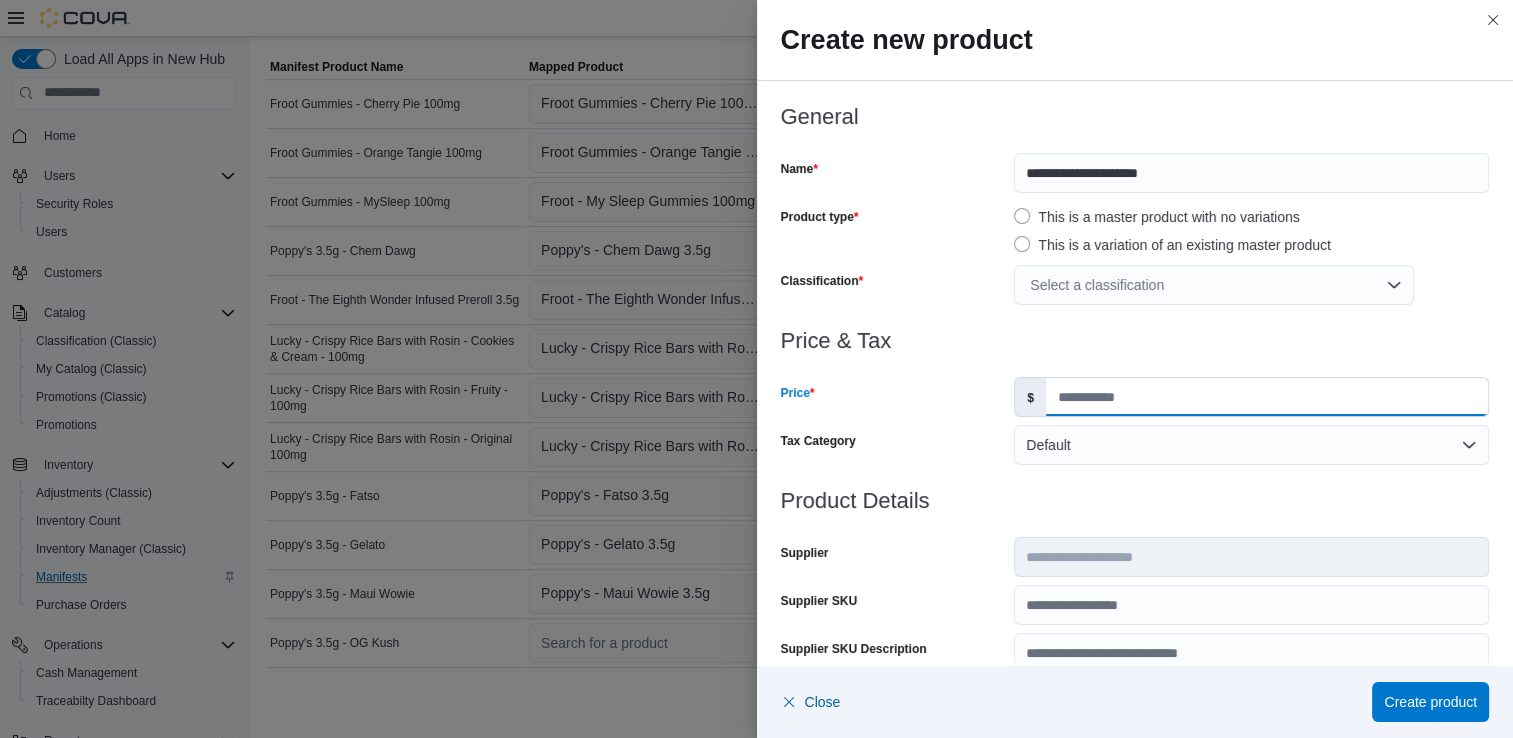click on "Price" at bounding box center [1267, 397] 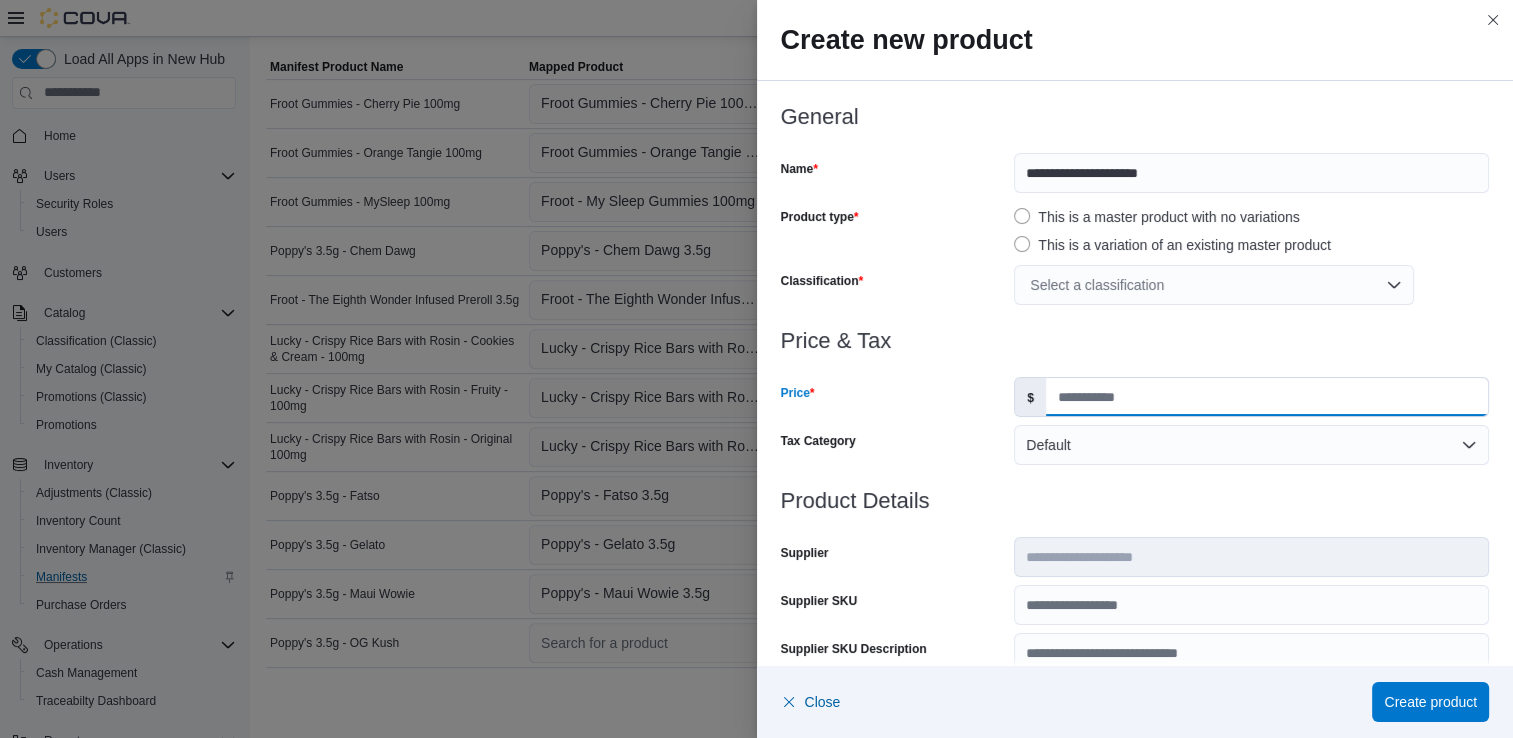 type on "*****" 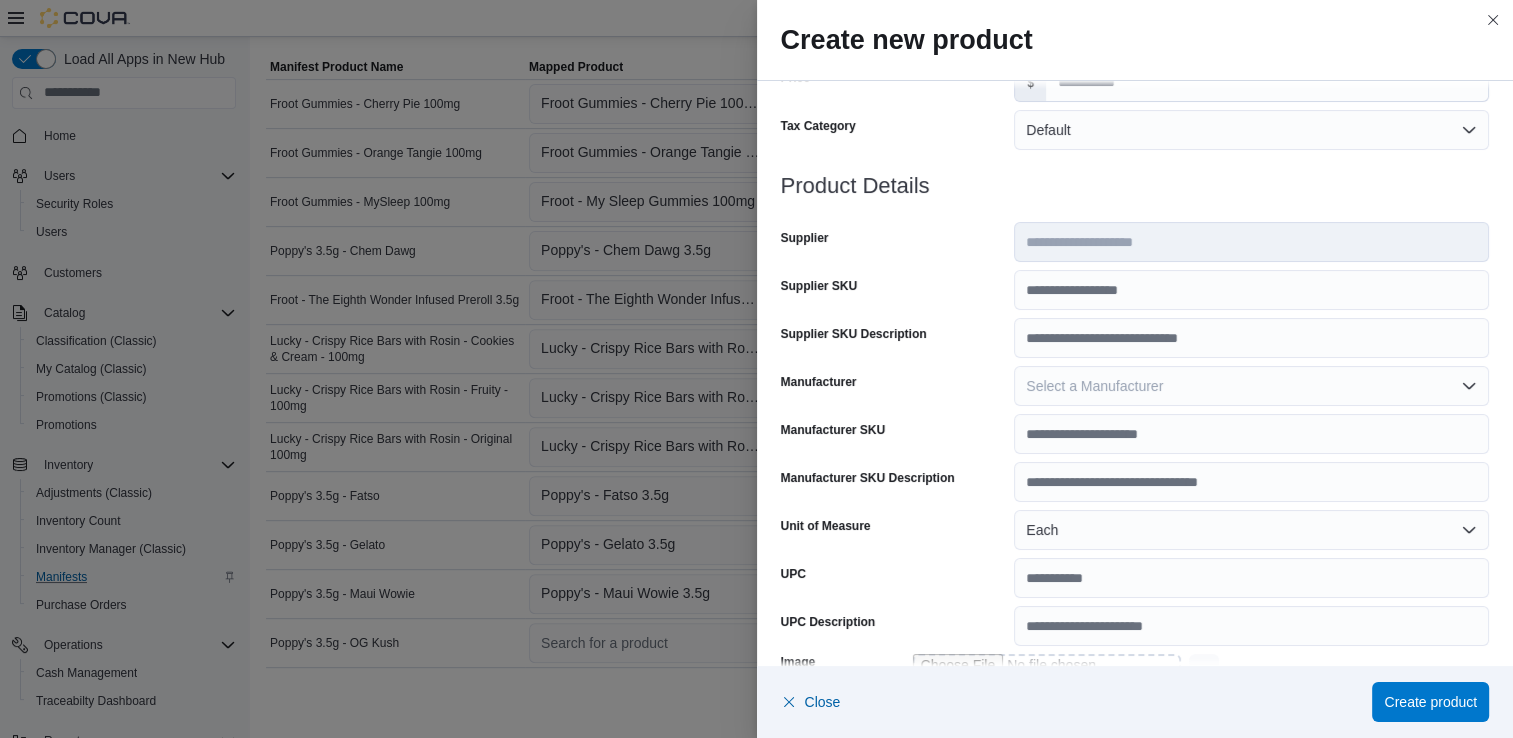 scroll, scrollTop: 322, scrollLeft: 0, axis: vertical 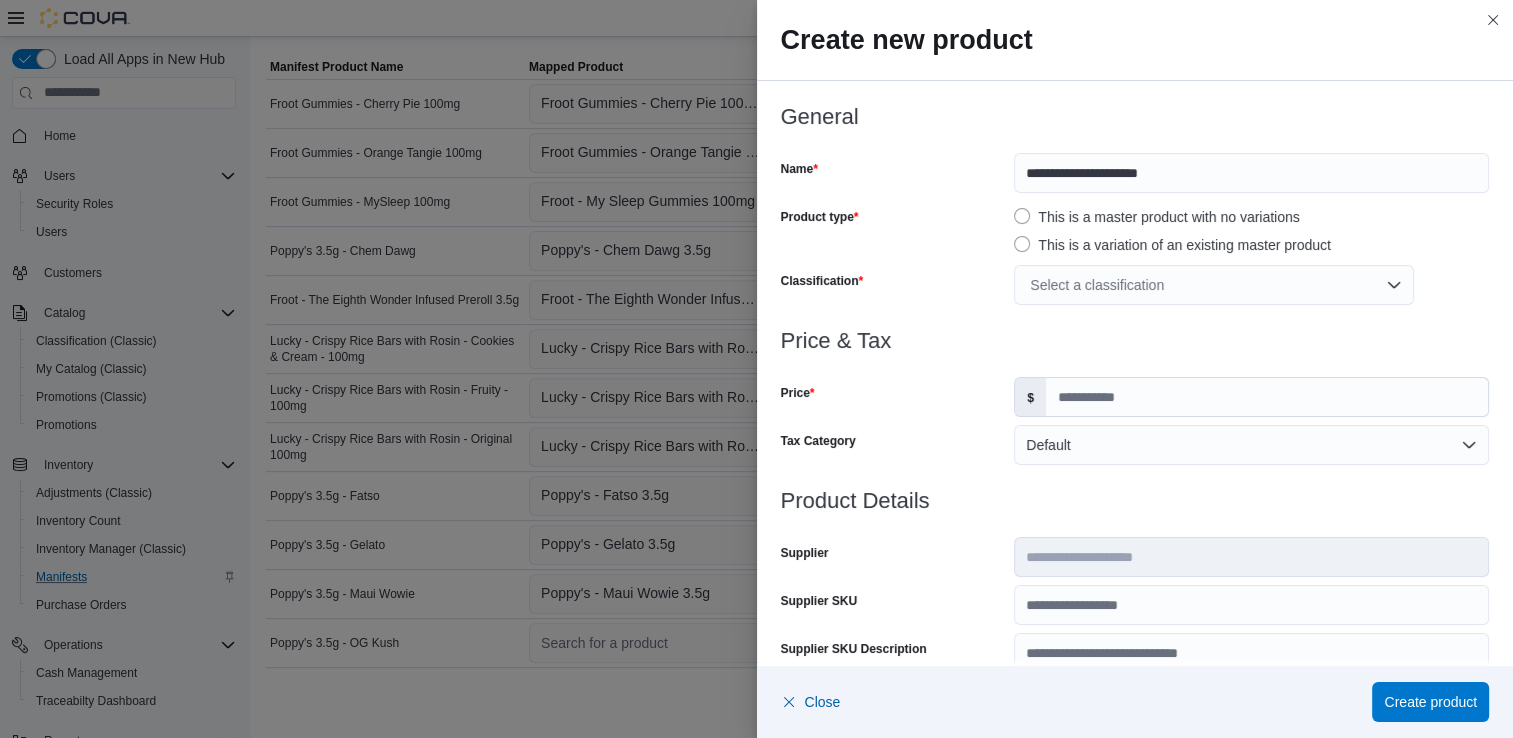 click on "**********" at bounding box center [1135, 217] 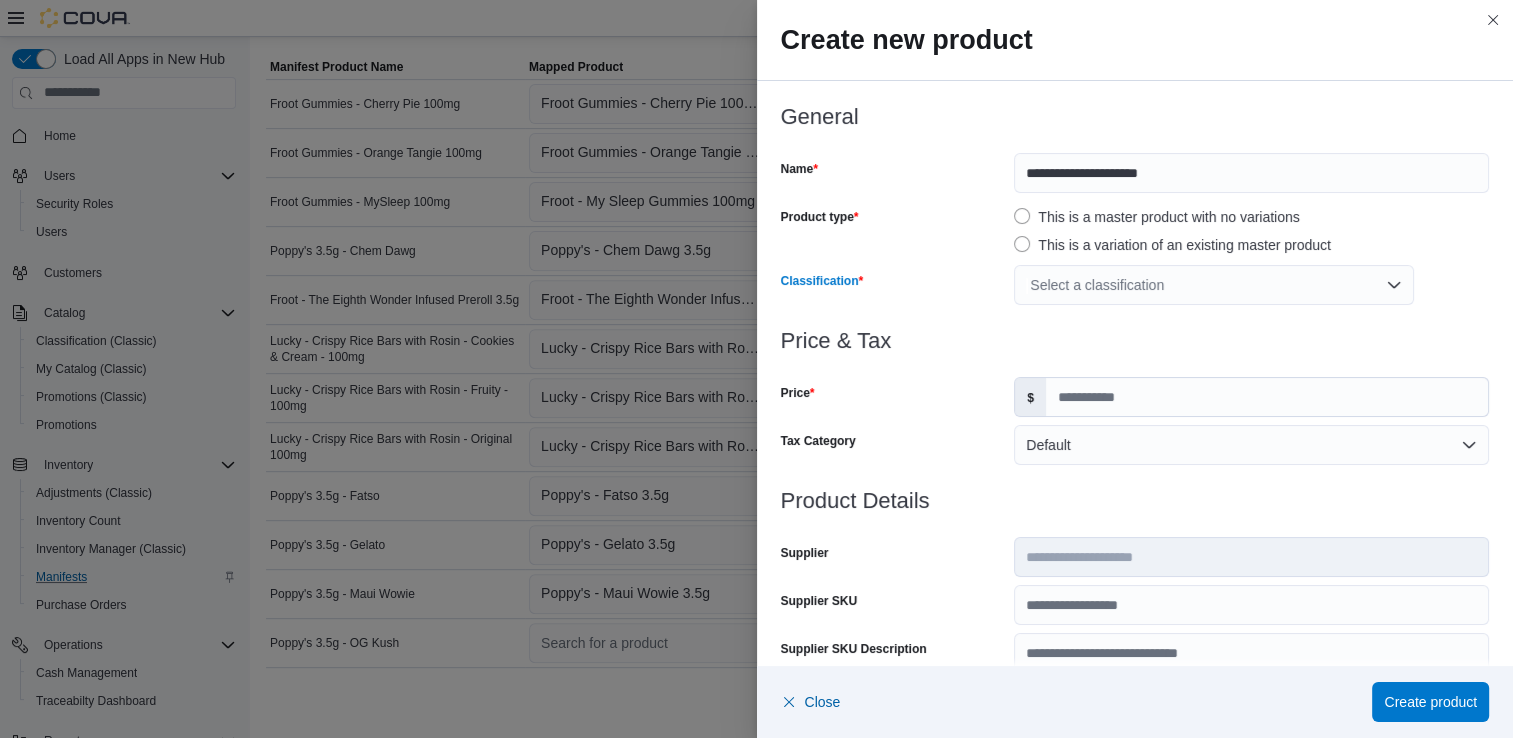 click on "Select a classification" at bounding box center [1214, 285] 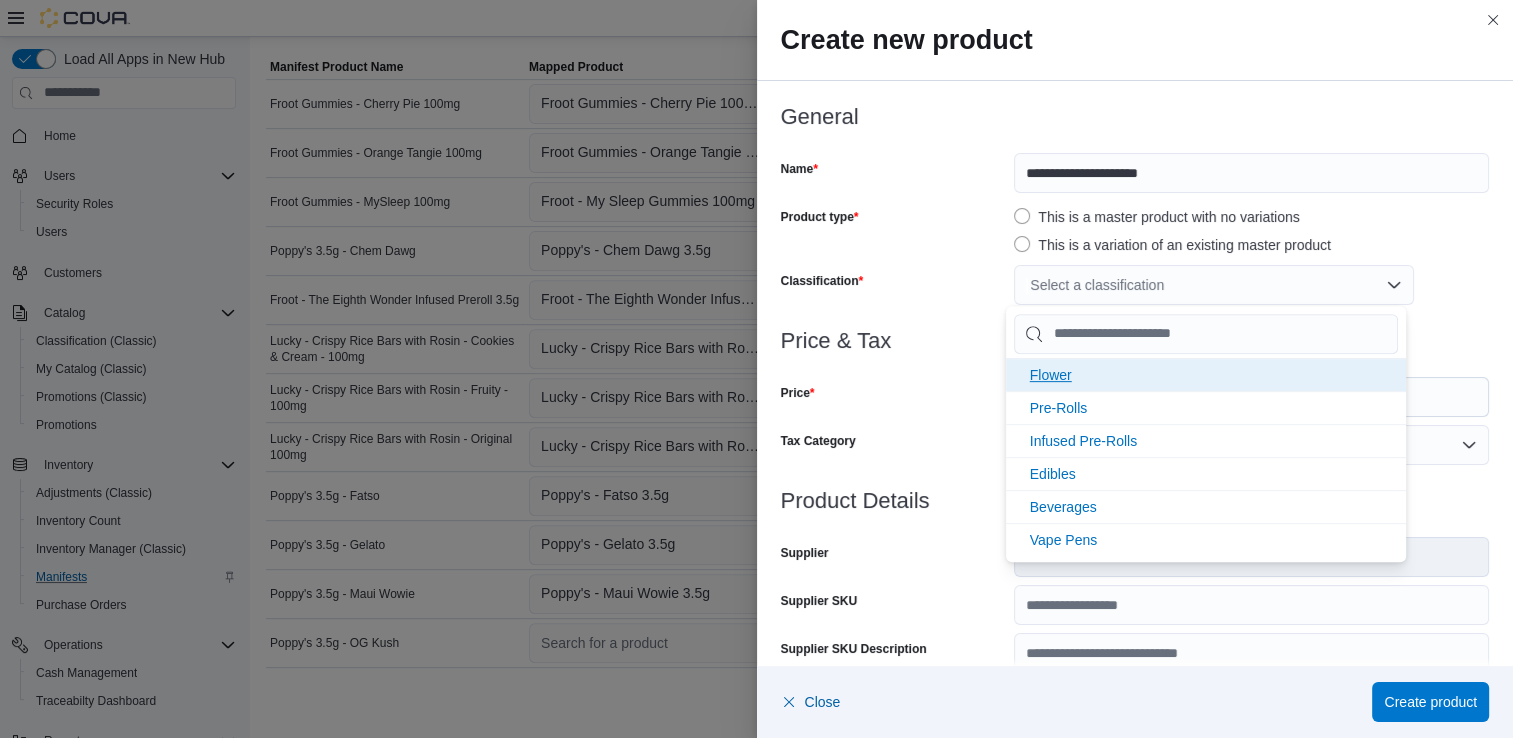 click on "Flower" at bounding box center (1051, 375) 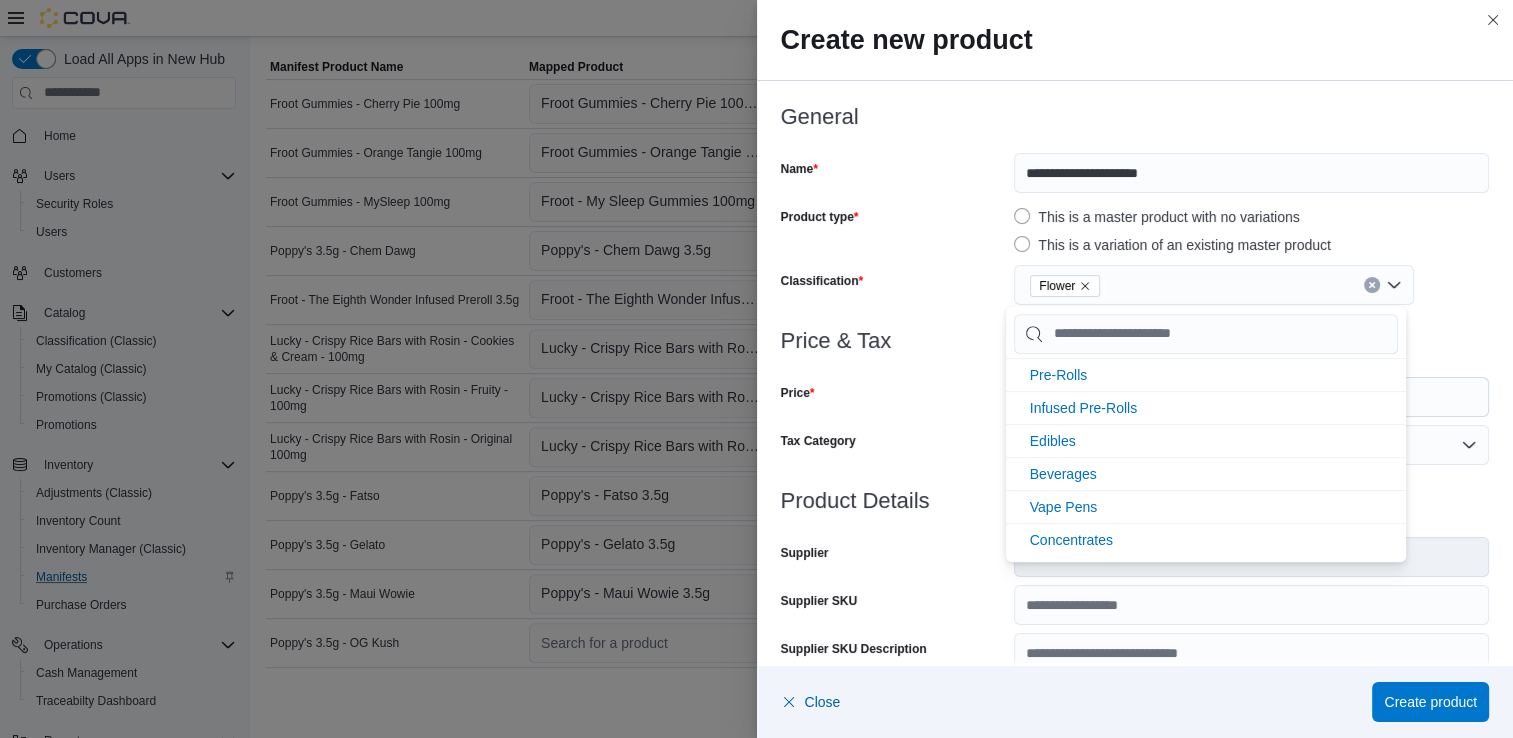 scroll, scrollTop: 0, scrollLeft: 0, axis: both 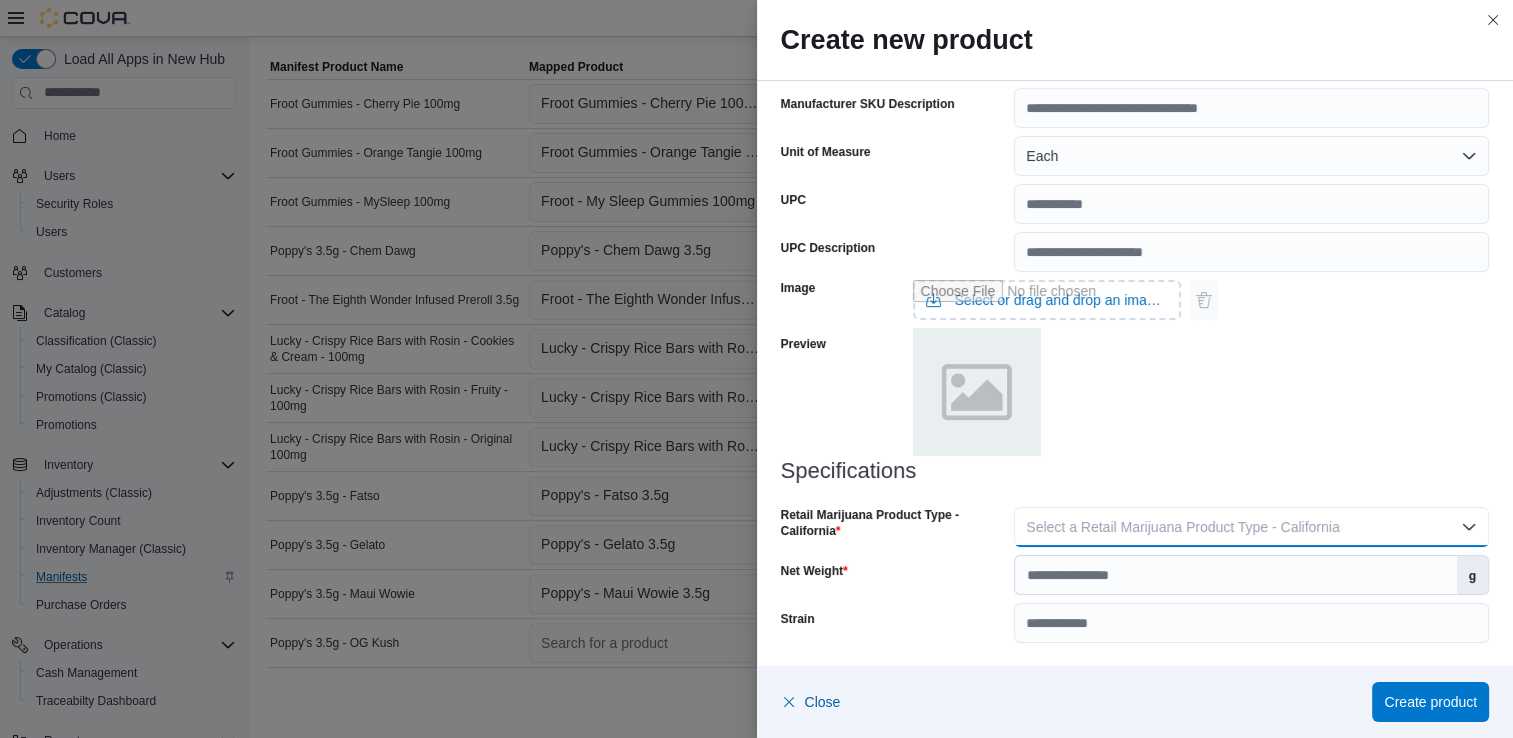 click on "Select a Retail Marijuana Product Type - California" at bounding box center [1251, 527] 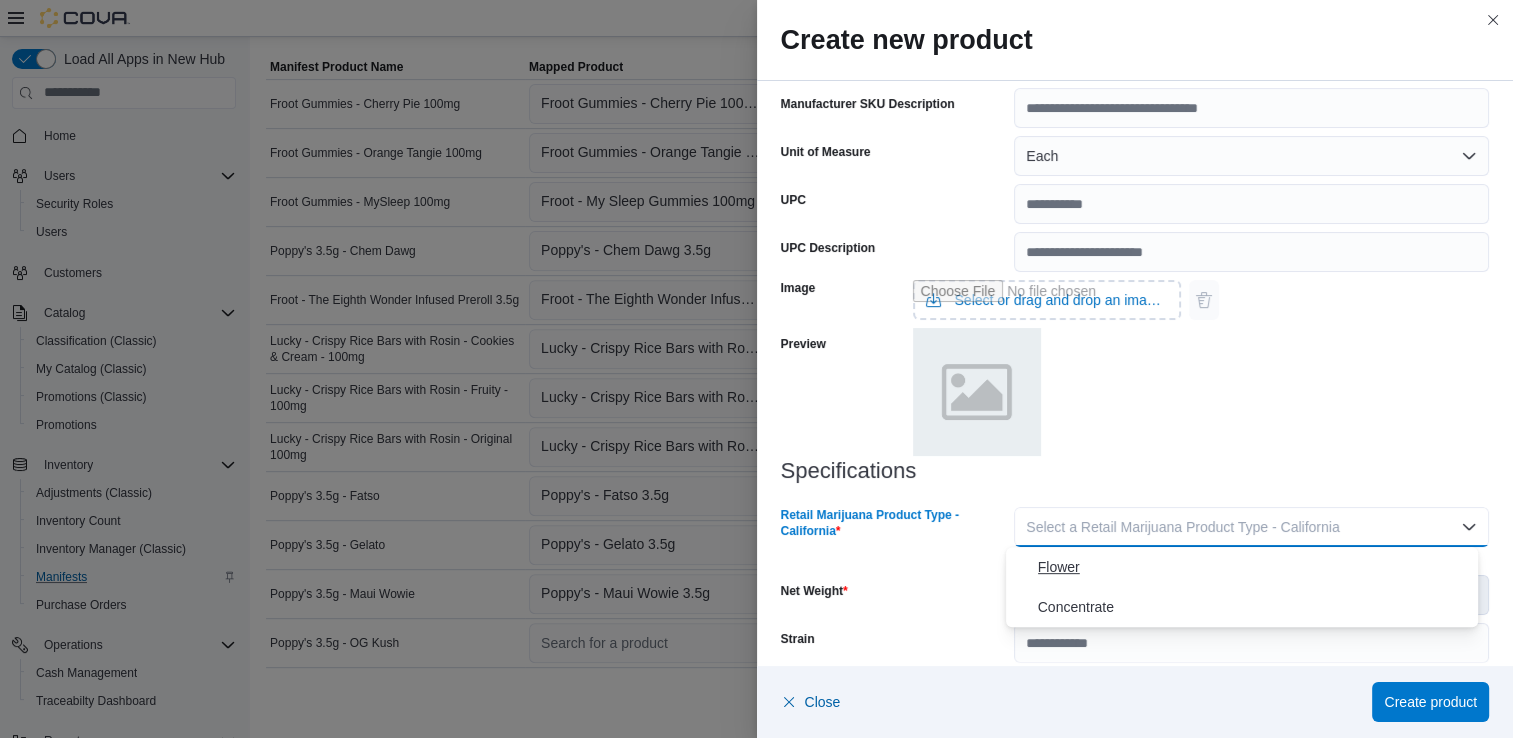 click on "Flower" at bounding box center (1254, 567) 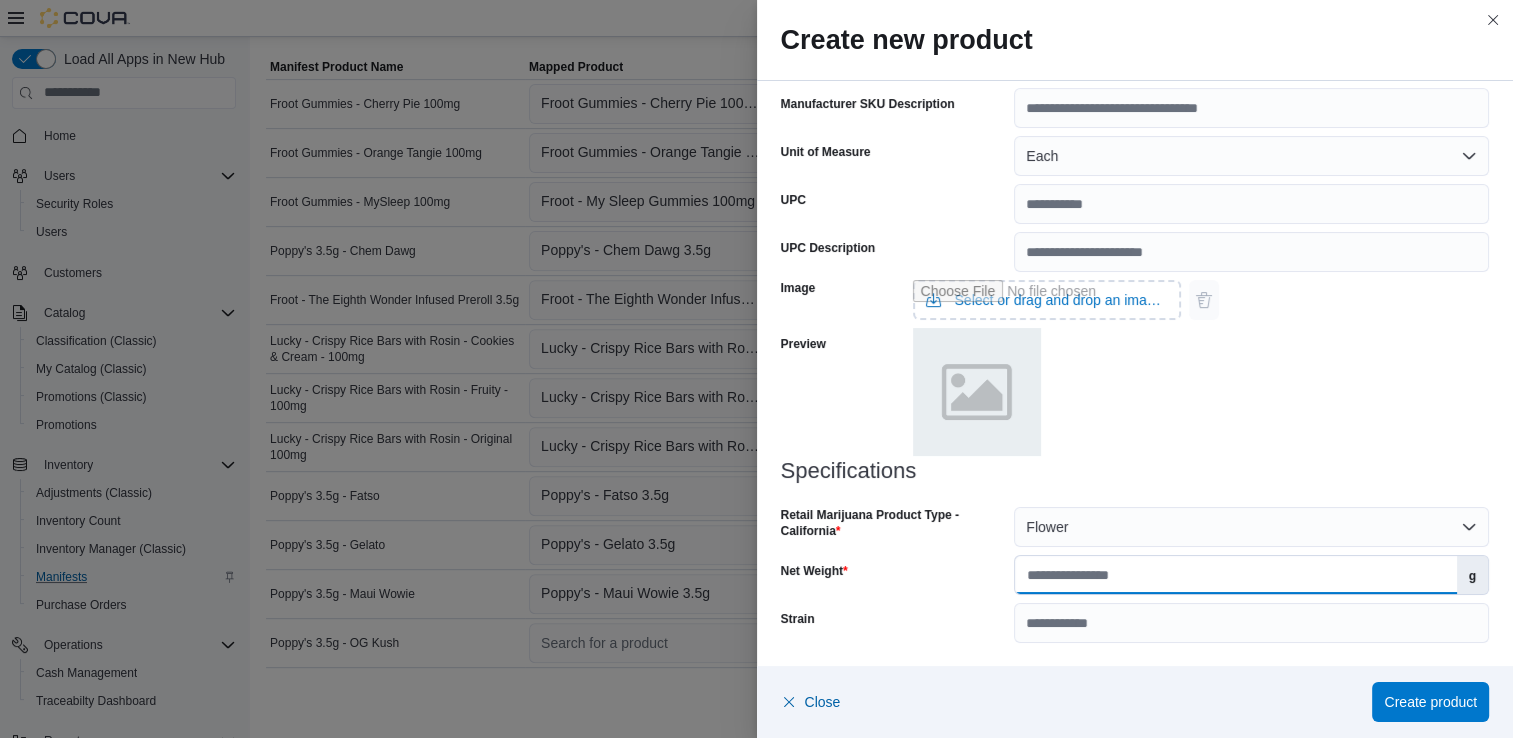 click on "Net Weight" at bounding box center (1235, 575) 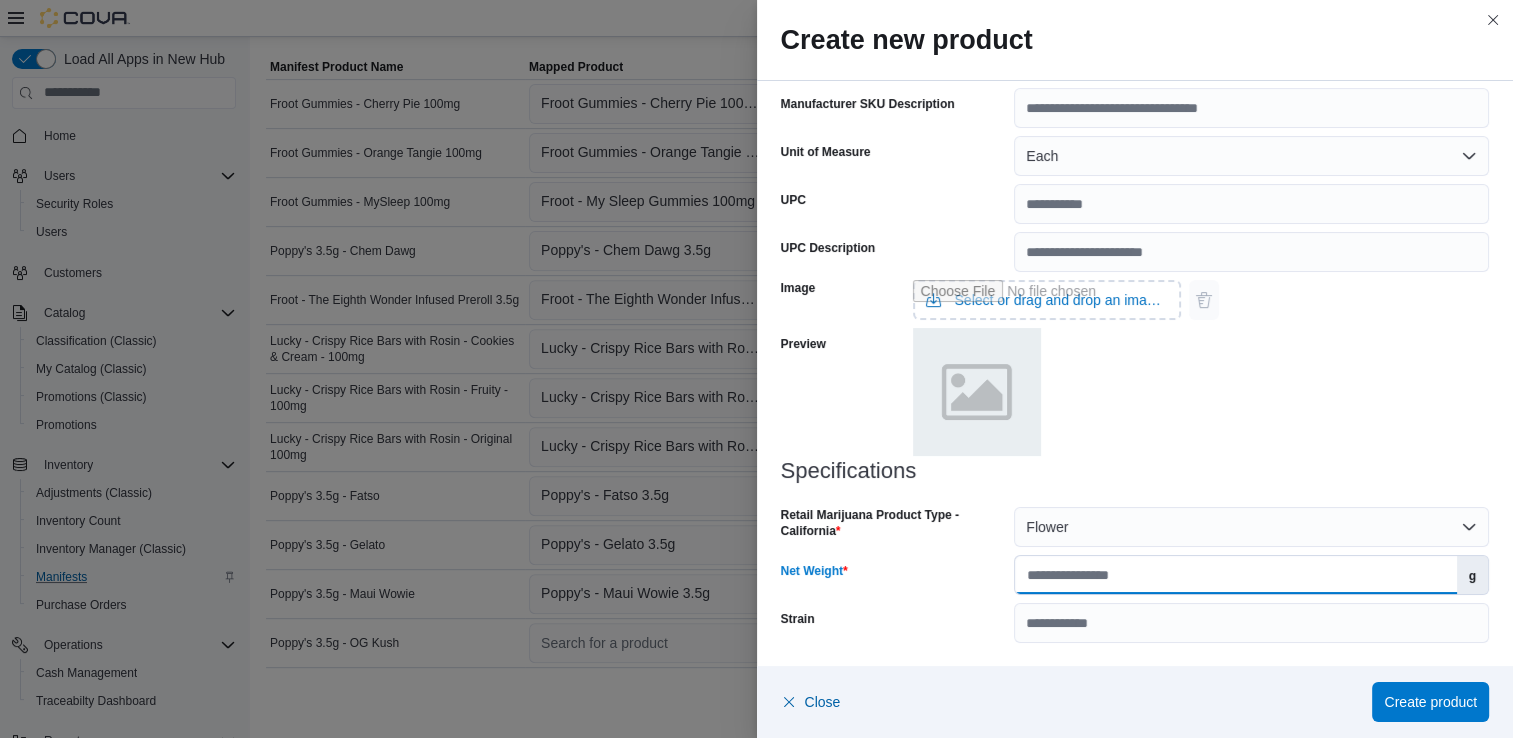 type on "***" 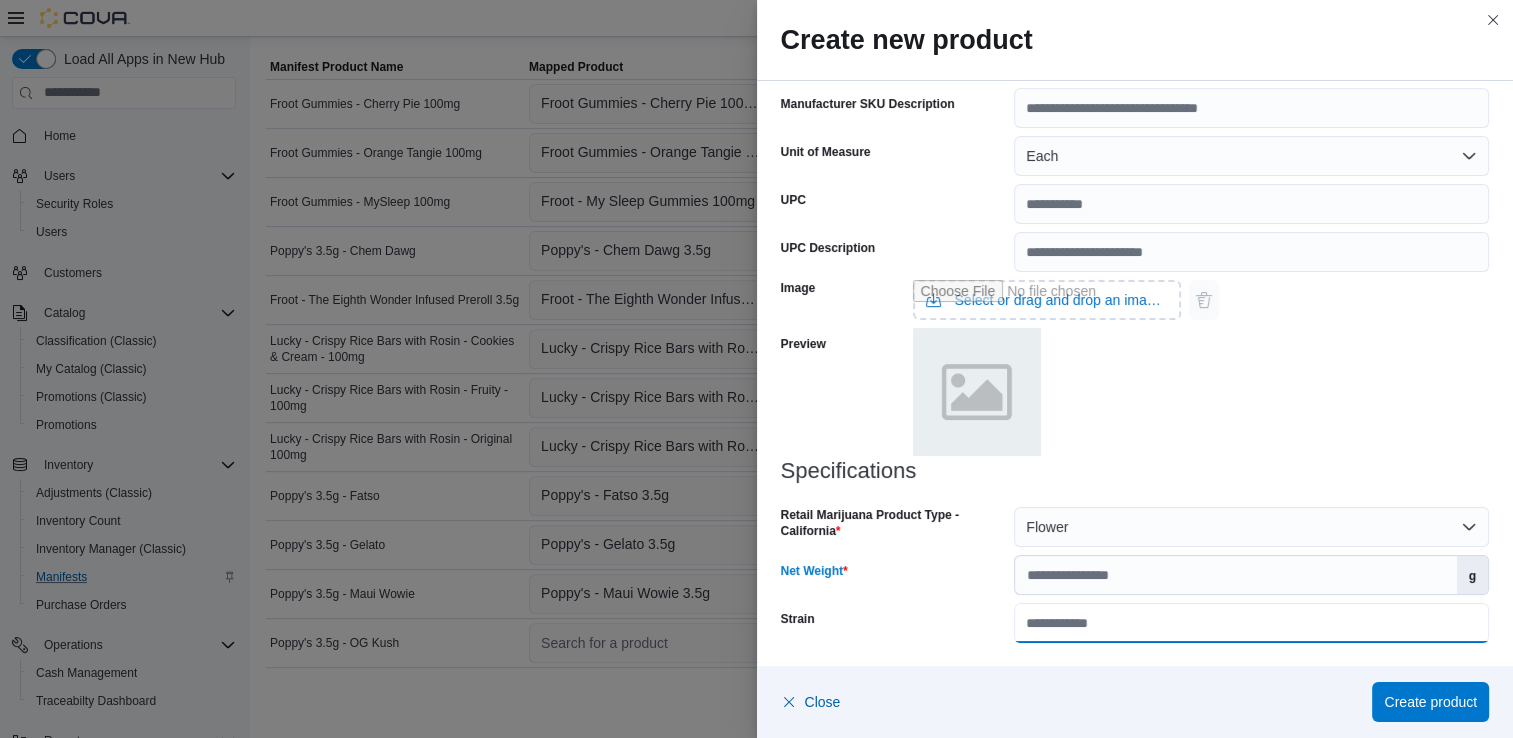click on "Strain" at bounding box center (1251, 623) 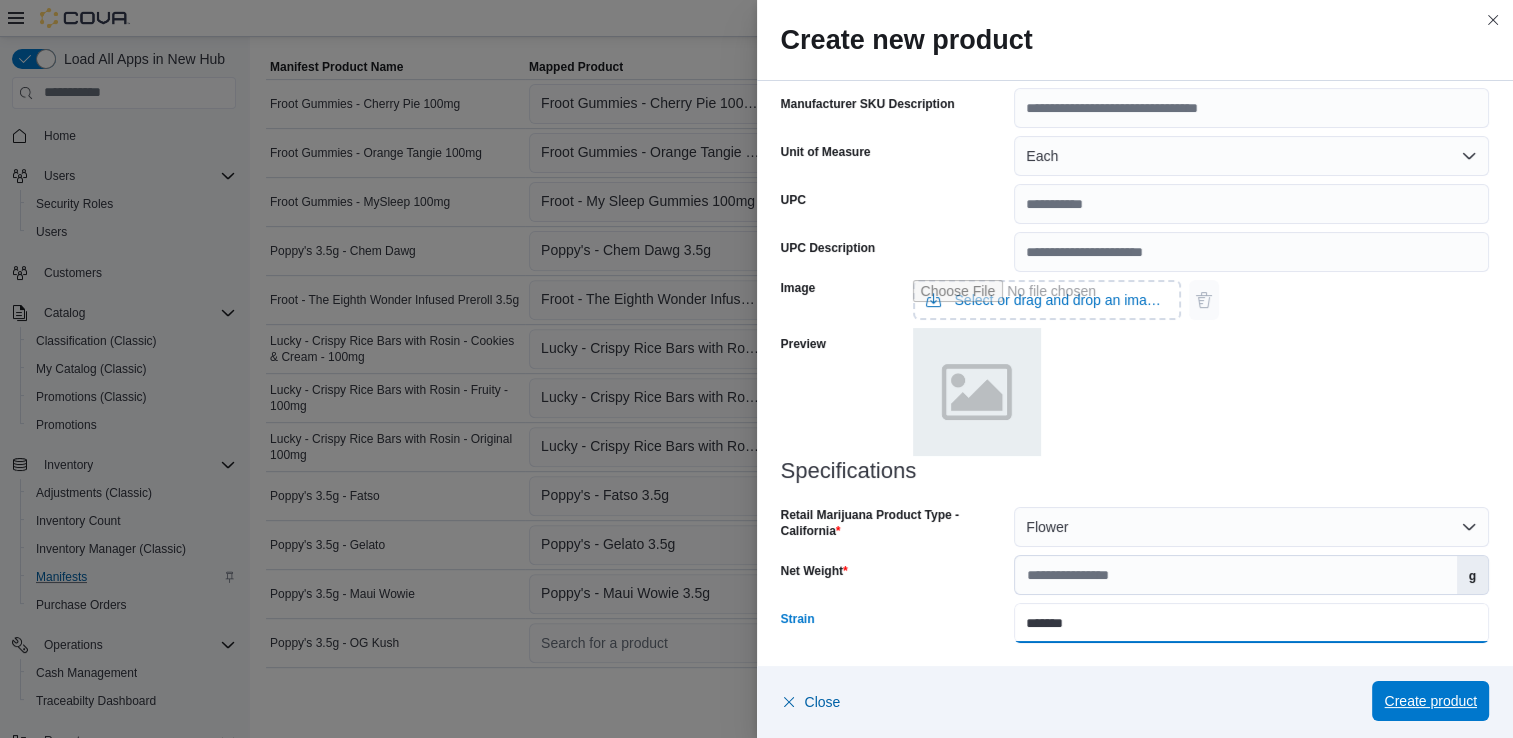 type on "*******" 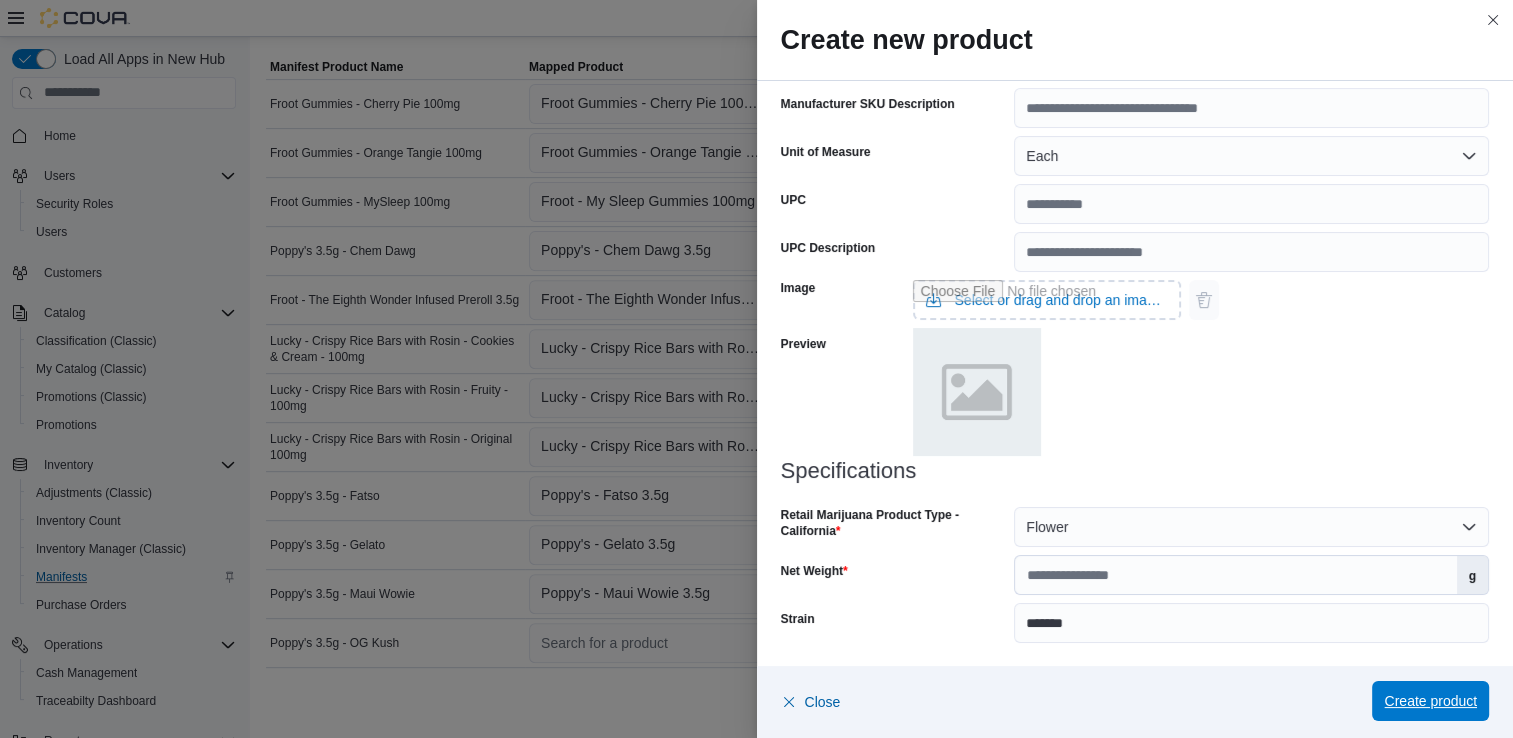 click on "Create product" at bounding box center (1430, 701) 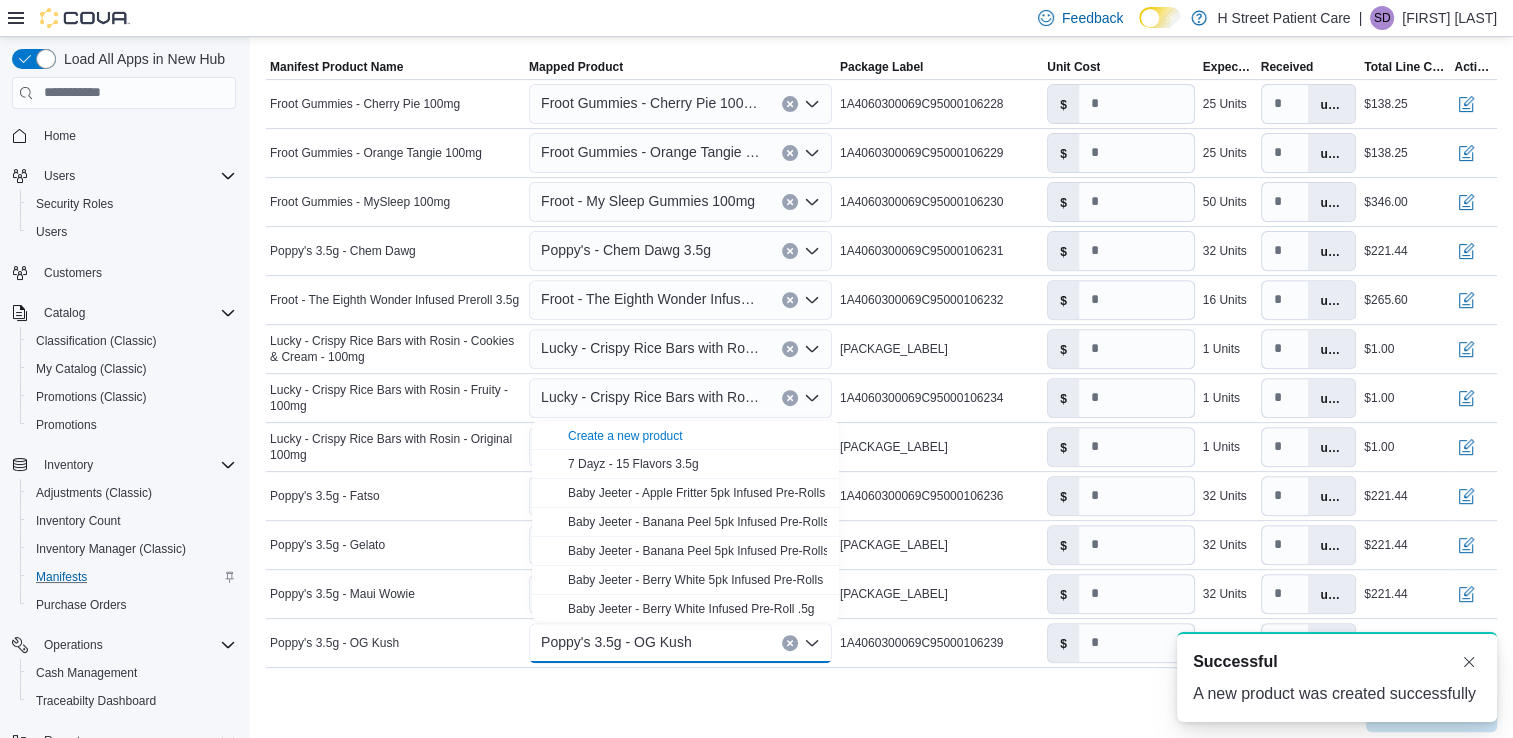 scroll, scrollTop: 0, scrollLeft: 0, axis: both 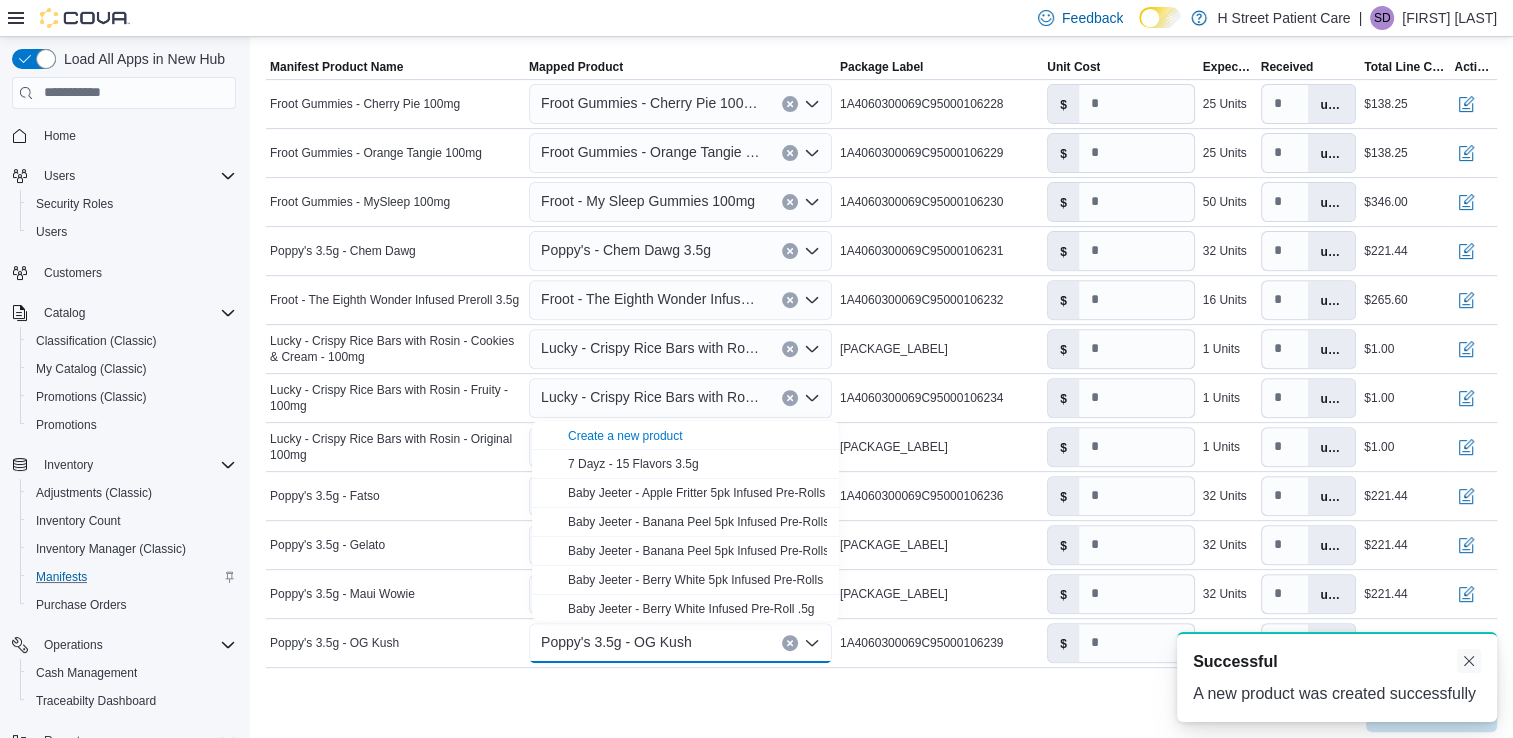 click at bounding box center [1469, 661] 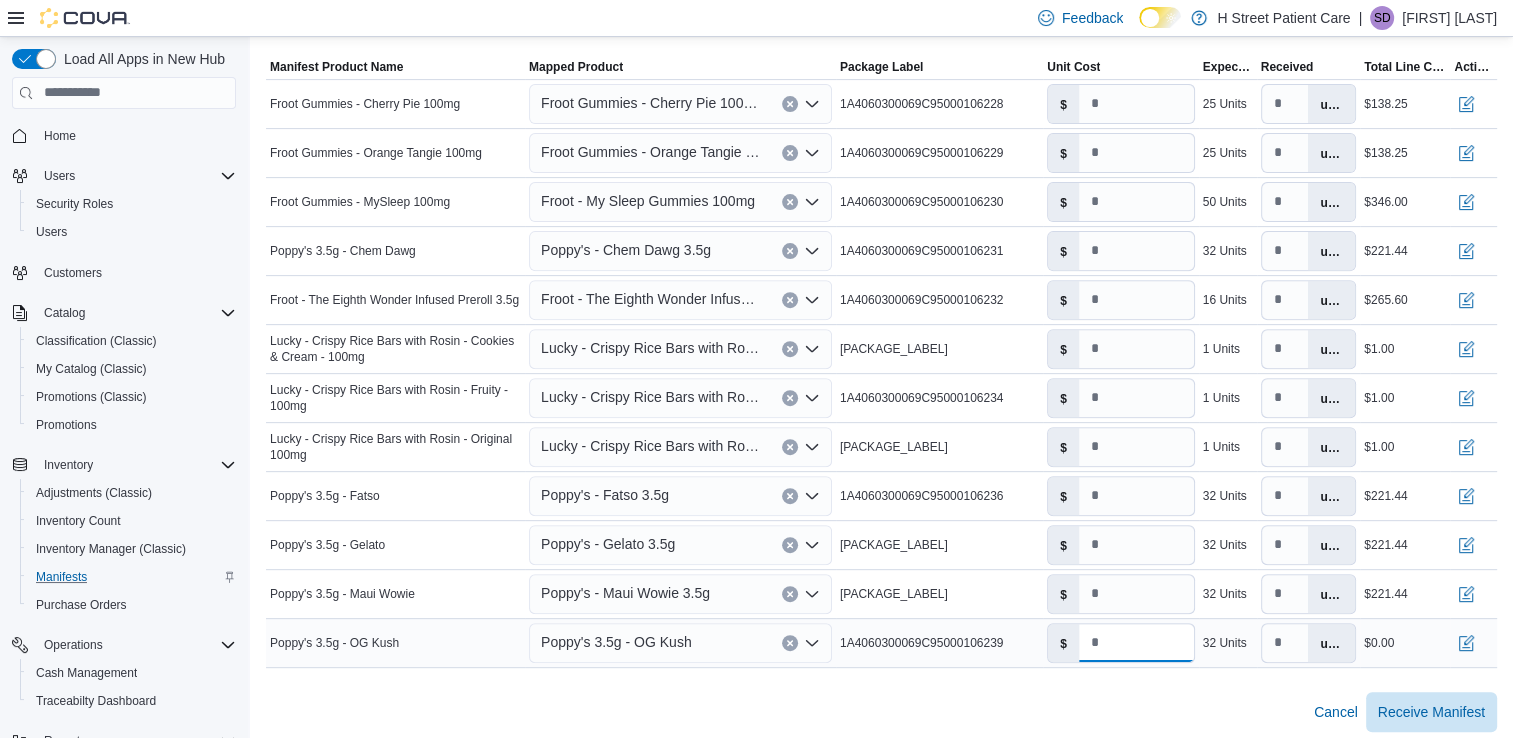 click on "*" at bounding box center (1136, 643) 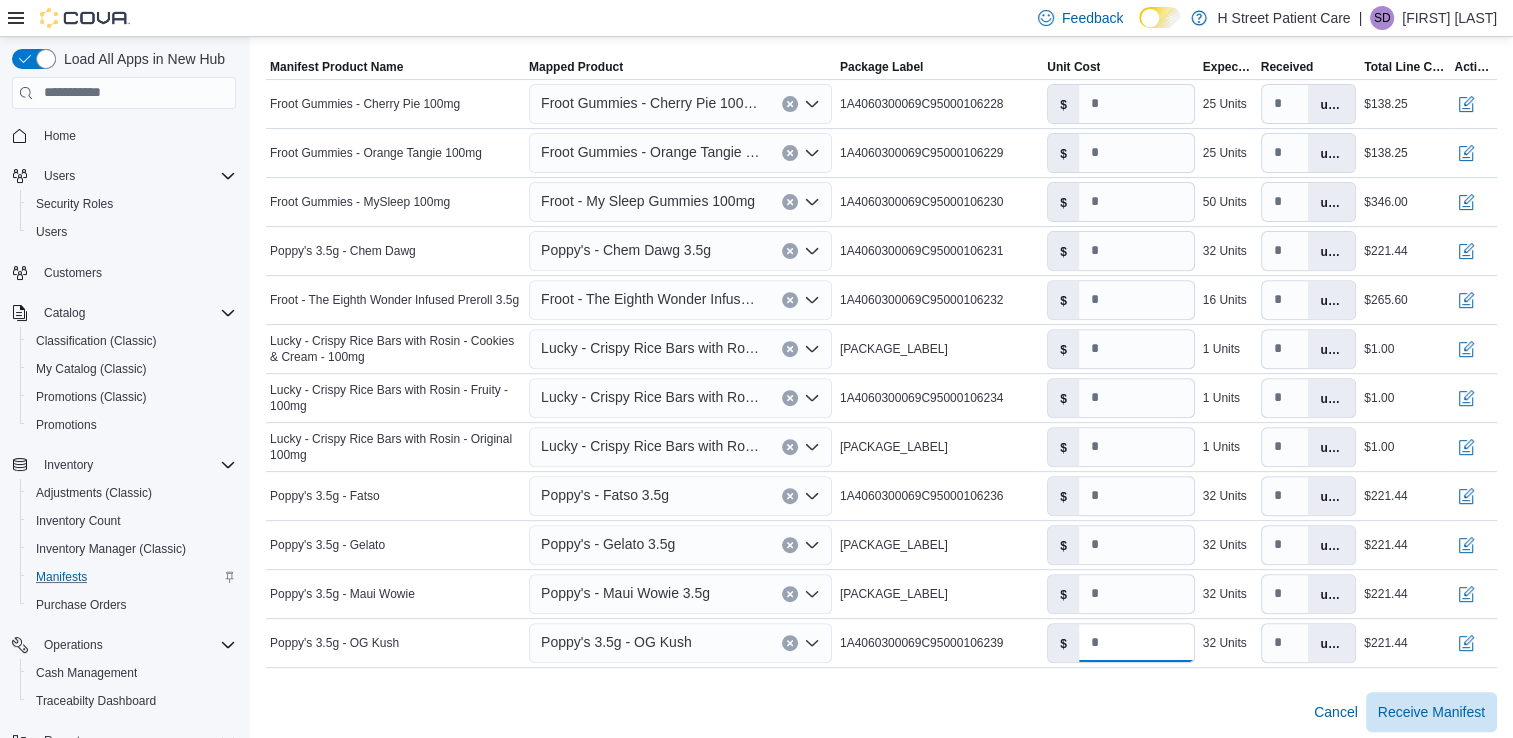 type on "****" 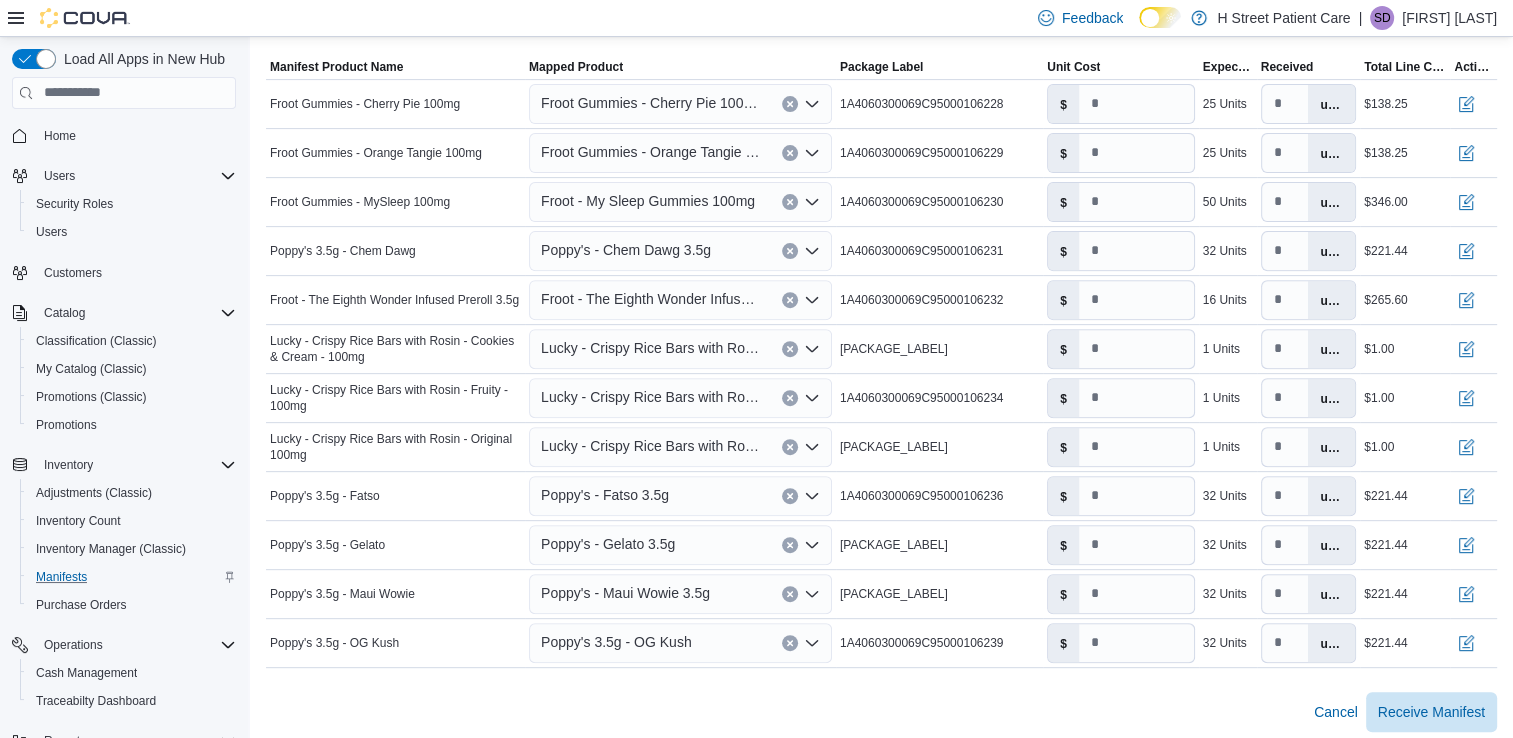 click on "Cancel Receive Manifest" at bounding box center (881, 712) 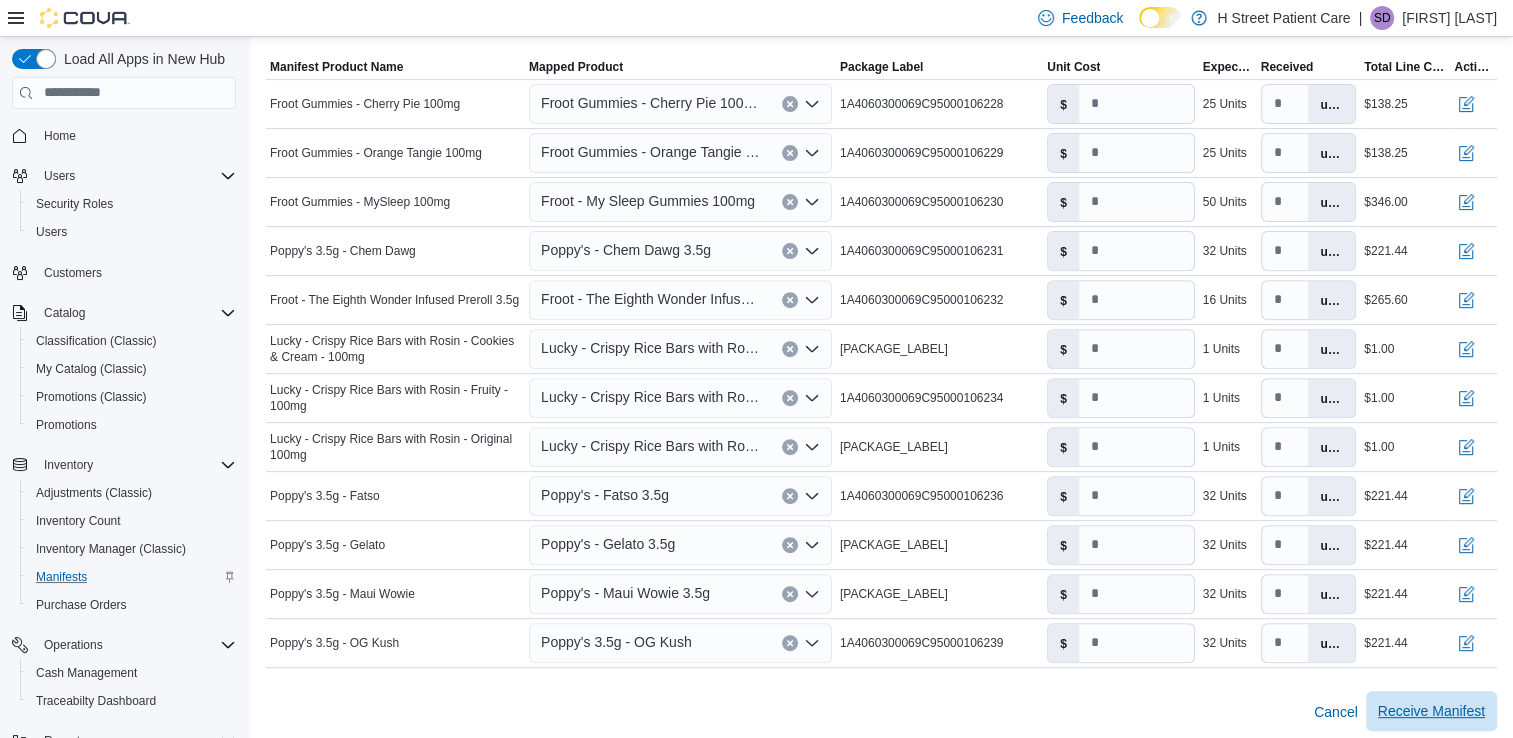 click on "Receive Manifest" at bounding box center (1431, 711) 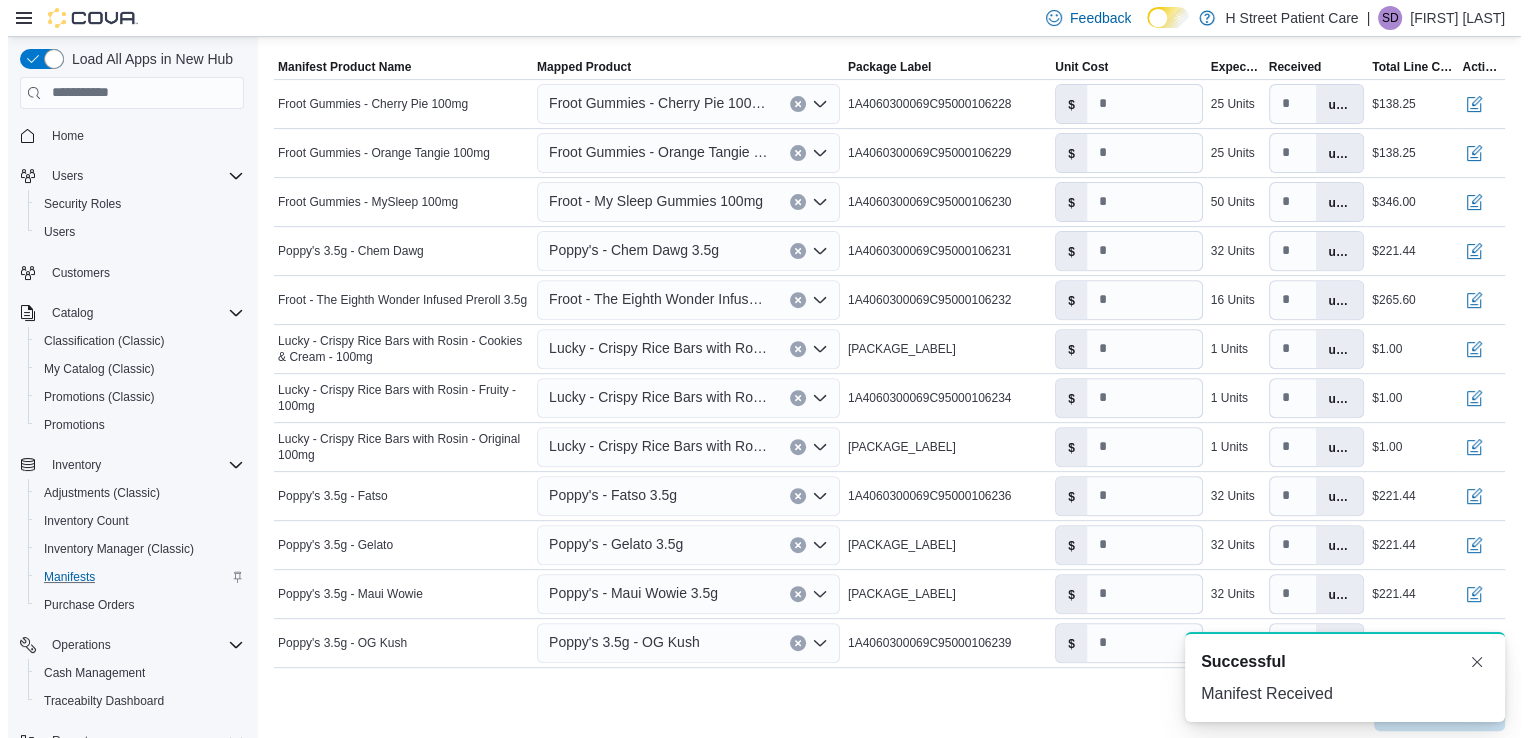 scroll, scrollTop: 0, scrollLeft: 0, axis: both 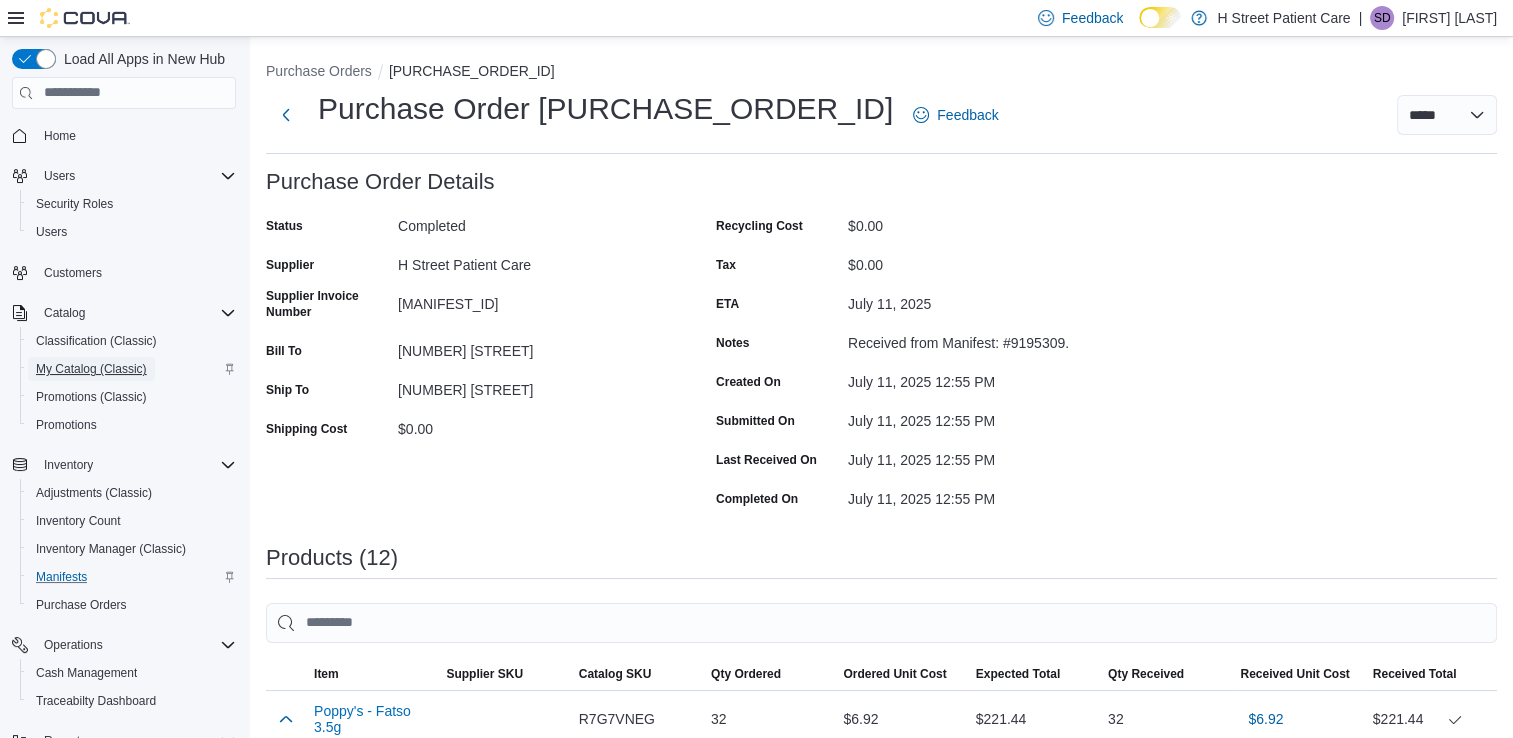 click on "My Catalog (Classic)" at bounding box center (91, 369) 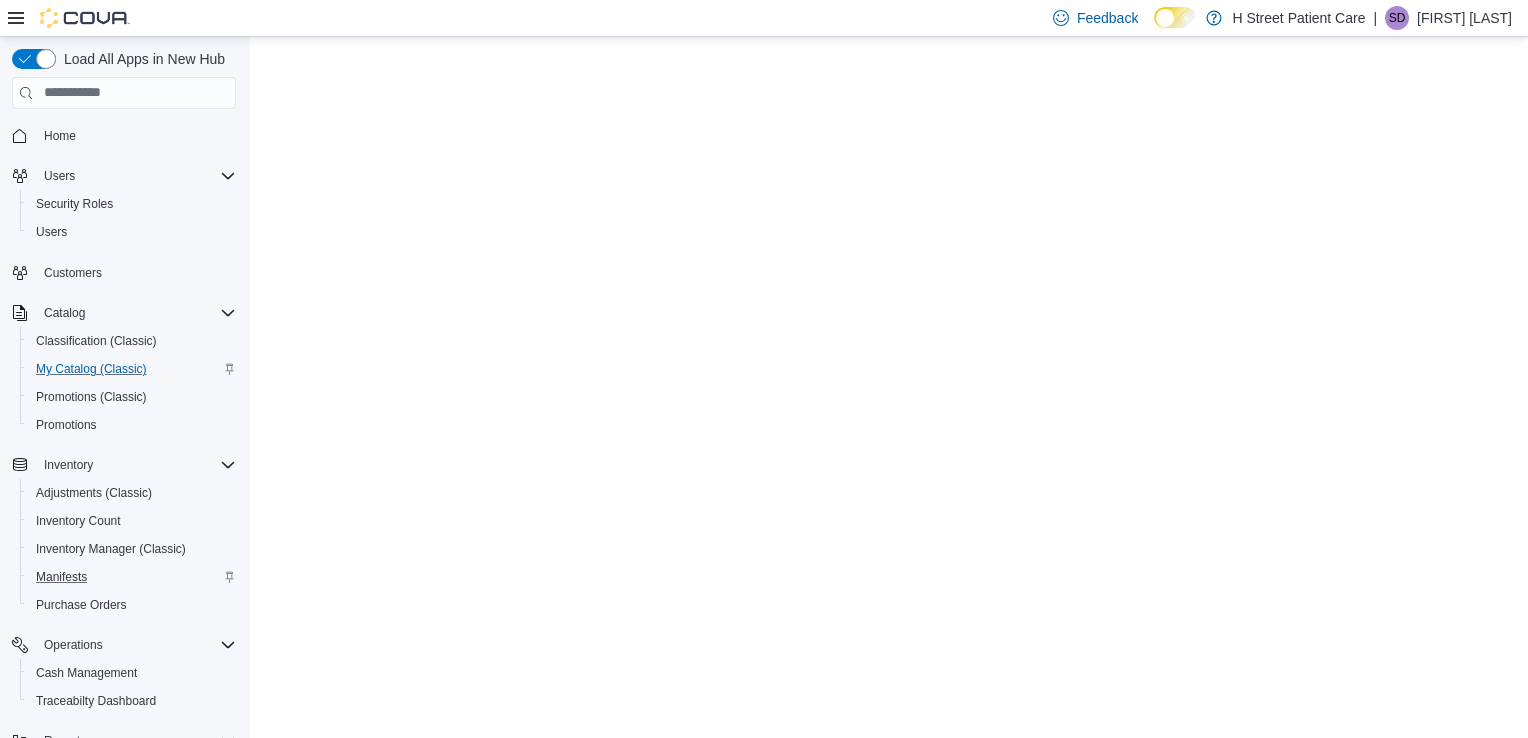 scroll, scrollTop: 0, scrollLeft: 0, axis: both 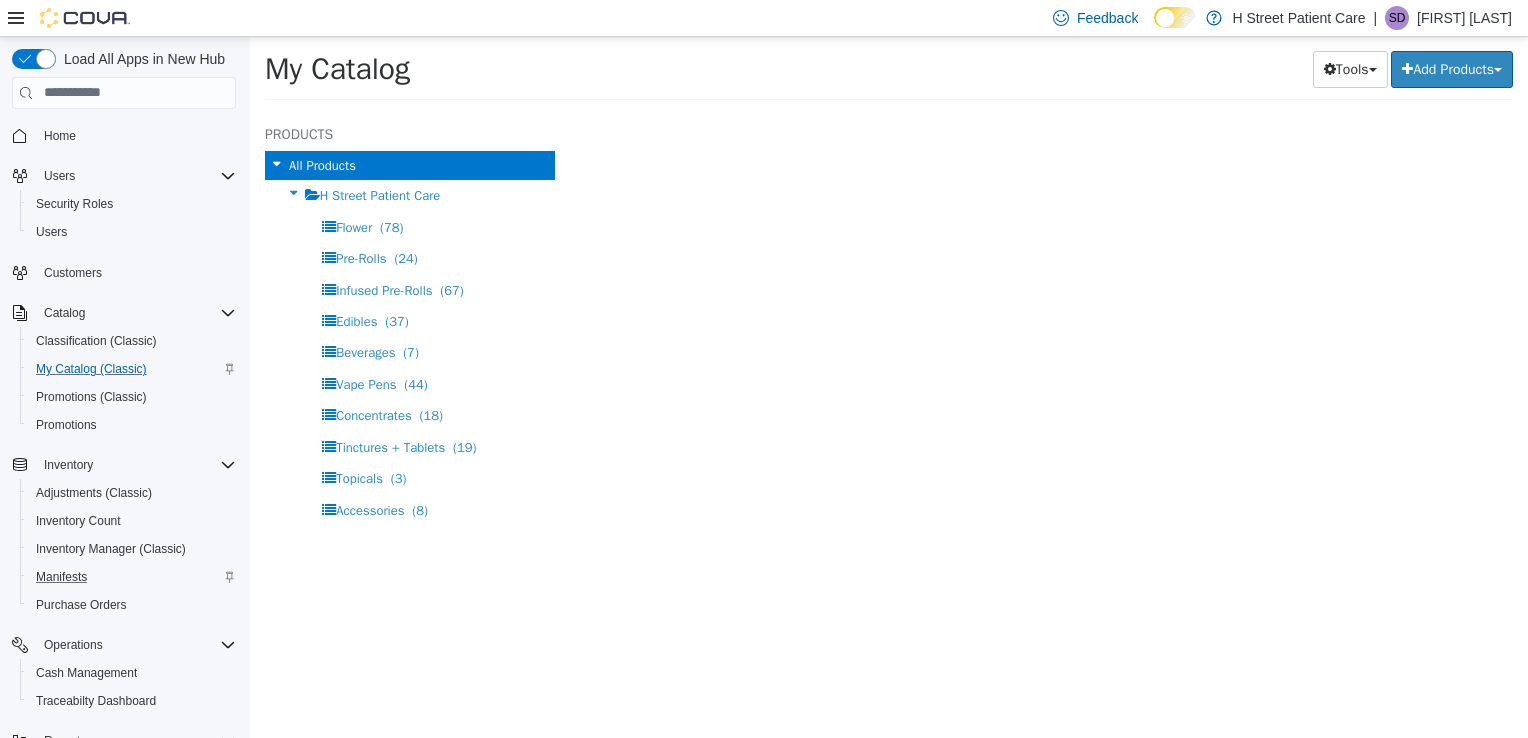 select on "**********" 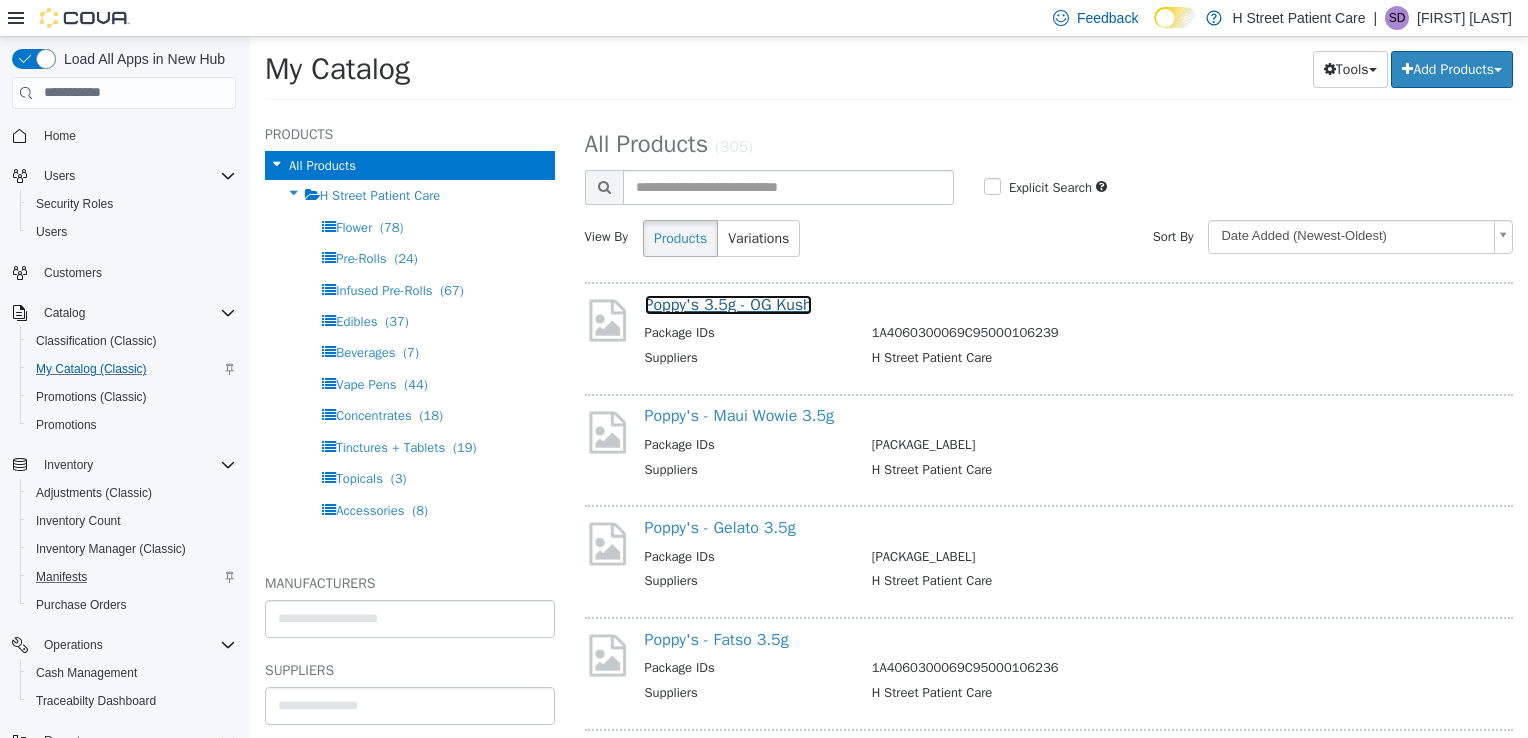click on "Poppy's 3.5g - OG Kush" at bounding box center [728, 304] 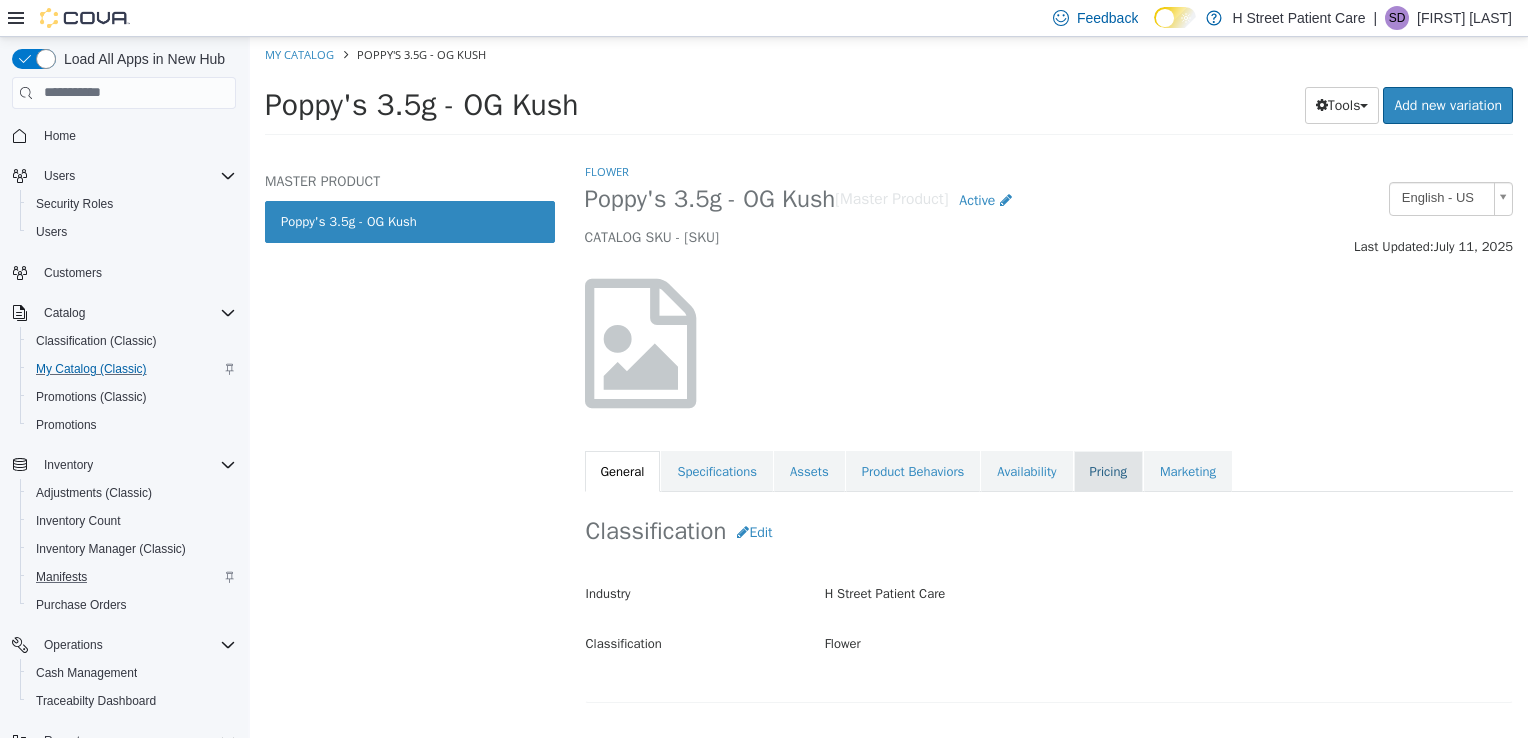 click on "Pricing" at bounding box center [1108, 471] 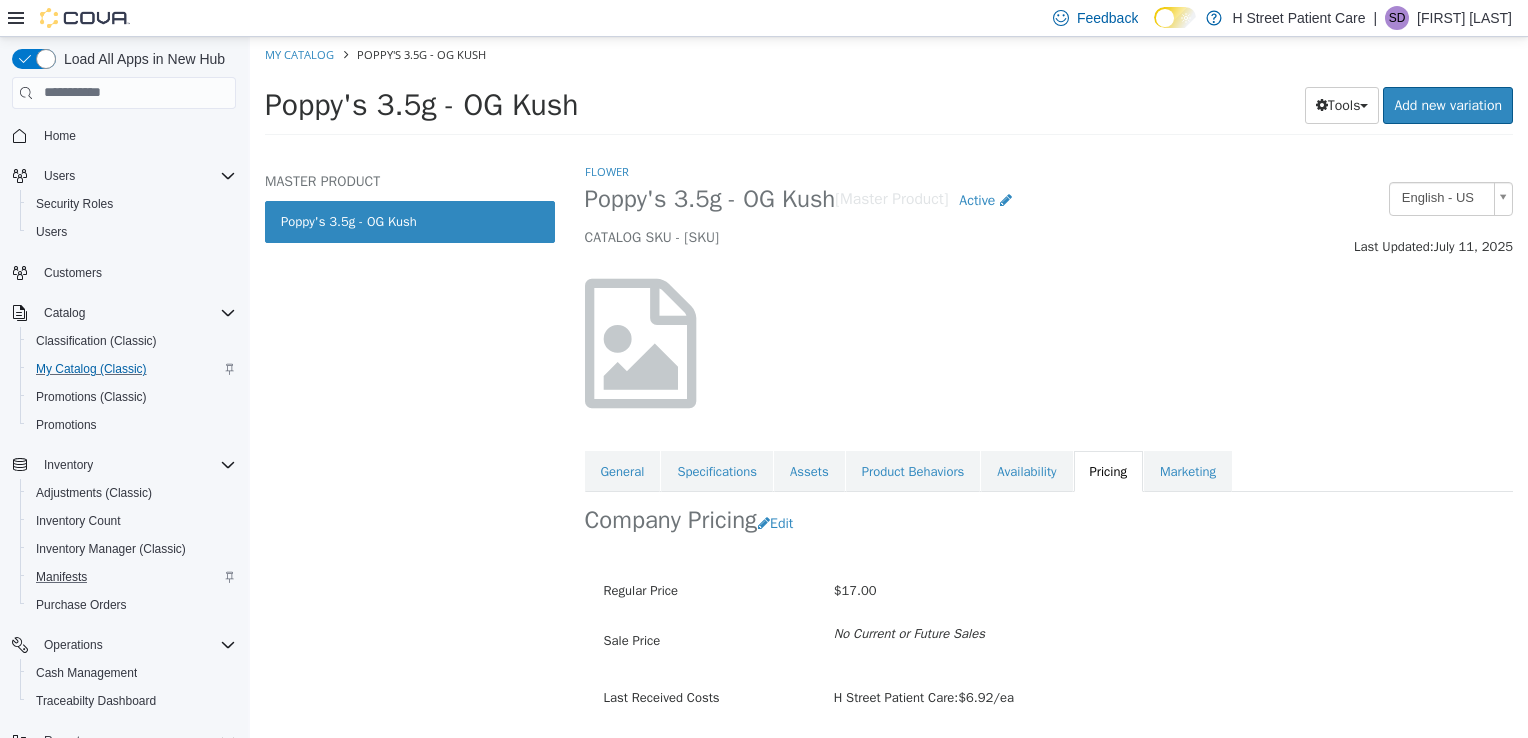 scroll, scrollTop: 64, scrollLeft: 0, axis: vertical 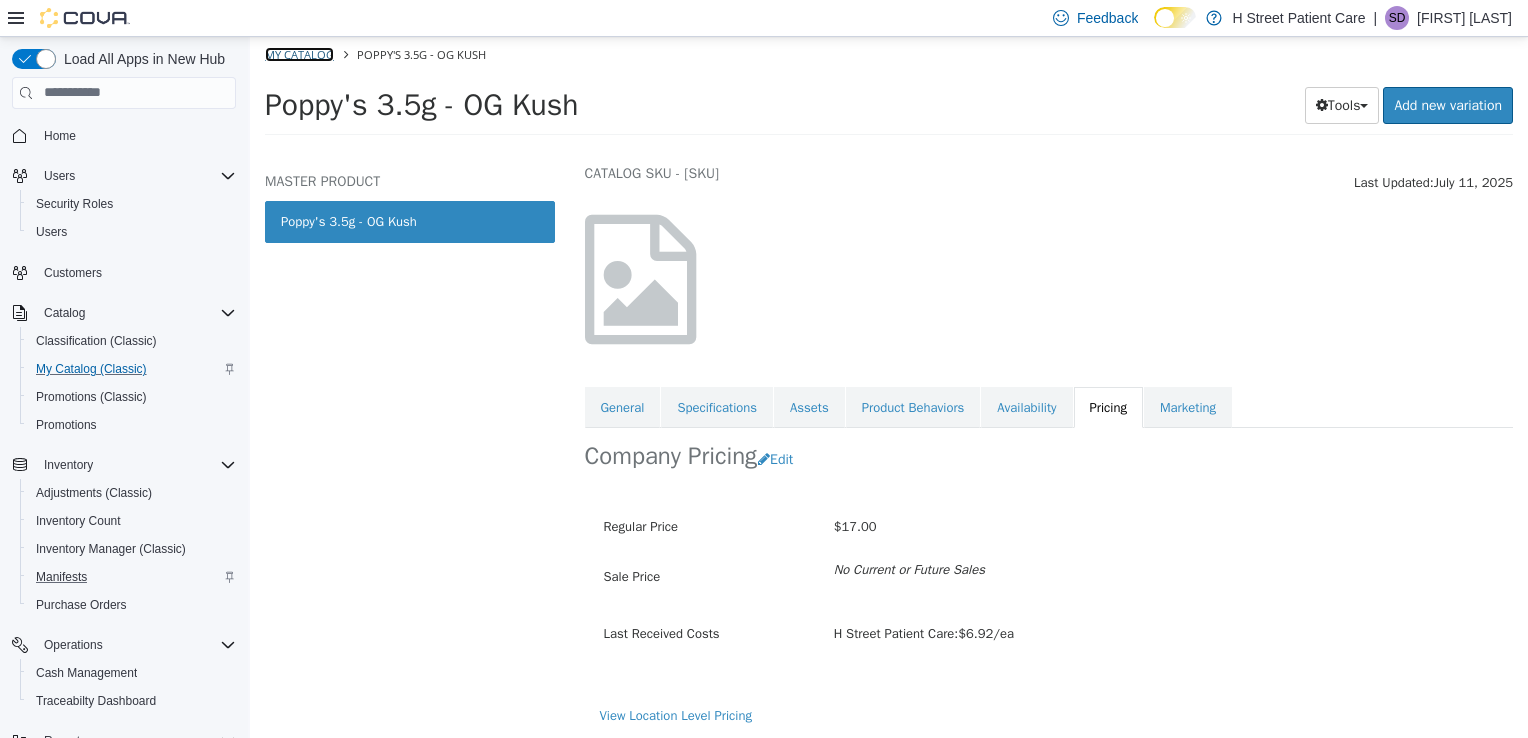 click on "My Catalog" at bounding box center [299, 53] 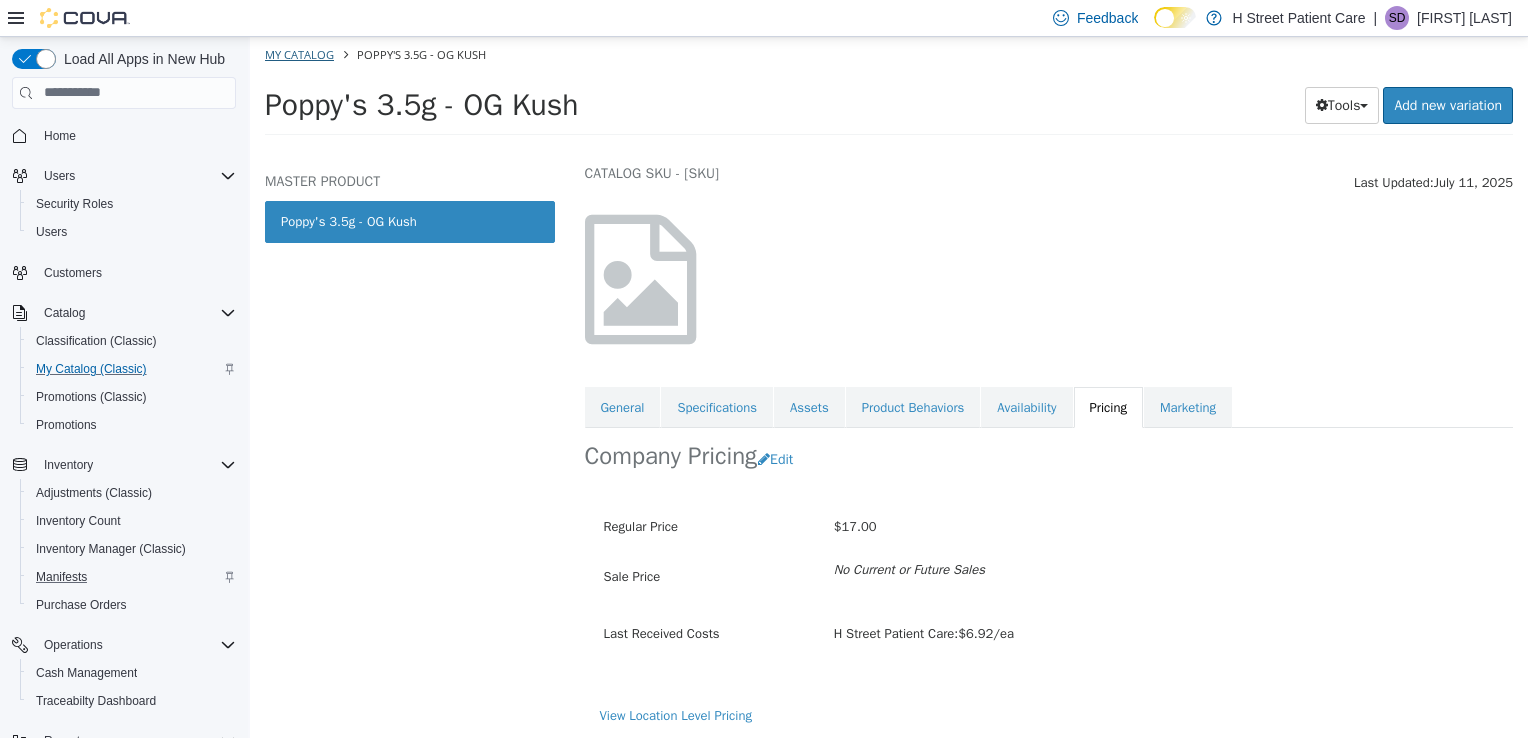 select on "**********" 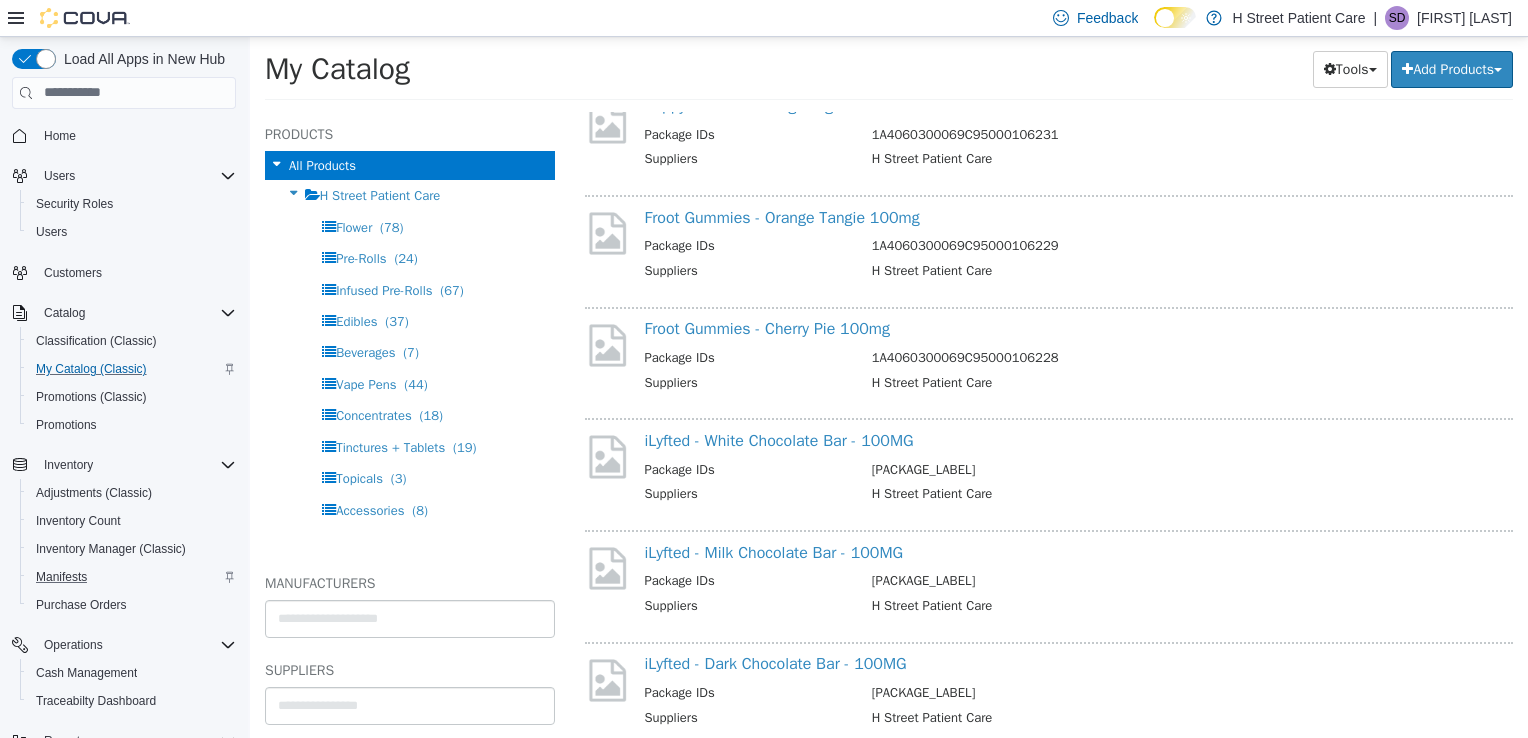 scroll, scrollTop: 1103, scrollLeft: 0, axis: vertical 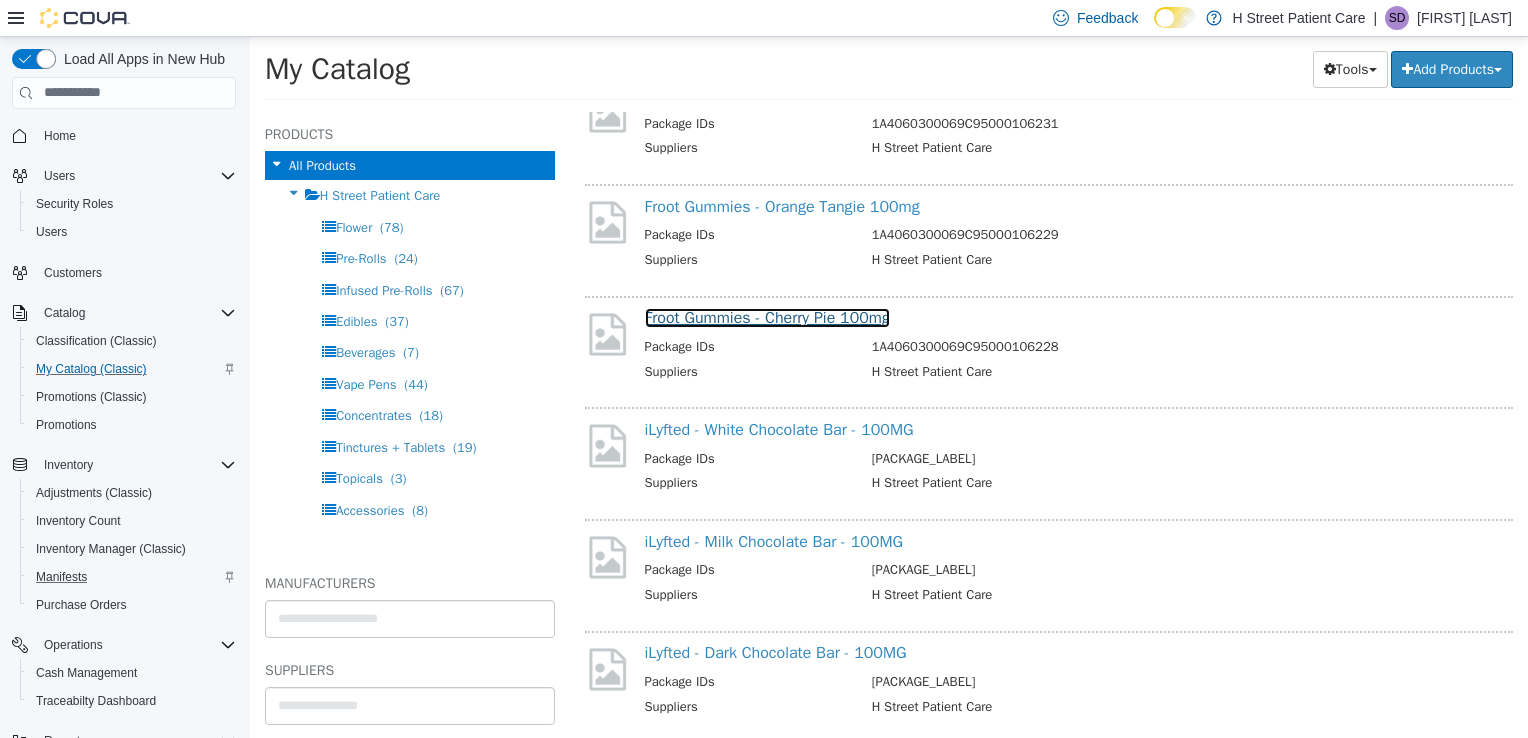 click on "Froot Gummies - Cherry Pie 100mg" at bounding box center [767, 317] 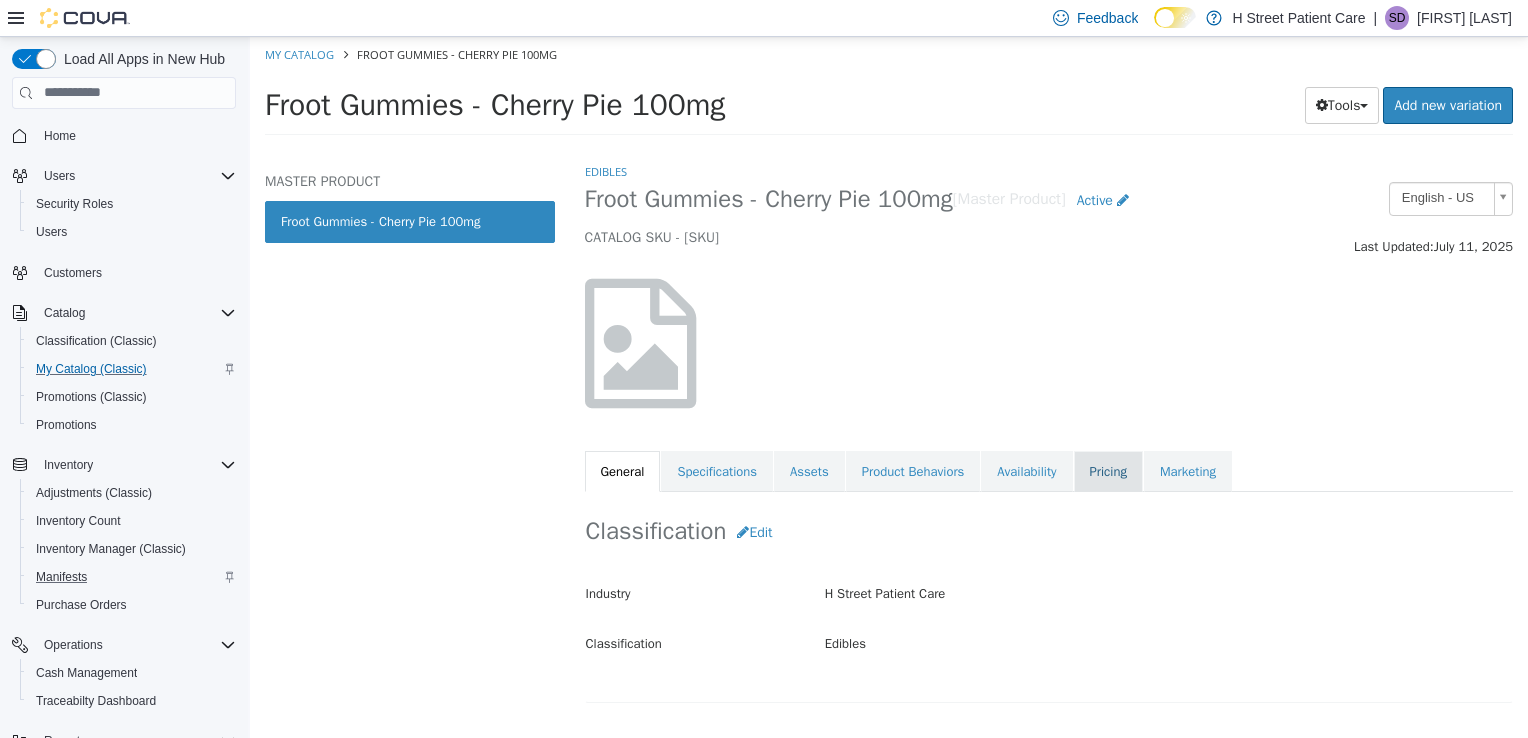 click on "Pricing" at bounding box center [1108, 471] 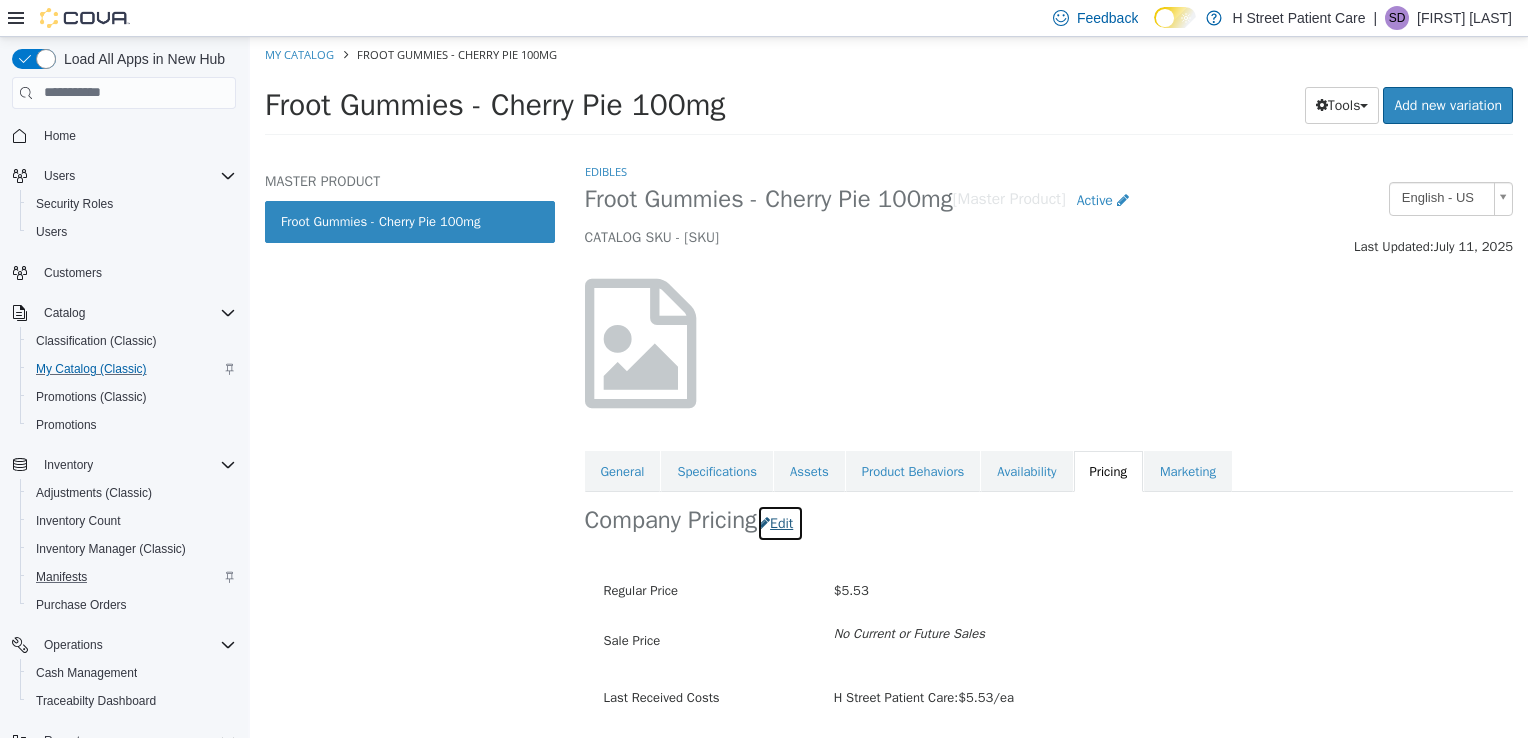 click on "Edit" at bounding box center [780, 522] 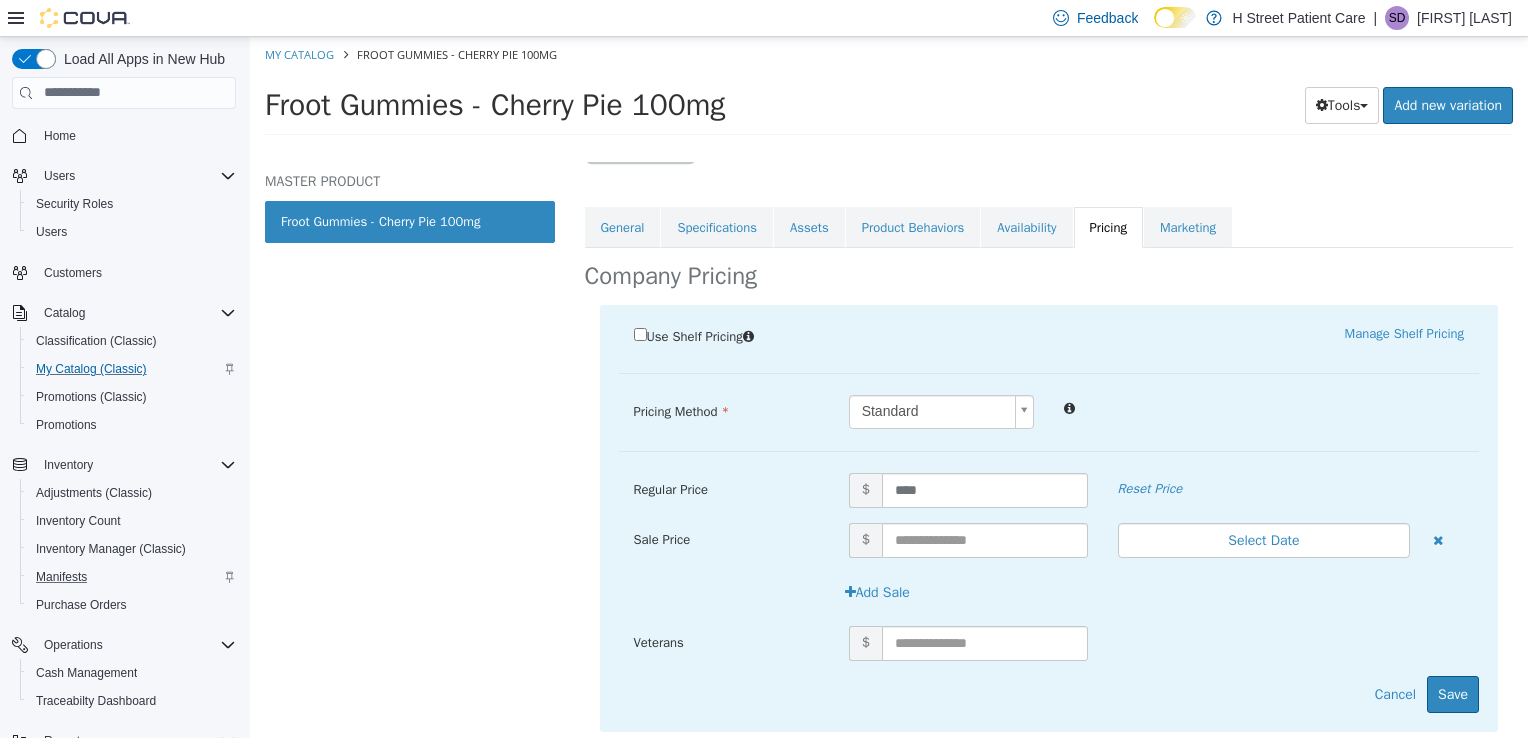 scroll, scrollTop: 275, scrollLeft: 0, axis: vertical 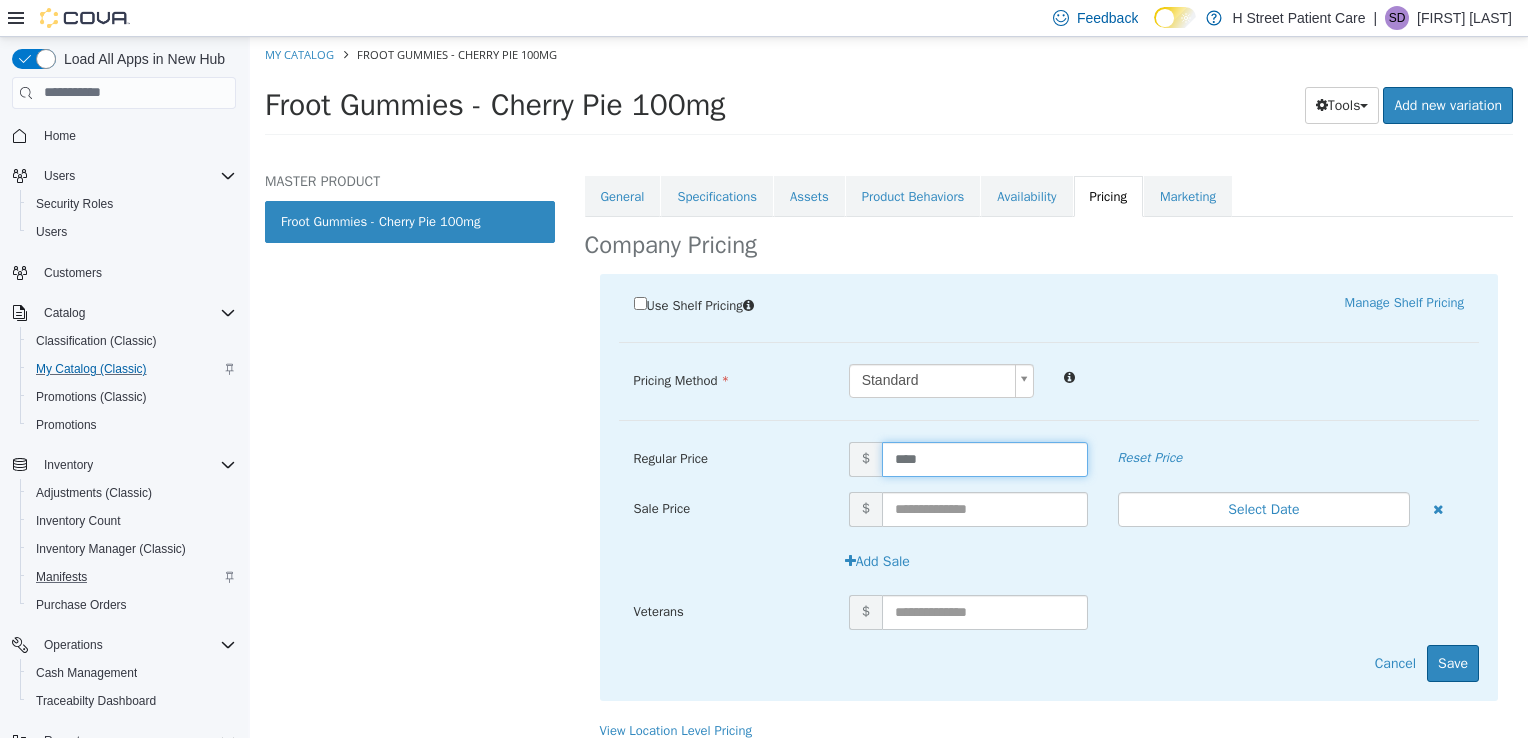 drag, startPoint x: 944, startPoint y: 461, endPoint x: 672, endPoint y: 507, distance: 275.86227 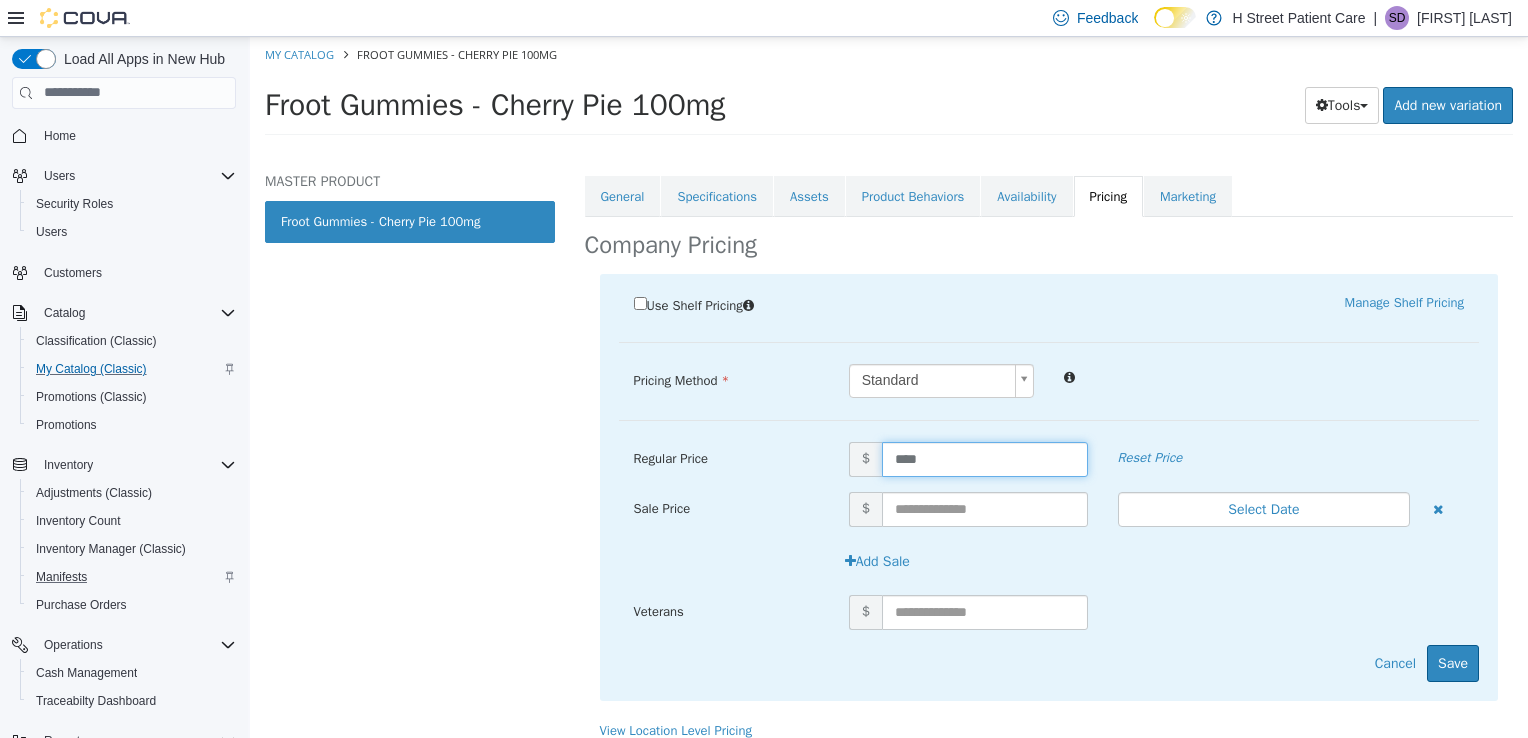 type on "*****" 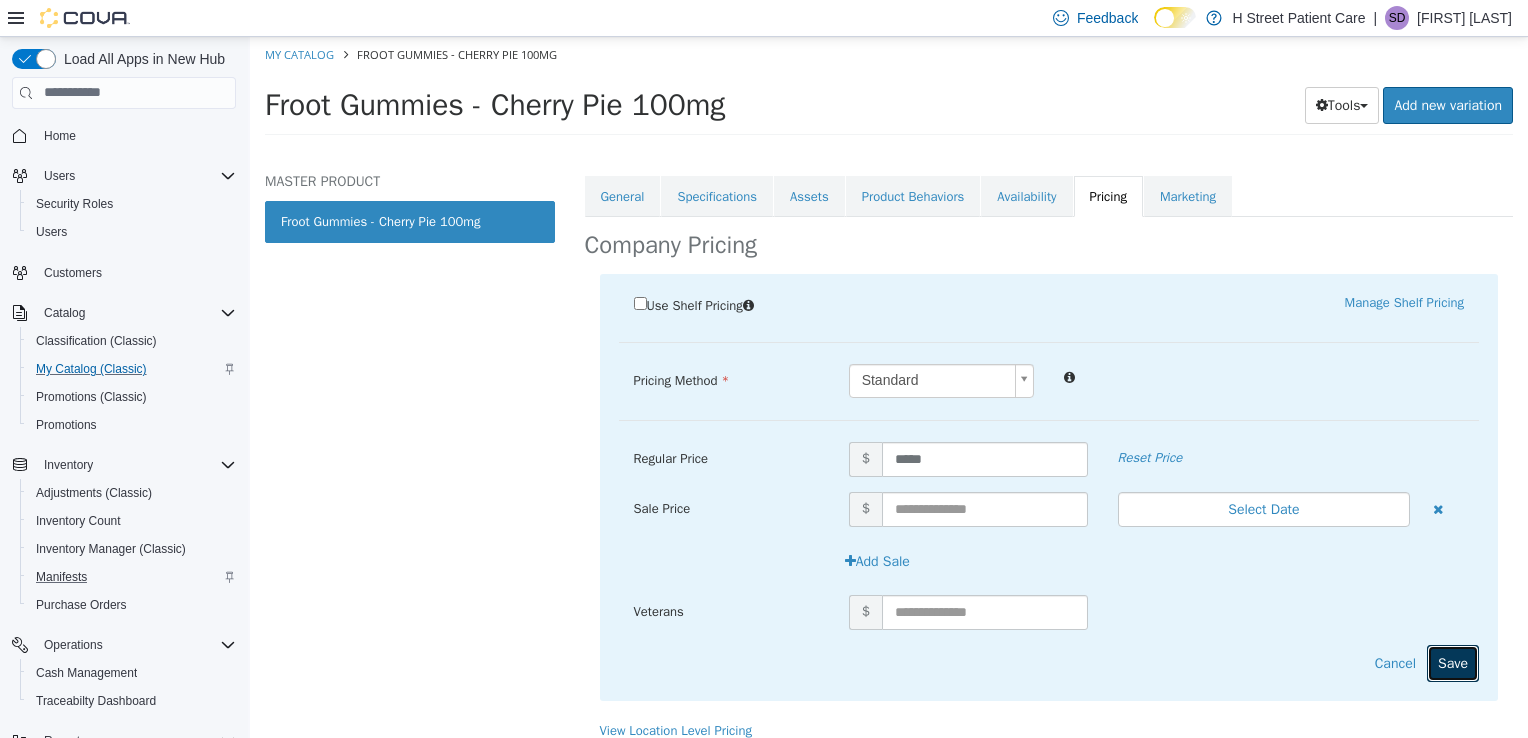 click on "Save" at bounding box center [1453, 662] 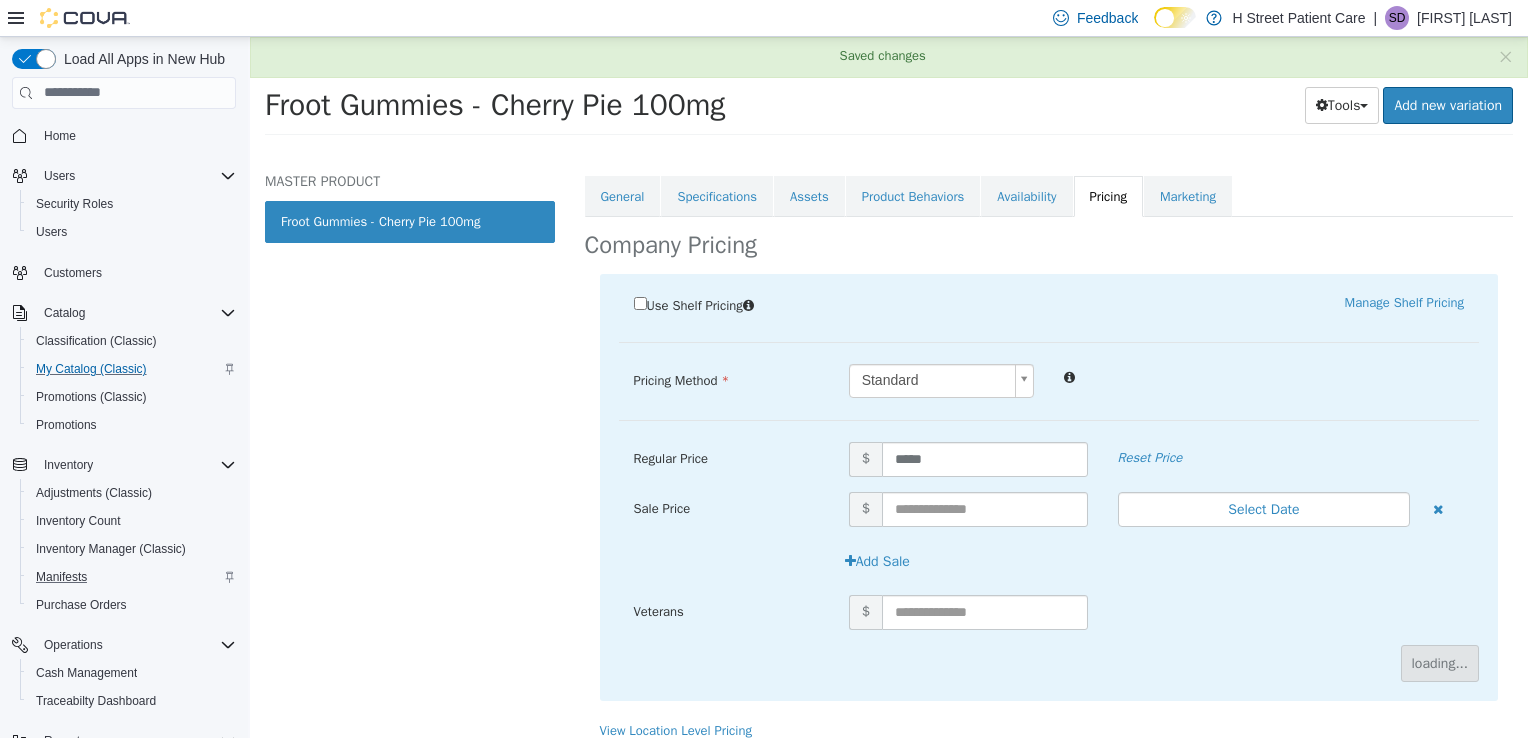 scroll, scrollTop: 64, scrollLeft: 0, axis: vertical 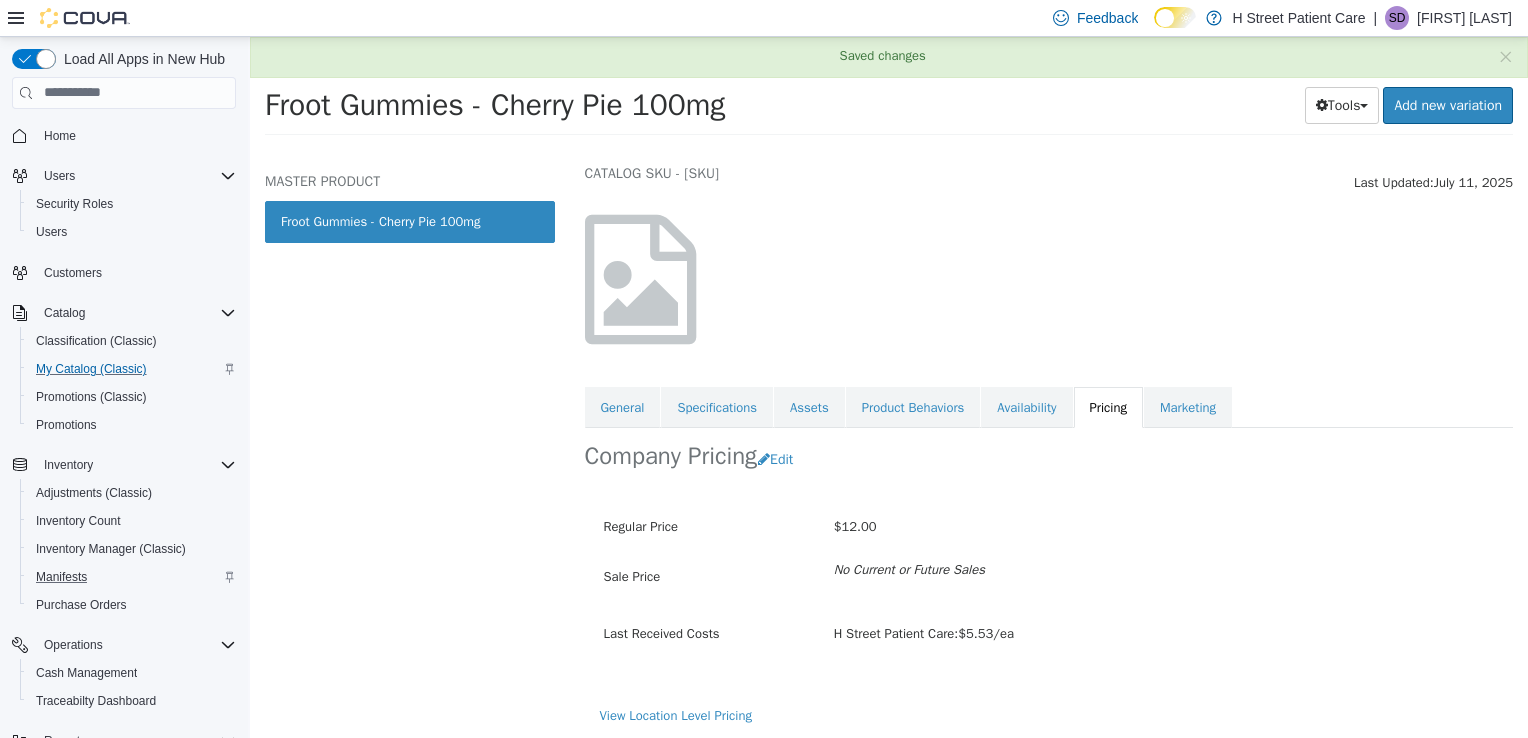click on "Froot Gummies - Cherry Pie 100mg
[Master Product] Active   CATALOG SKU - [SKU]" at bounding box center [929, 155] 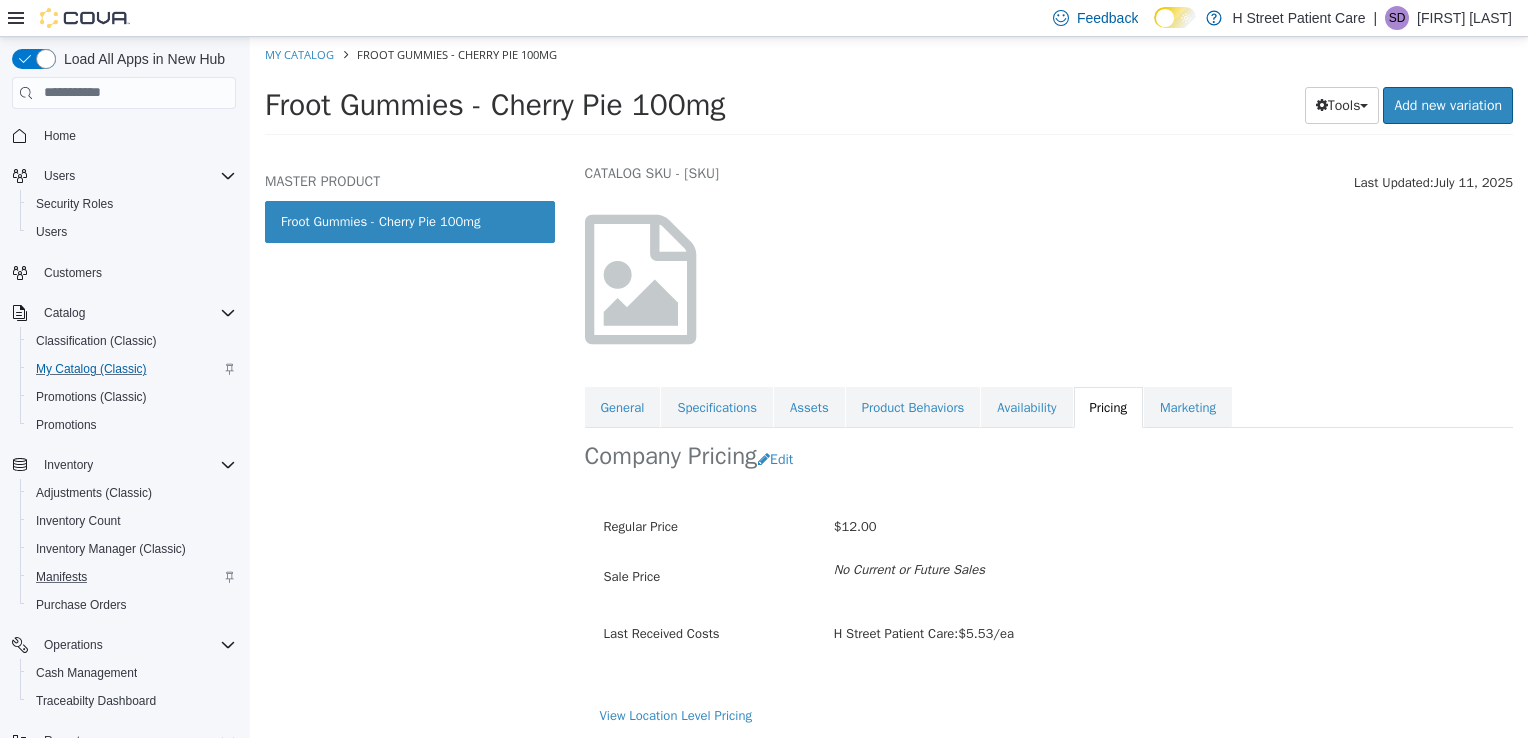click on "Froot Gummies - Cherry Pie 100mg
[Master Product] Active   CATALOG SKU - [SKU]" at bounding box center (929, 155) 